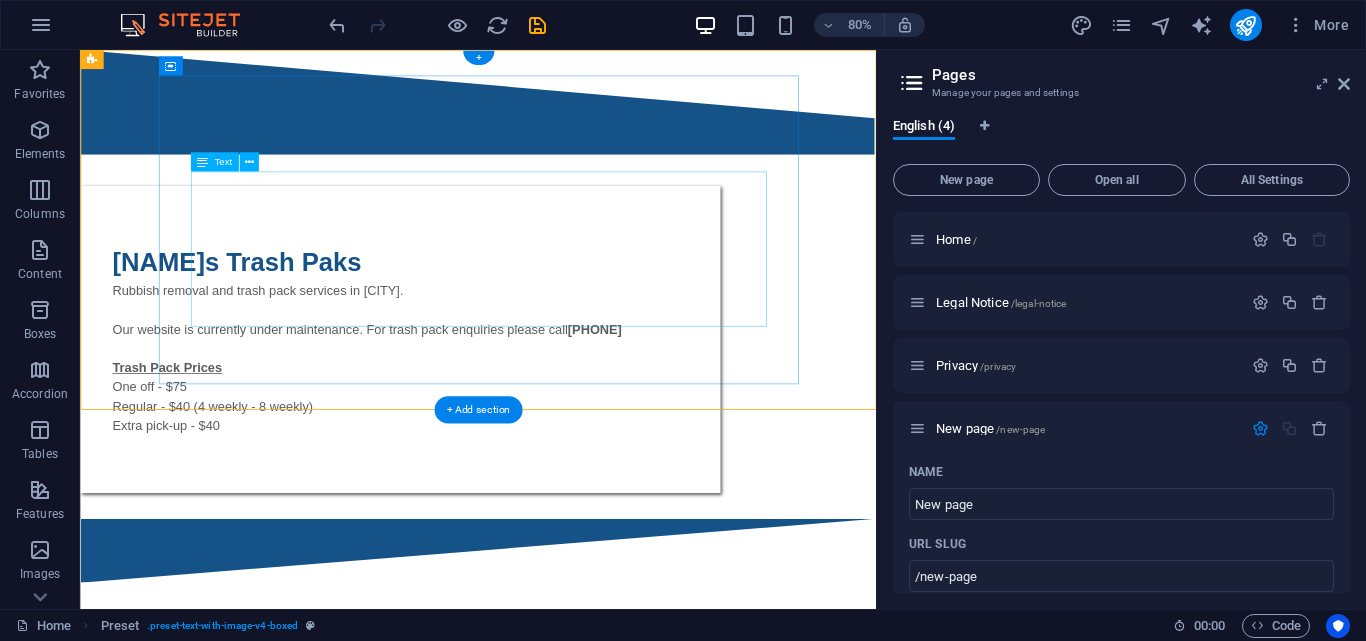 scroll, scrollTop: 0, scrollLeft: 0, axis: both 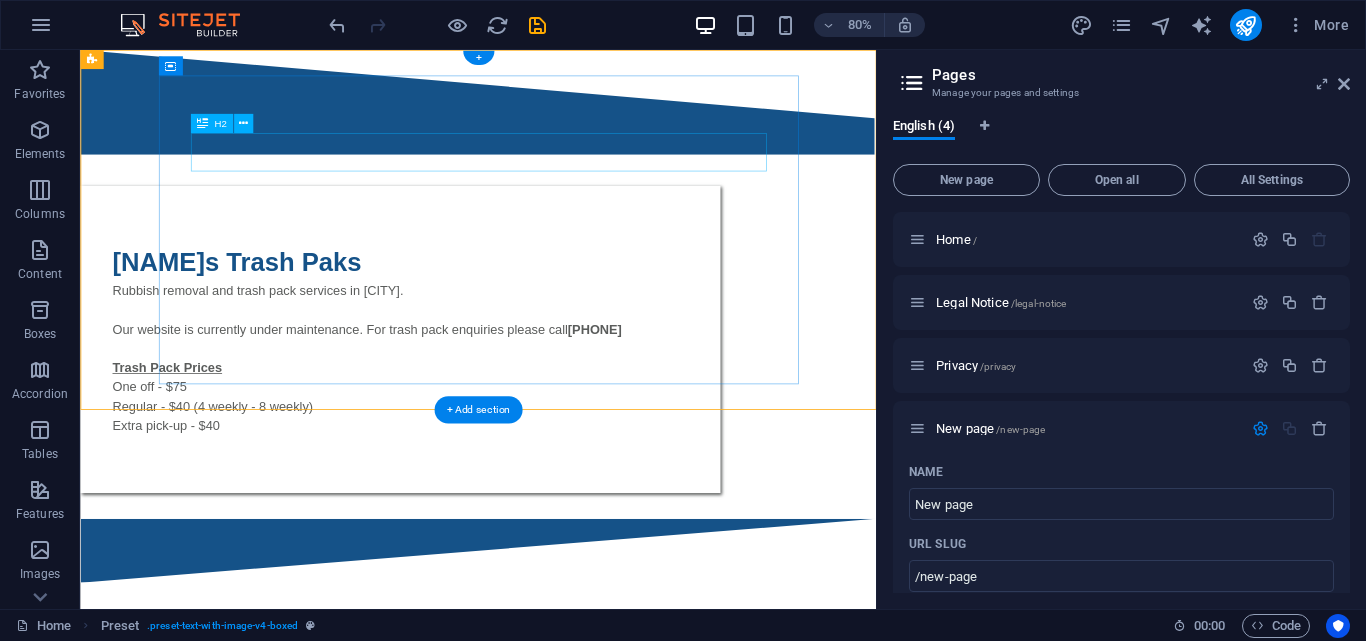 click on "[NAME]s Trash Paks" at bounding box center [480, 316] 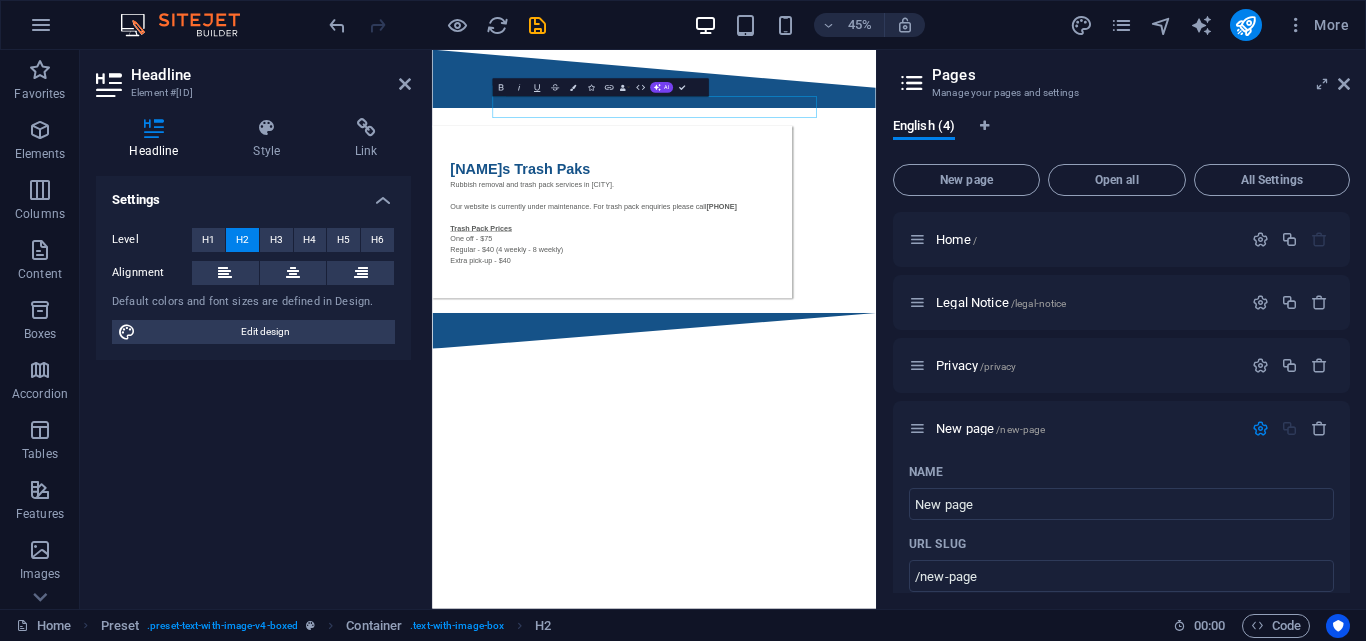 click on "Skip to main content
[NAME]s Trash Paks Rubbish removal and trash pack services in [CITY]. Our website is currently under maintenance. For trash pack enquiries please call  [PHONE] Trash Pack Prices One off - $75 Regular - $40 (4 weekly - 8 weekly) Extra pick-up - $40" at bounding box center [925, 382] 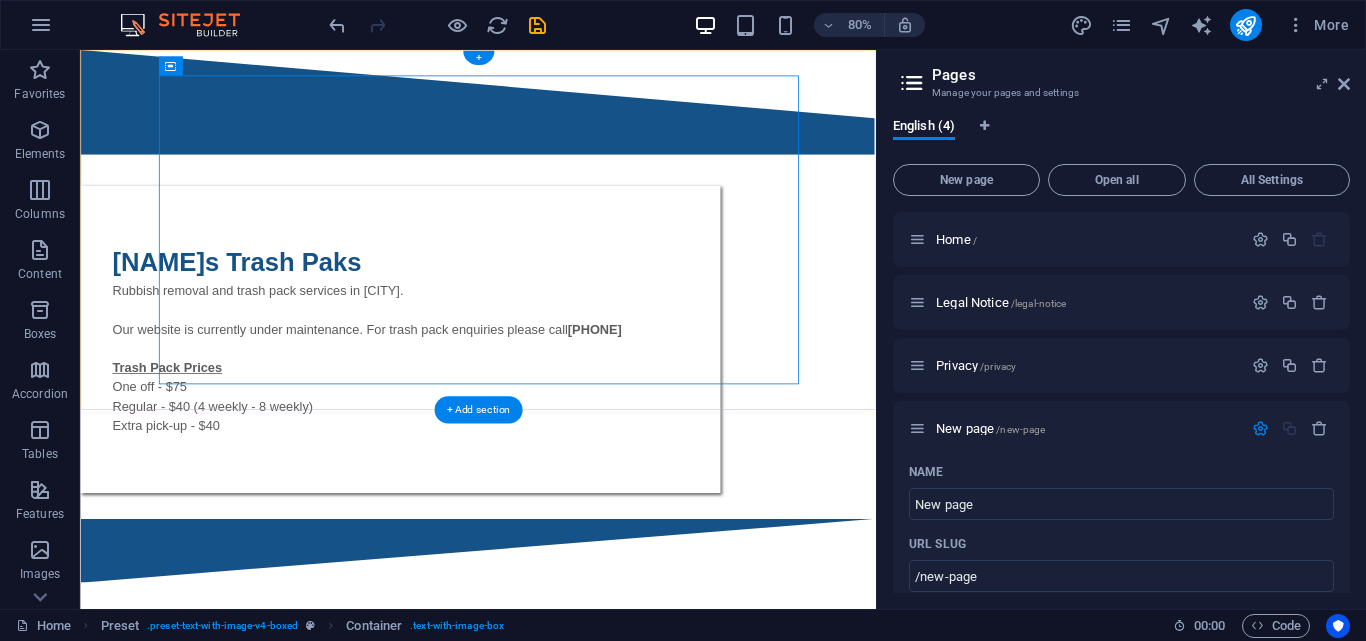 click on "[NAME]s Trash Paks Rubbish removal and trash pack services in [CITY]. Our website is currently under maintenance. For trash pack enquiries please call  [PHONE] Trash Pack Prices One off - $75 Regular - $40 (4 weekly - 8 weekly) Extra pick-up - $40" at bounding box center (577, 343) 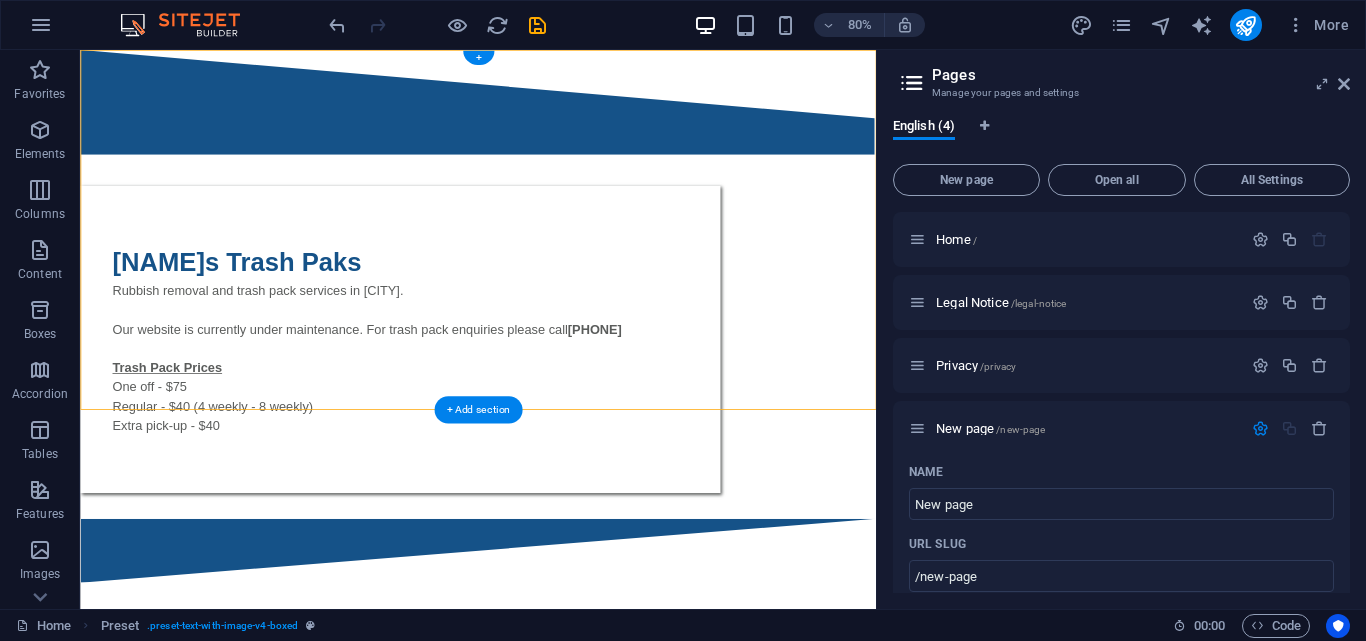 click on "[NAME]s Trash Paks Rubbish removal and trash pack services in [CITY]. Our website is currently under maintenance. For trash pack enquiries please call  [PHONE] Trash Pack Prices One off - $75 Regular - $40 (4 weekly - 8 weekly) Extra pick-up - $40" at bounding box center (577, 343) 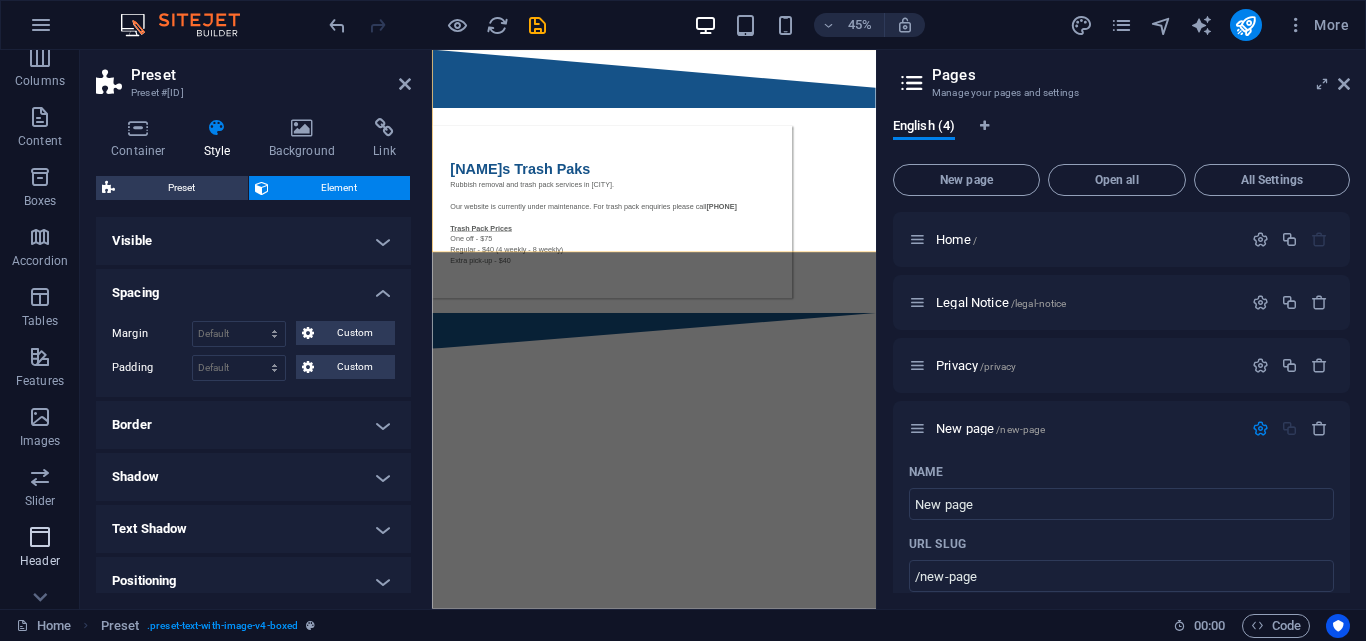 scroll, scrollTop: 200, scrollLeft: 0, axis: vertical 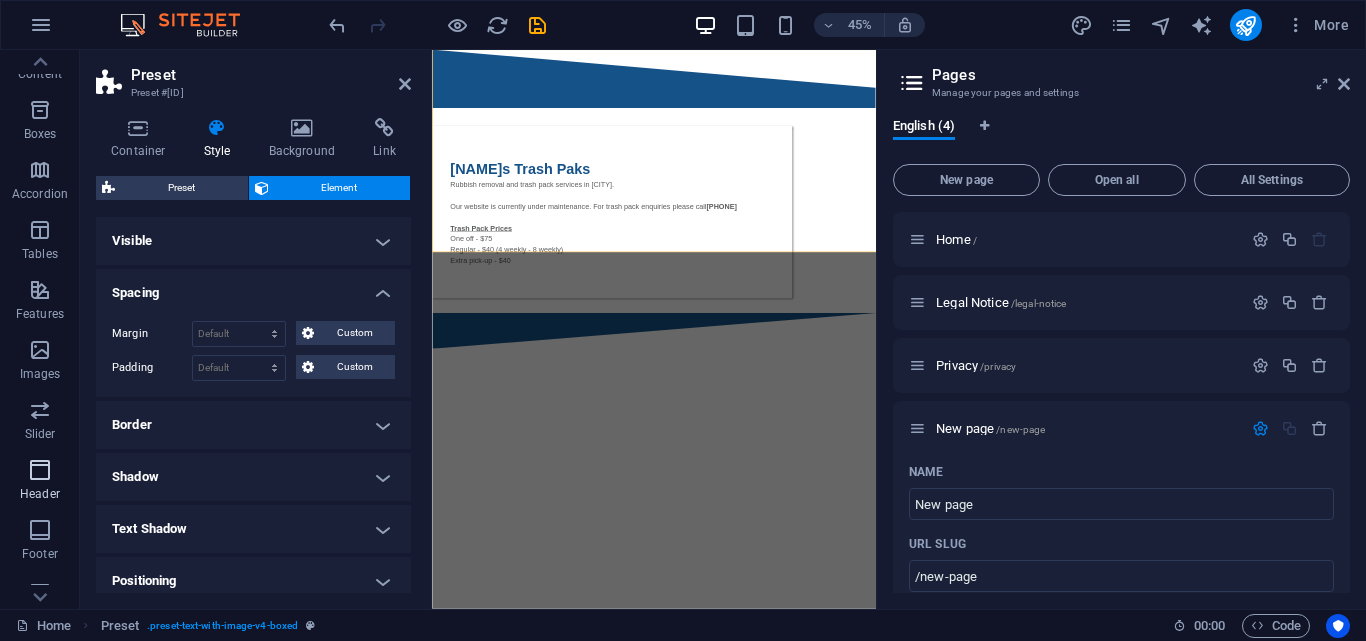 click on "Header" at bounding box center [40, 494] 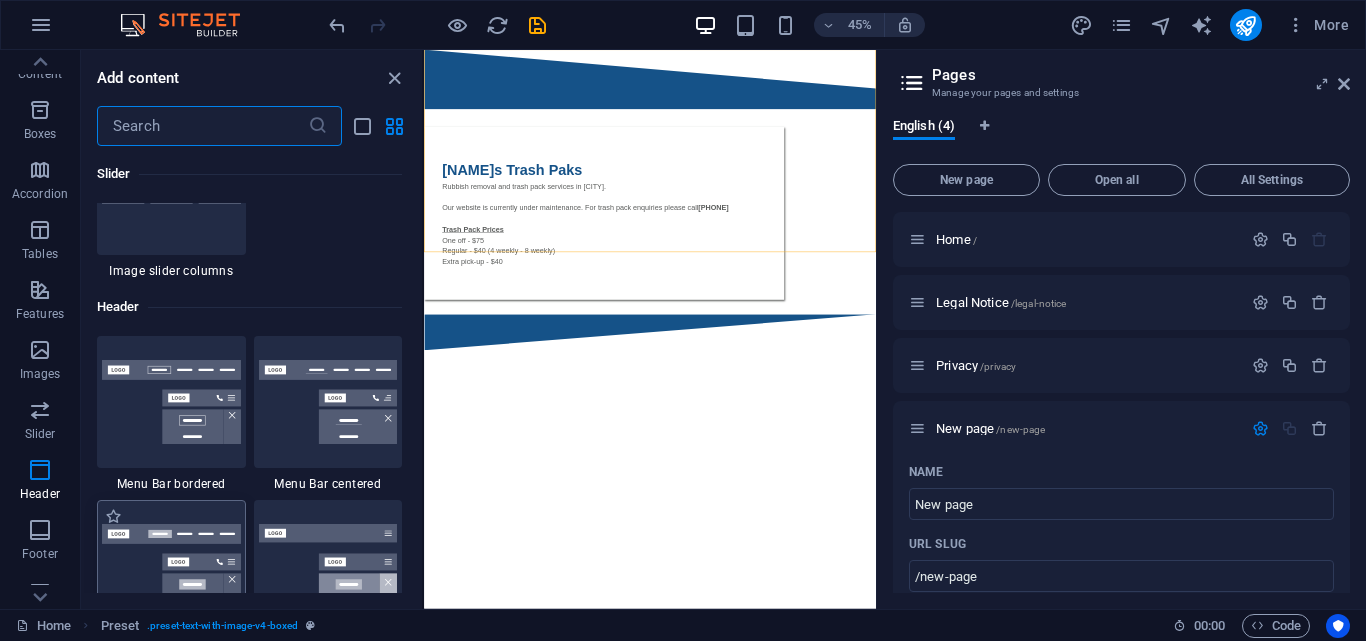 scroll, scrollTop: 12042, scrollLeft: 0, axis: vertical 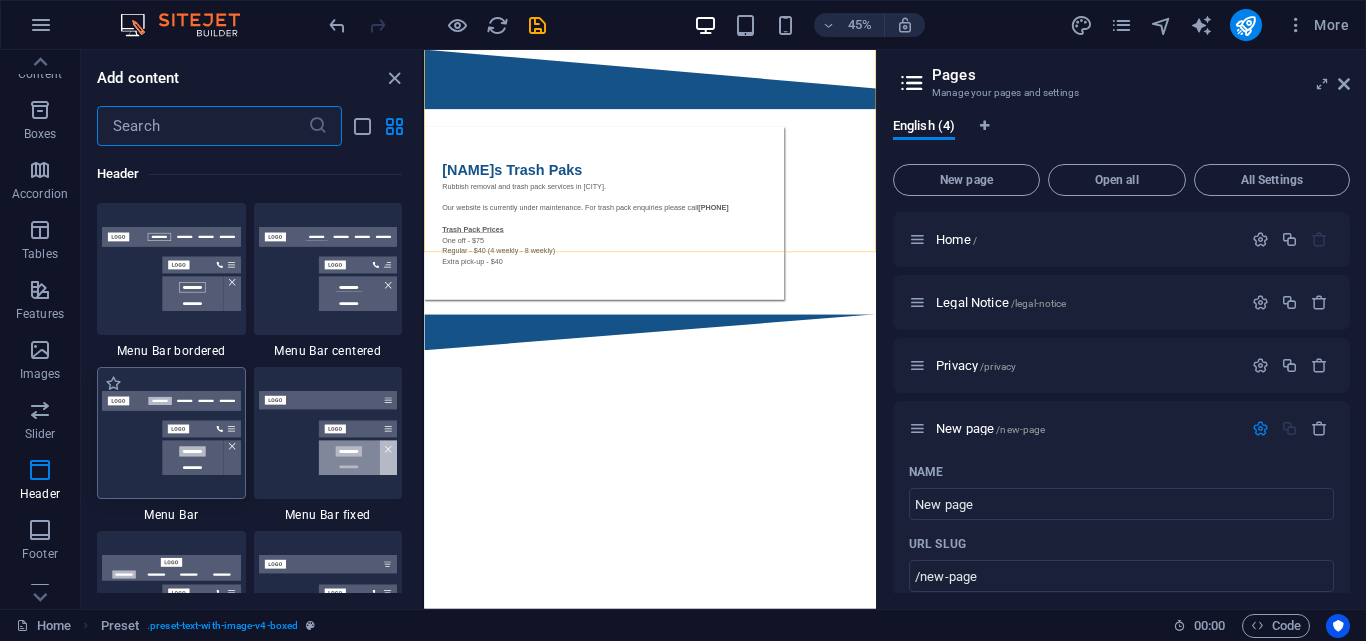 click at bounding box center (171, 433) 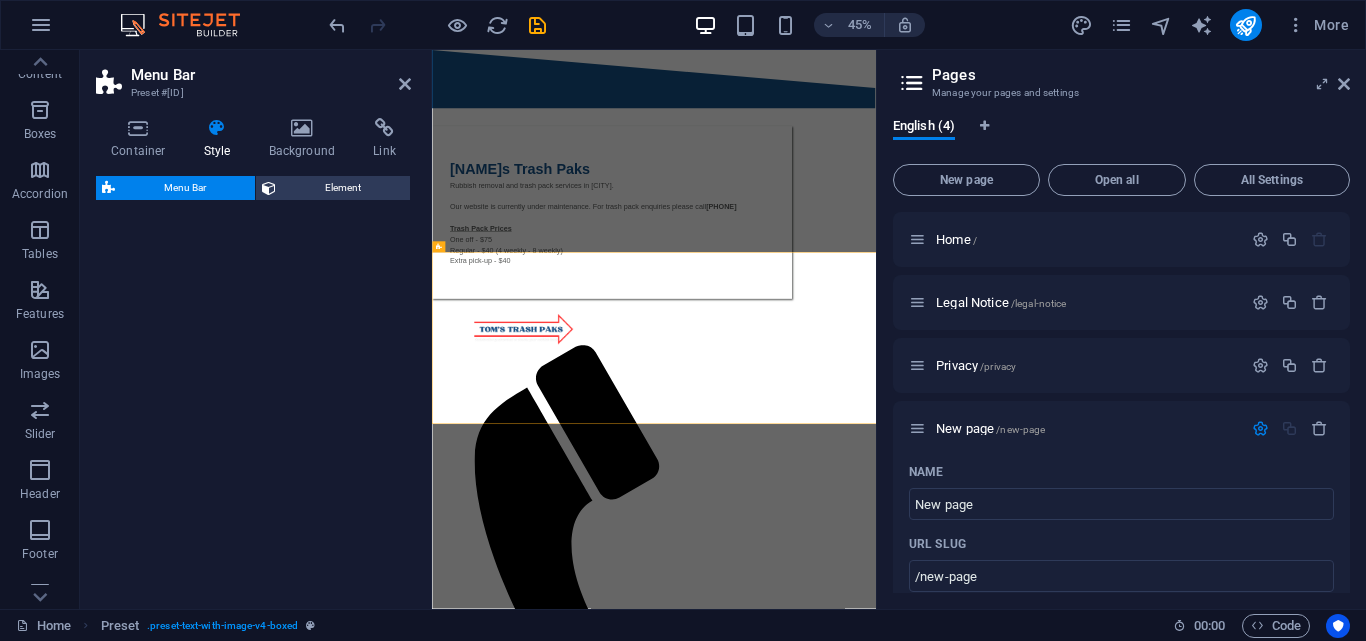 click at bounding box center [918, 1230] 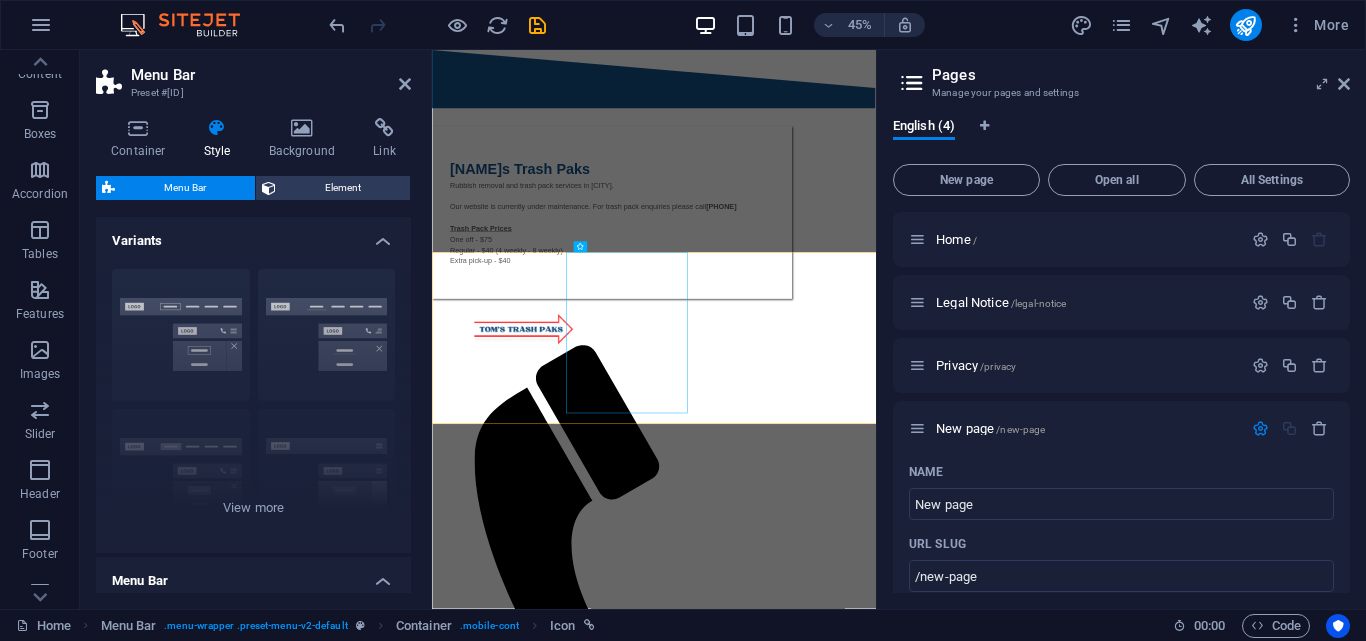 click on "[NAME]s Trash Paks Rubbish removal and trash pack services in [CITY]. Our website is currently under maintenance. For trash pack enquiries please call  [PHONE] Trash Pack Prices One off - $75 Regular - $40 (4 weekly - 8 weekly) Extra pick-up - $40 Menu Home About Service Contact" at bounding box center (925, 1002) 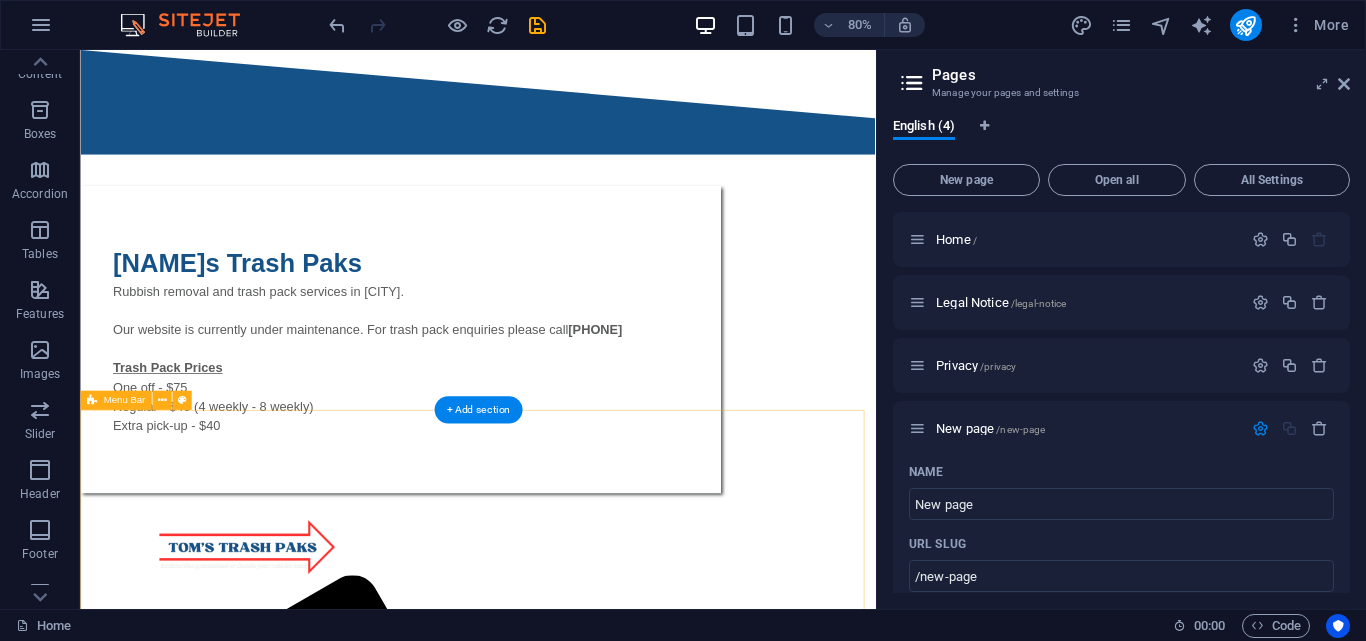 click on "Menu Home About Service Contact" at bounding box center [577, 1255] 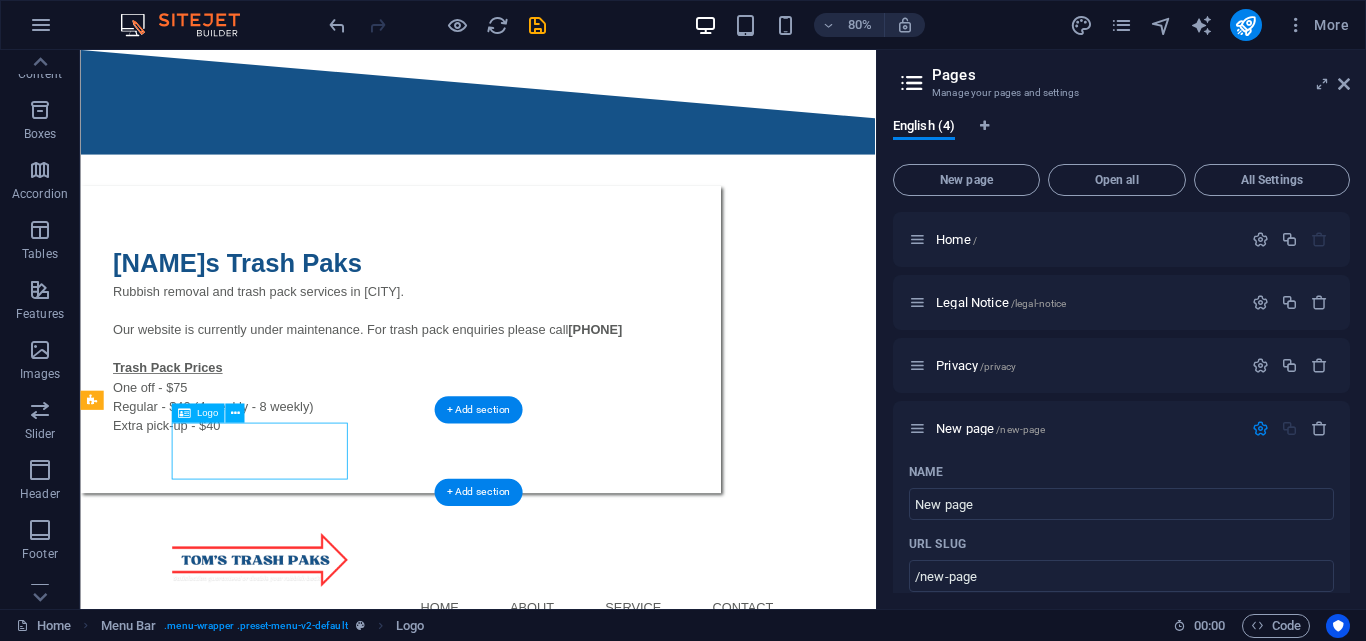 drag, startPoint x: 277, startPoint y: 556, endPoint x: 205, endPoint y: 551, distance: 72.1734 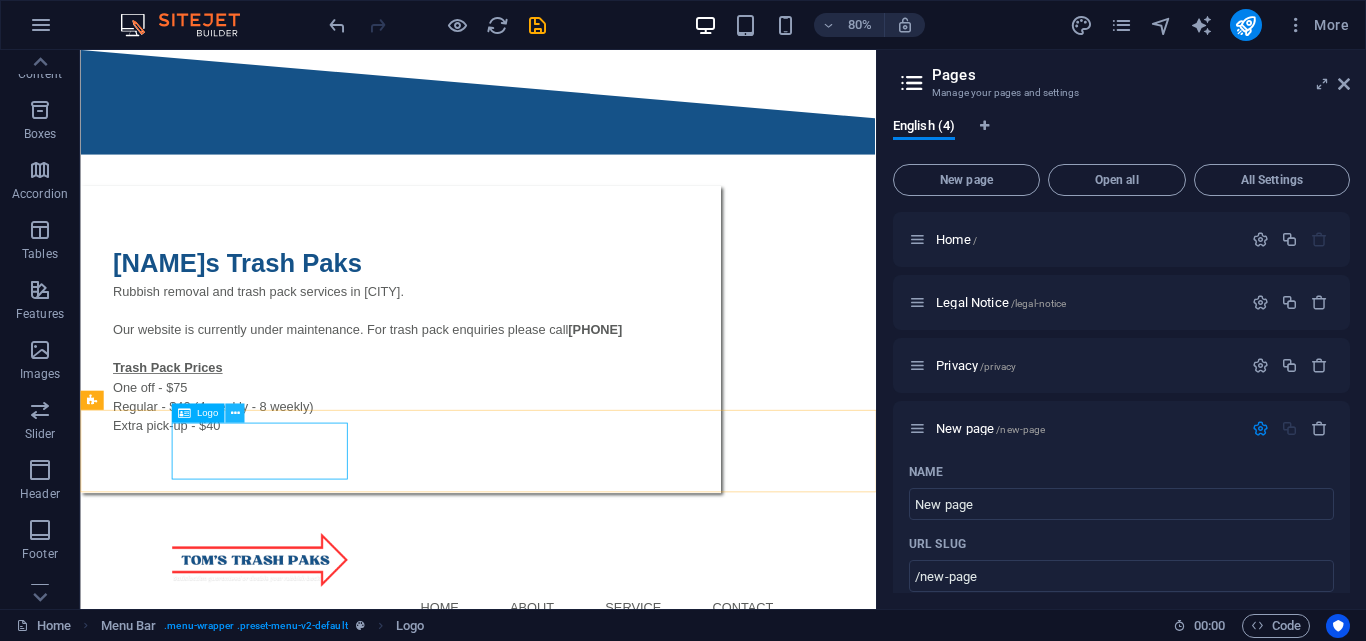 click at bounding box center [234, 413] 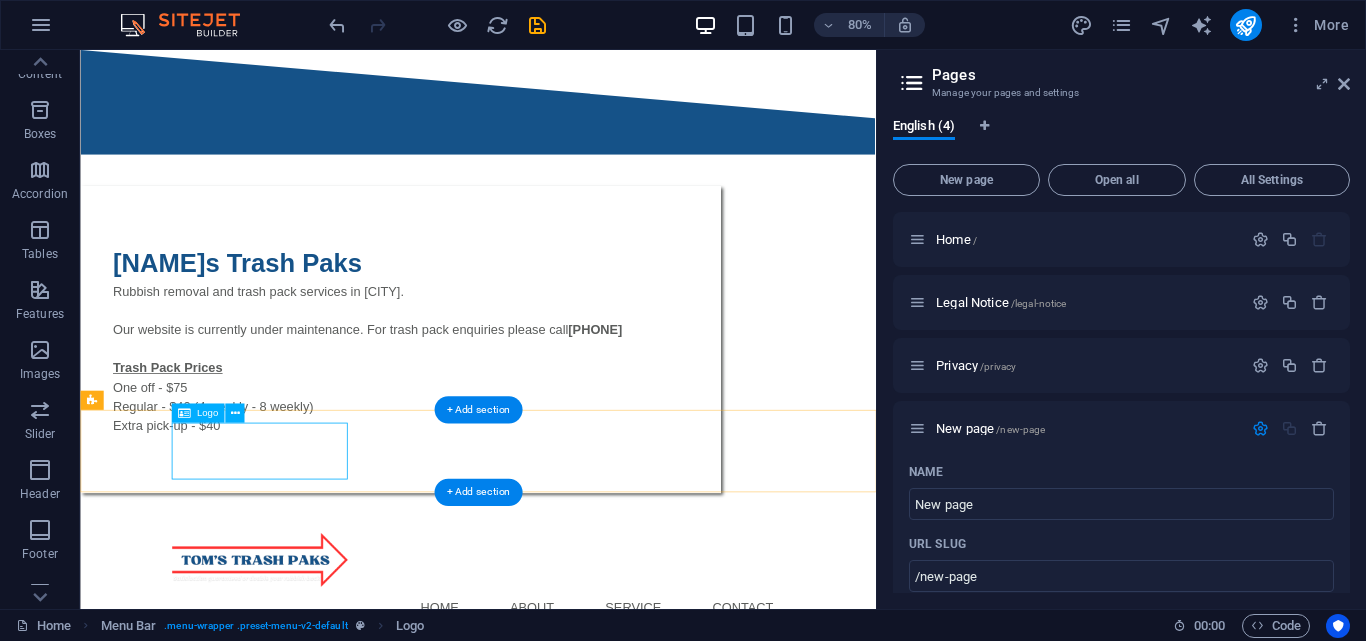 click at bounding box center [578, 687] 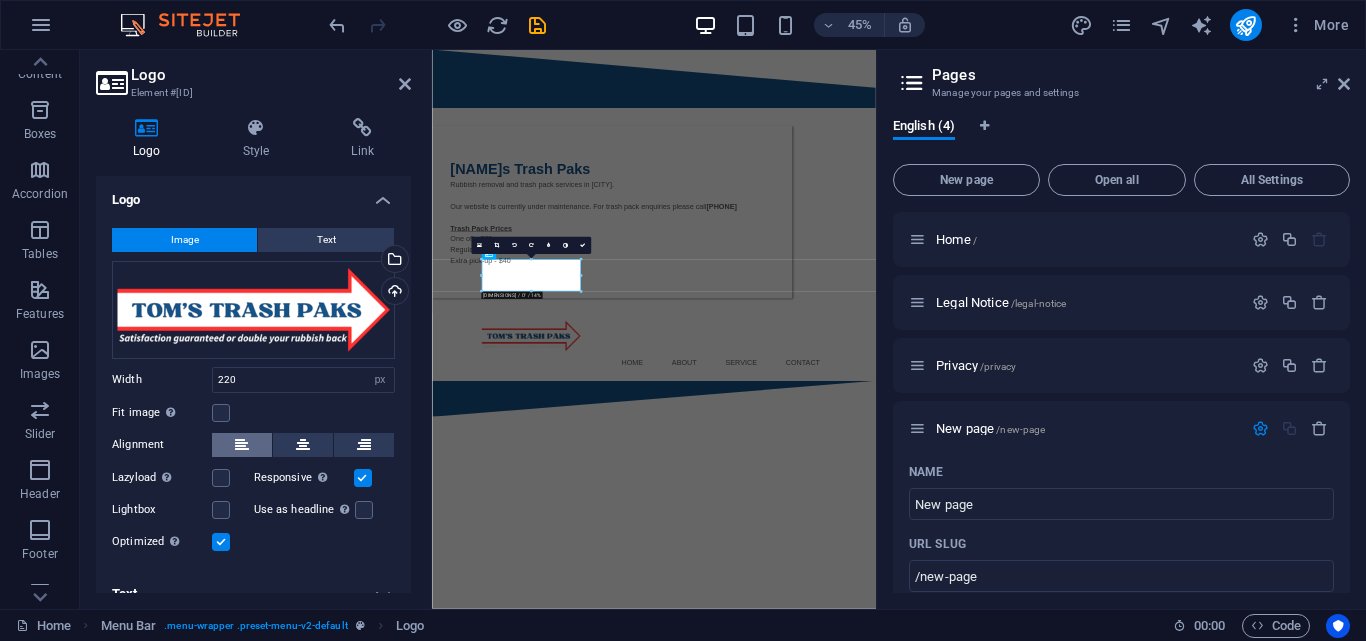 click at bounding box center [242, 445] 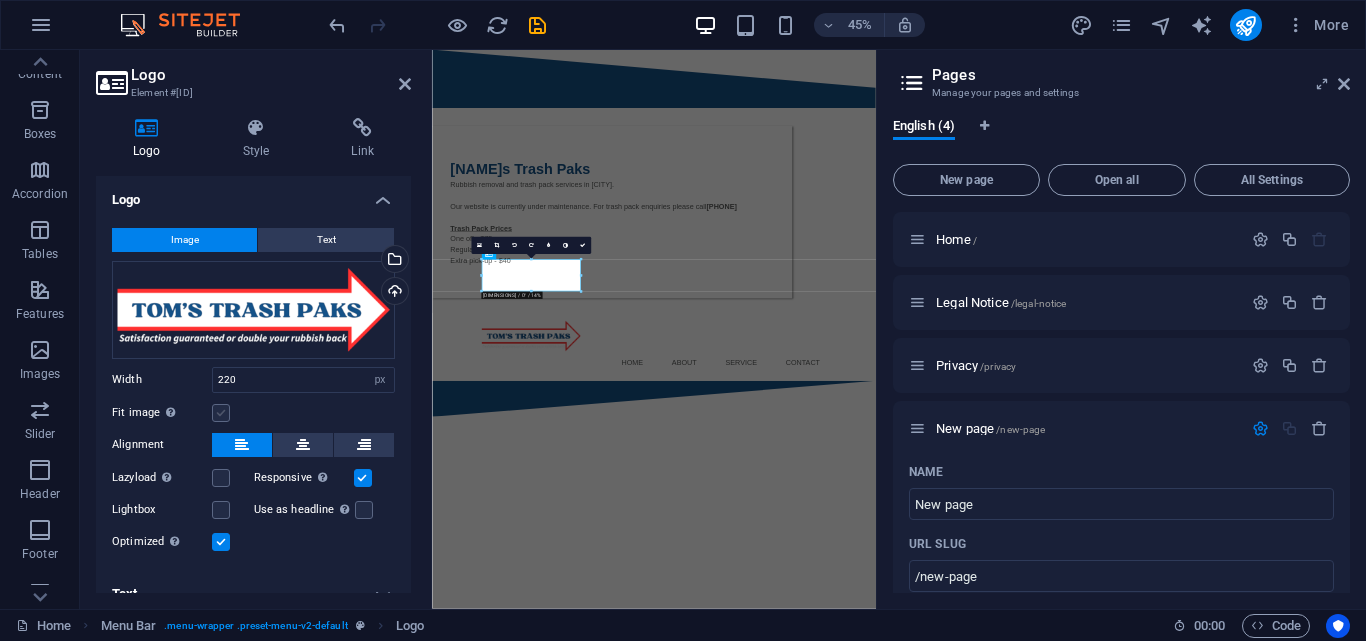 click at bounding box center [221, 413] 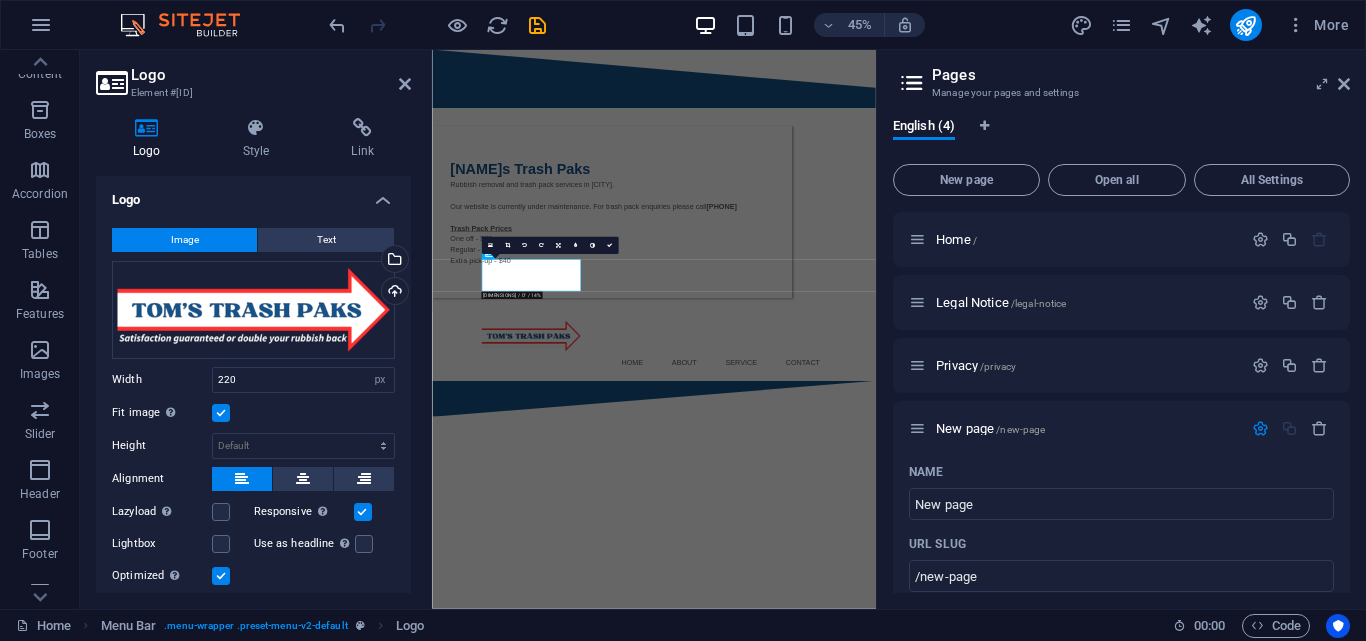 click at bounding box center (221, 413) 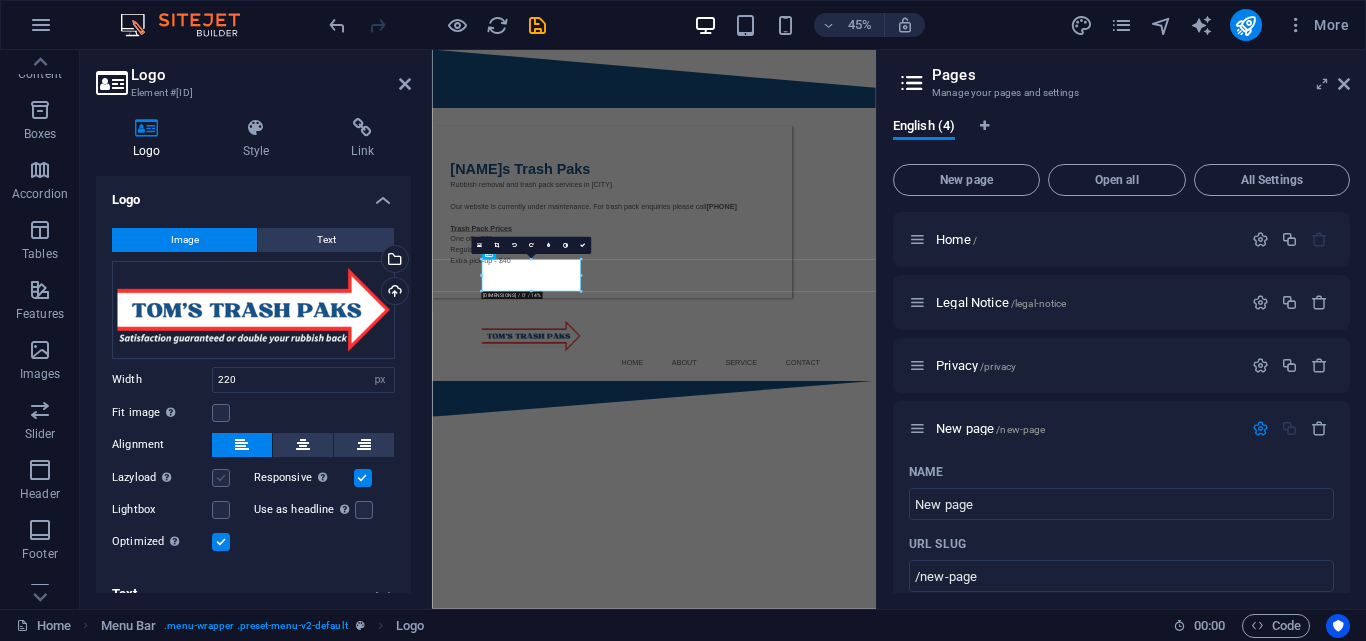 scroll, scrollTop: 23, scrollLeft: 0, axis: vertical 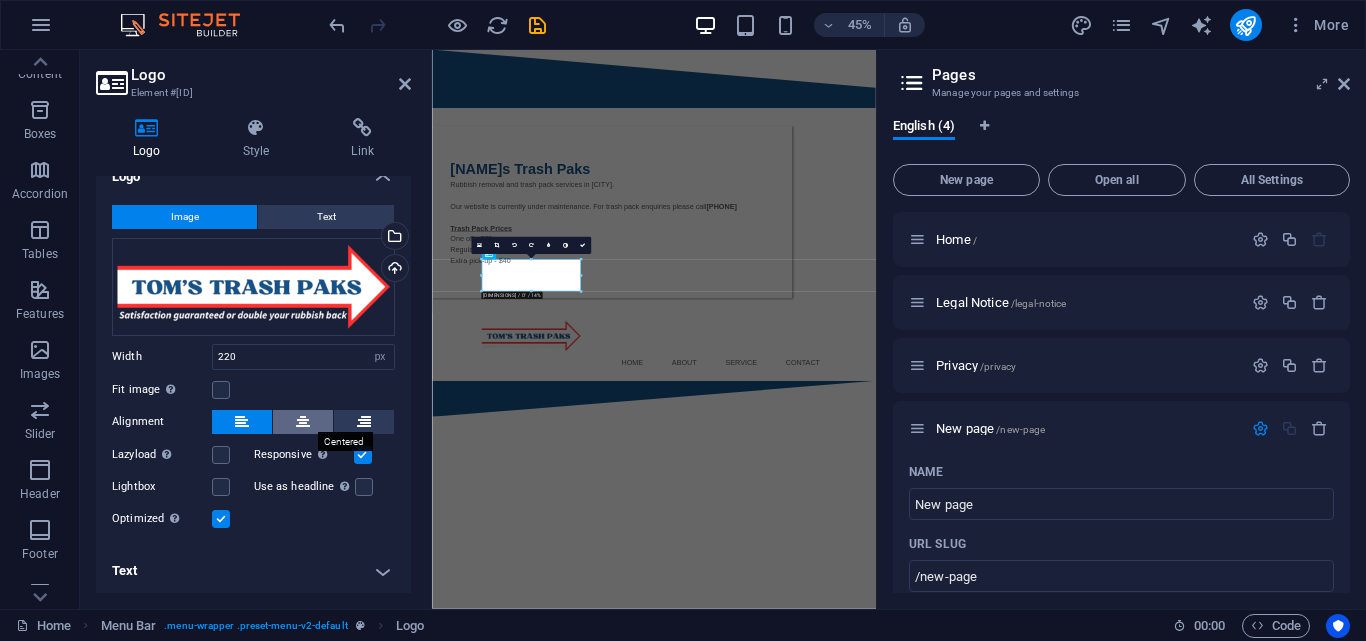 click at bounding box center (303, 422) 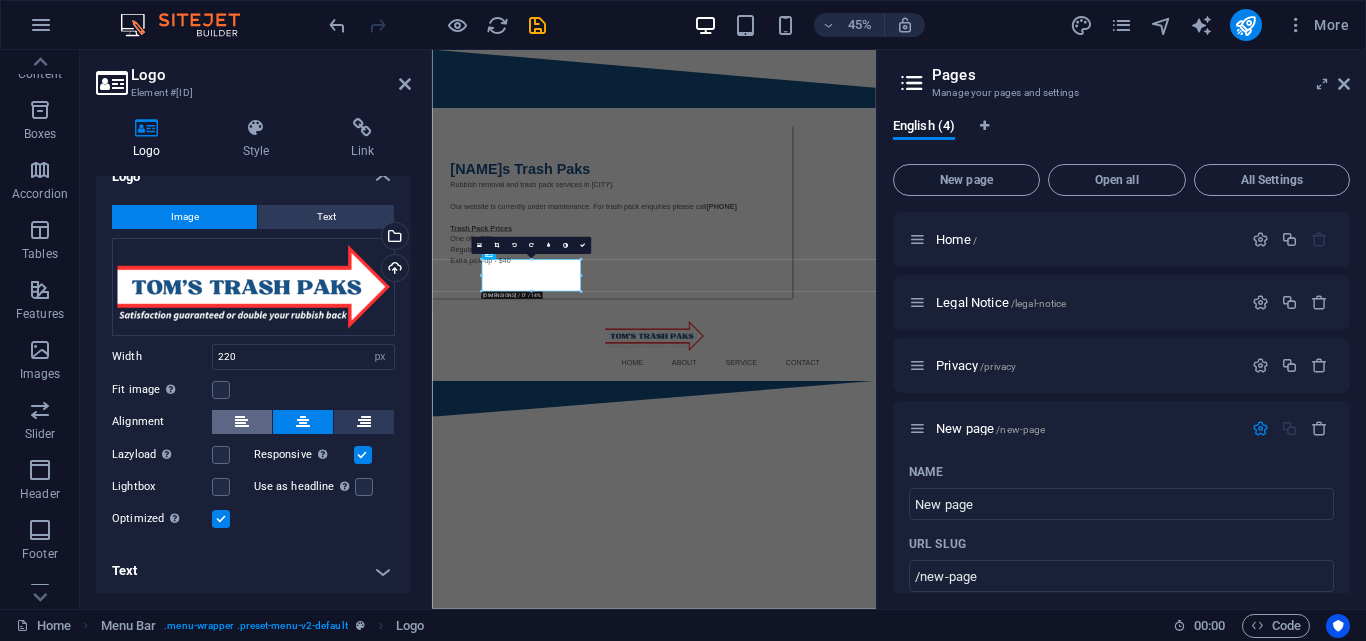click at bounding box center [242, 422] 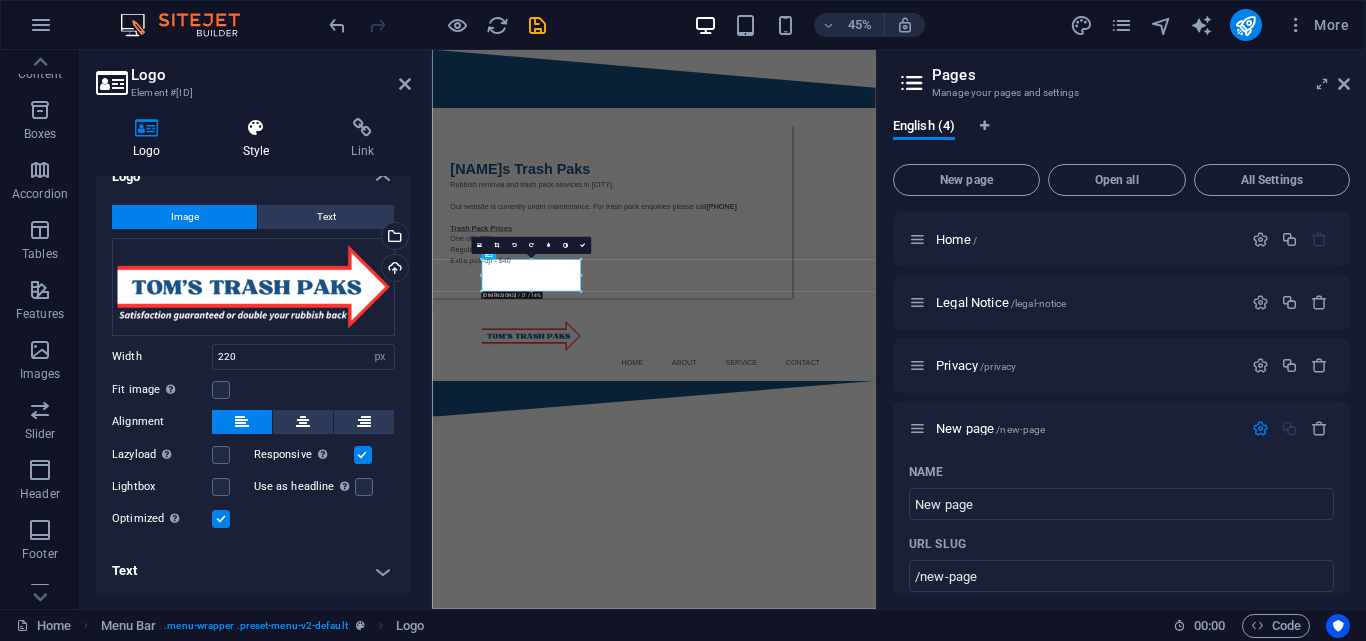 click at bounding box center (256, 128) 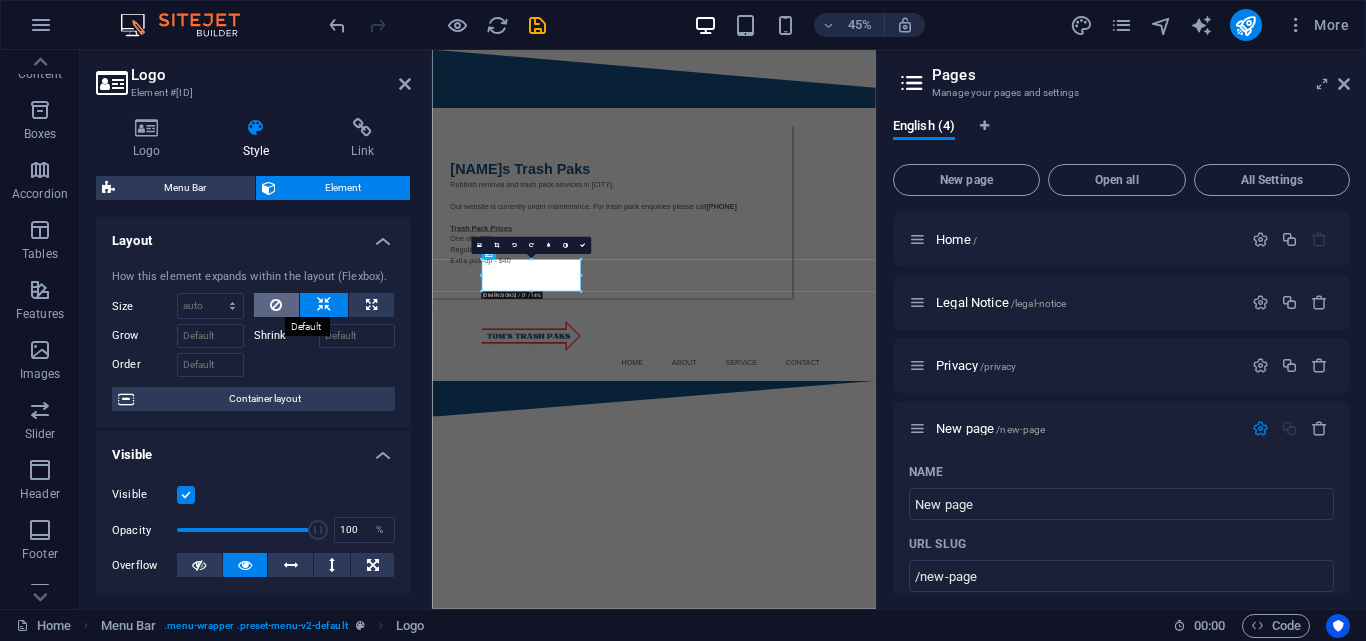 click at bounding box center (276, 305) 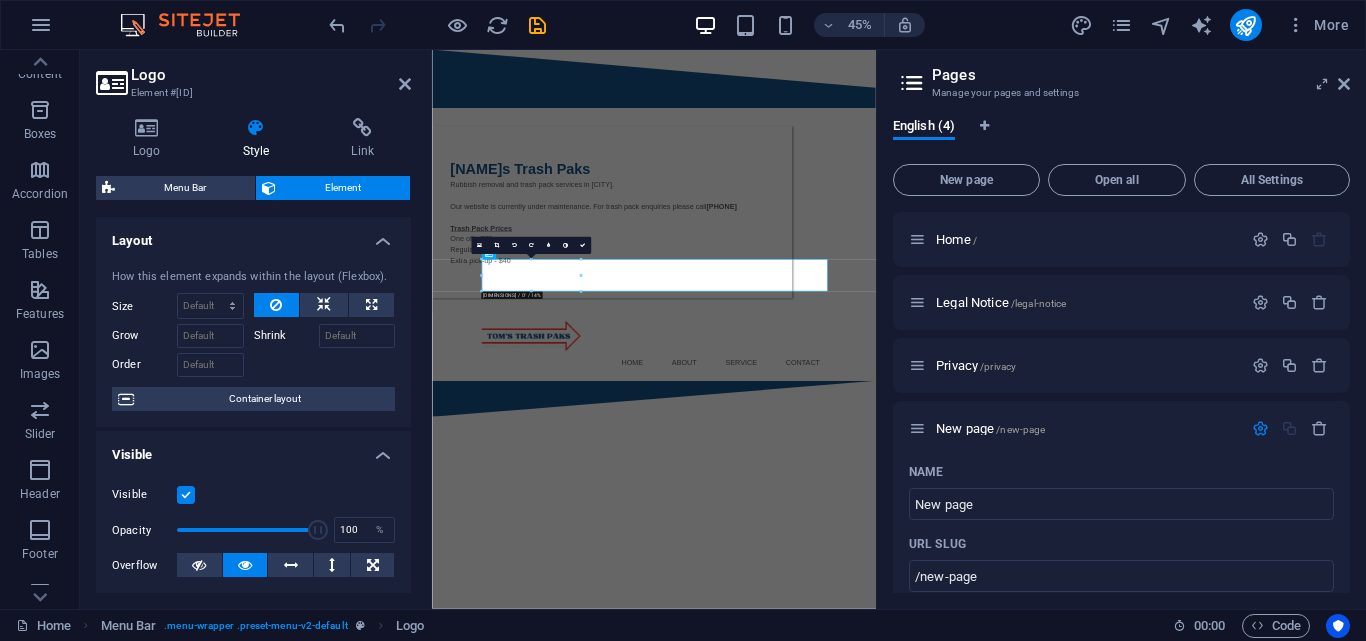 click at bounding box center (276, 305) 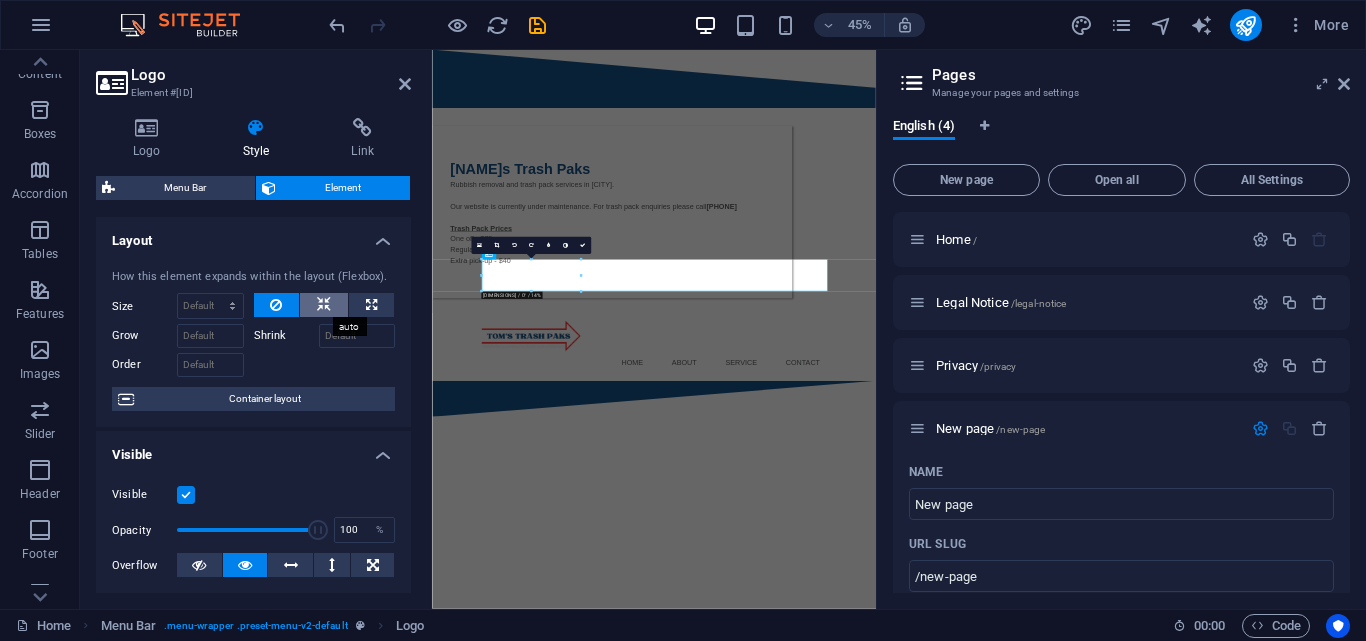 click at bounding box center [324, 305] 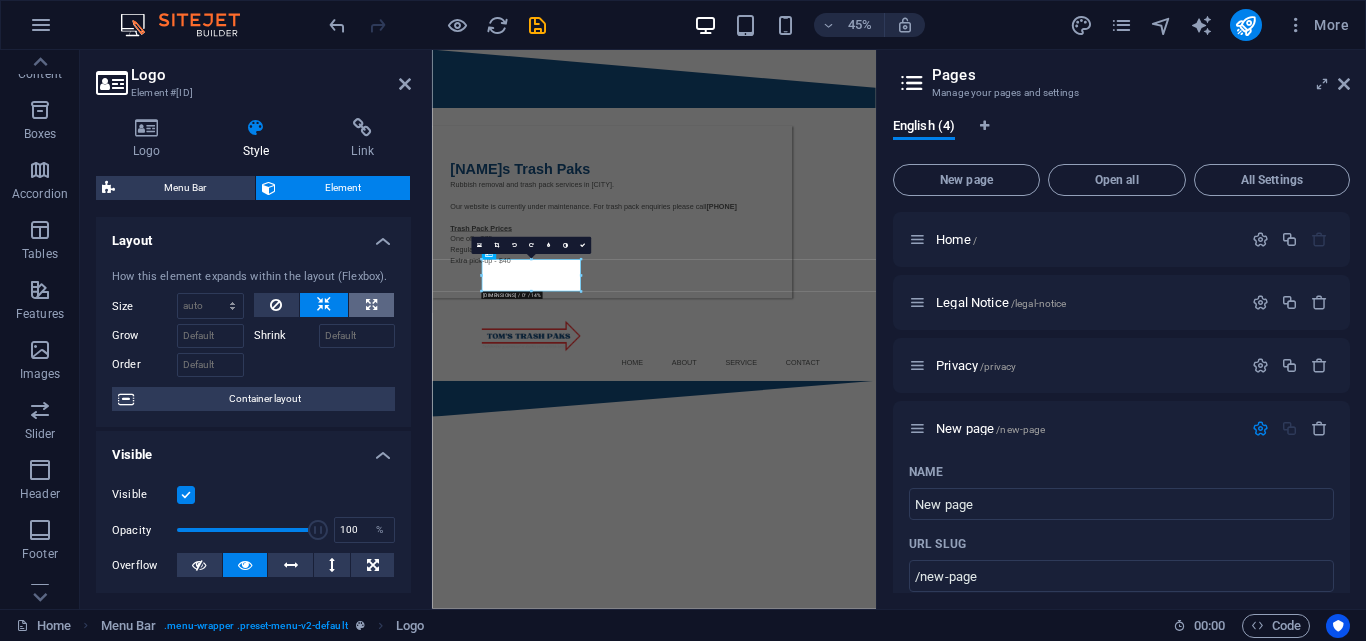 click at bounding box center [371, 305] 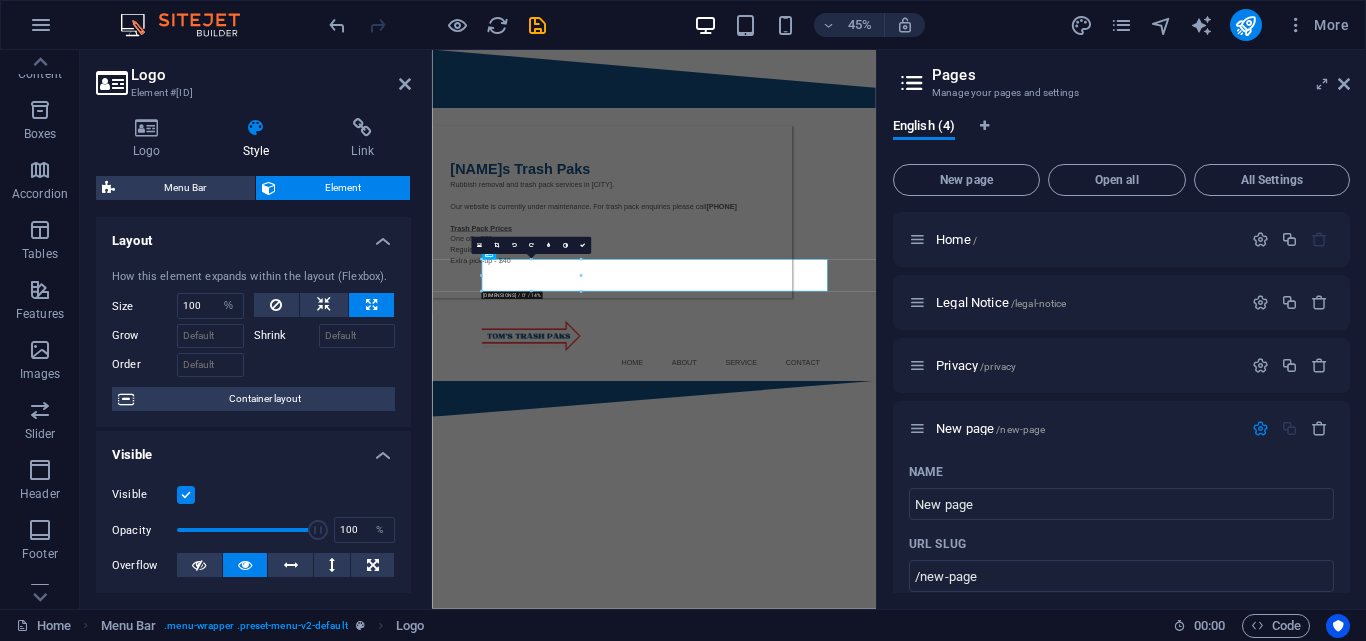 click at bounding box center (371, 305) 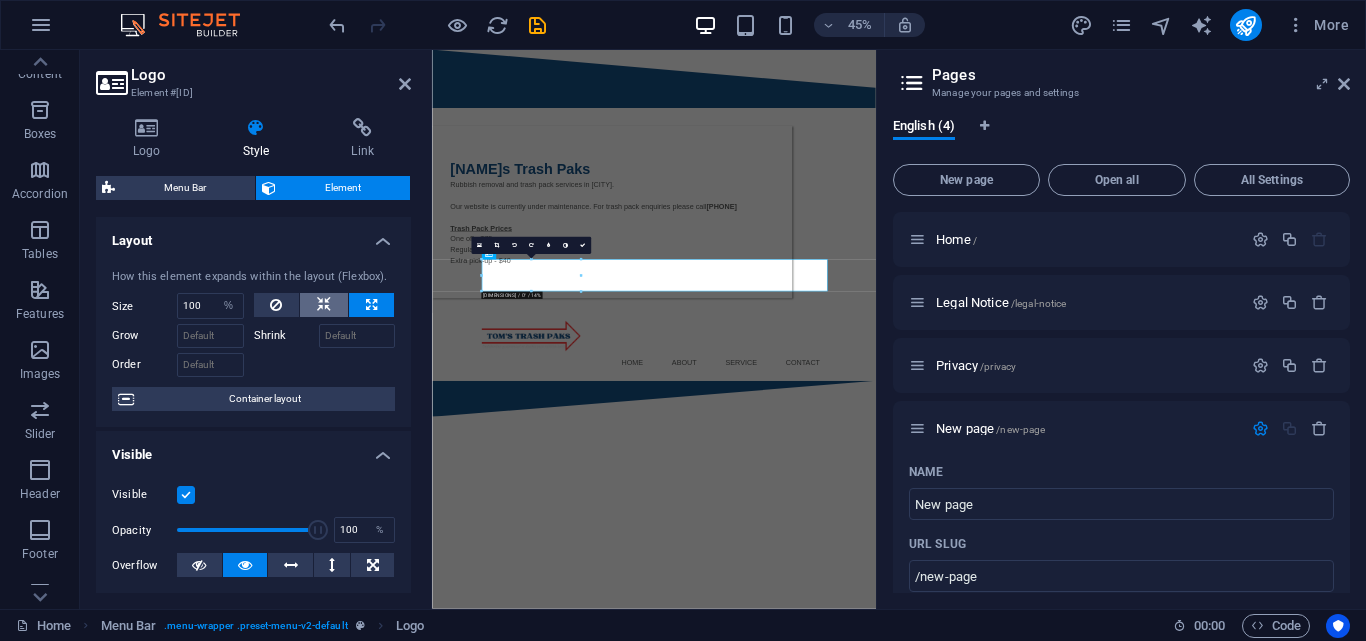 click at bounding box center (324, 305) 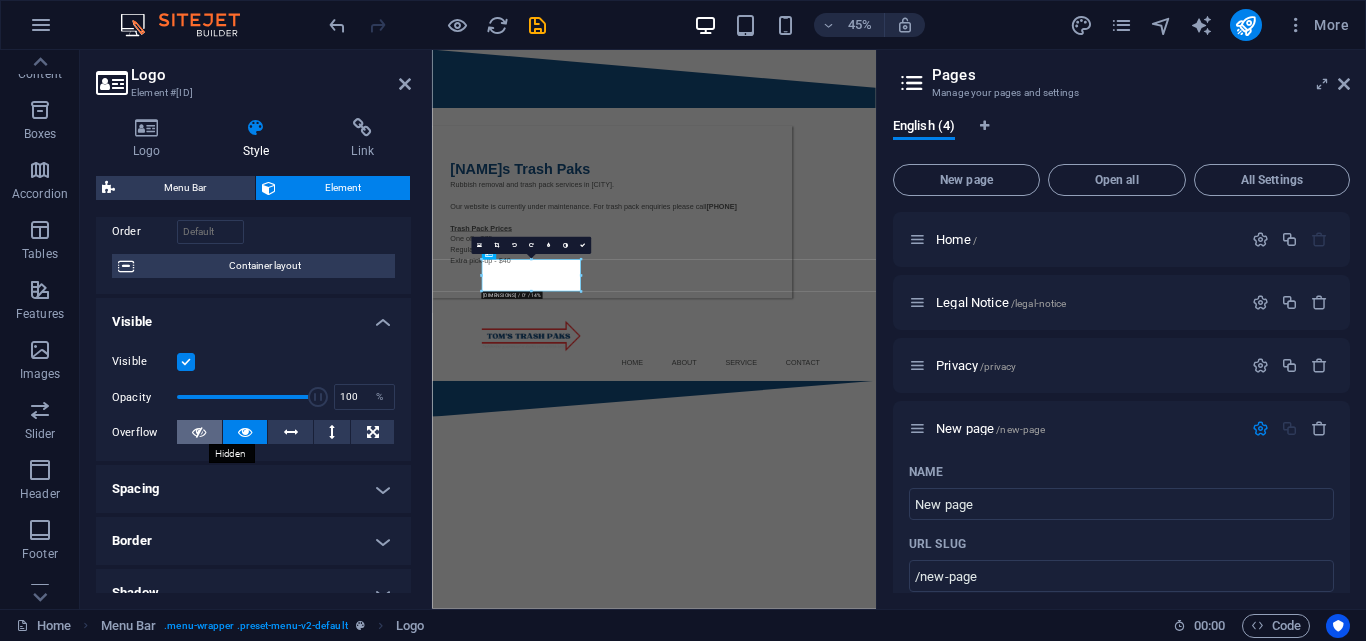 scroll, scrollTop: 200, scrollLeft: 0, axis: vertical 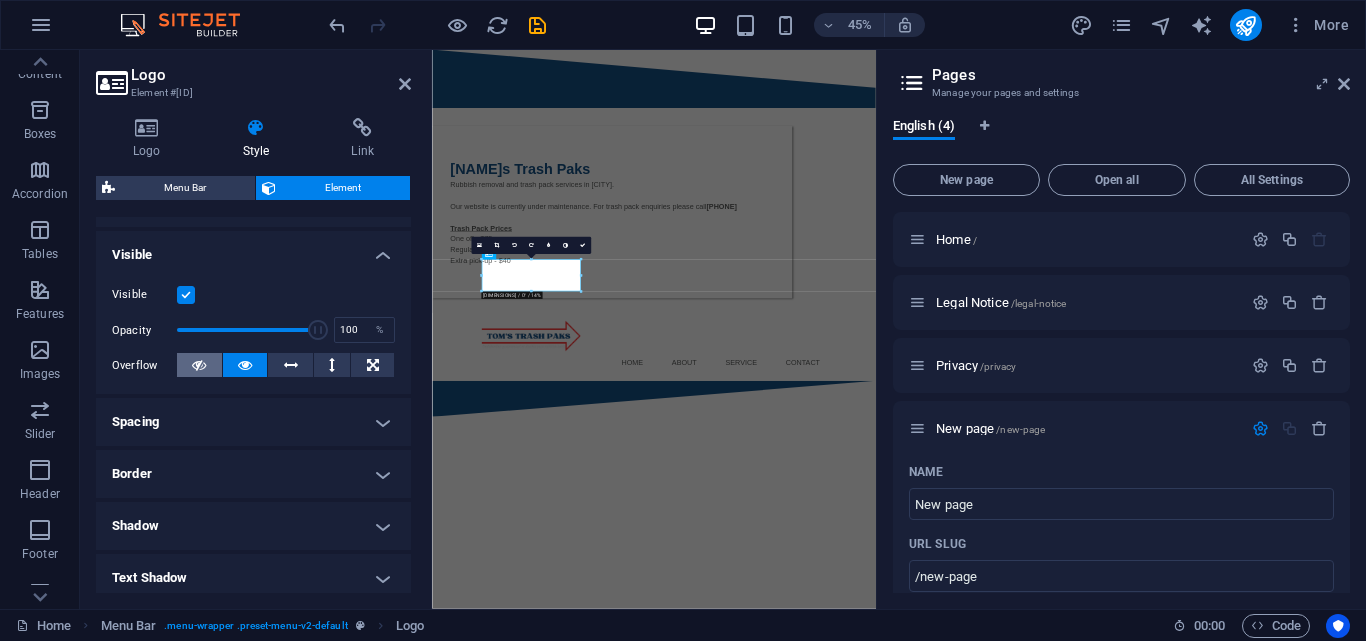 click at bounding box center [199, 365] 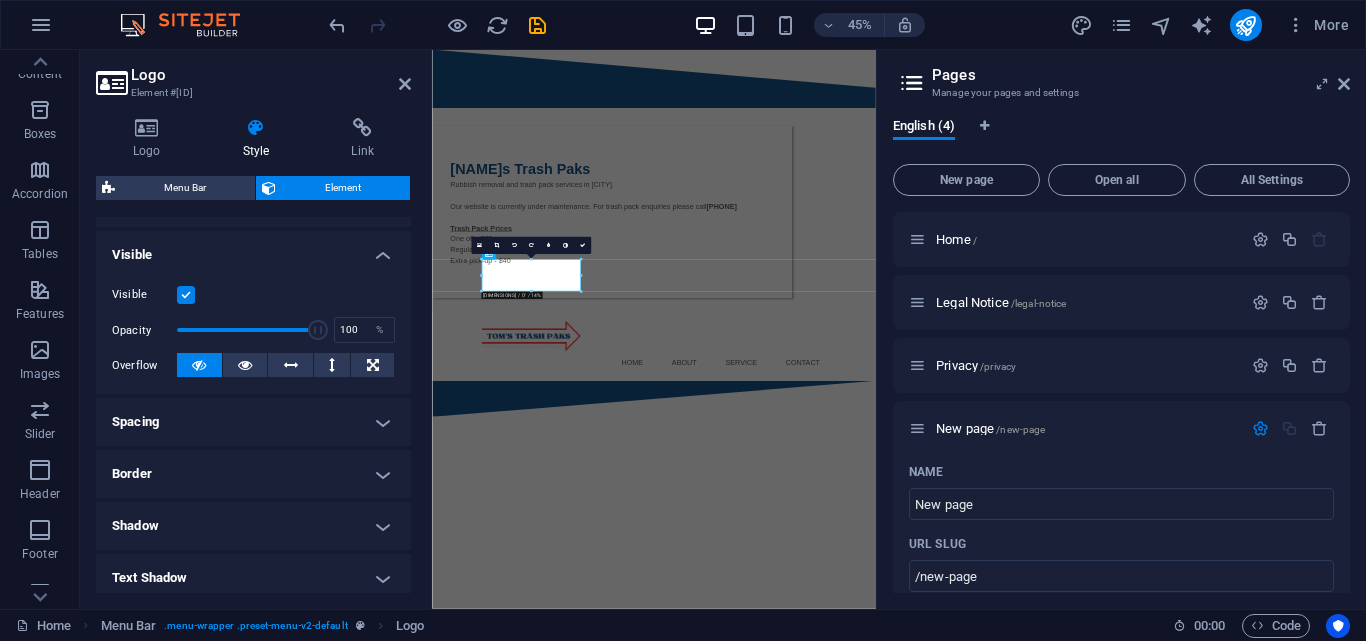 click at bounding box center (199, 365) 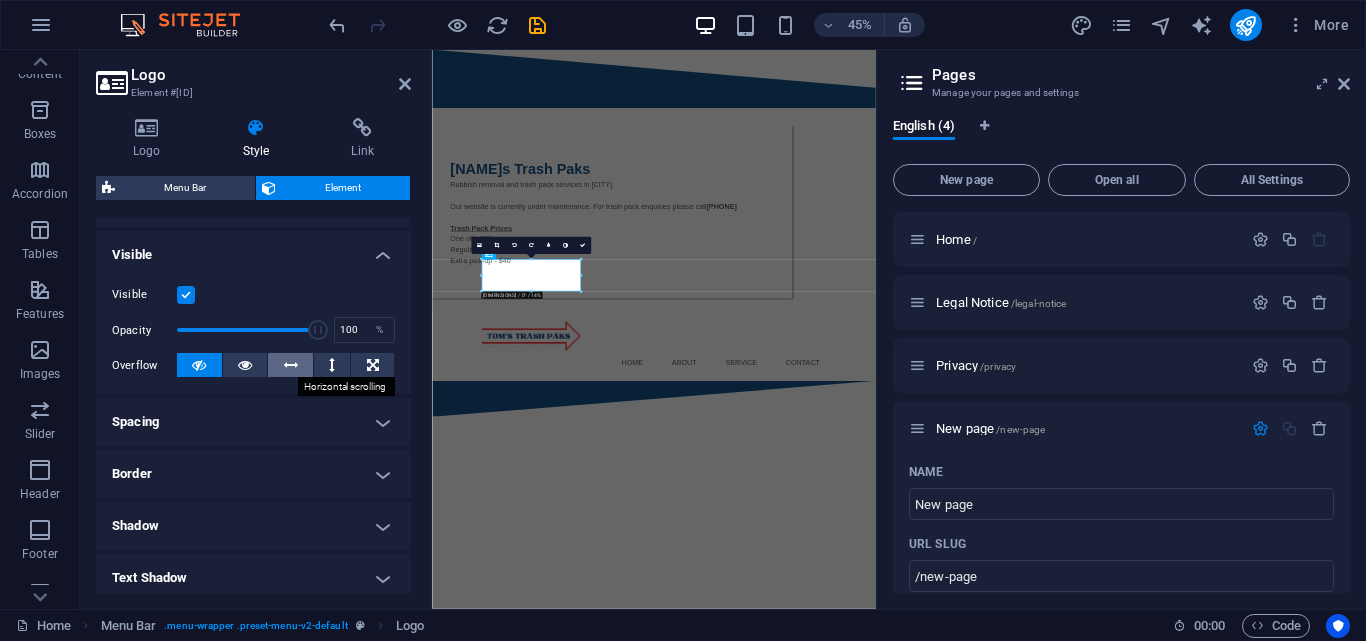 click at bounding box center [290, 365] 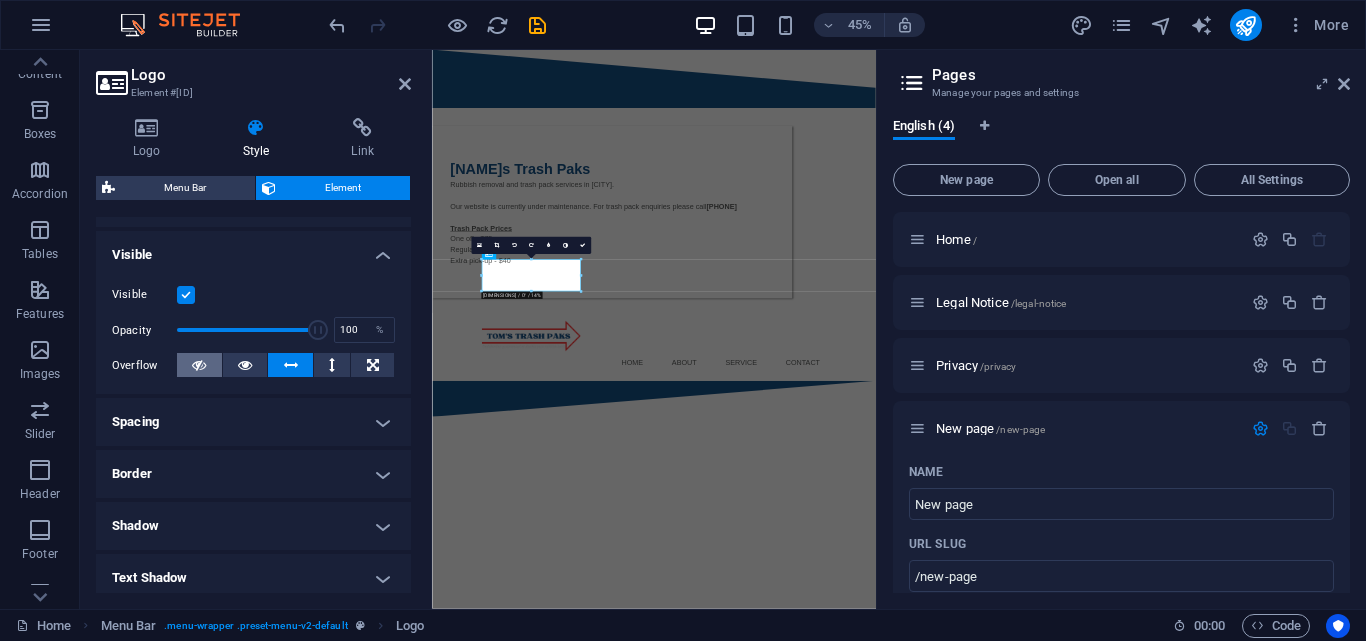 click at bounding box center (199, 365) 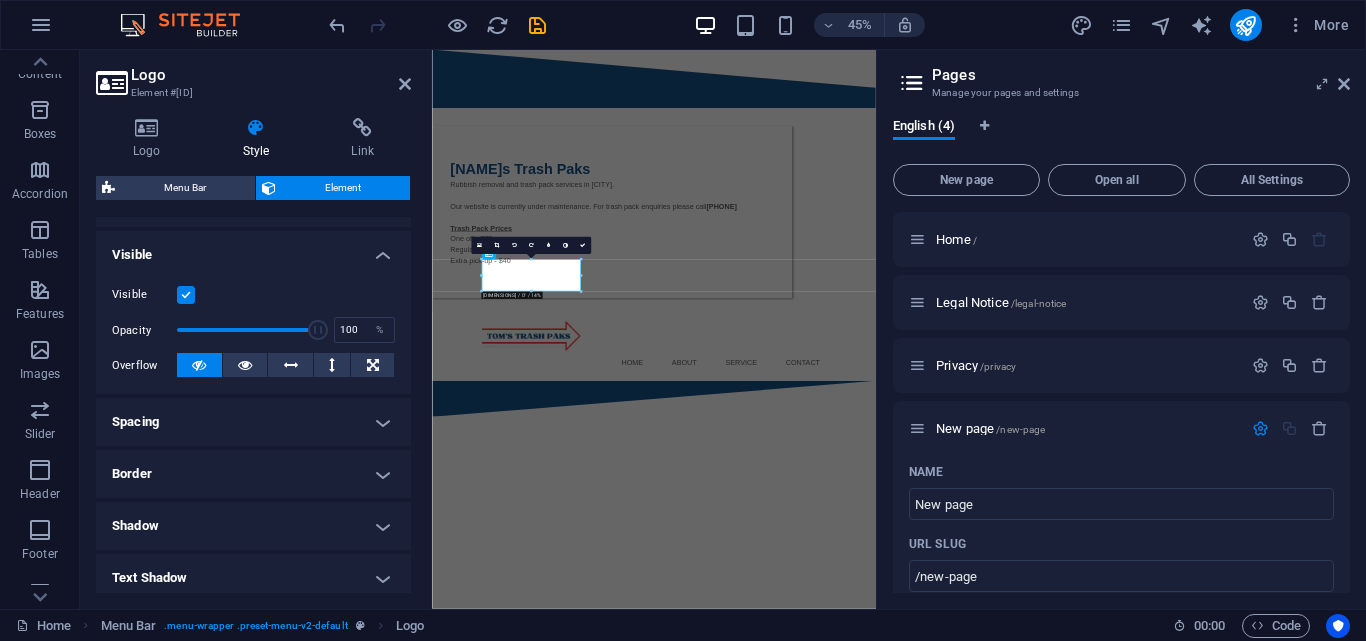 click on "Spacing" at bounding box center [253, 422] 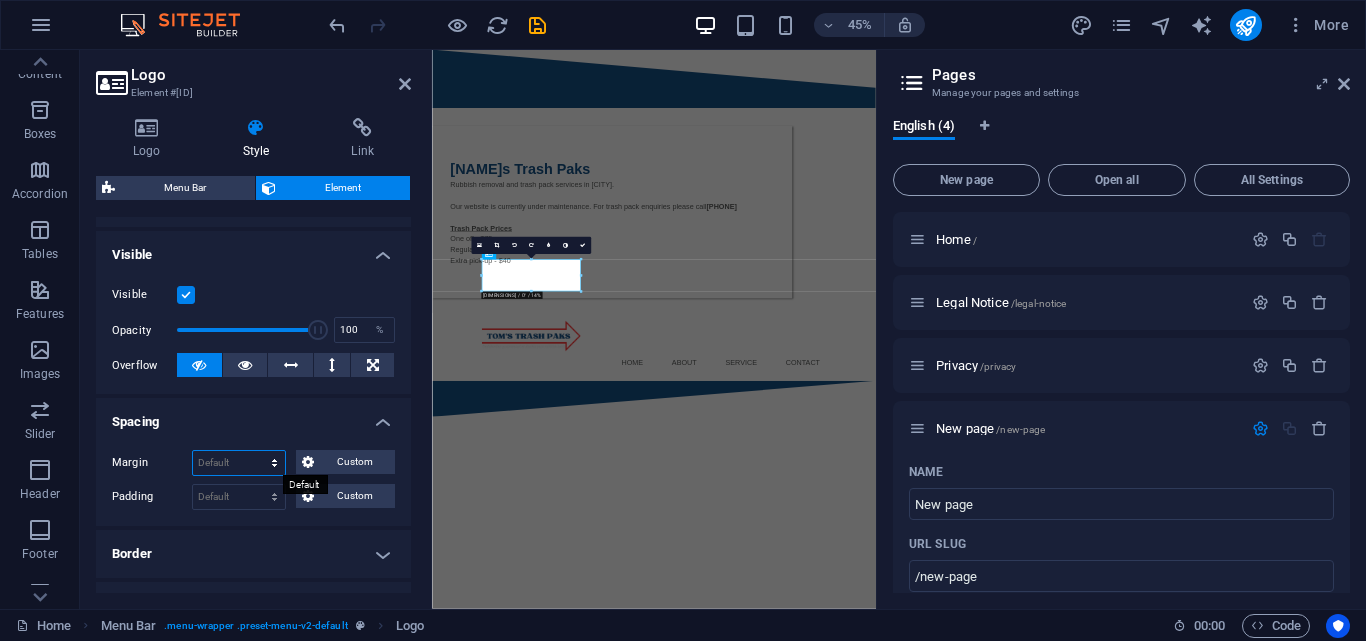 click on "Default auto px % rem vw vh Custom" at bounding box center (239, 463) 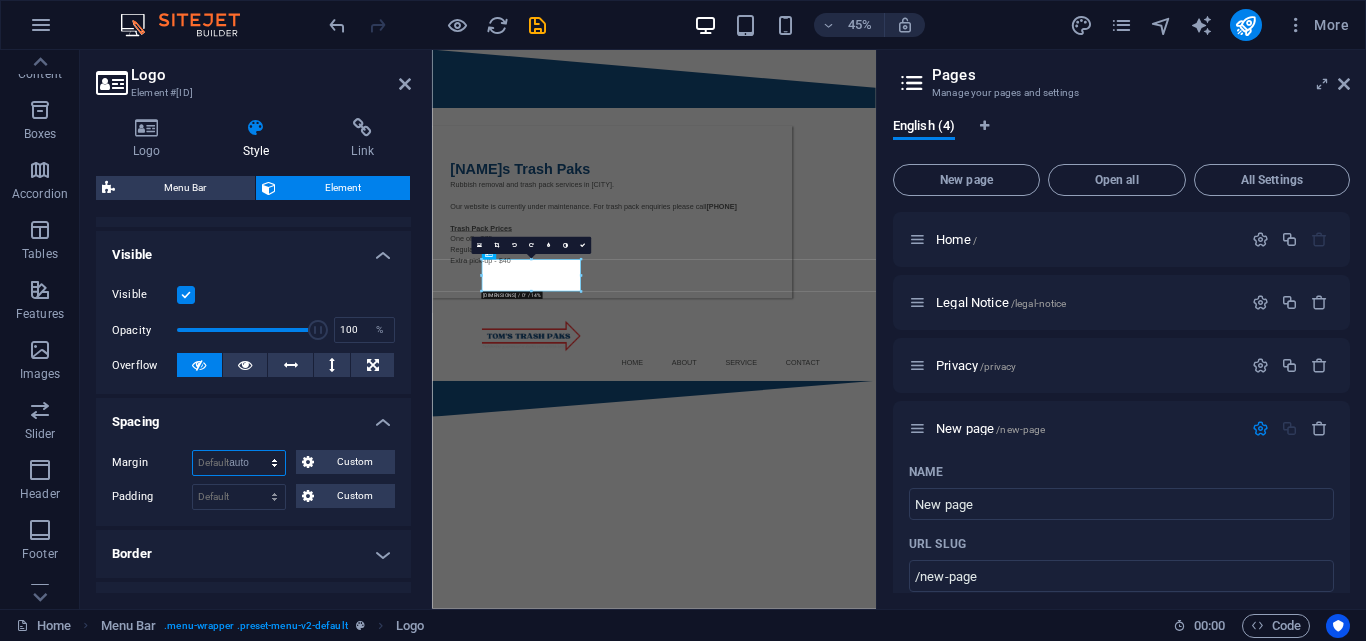 click on "Default auto px % rem vw vh Custom" at bounding box center (239, 463) 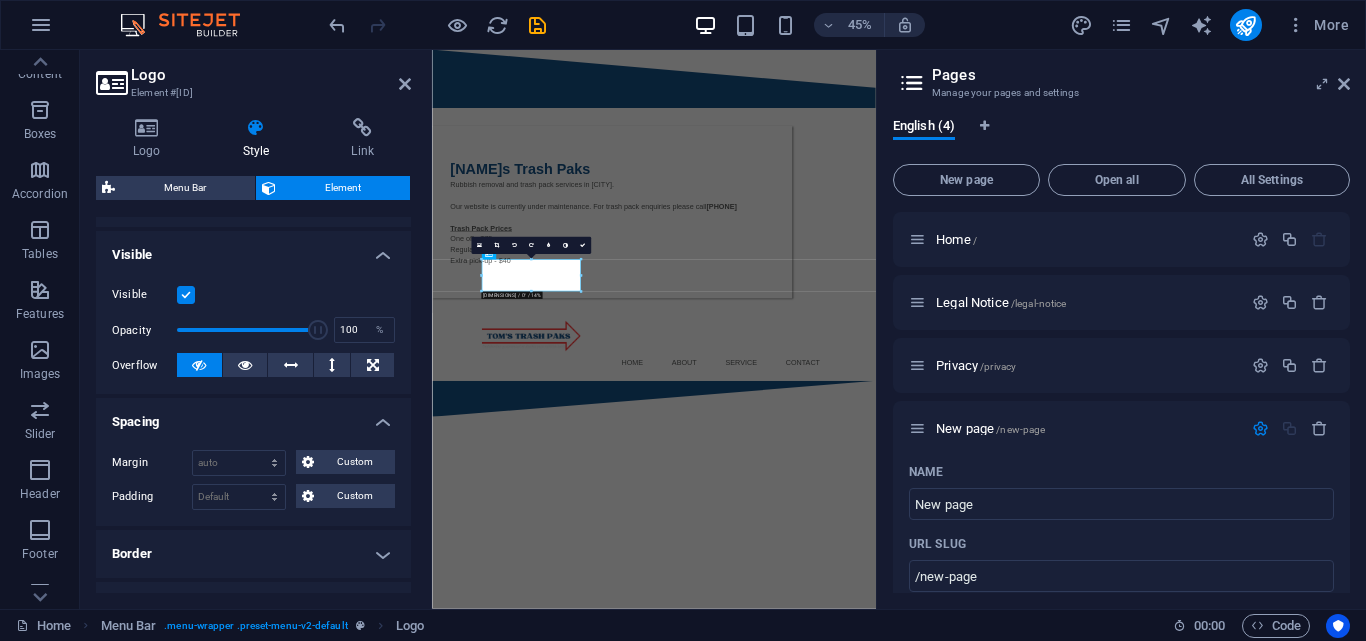 click on "Margin Default auto px % rem vw vh Custom Custom auto px % rem vw vh auto px % rem vw vh auto px % rem vw vh auto px % rem vw vh Padding Default px rem % vh vw Custom Custom px rem % vh vw px rem % vh vw px rem % vh vw px rem % vh vw" at bounding box center [253, 480] 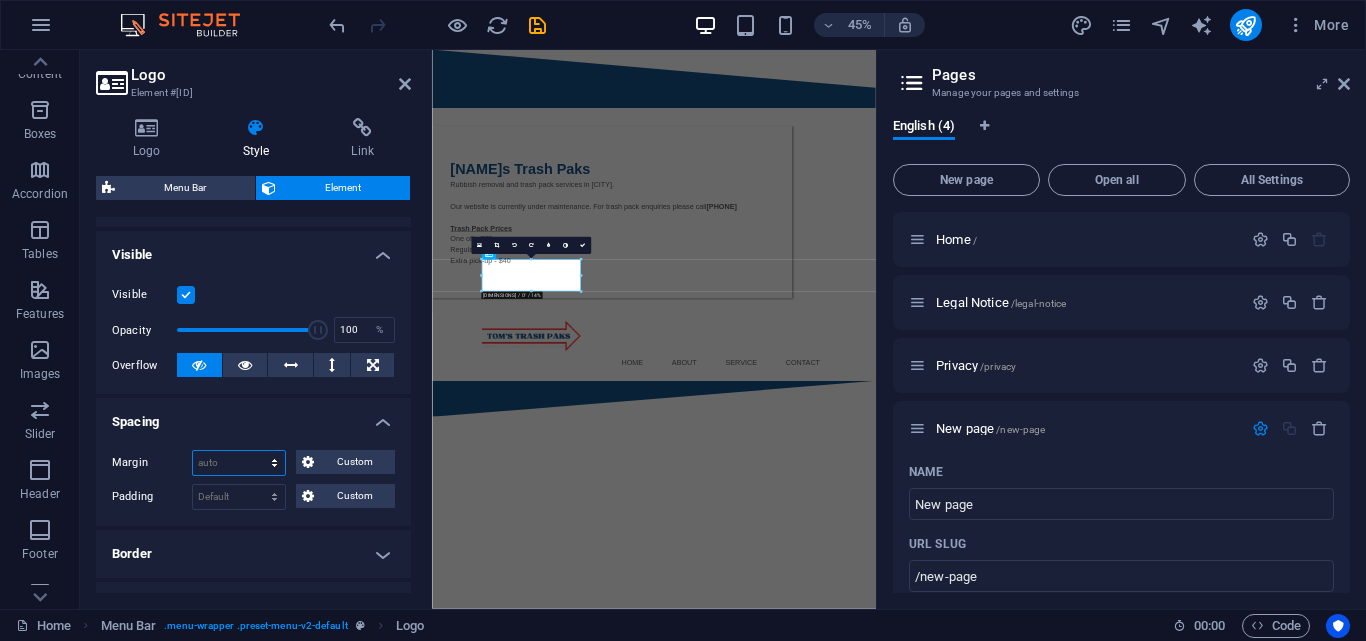 click on "Default auto px % rem vw vh Custom" at bounding box center [239, 463] 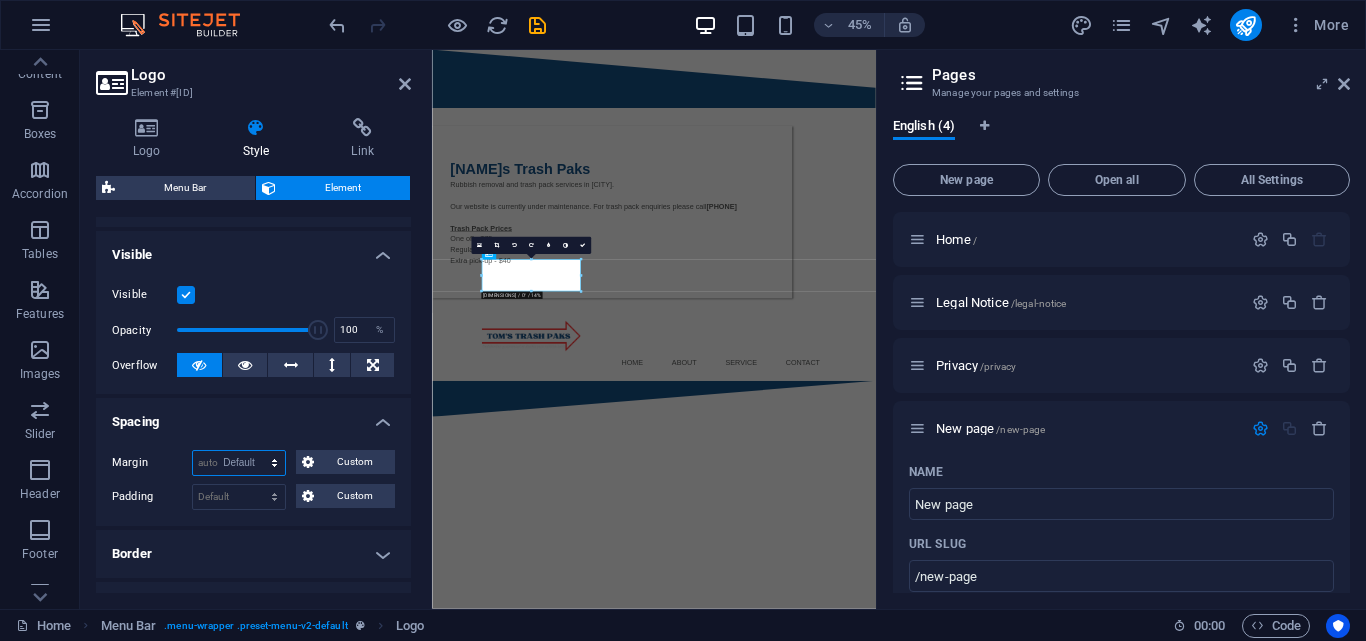 click on "Default auto px % rem vw vh Custom" at bounding box center (239, 463) 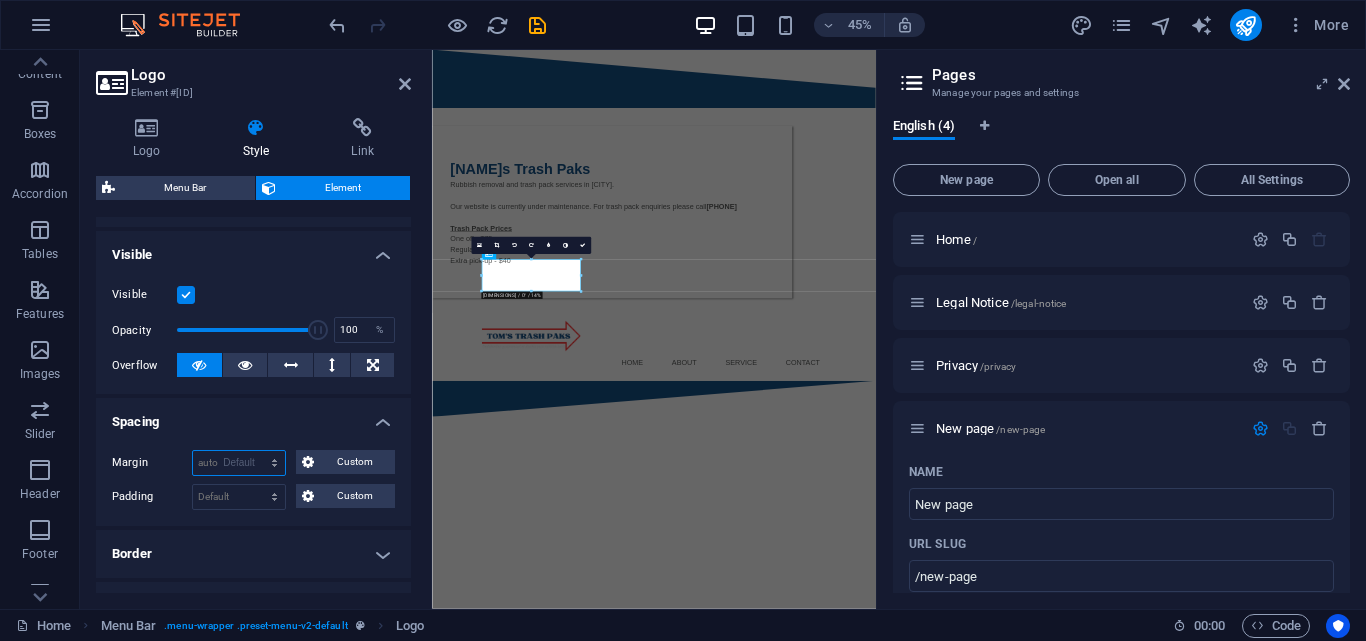 select on "DISABLED_OPTION_VALUE" 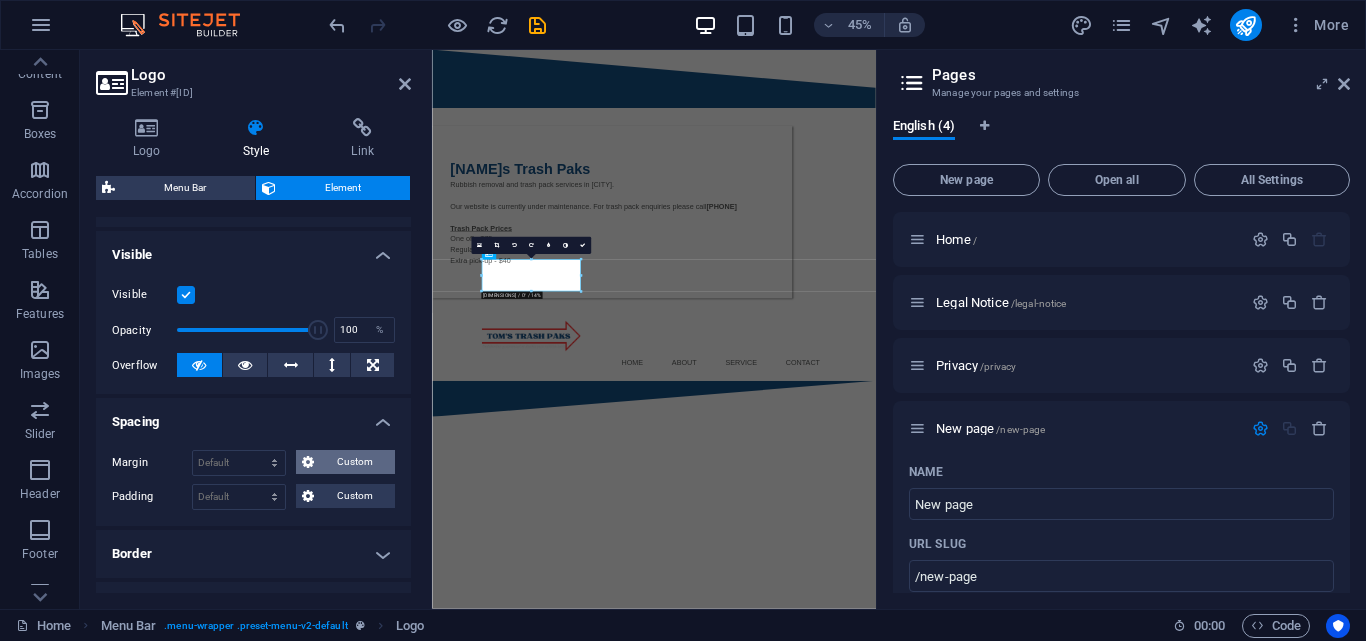 click on "Custom" at bounding box center [354, 462] 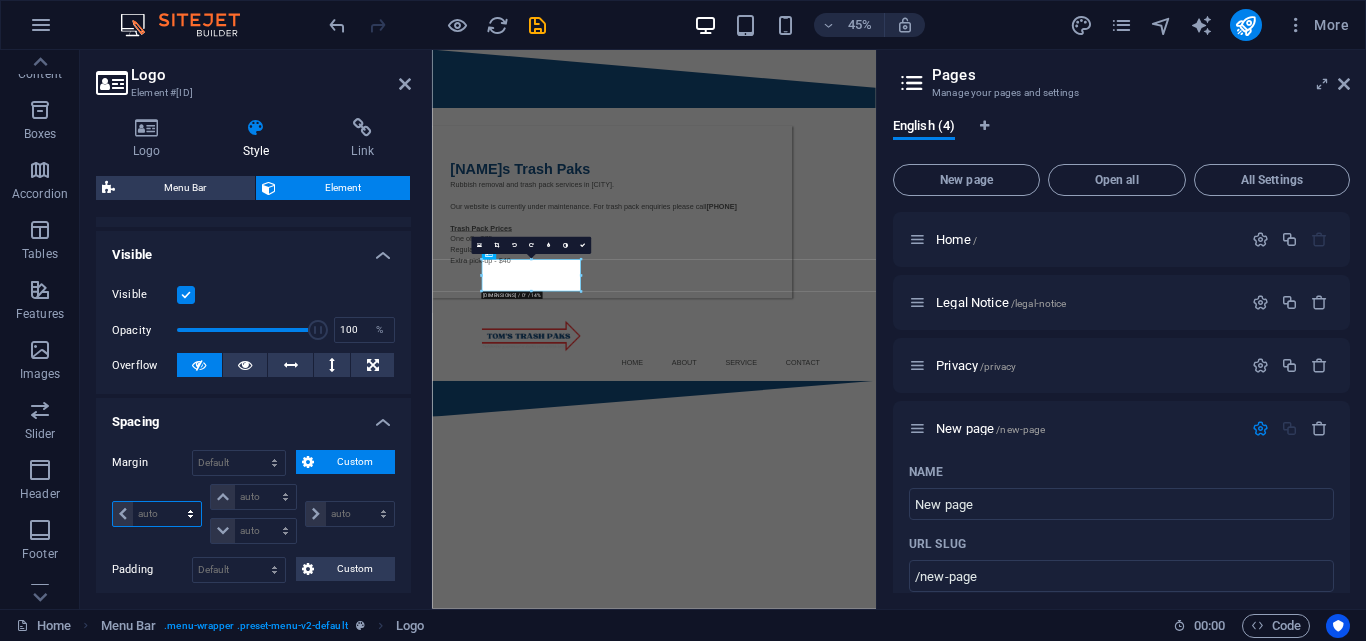 click on "auto px % rem vw vh" at bounding box center (157, 514) 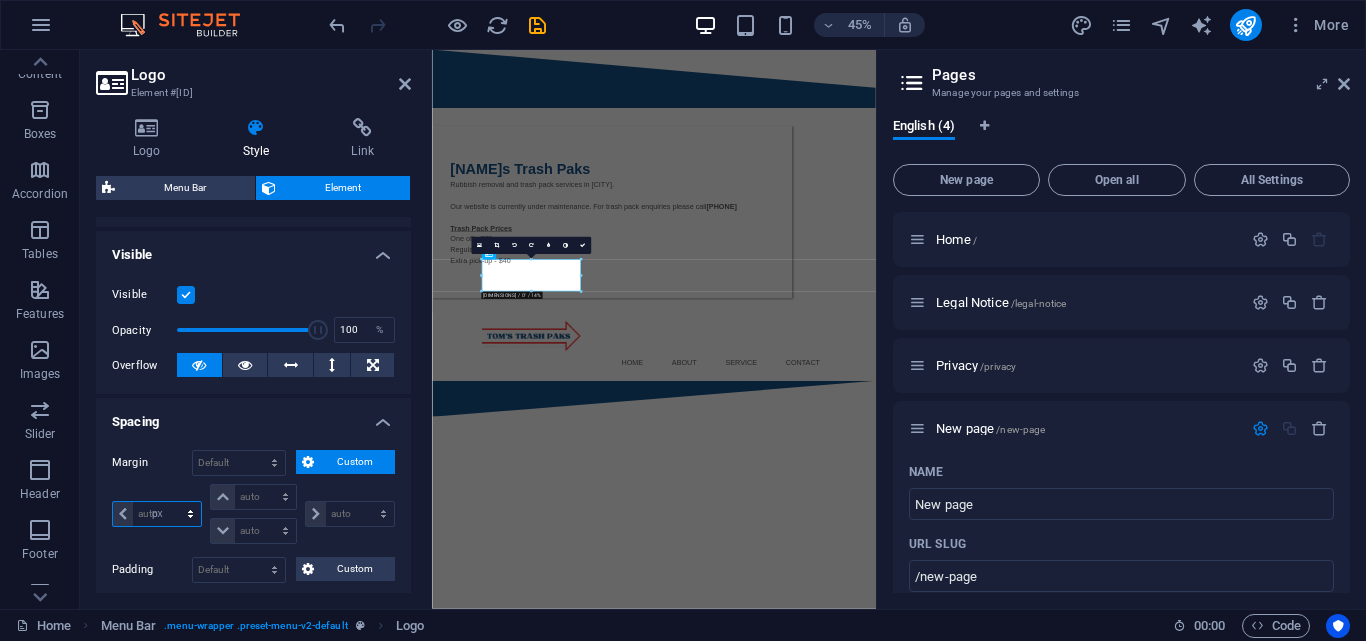 click on "auto px % rem vw vh" at bounding box center [157, 514] 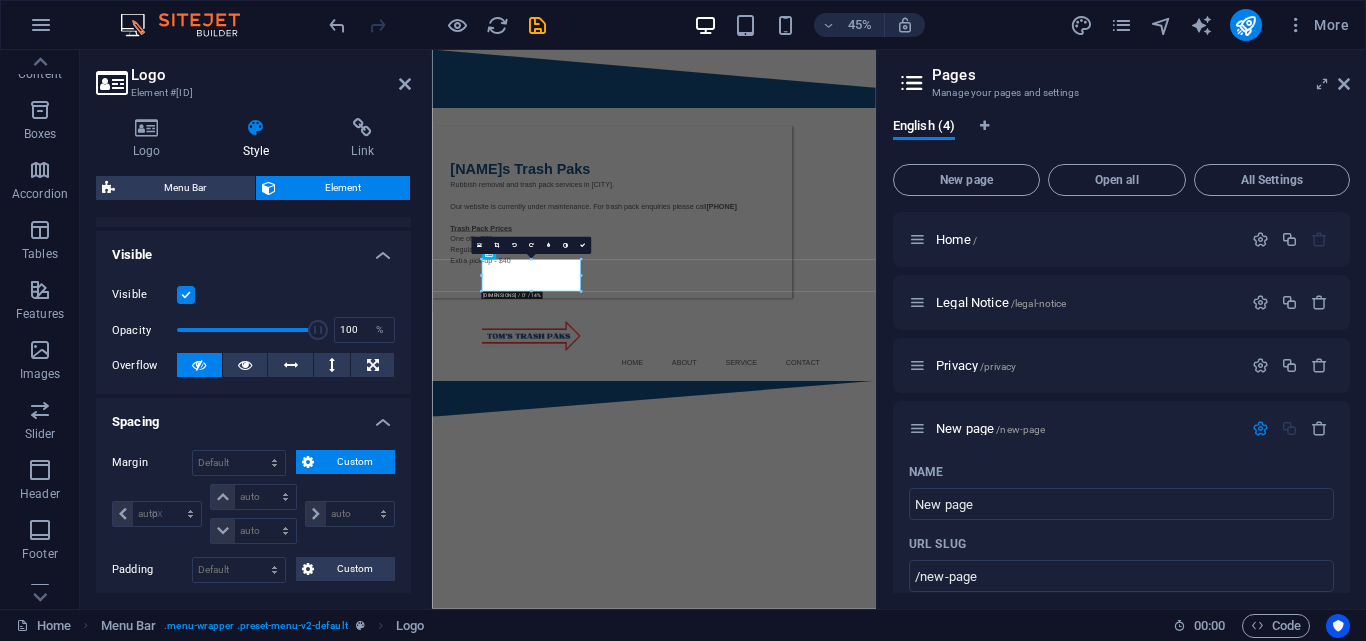 click on "Spacing" at bounding box center (253, 416) 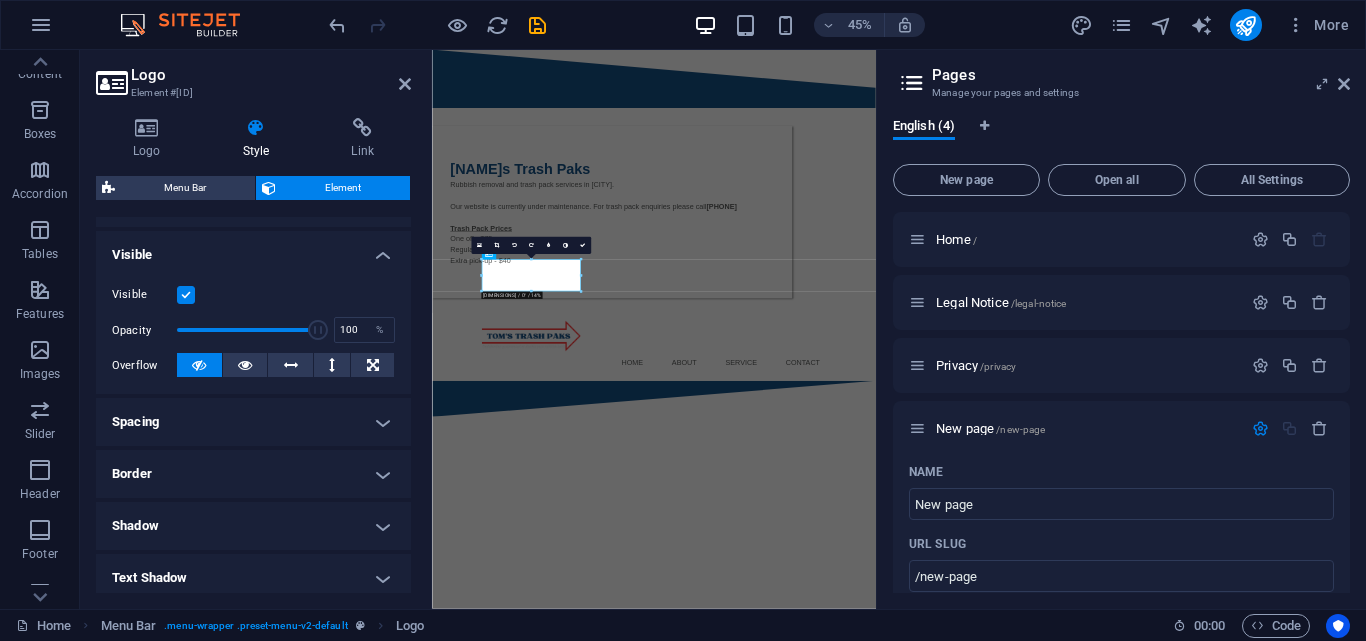 click on "Spacing" at bounding box center [253, 422] 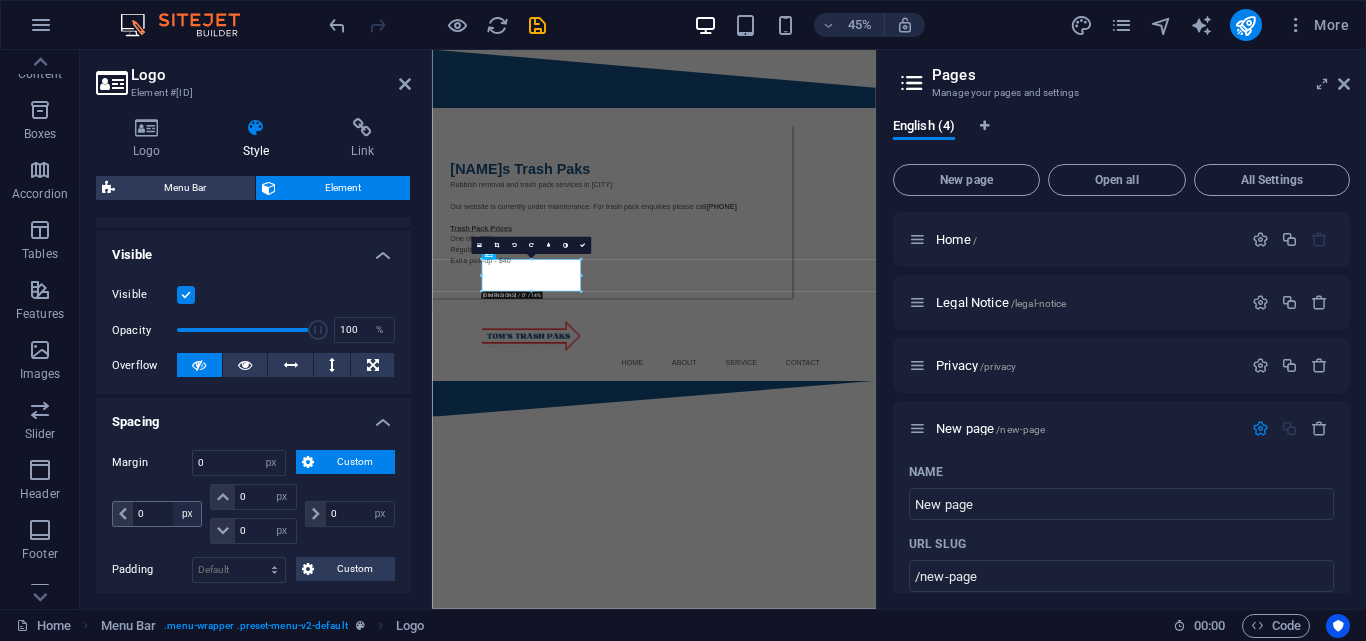 scroll, scrollTop: 333, scrollLeft: 0, axis: vertical 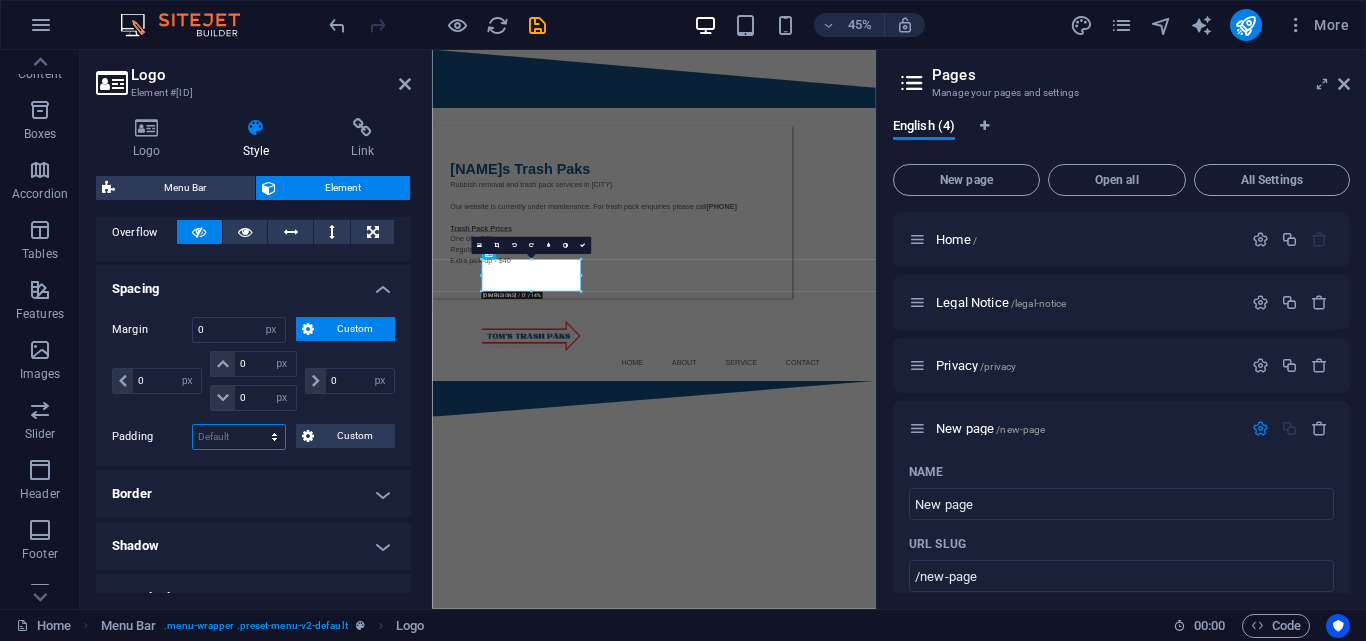 click on "Default px rem % vh vw Custom" at bounding box center [239, 437] 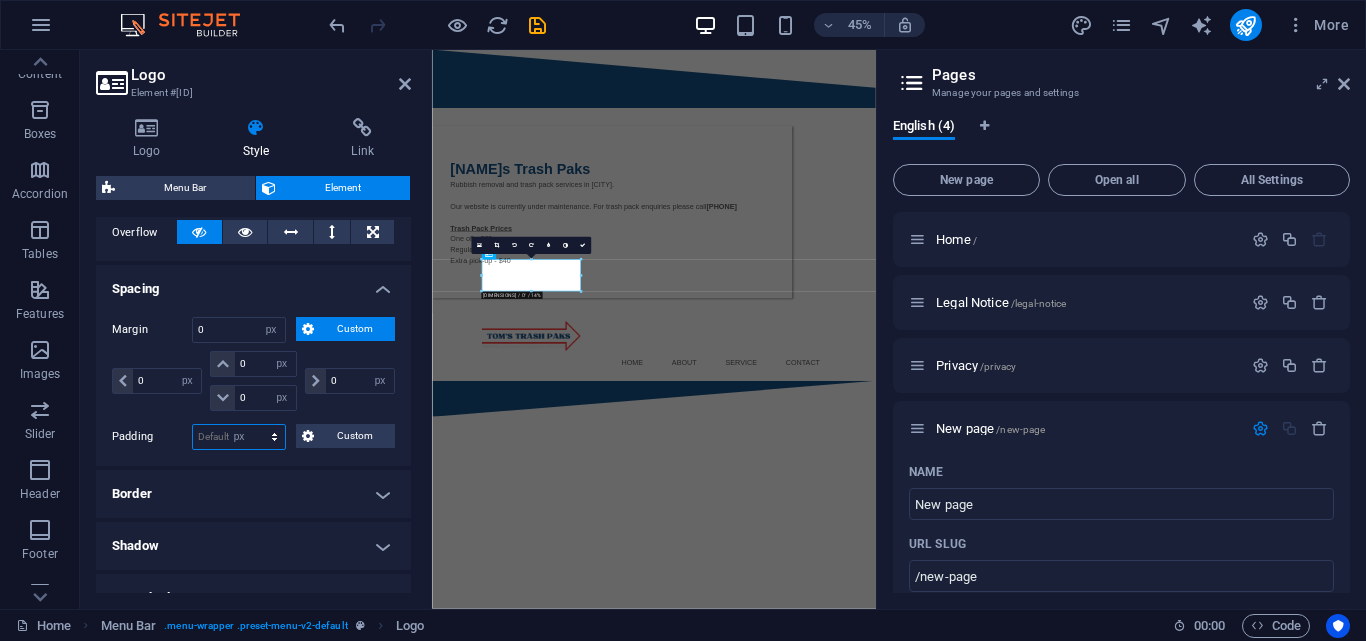 click on "Default px rem % vh vw Custom" at bounding box center (239, 437) 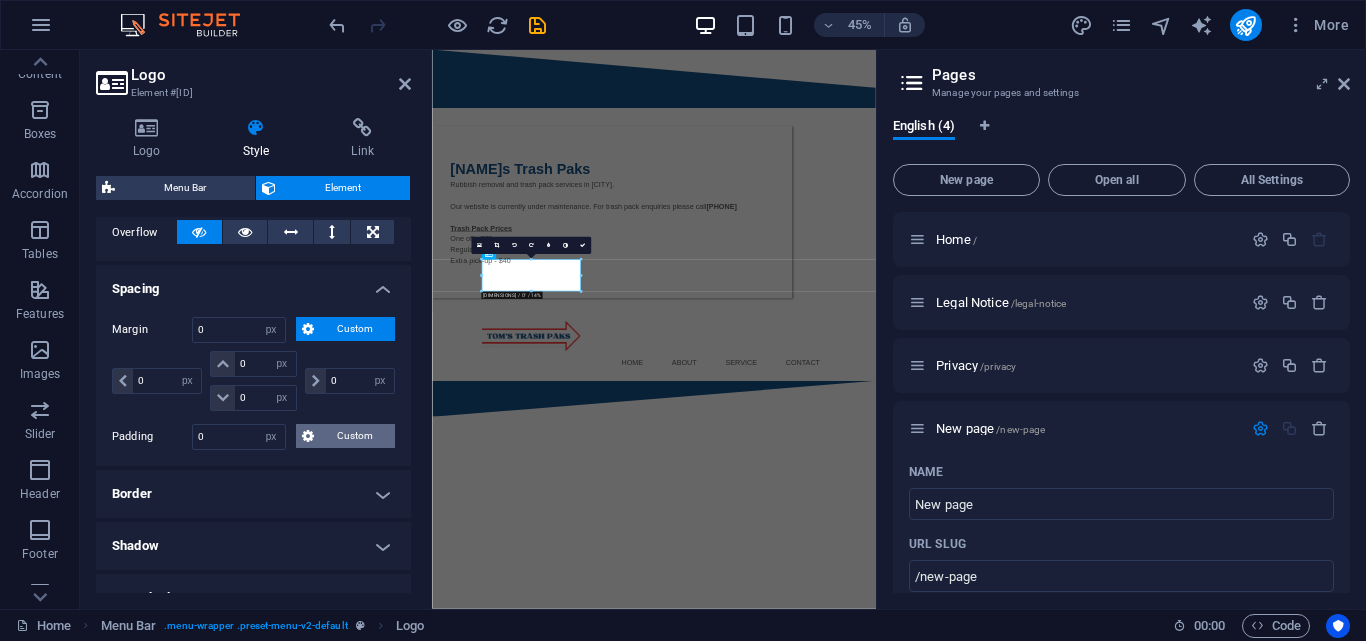 click on "Custom" at bounding box center (345, 436) 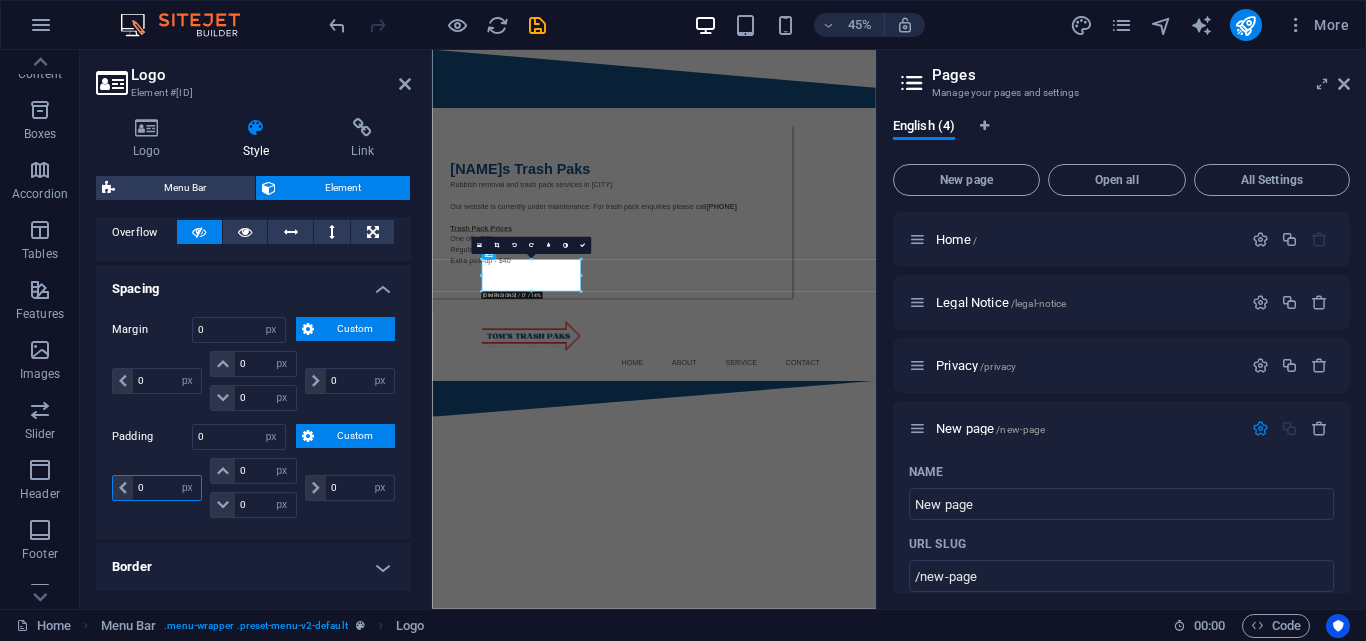 click on "0" at bounding box center [167, 488] 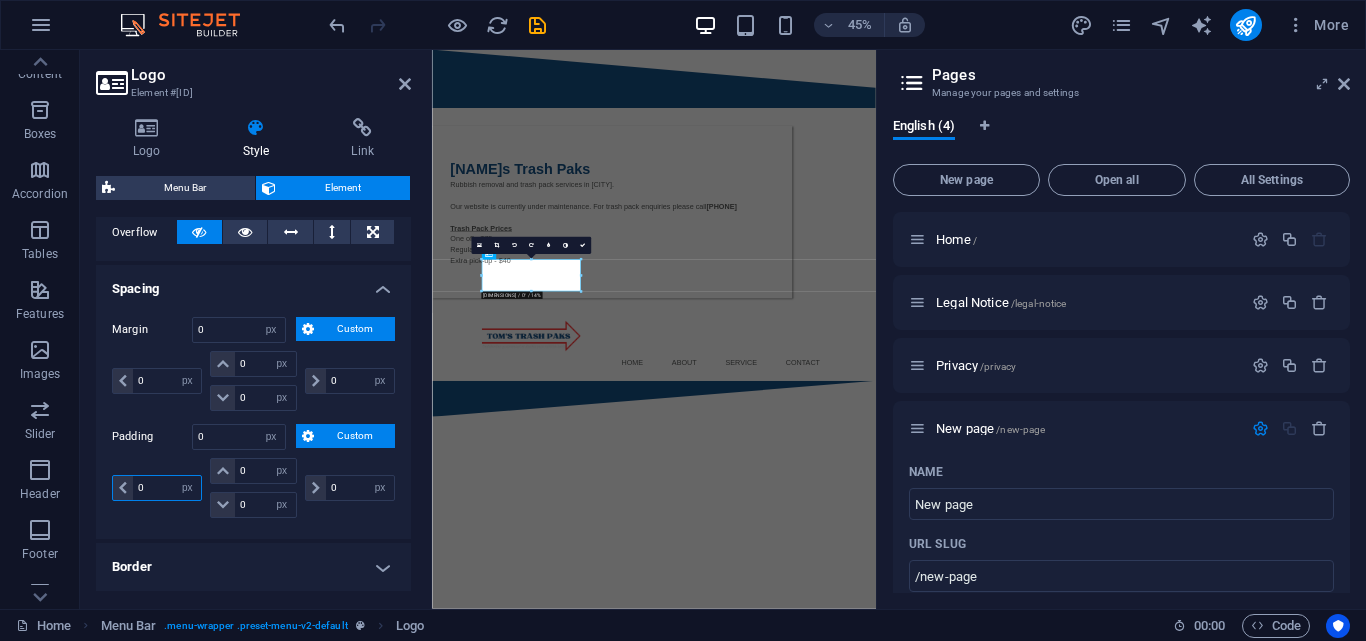 scroll, scrollTop: 533, scrollLeft: 0, axis: vertical 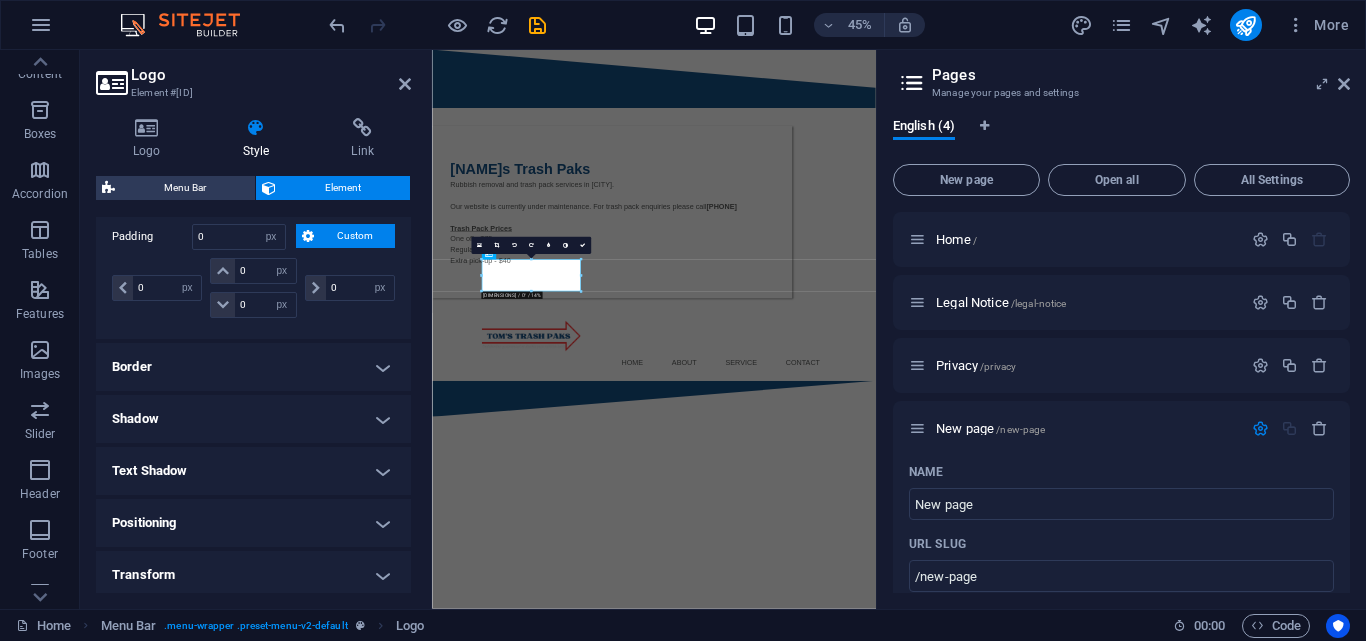 click on "Border" at bounding box center [253, 367] 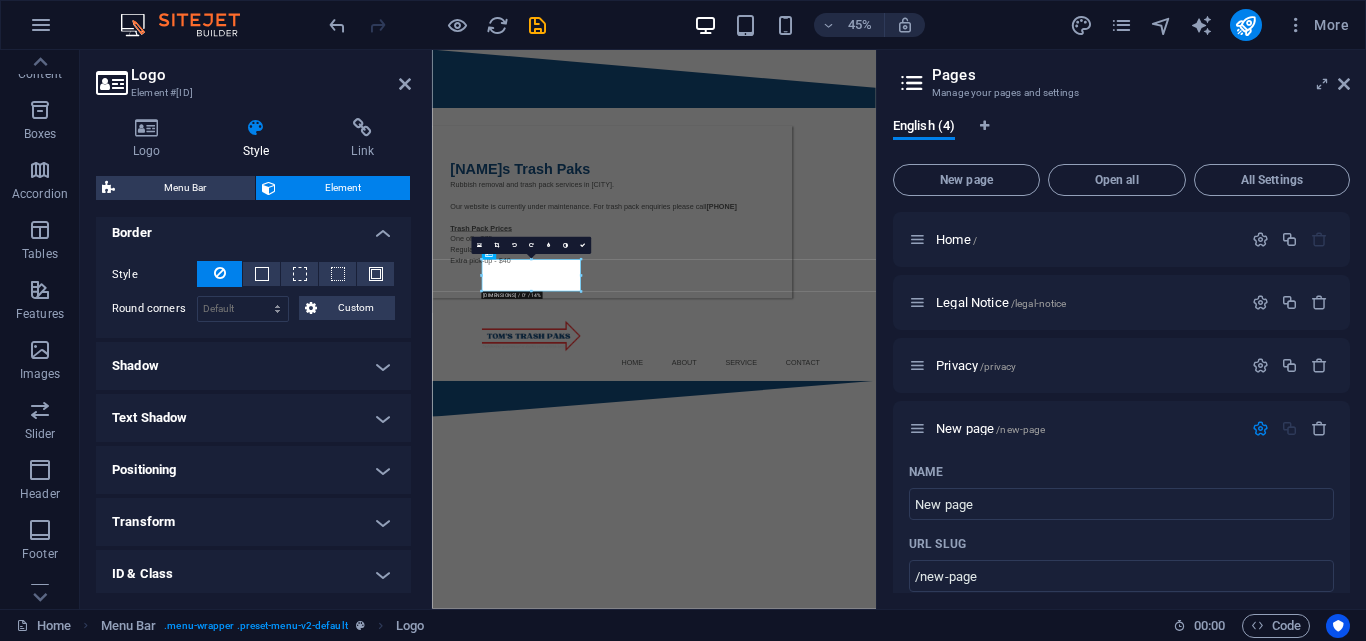 scroll, scrollTop: 733, scrollLeft: 0, axis: vertical 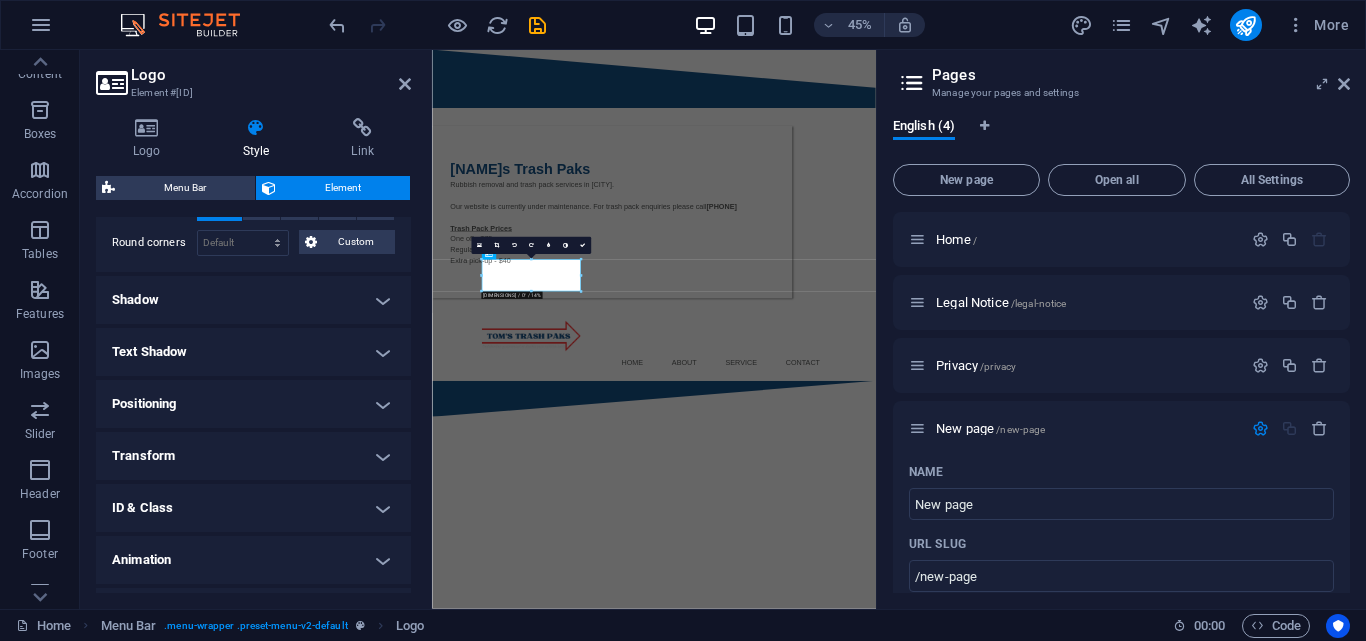 click on "Positioning" at bounding box center [253, 404] 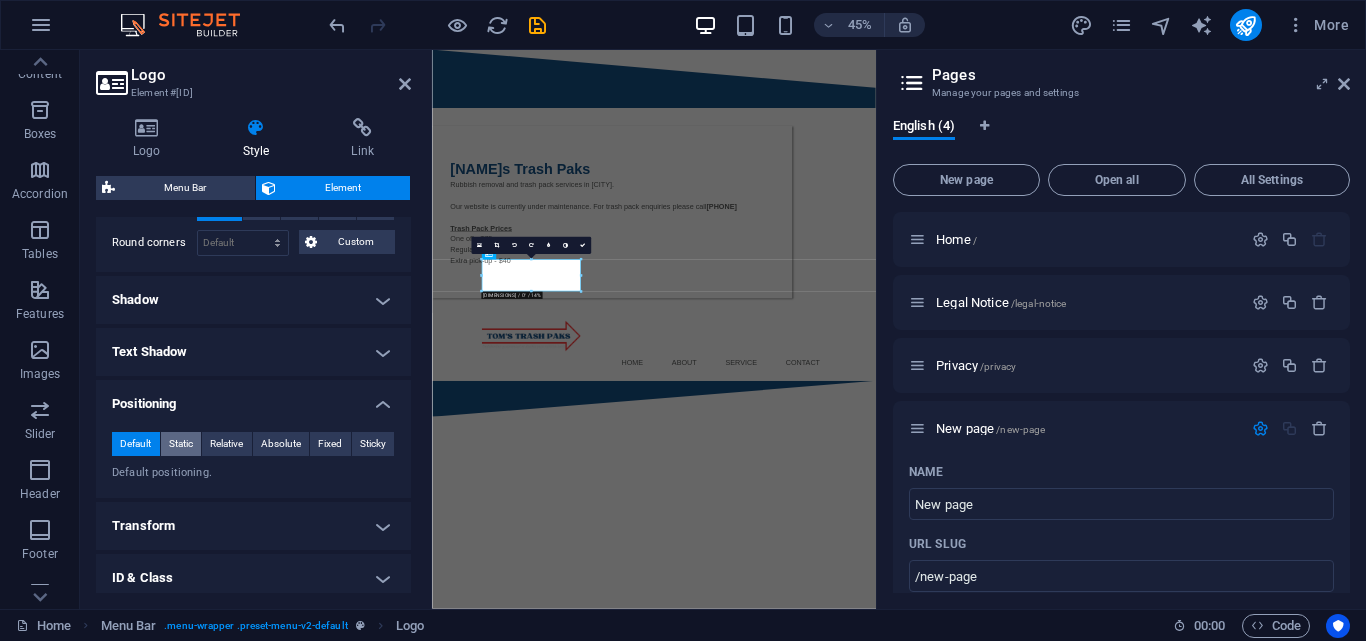 click on "Static" at bounding box center (181, 444) 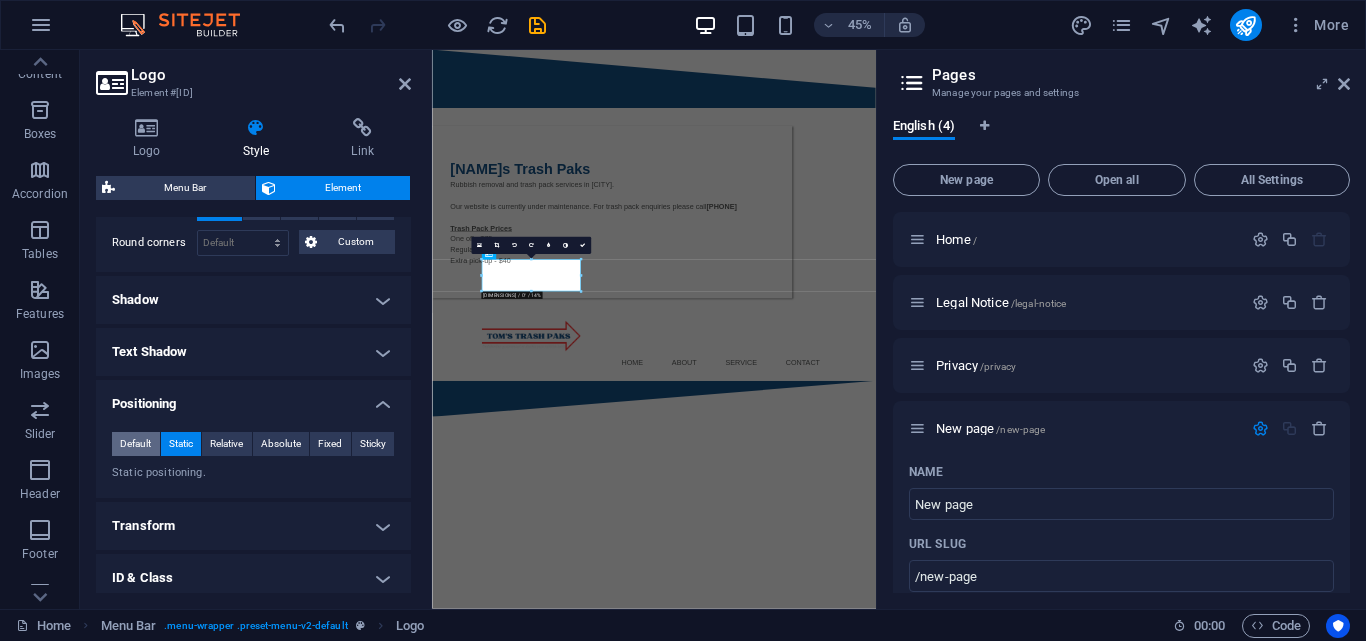 click on "Default" at bounding box center [135, 444] 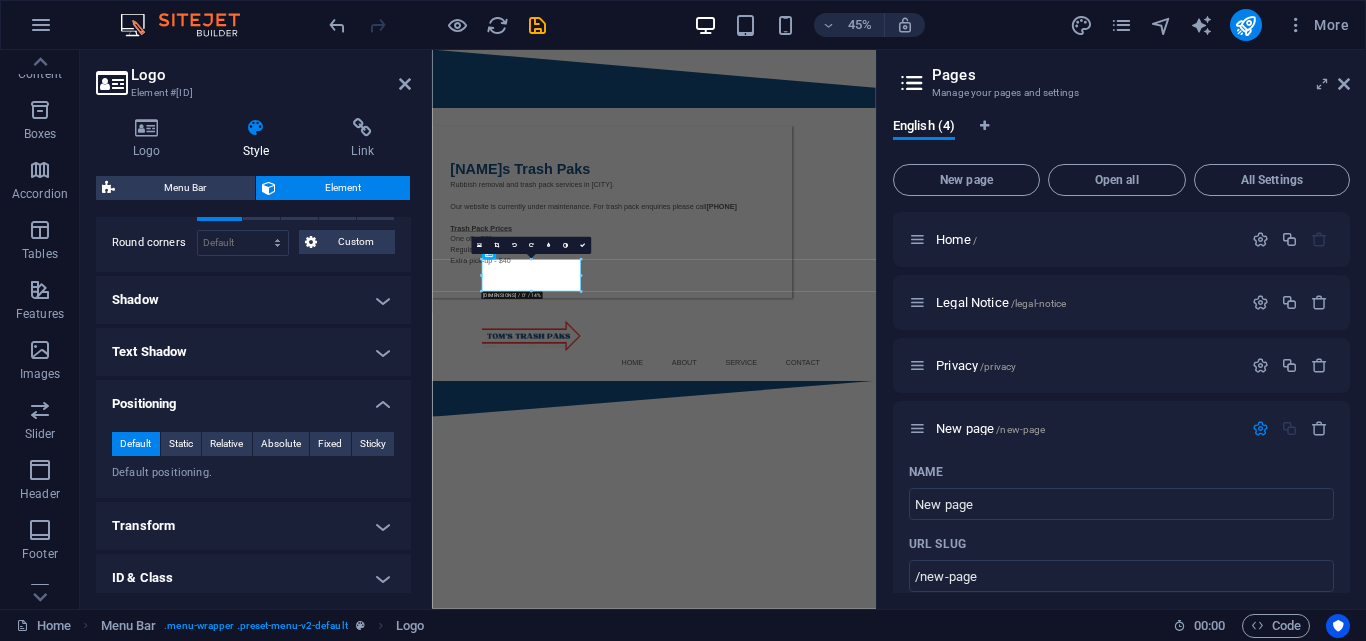 scroll, scrollTop: 846, scrollLeft: 0, axis: vertical 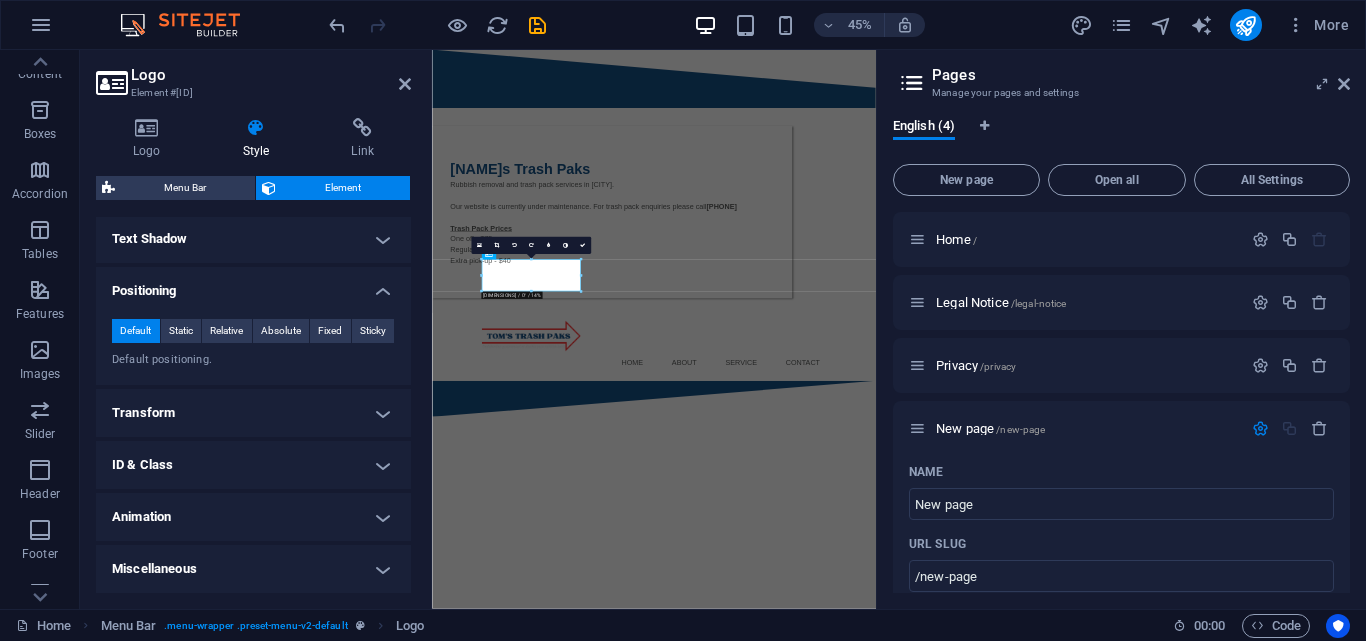 click on "Miscellaneous" at bounding box center (253, 569) 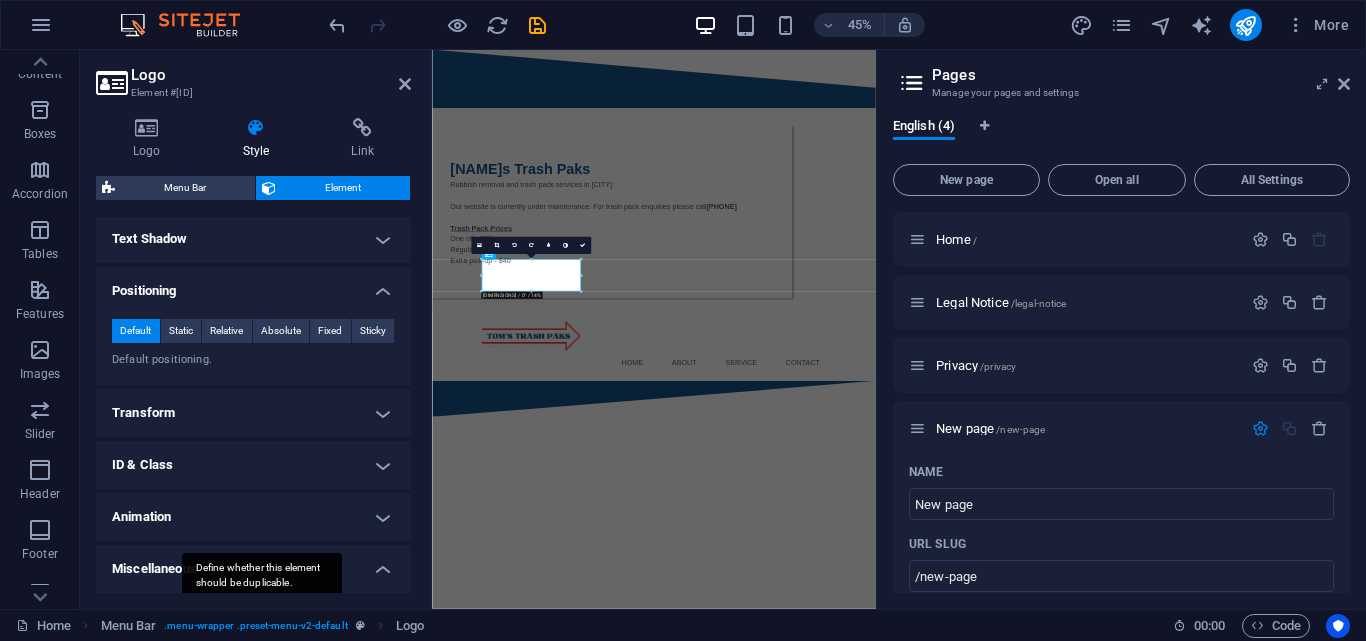 scroll, scrollTop: 970, scrollLeft: 0, axis: vertical 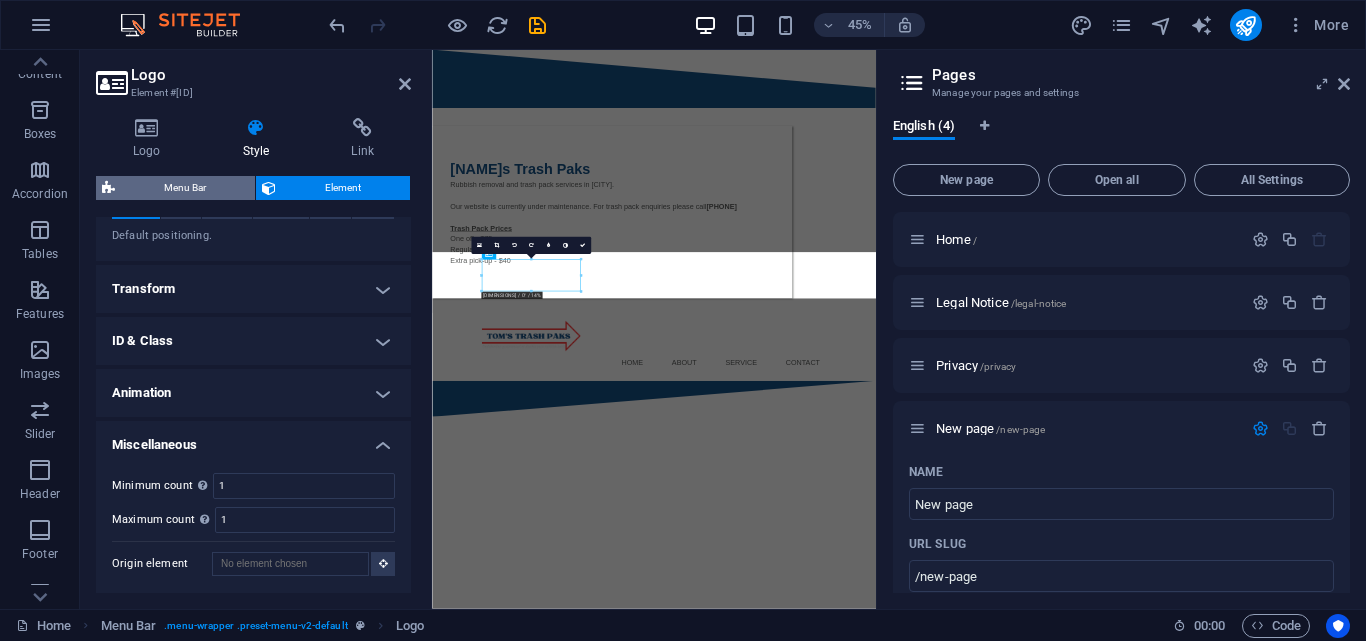click on "Menu Bar" at bounding box center (185, 188) 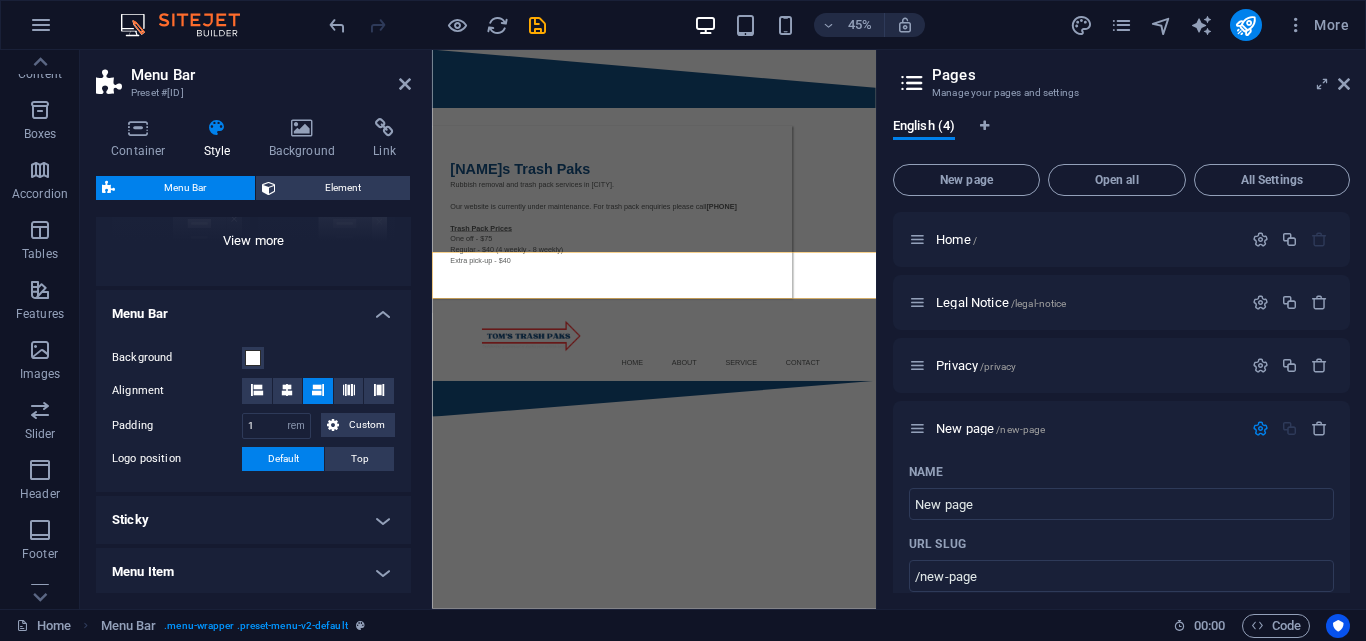 scroll, scrollTop: 67, scrollLeft: 0, axis: vertical 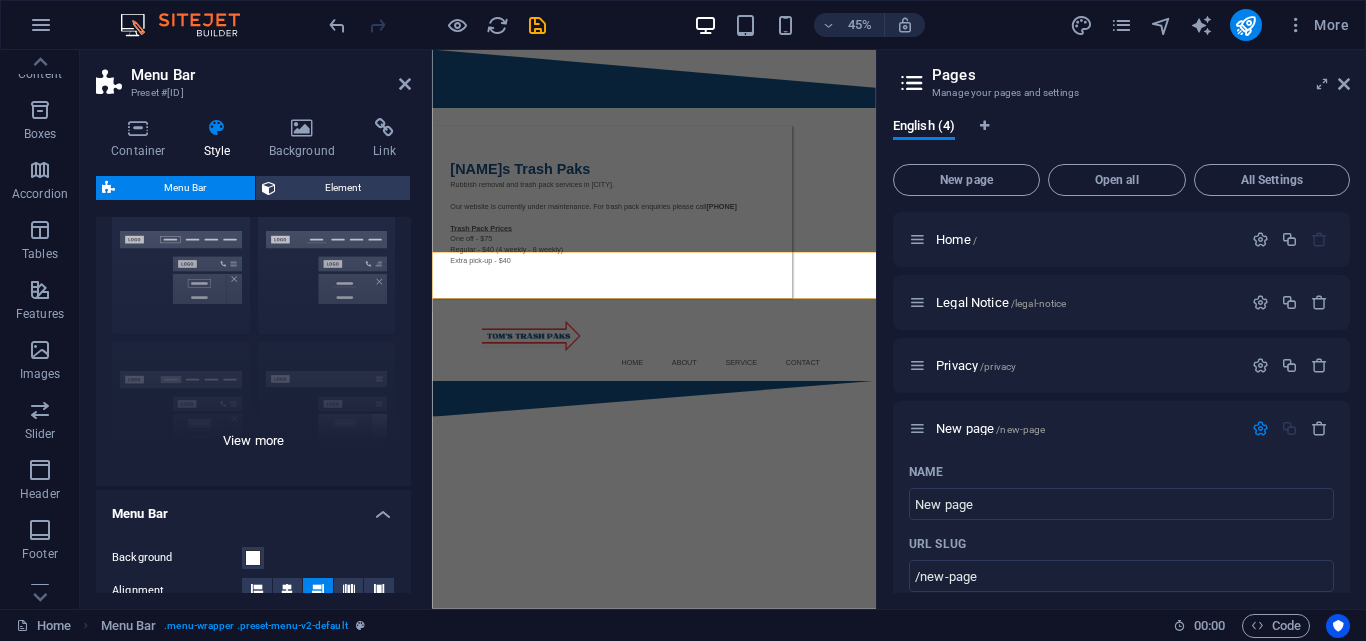 click on "Border Centered Default Fixed Loki Trigger Wide XXL" at bounding box center (253, 336) 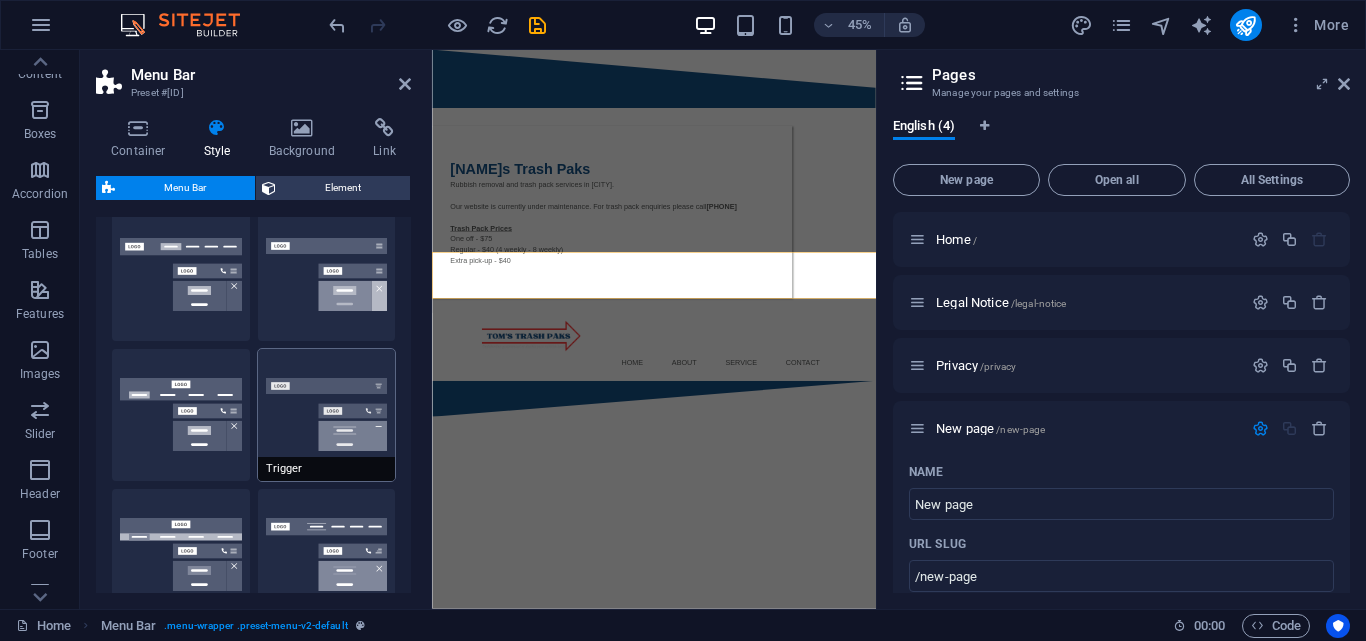 scroll, scrollTop: 267, scrollLeft: 0, axis: vertical 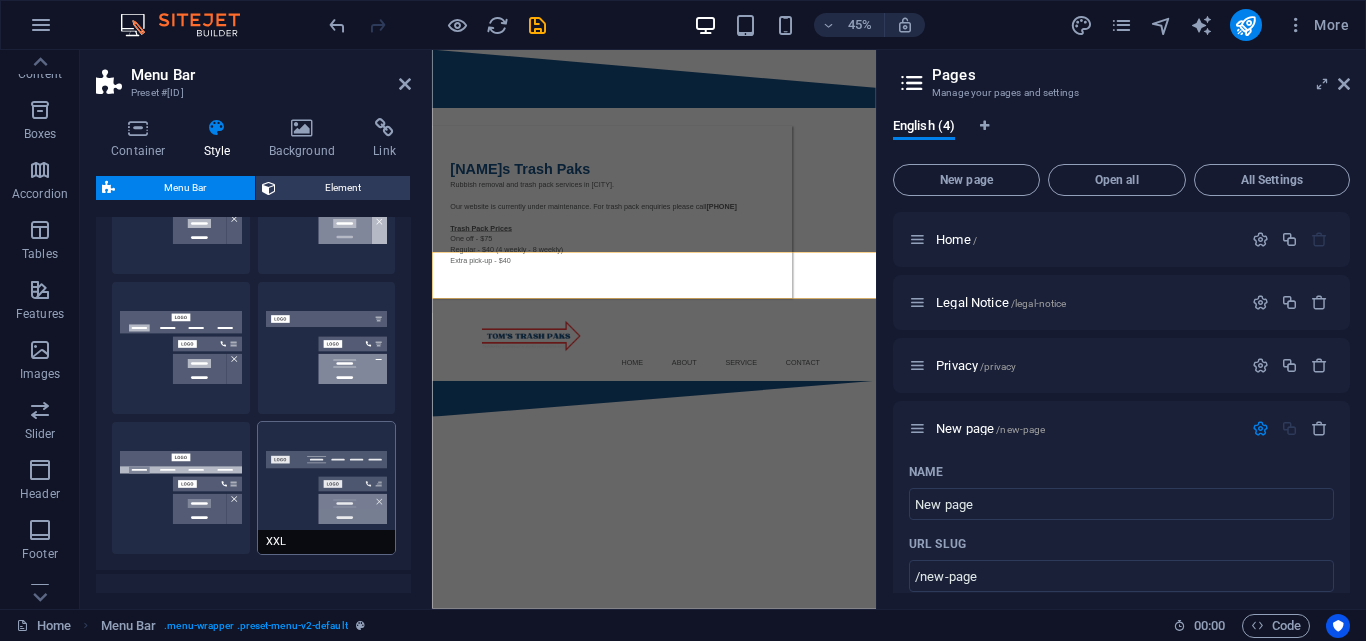 click on "XXL" at bounding box center (327, 488) 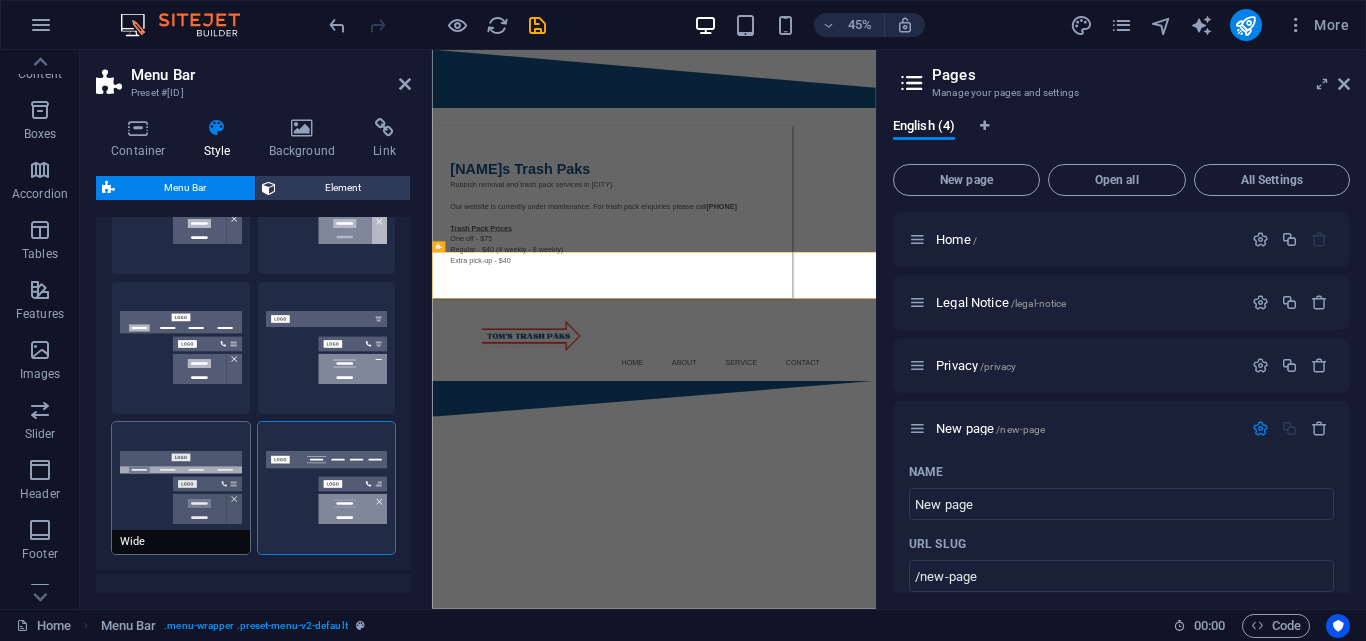 click on "Wide" at bounding box center (181, 488) 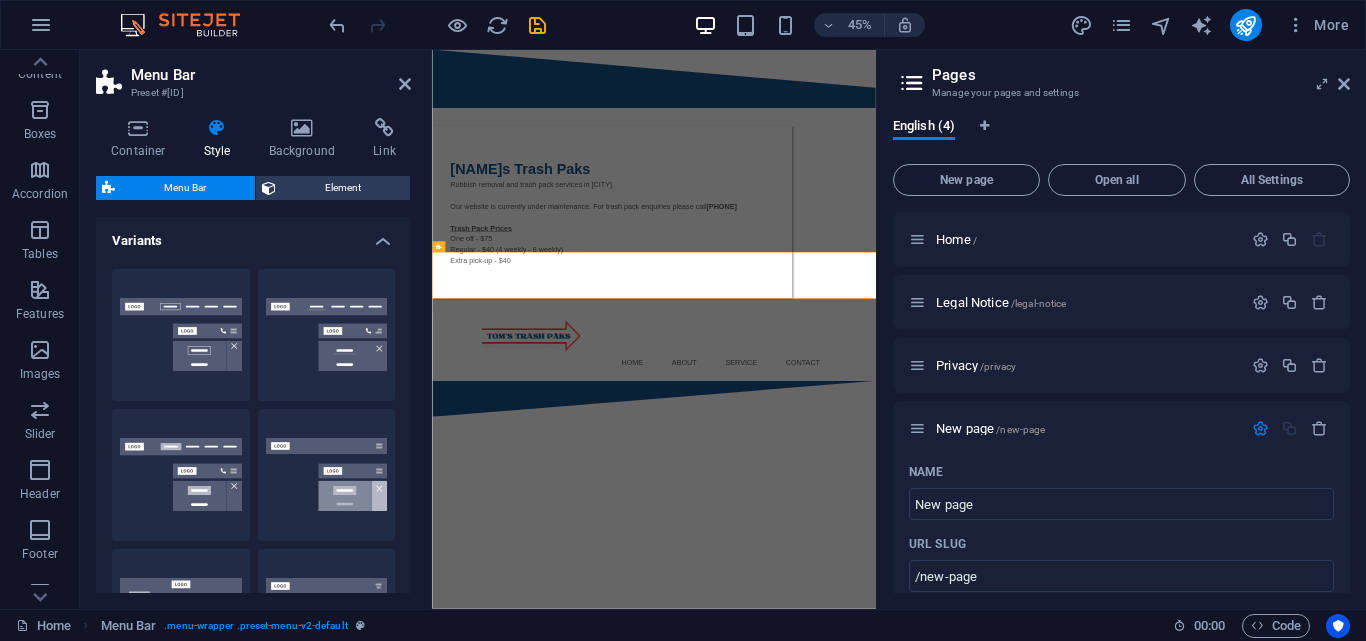 scroll, scrollTop: 67, scrollLeft: 0, axis: vertical 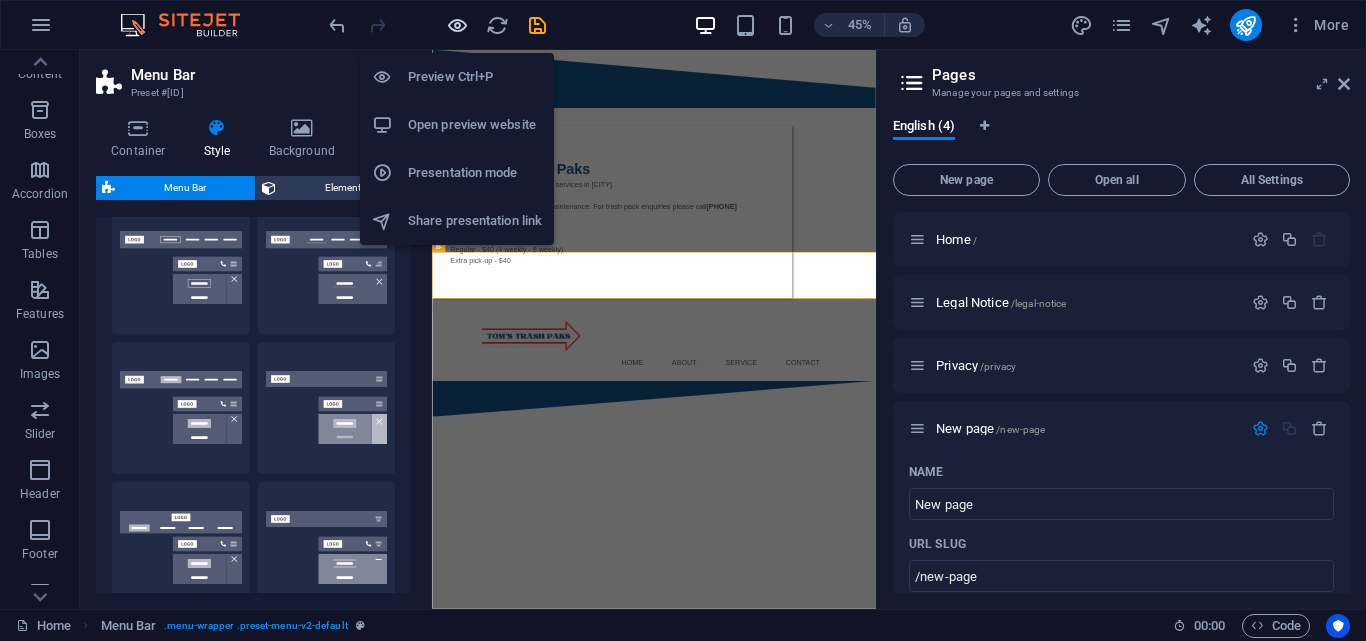 click at bounding box center (457, 25) 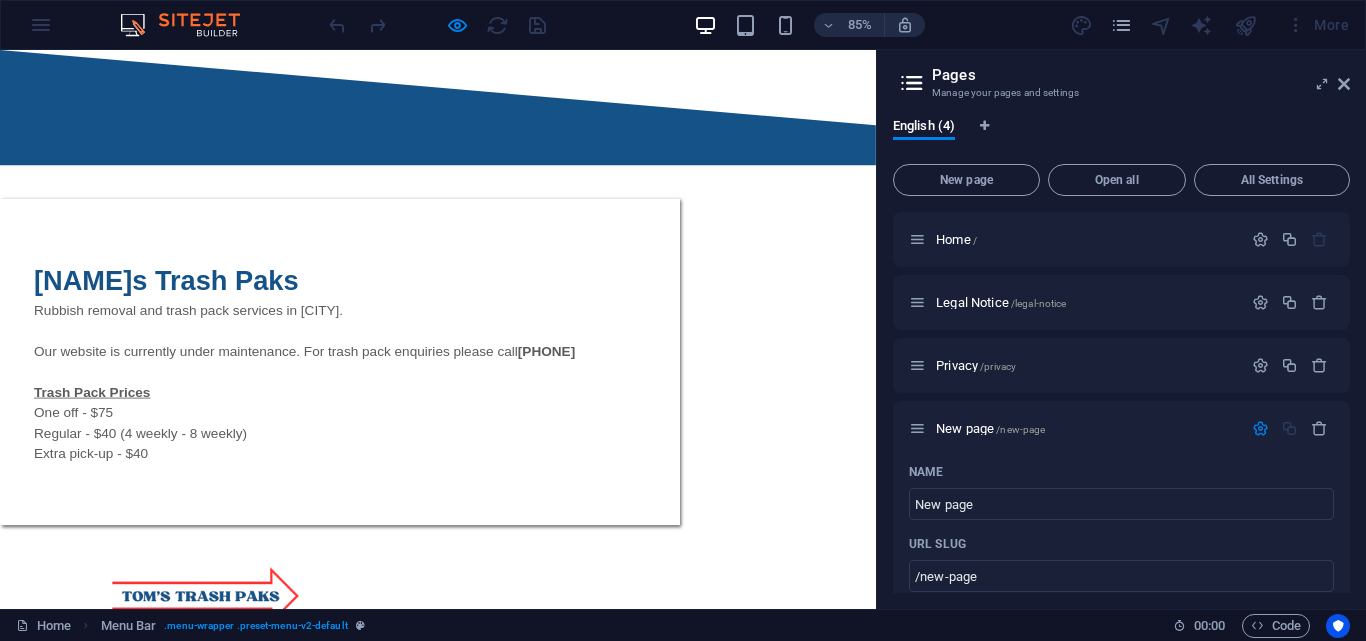 click at bounding box center (242, 692) 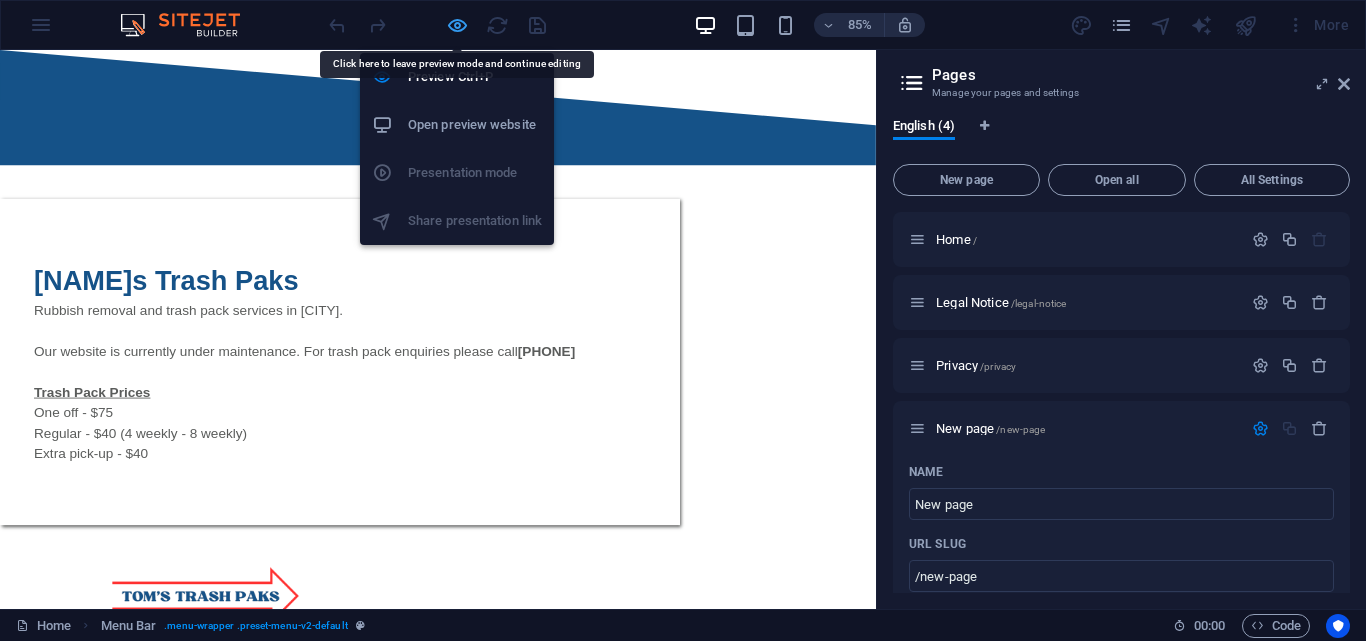 click at bounding box center (457, 25) 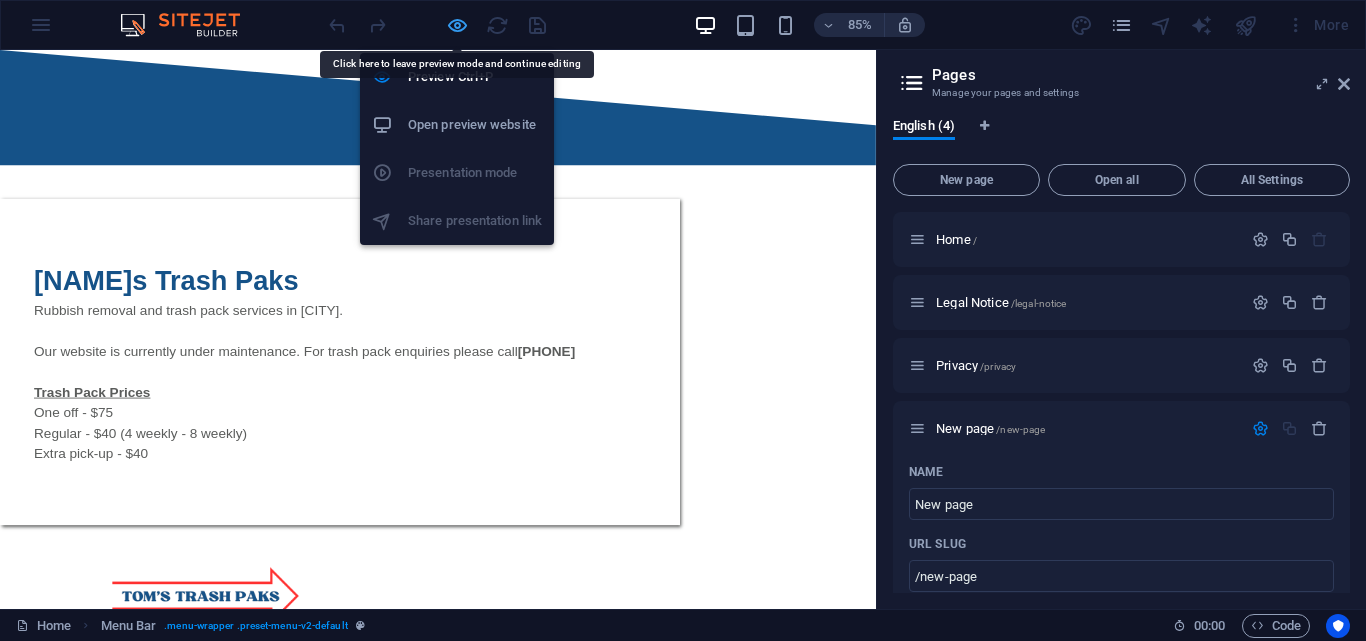 select on "rem" 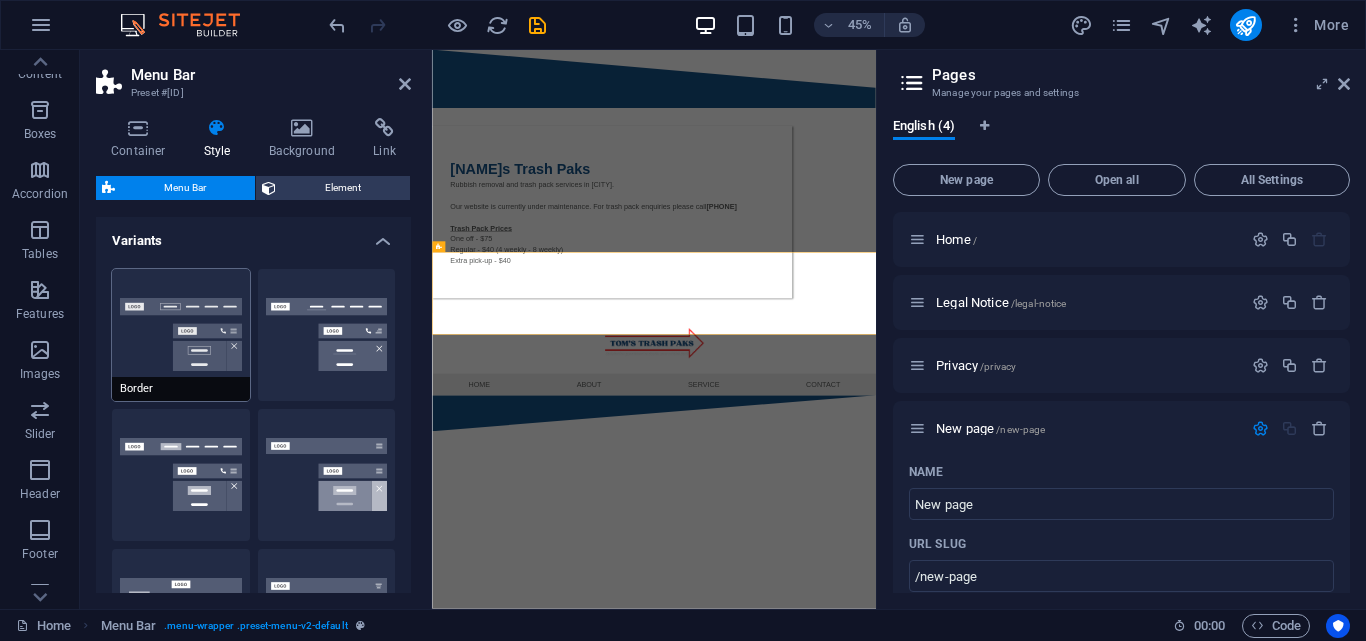 click on "Border" at bounding box center [181, 335] 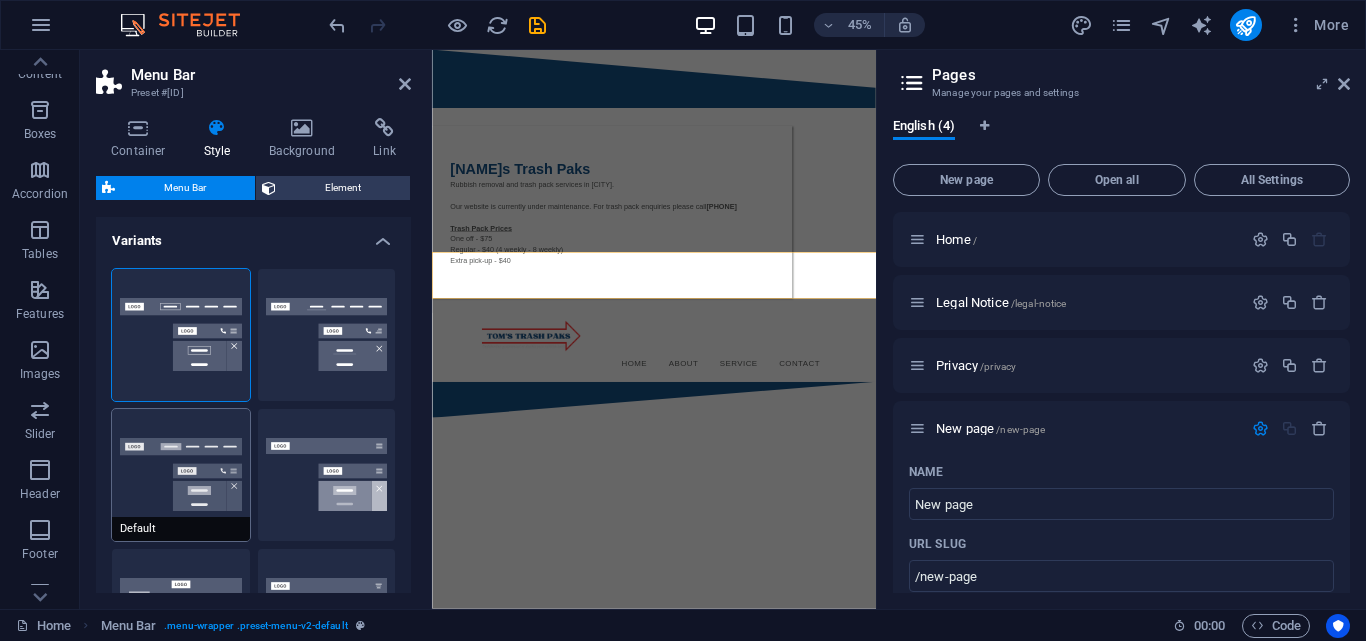 click on "Default" at bounding box center [181, 475] 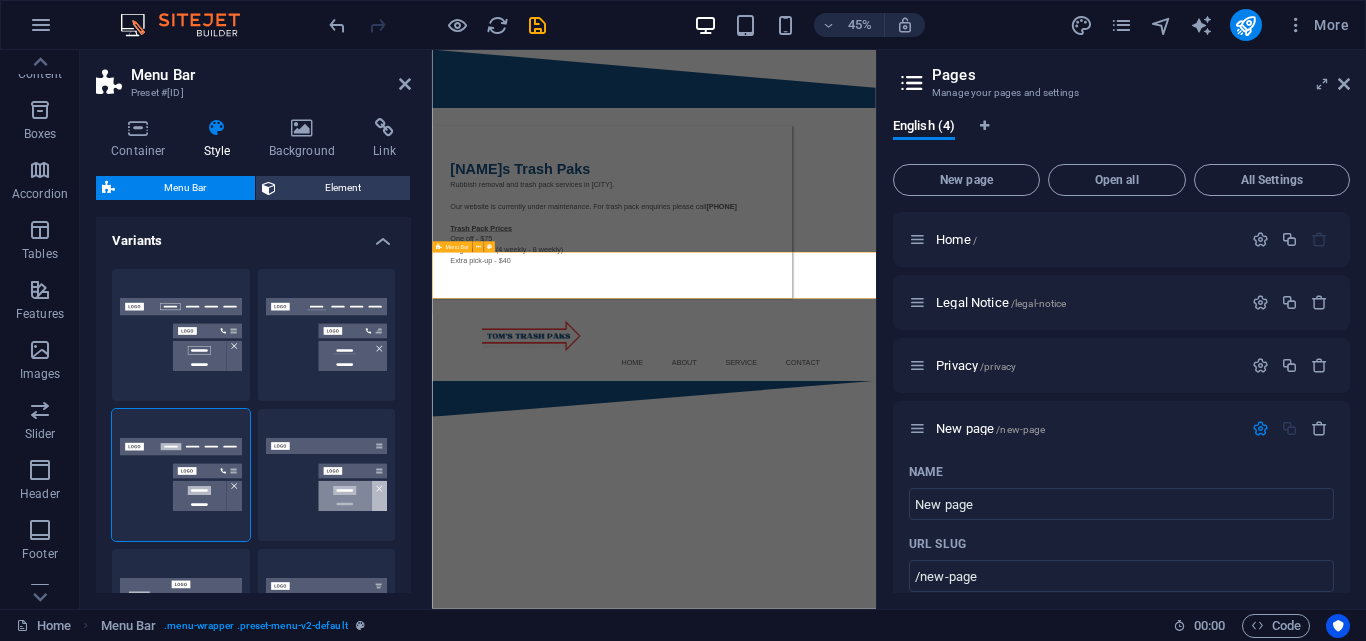 click on "Menu Home About Service Contact" at bounding box center [925, 710] 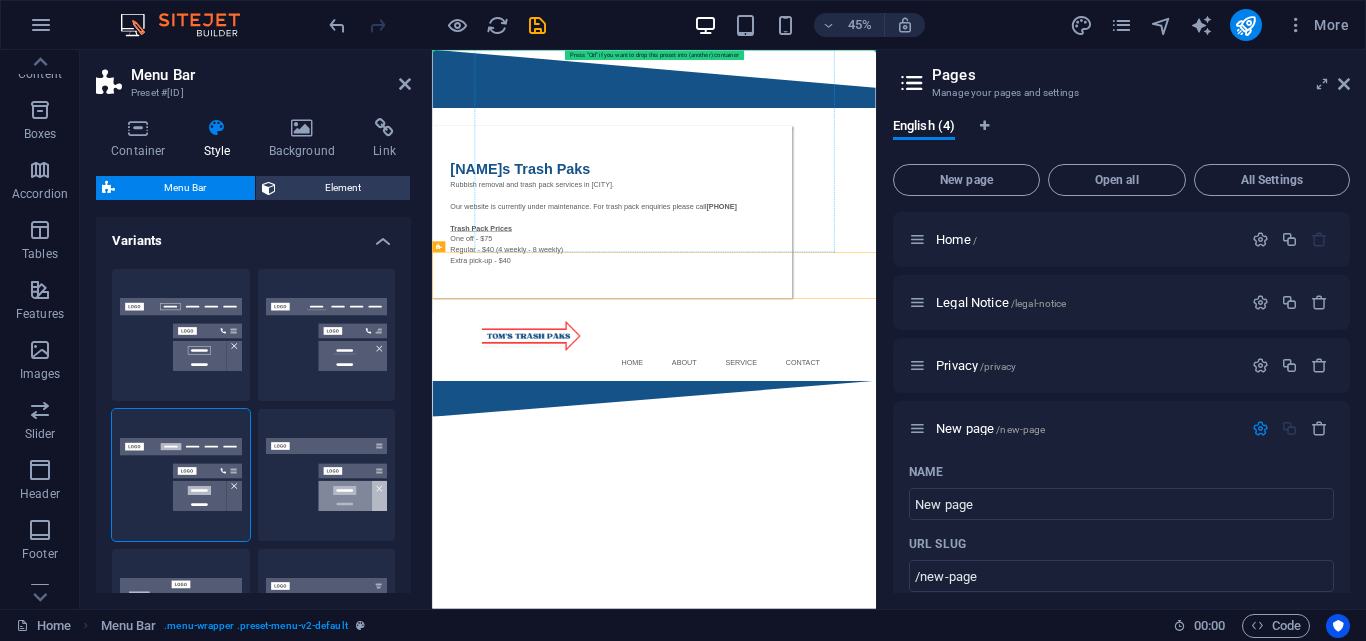 drag, startPoint x: 496, startPoint y: 583, endPoint x: 527, endPoint y: 101, distance: 482.99585 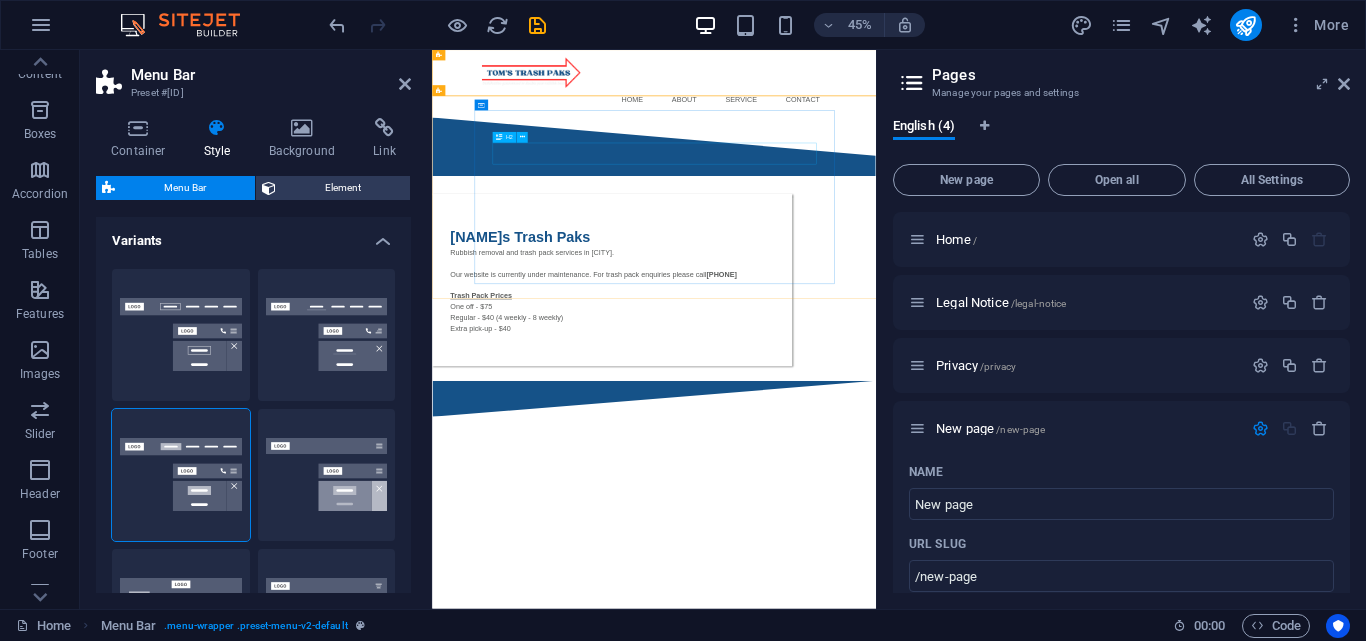 click on "[NAME]s Trash Paks" at bounding box center [832, 466] 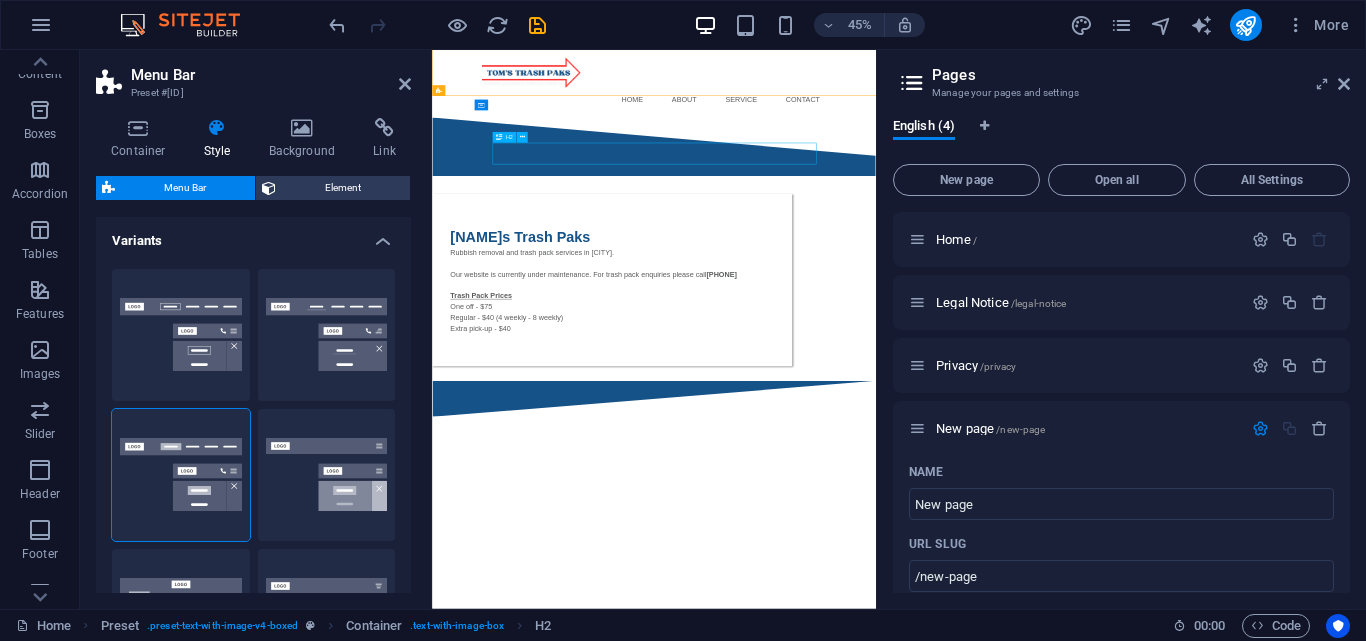 click on "[NAME]s Trash Paks" at bounding box center (832, 466) 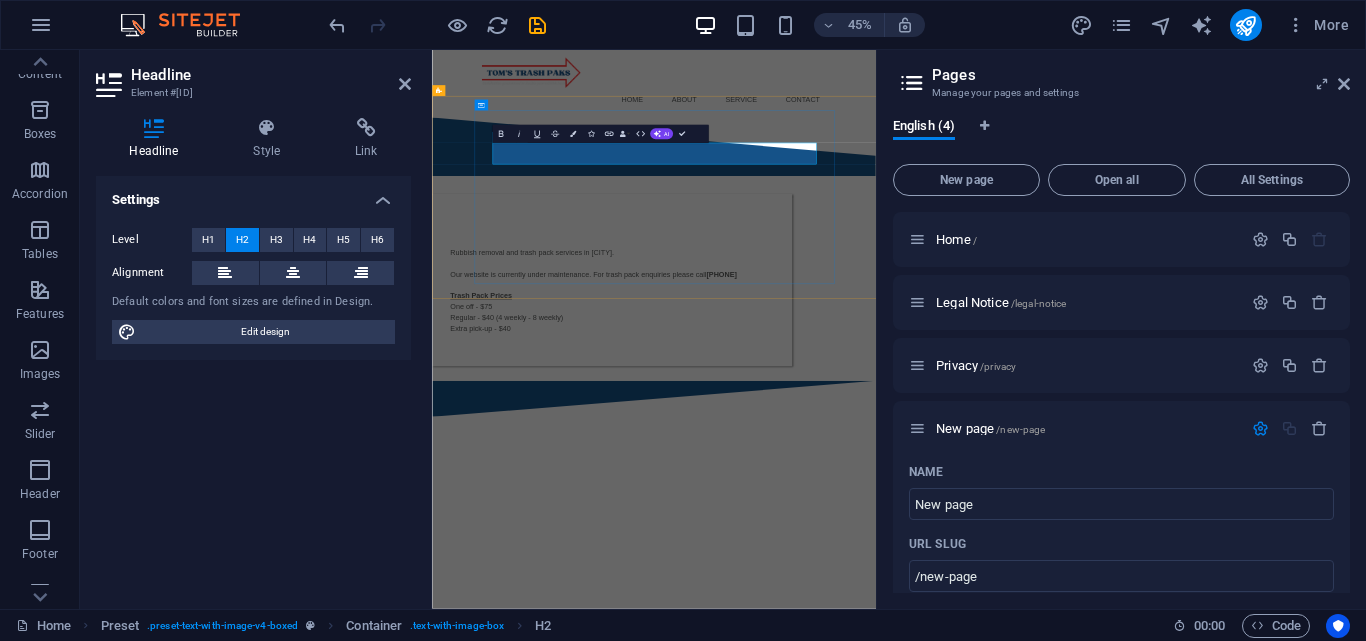 click at bounding box center [832, 466] 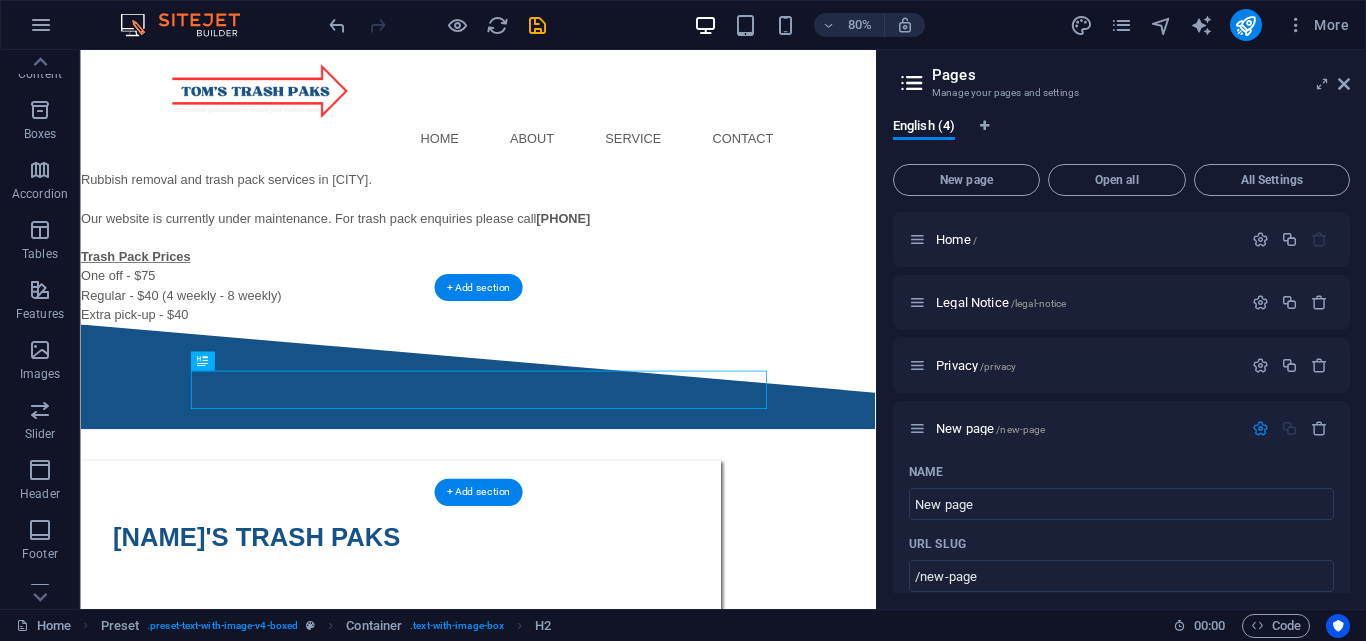drag, startPoint x: 593, startPoint y: 466, endPoint x: 508, endPoint y: 460, distance: 85.2115 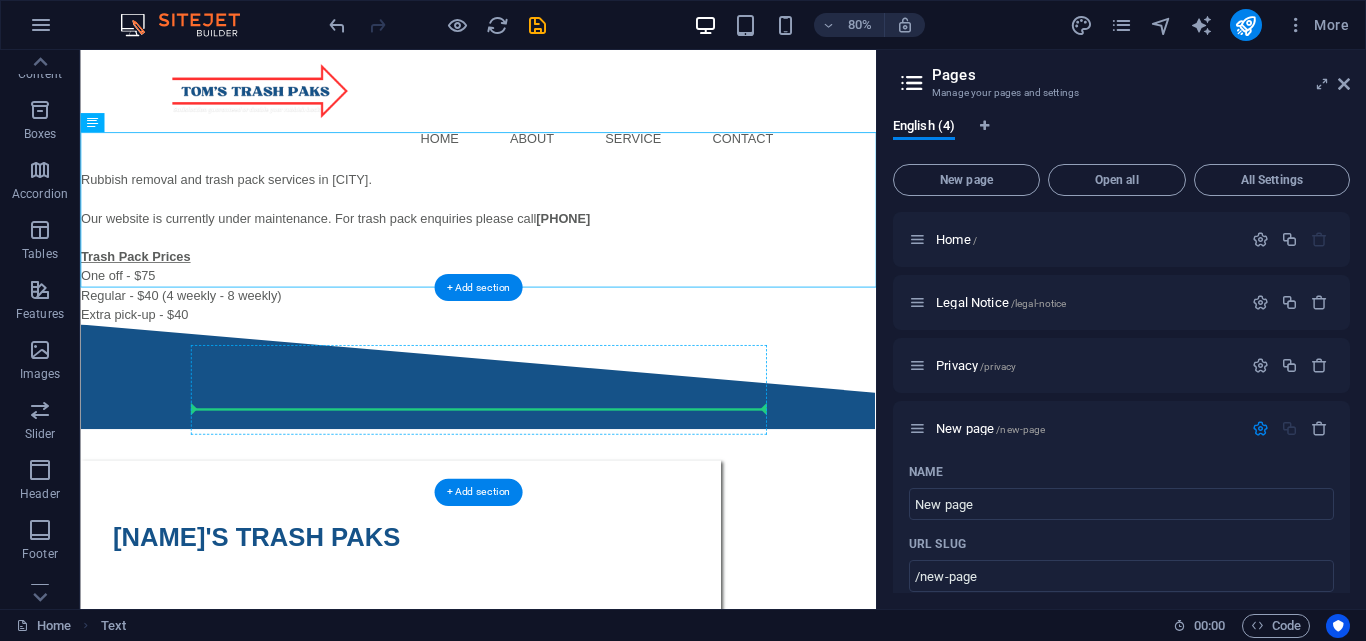 drag, startPoint x: 421, startPoint y: 246, endPoint x: 473, endPoint y: 492, distance: 251.43588 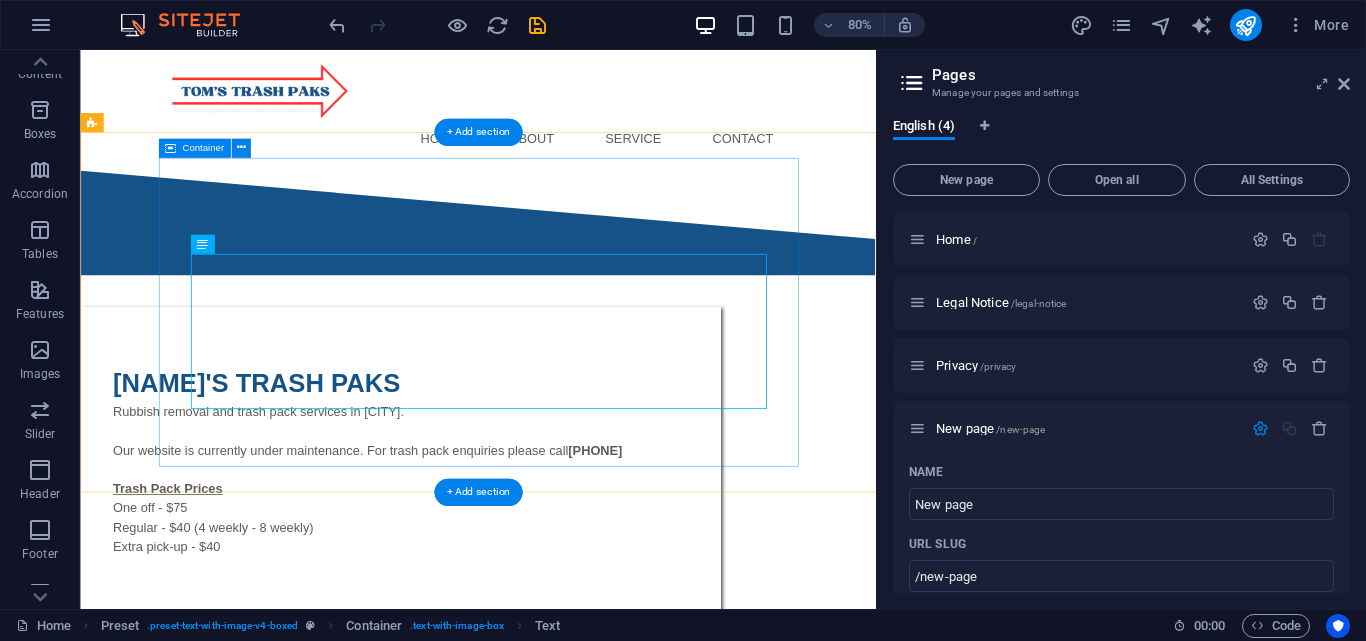 click on "[NAME]'S TRASH PAKS Rubbish removal and trash pack services in [CITY]. Our website is currently under maintenance. For trash pack enquiries please call  [PHONE] Trash Pack Prices One off - $75 Regular - $40 (4 weekly - 8 weekly) Extra pick-up - $40" at bounding box center (480, 563) 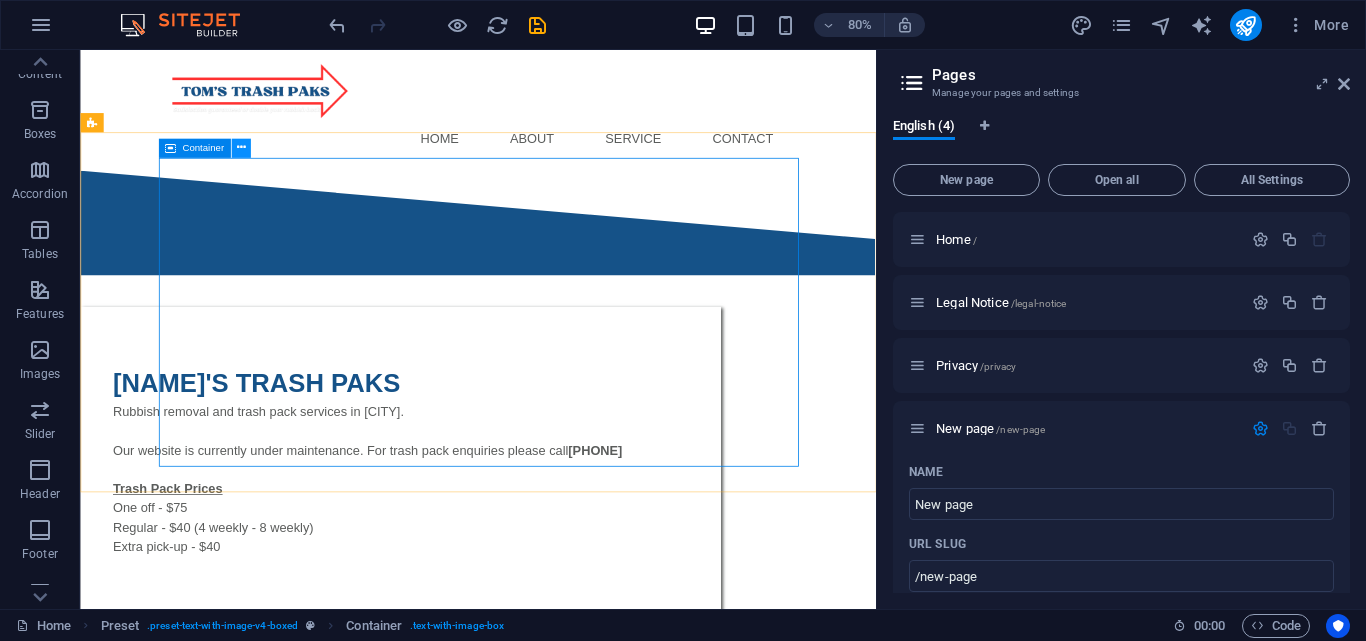 click at bounding box center (240, 148) 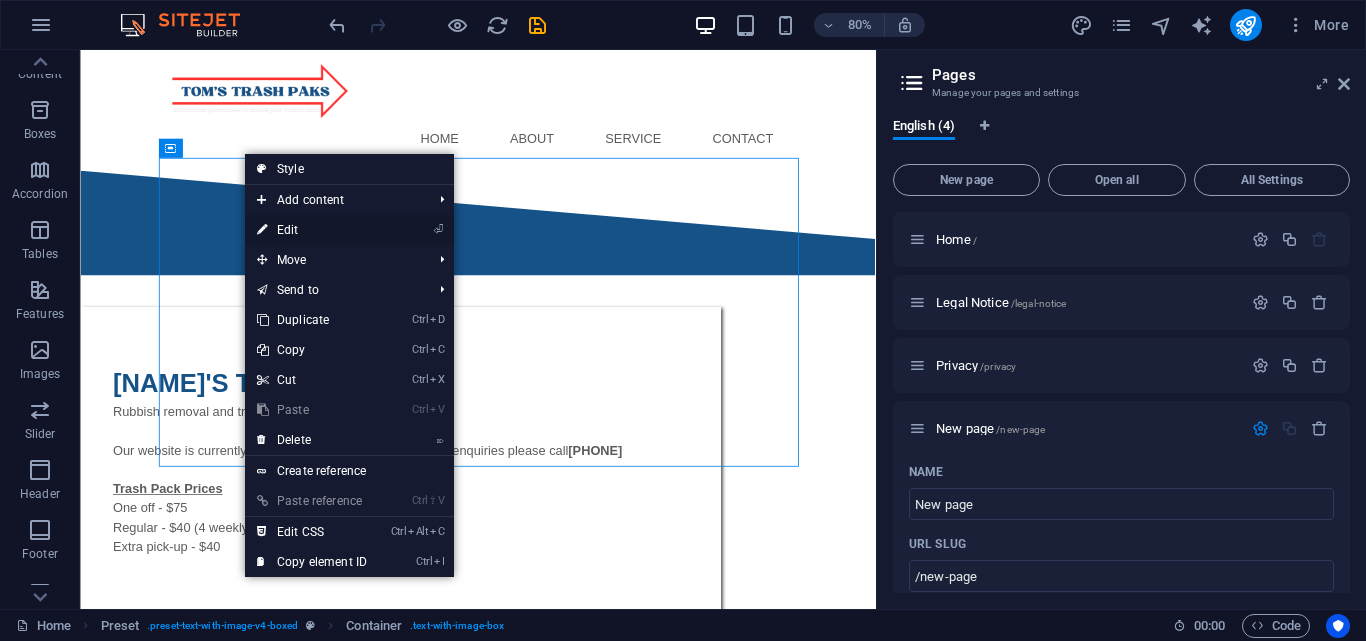 click on "⏎  Edit" at bounding box center (312, 230) 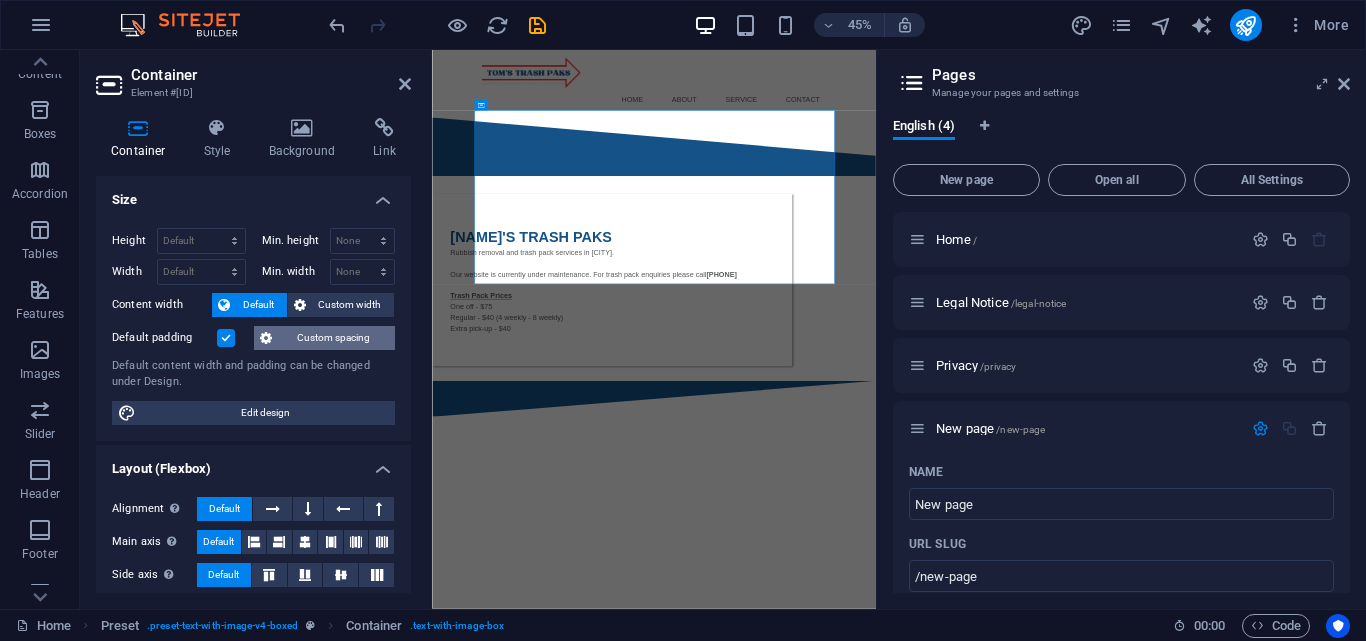 click at bounding box center (266, 338) 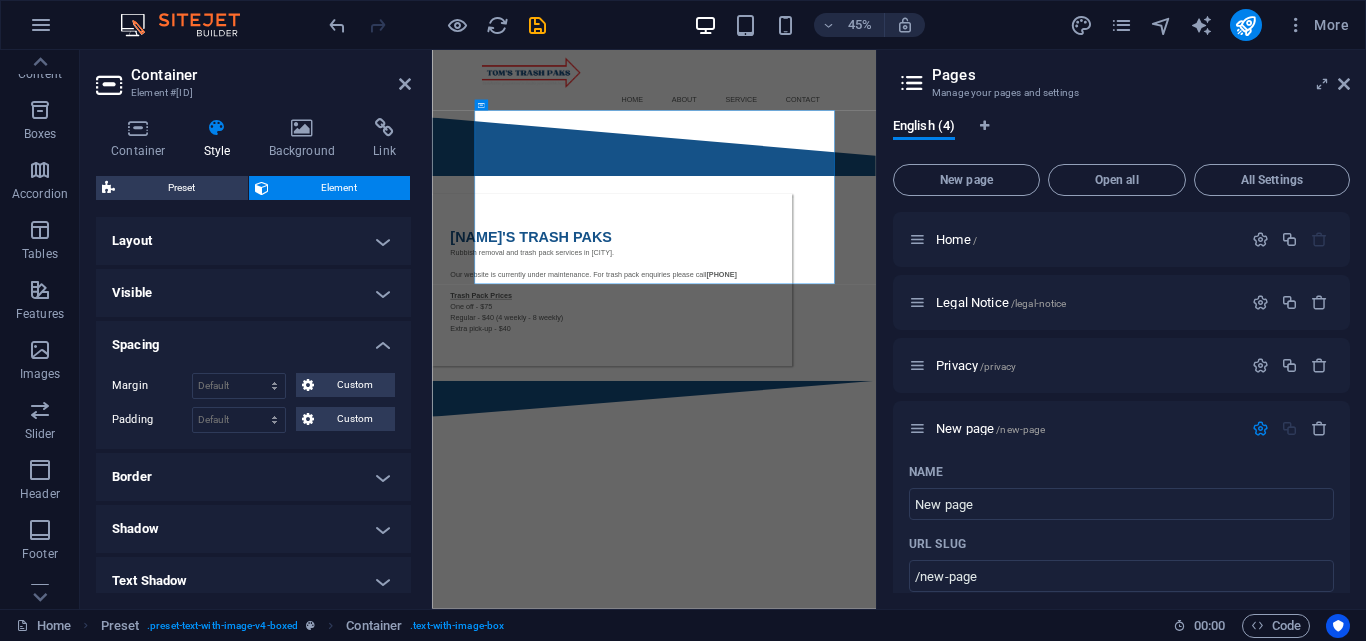 scroll, scrollTop: 133, scrollLeft: 0, axis: vertical 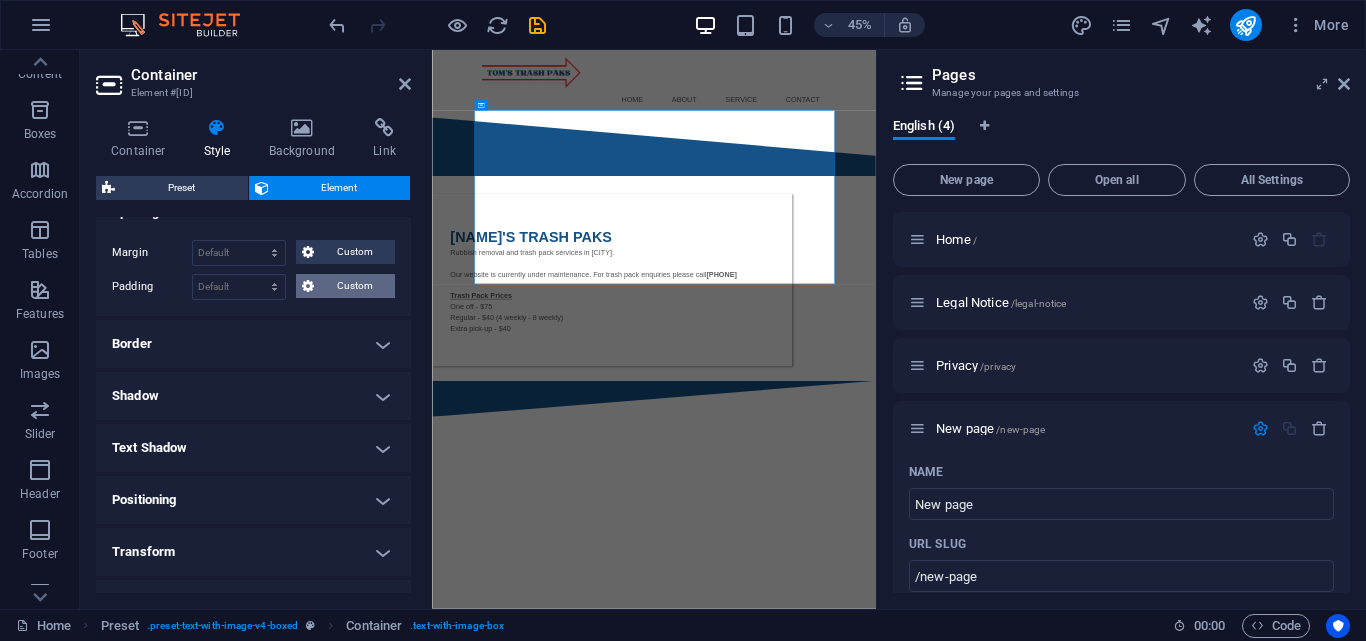 click at bounding box center [308, 286] 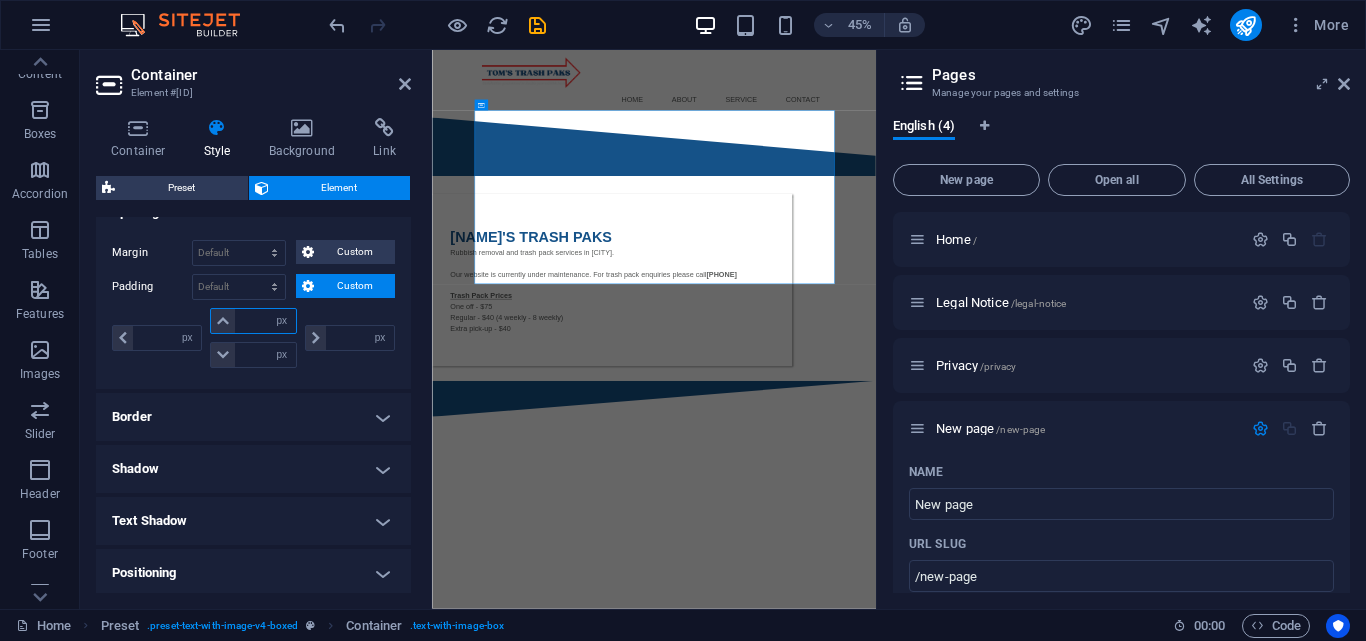 click at bounding box center (265, 321) 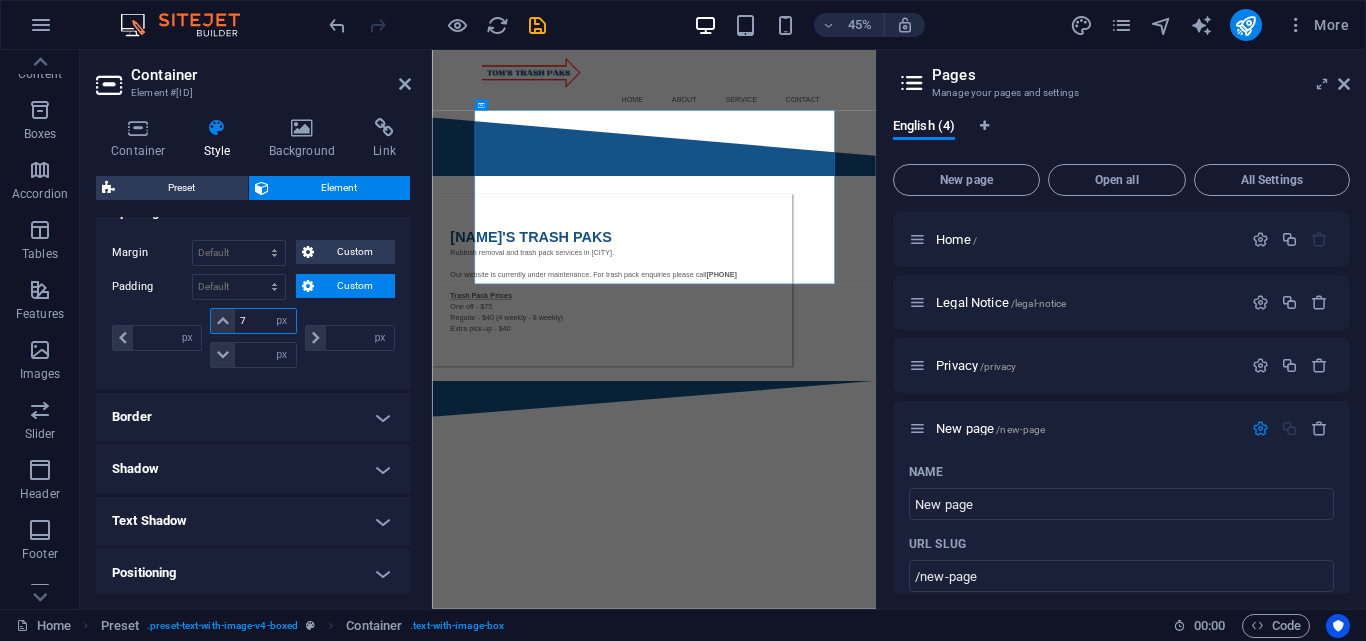 type on "7" 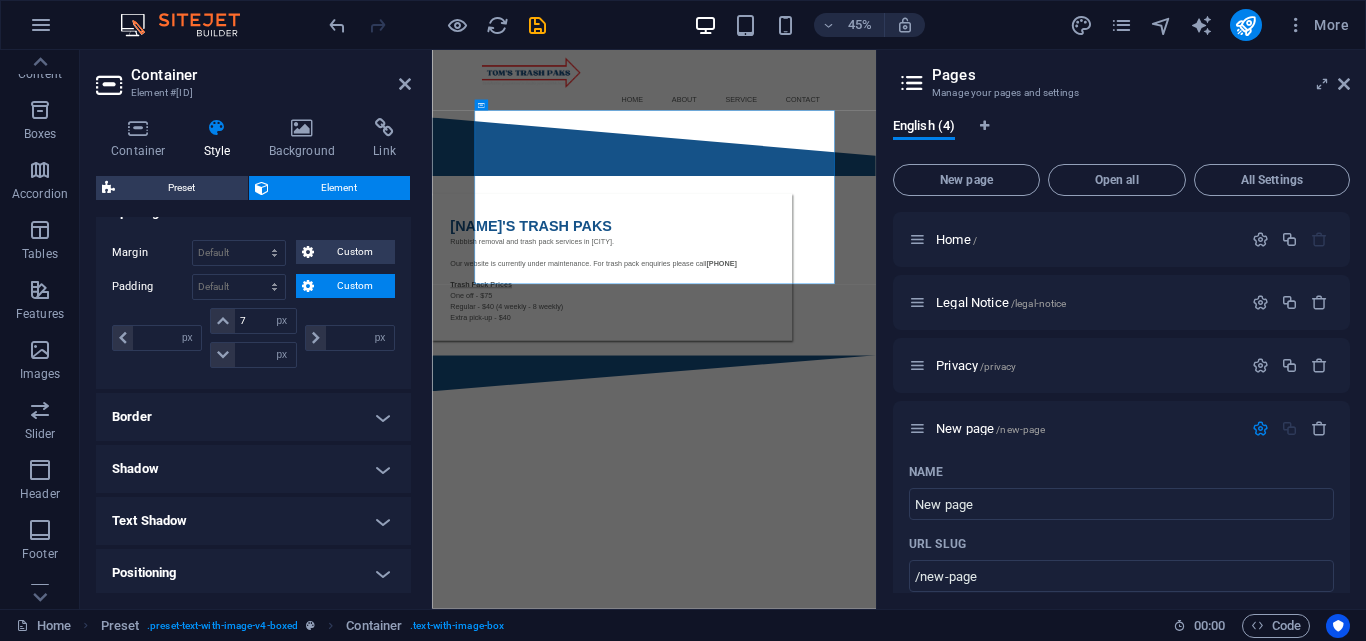 type on "0" 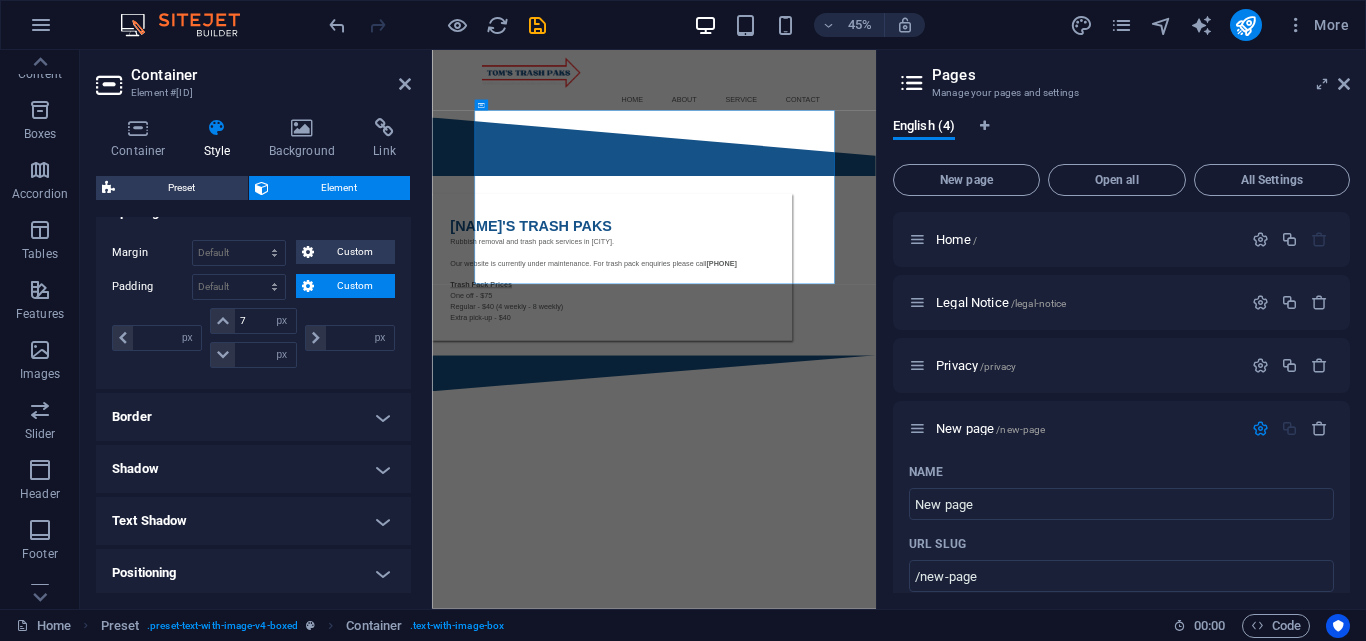type on "0" 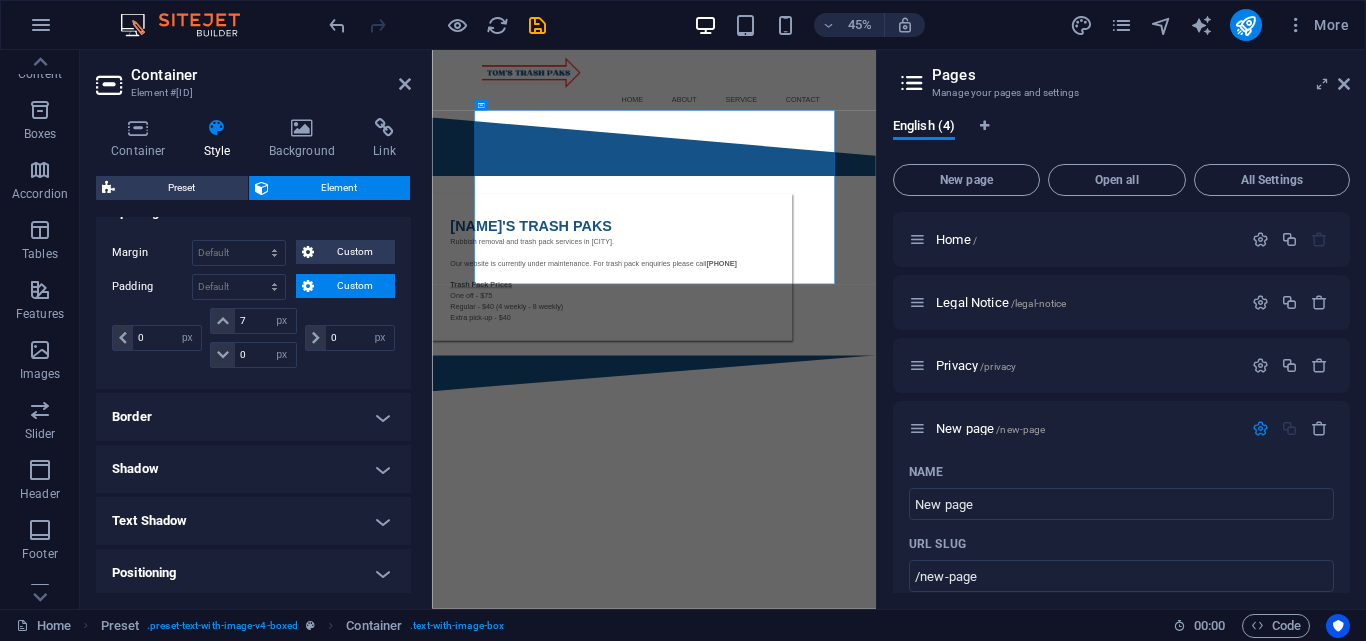 click on "Skip to main content
Menu Home About Service Contact [NAME]'S TRASH PAKS Rubbish removal and trash pack services in [CITY]. Our website is currently under maintenance. For trash pack enquiries please call  [PHONE] Trash Pack Prices One off - $75 Regular - $40 (4 weekly - 8 weekly) Extra pick-up - $40" at bounding box center [925, 429] 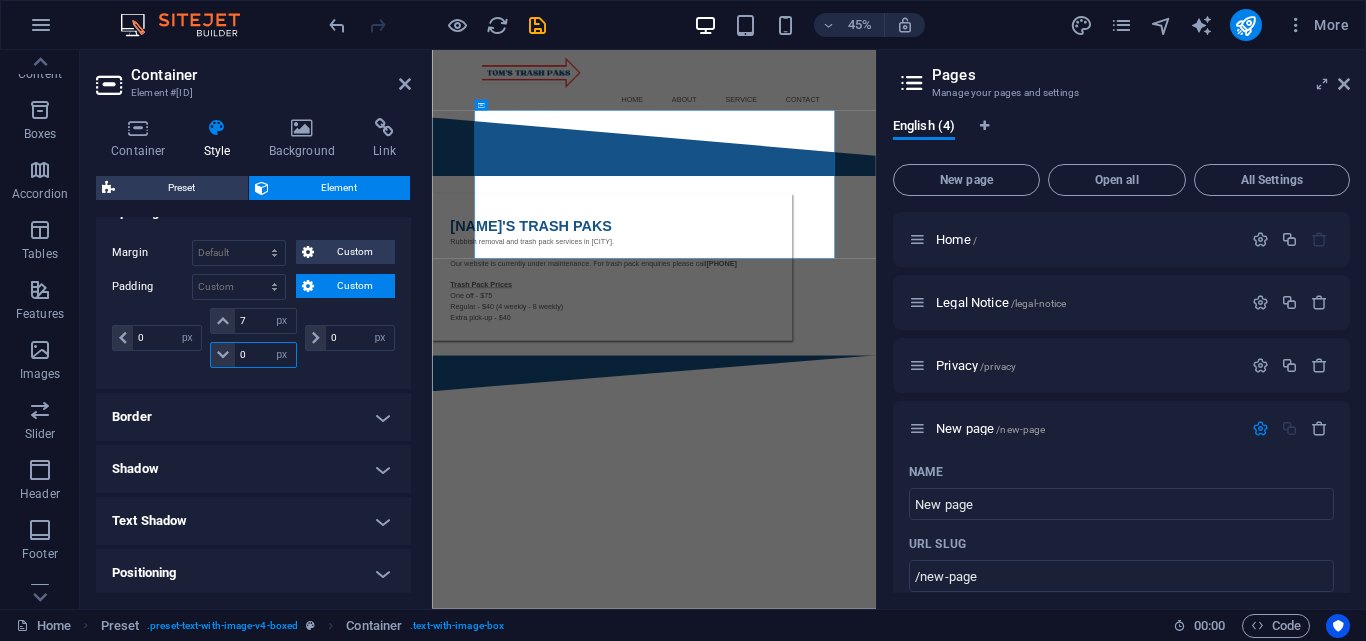 click on "0" at bounding box center (265, 355) 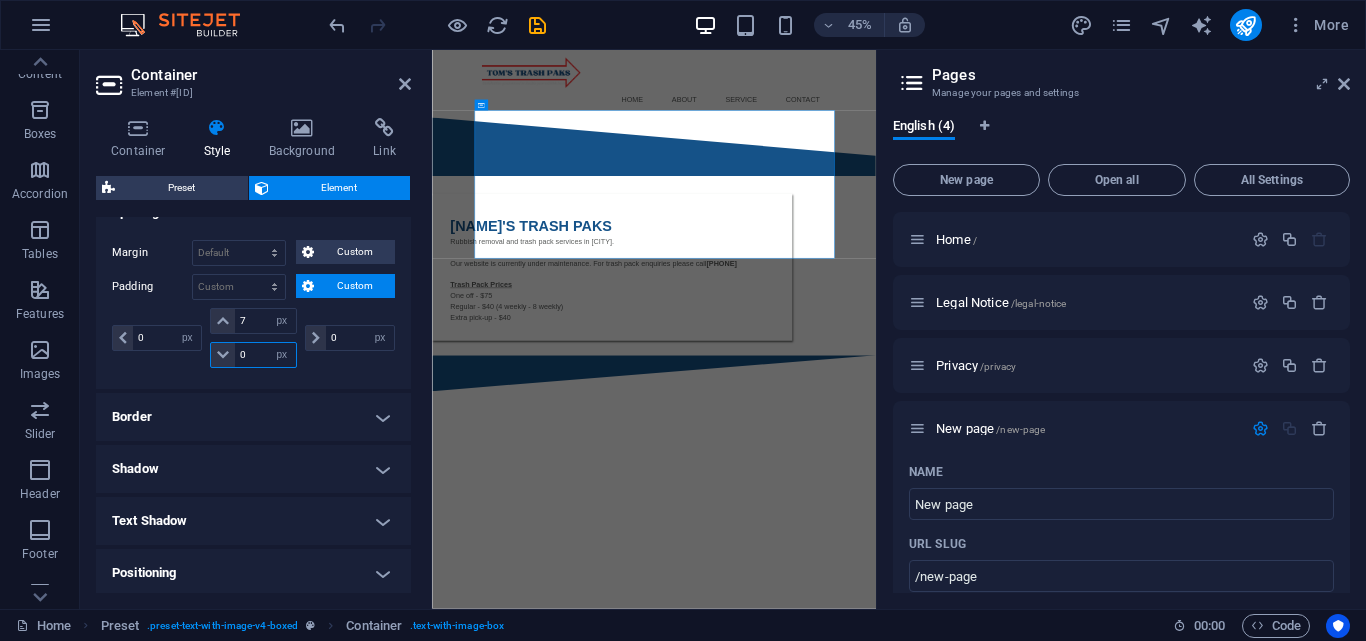 click on "0" at bounding box center (265, 355) 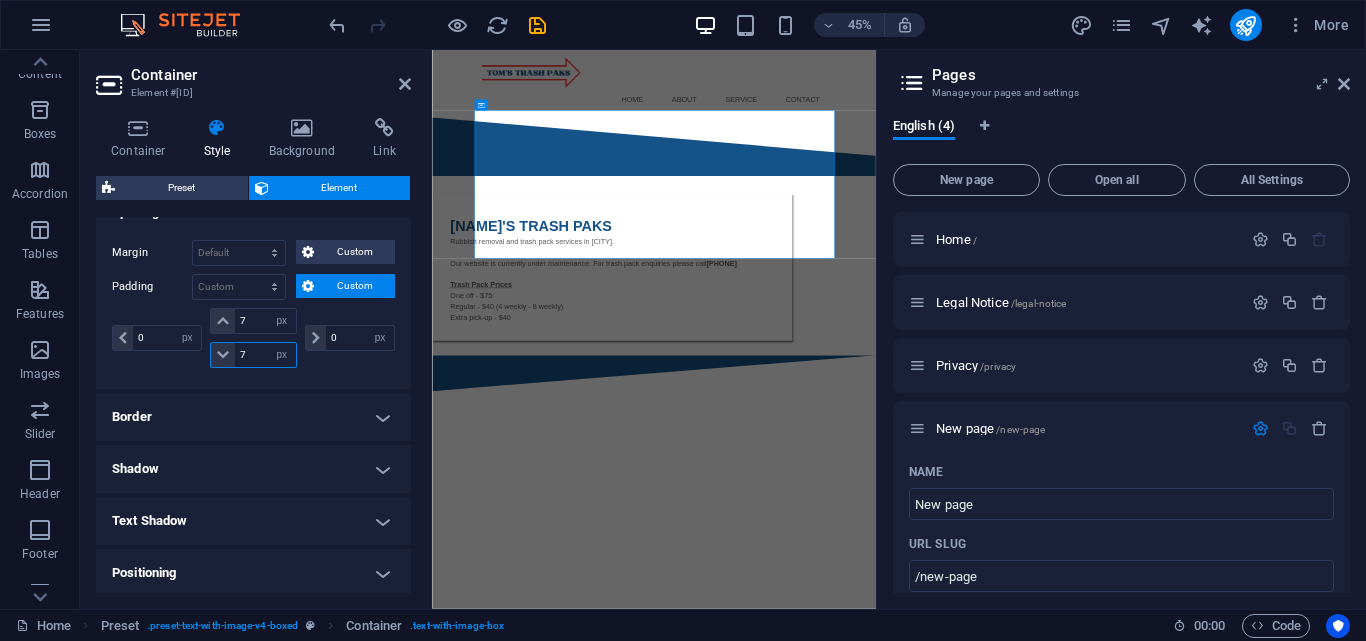 type on "7" 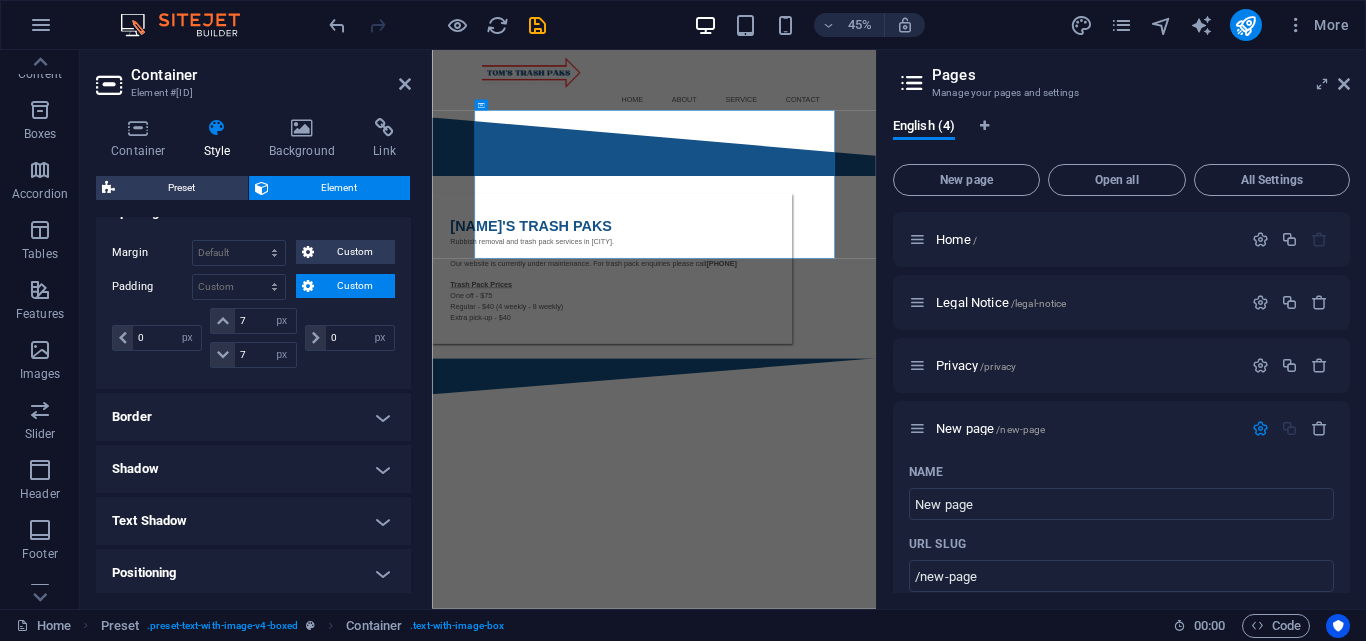 click on "Skip to main content
Menu Home About Service Contact [NAME]'S TRASH PAKS Rubbish removal and trash pack services in [CITY]. Our website is currently under maintenance. For trash pack enquiries please call  [PHONE] Trash Pack Prices One off - $75 Regular - $40 (4 weekly - 8 weekly) Extra pick-up - $40" at bounding box center (925, 433) 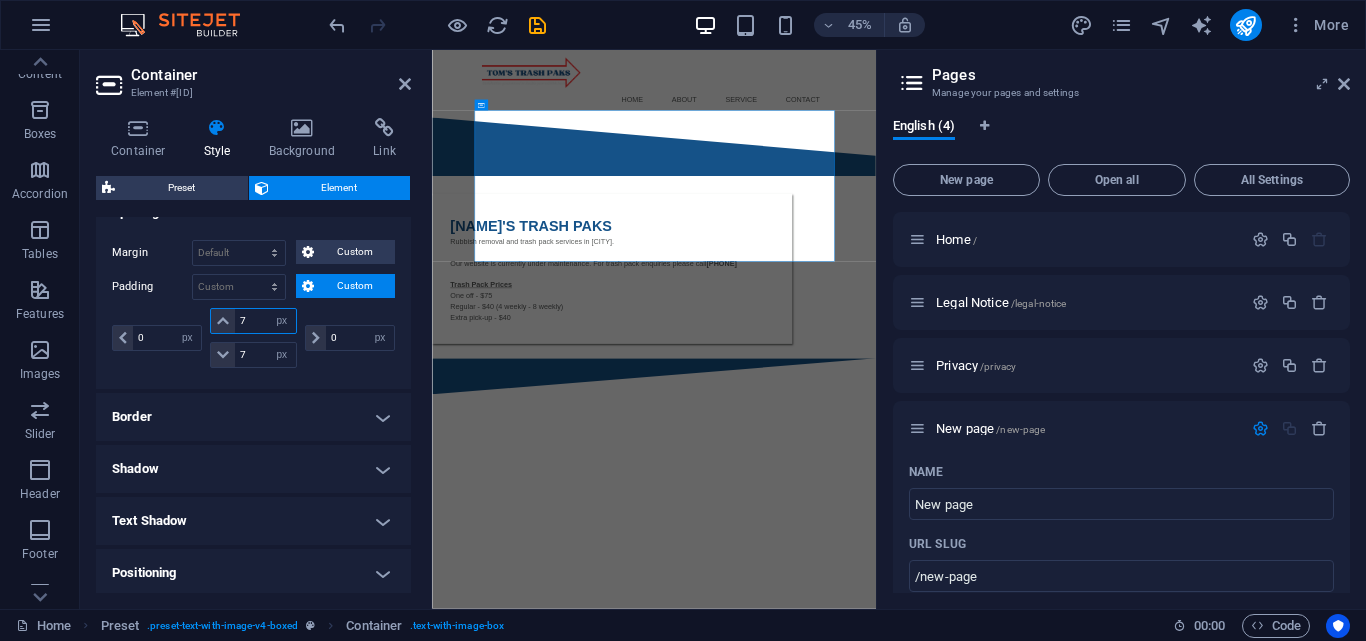 click on "7" at bounding box center [265, 321] 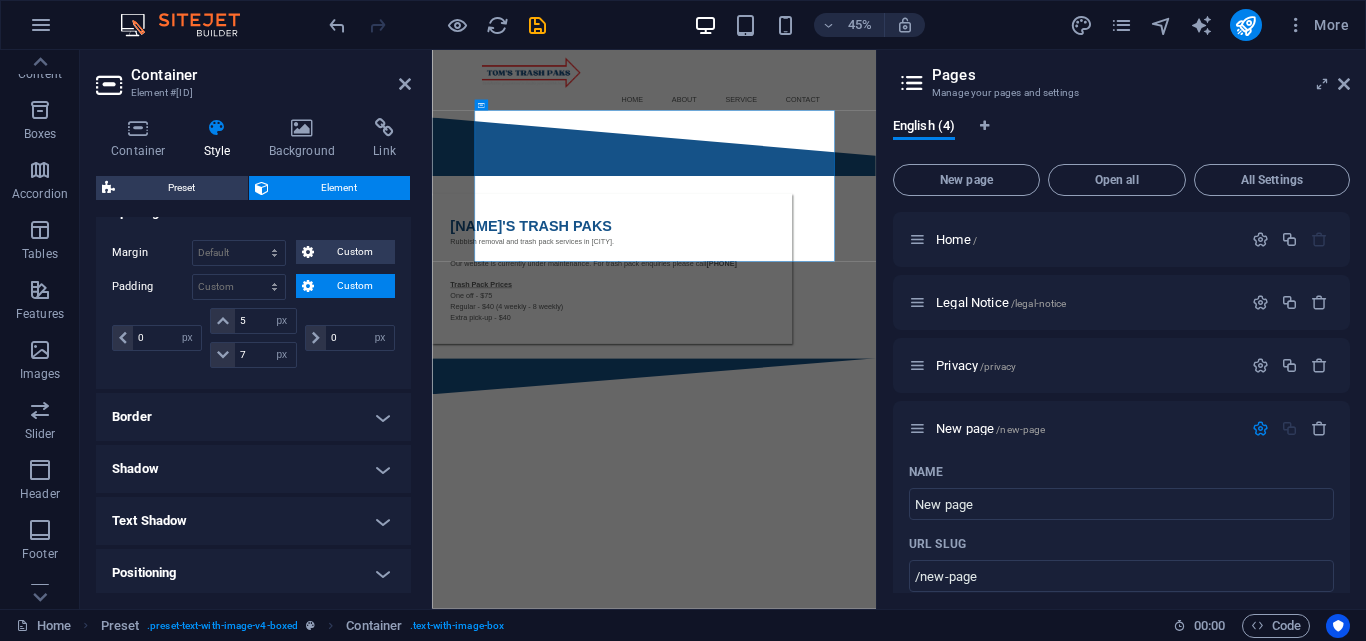 click on "Skip to main content
Menu Home About Service Contact [NAME]'S TRASH PAKS Rubbish removal and trash pack services in [CITY]. Our website is currently under maintenance. For trash pack enquiries please call  [PHONE] Trash Pack Prices One off - $75 Regular - $40 (4 weekly - 8 weekly) Extra pick-up - $40" at bounding box center (925, 433) 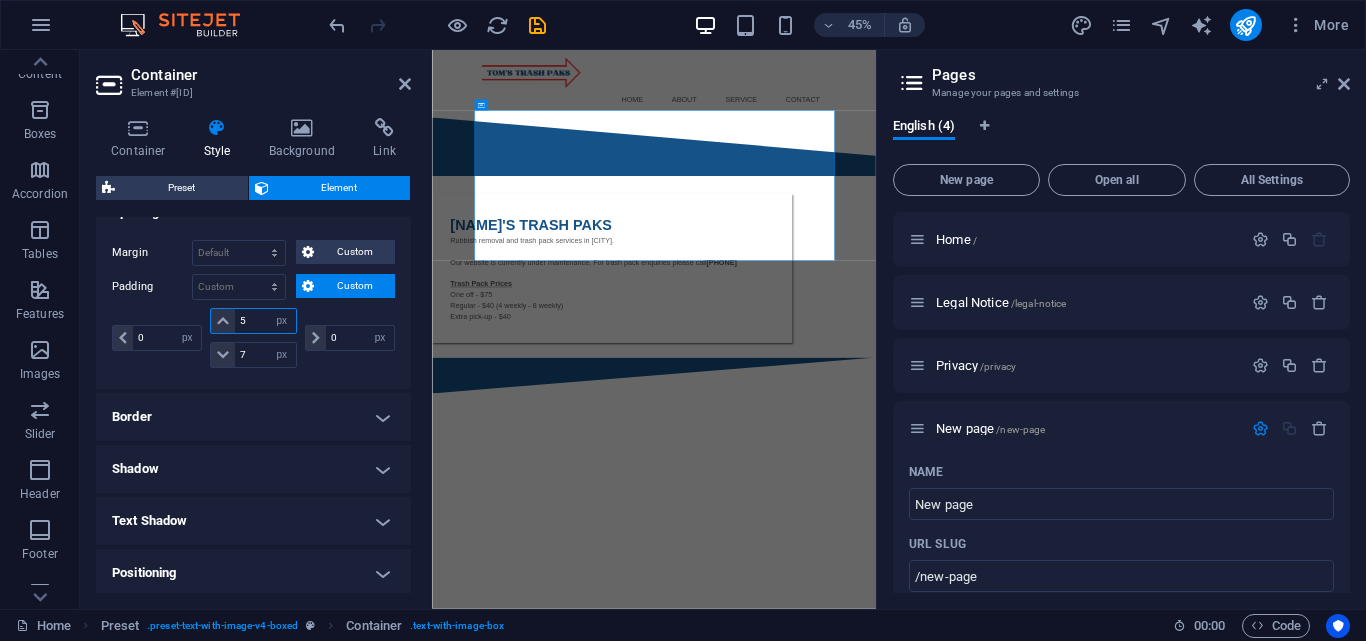 drag, startPoint x: 250, startPoint y: 325, endPoint x: 215, endPoint y: 325, distance: 35 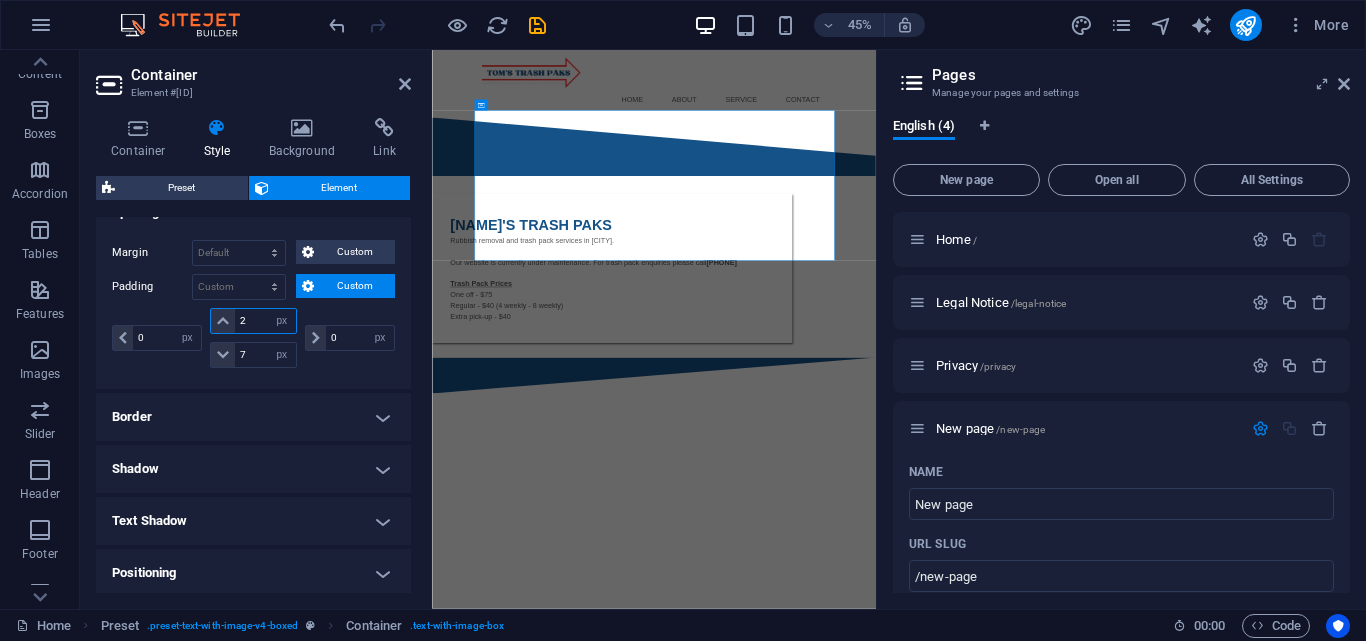 type on "2" 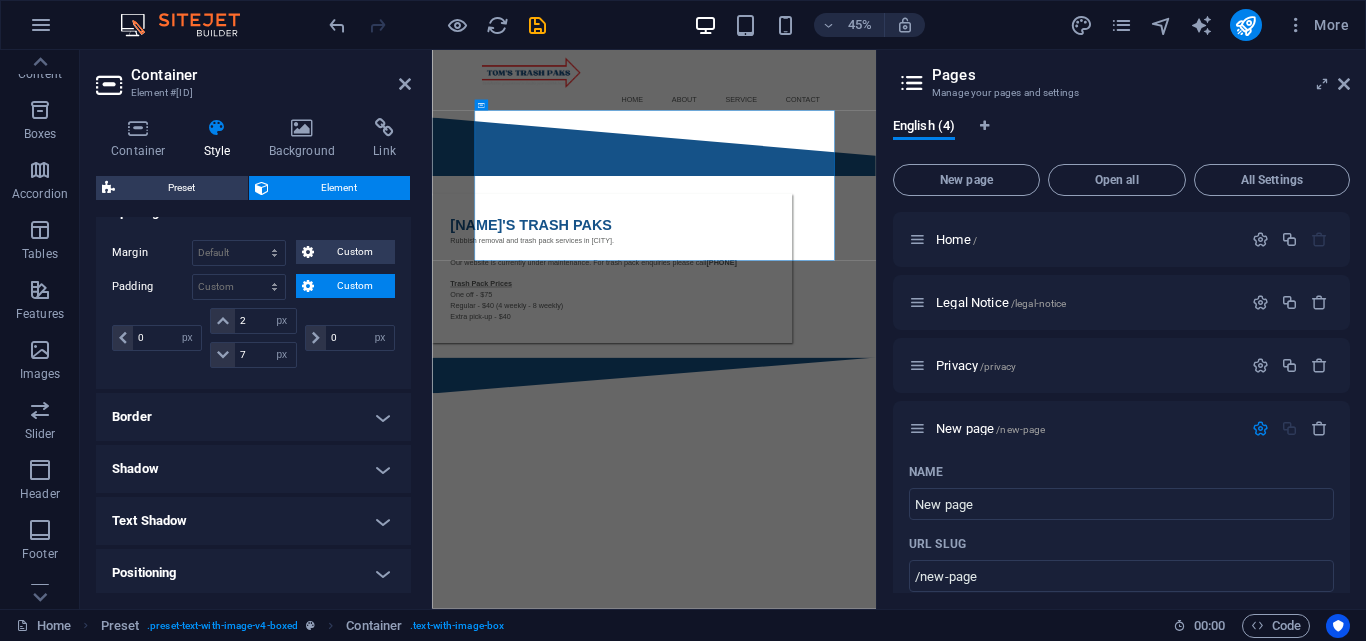 click on "Skip to main content
Menu Home About Service Contact [NAME]'S TRASH PAKS Rubbish removal and trash pack services in [CITY]. Our website is currently under maintenance. For trash pack enquiries please call  [PHONE] Trash Pack Prices One off - $75 Regular - $40 (4 weekly - 8 weekly) Extra pick-up - $40" at bounding box center [925, 432] 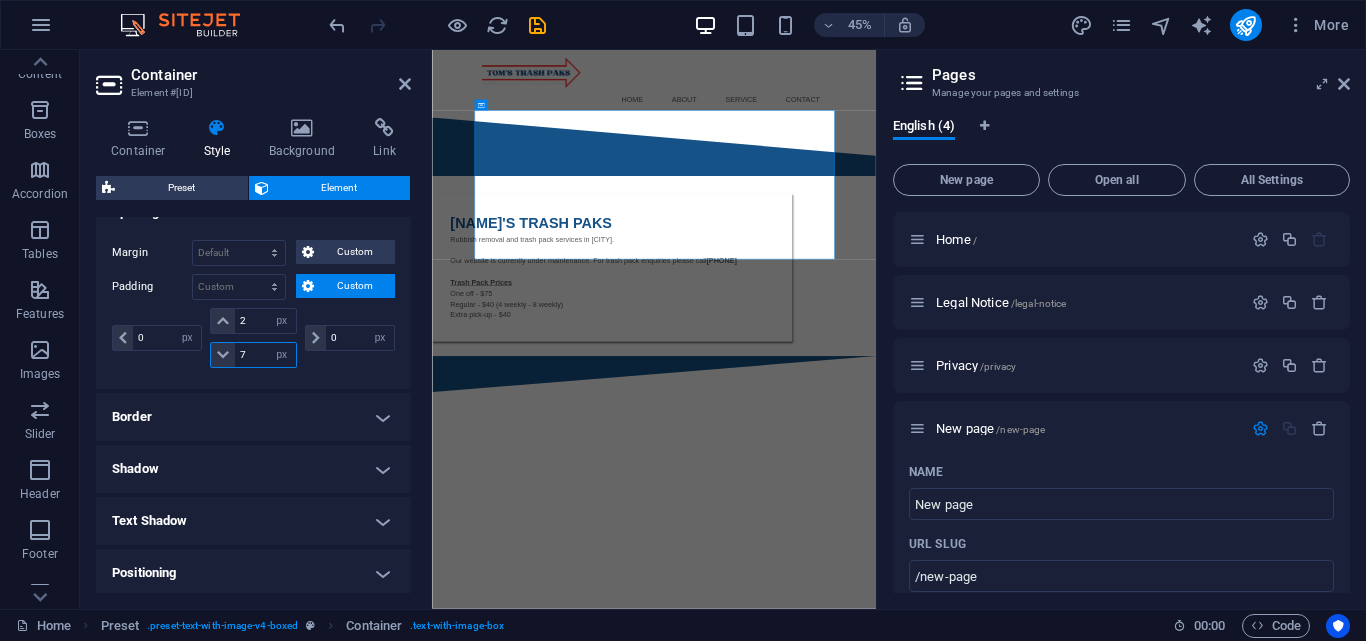 drag, startPoint x: 257, startPoint y: 353, endPoint x: 225, endPoint y: 353, distance: 32 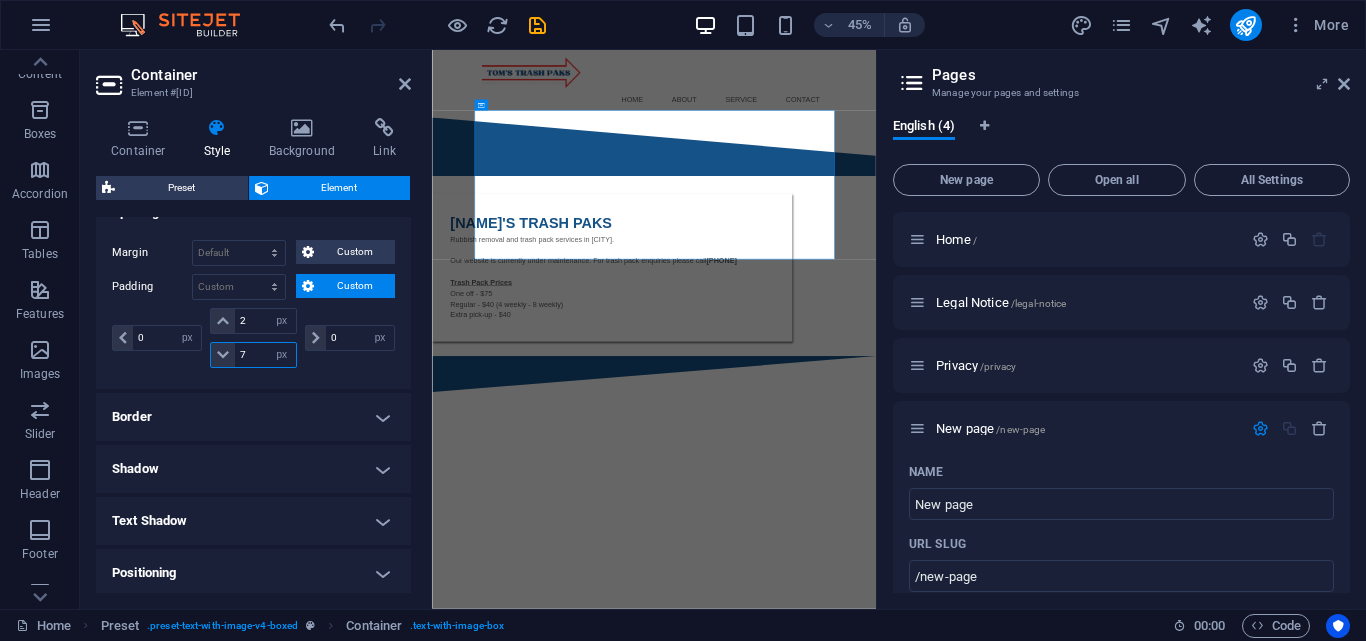click on "px rem % vh vw" at bounding box center [253, 355] 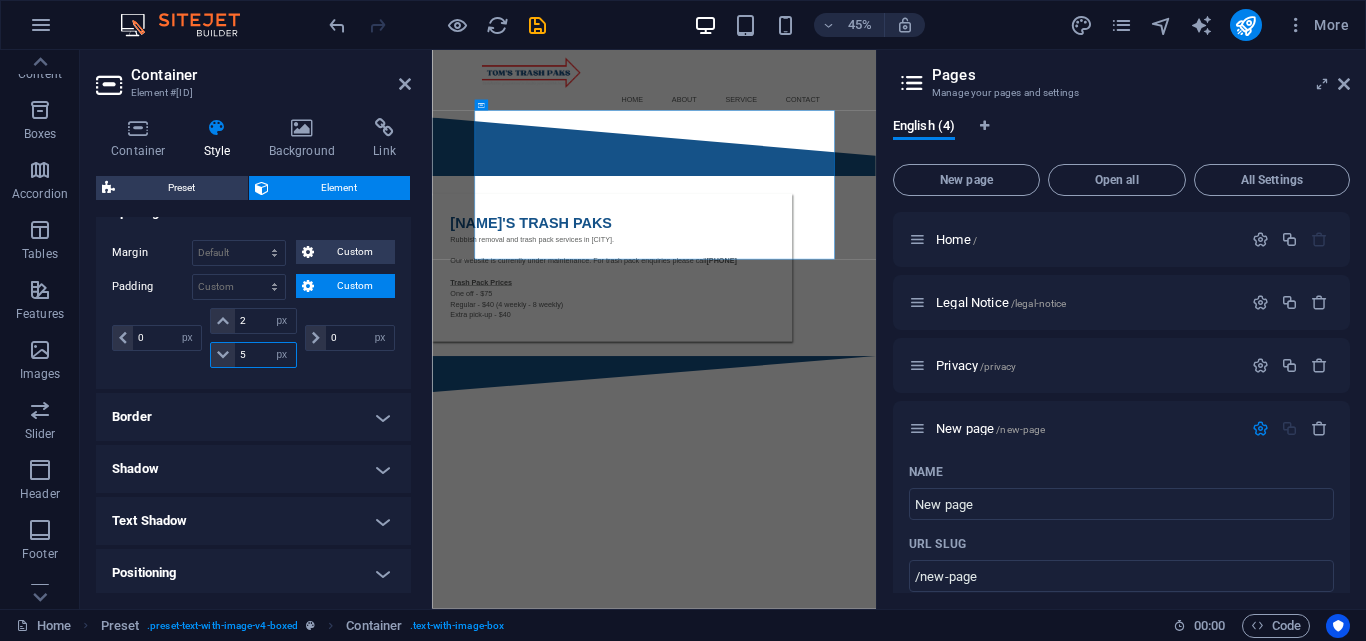 type on "5" 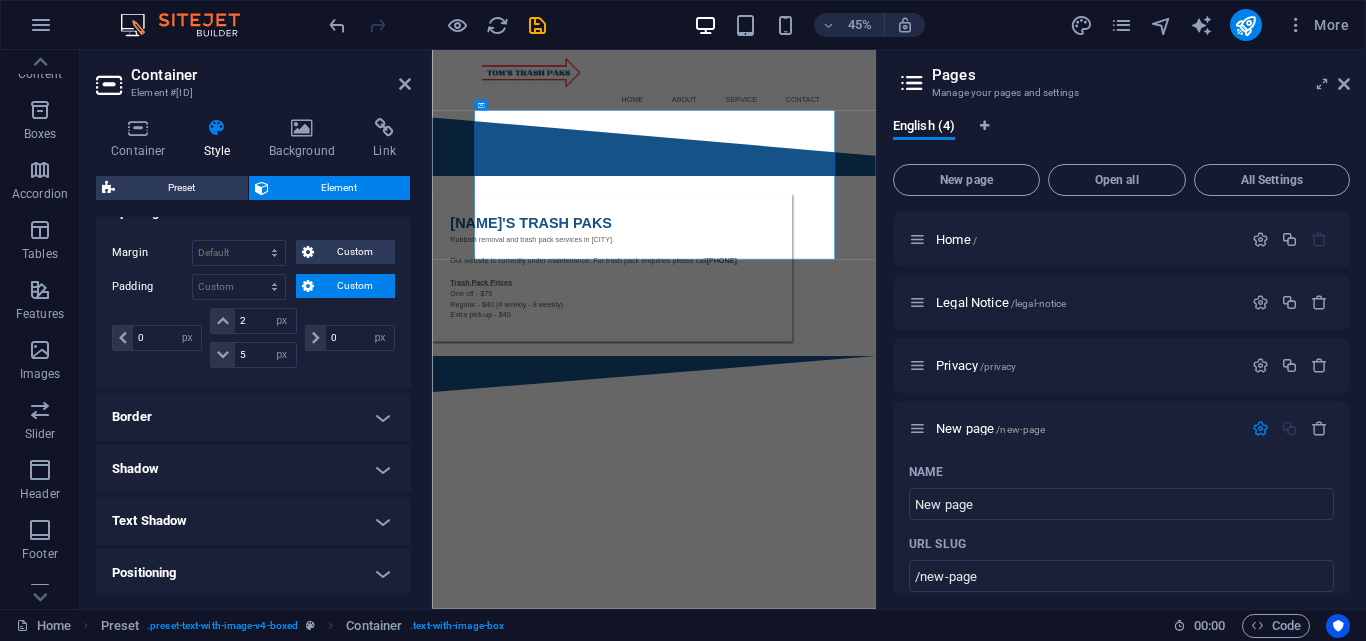 click on "Skip to main content
Menu Home About Service Contact [NAME]'S TRASH PAKS Rubbish removal and trash pack services in [CITY]. Our website is currently under maintenance. For trash pack enquiries please call  [PHONE] Trash Pack Prices One off - $75 Regular - $40 (4 weekly - 8 weekly) Extra pick-up - $40" at bounding box center (925, 430) 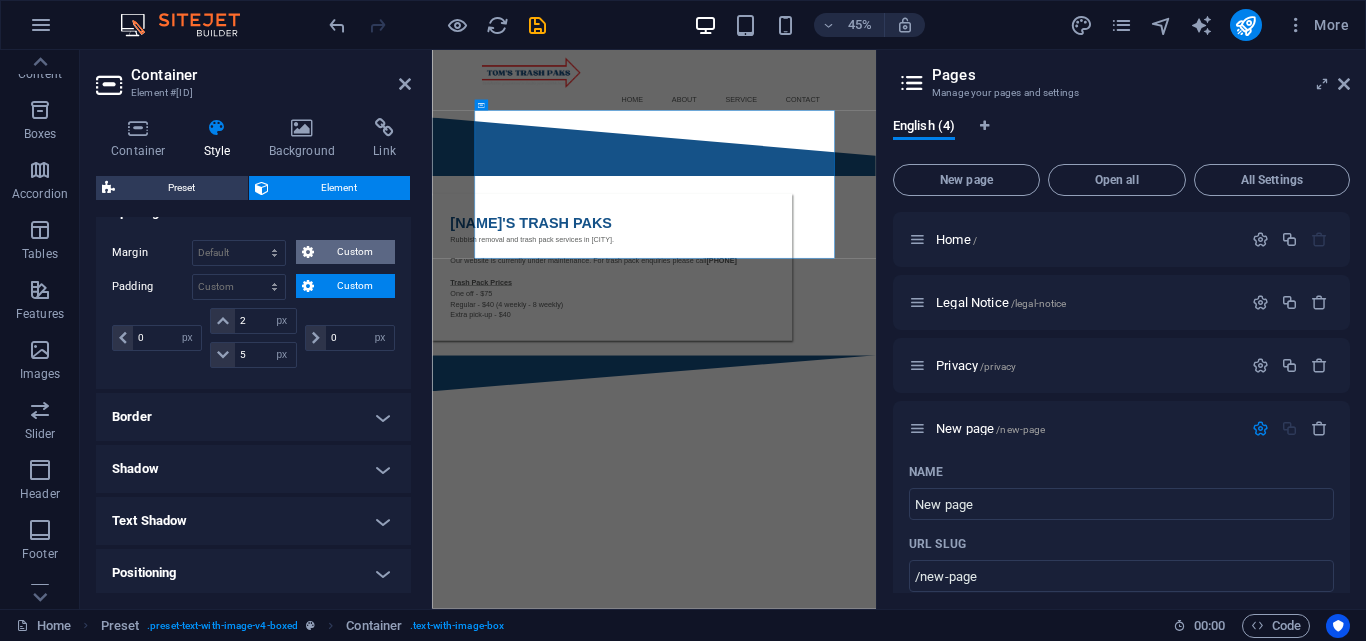 click at bounding box center (308, 252) 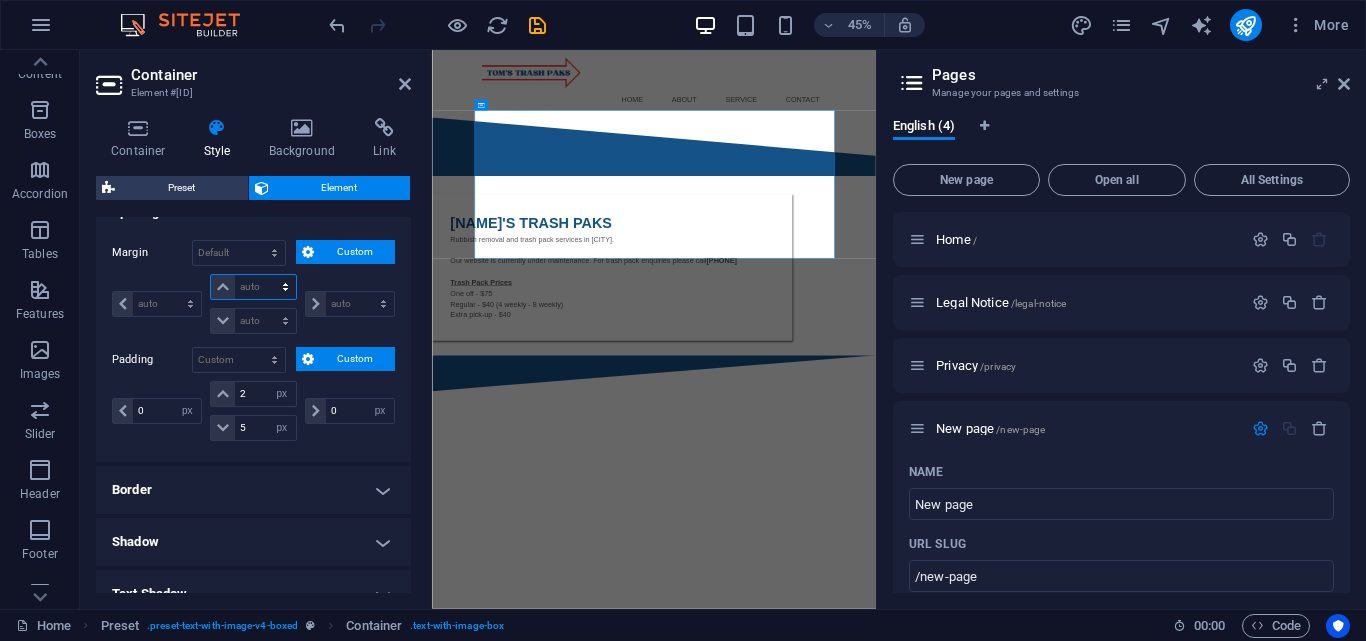 click on "auto px % rem vw vh" at bounding box center (253, 287) 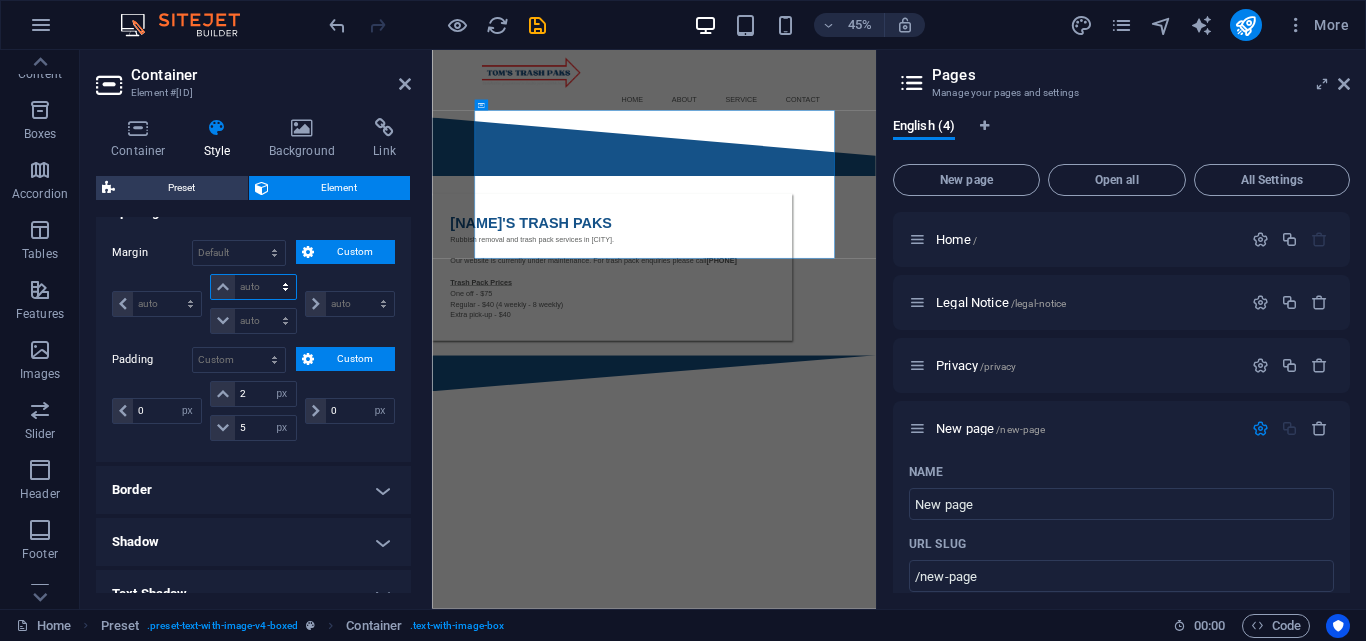 select on "px" 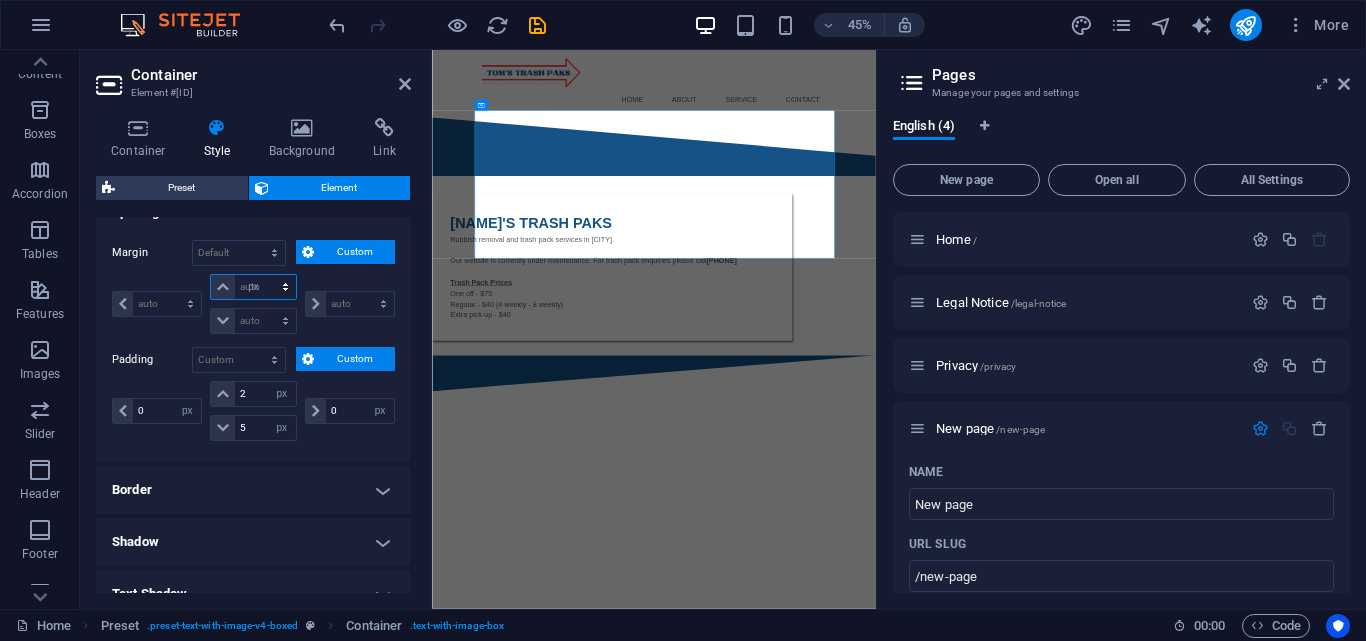 click on "auto px % rem vw vh" at bounding box center [253, 287] 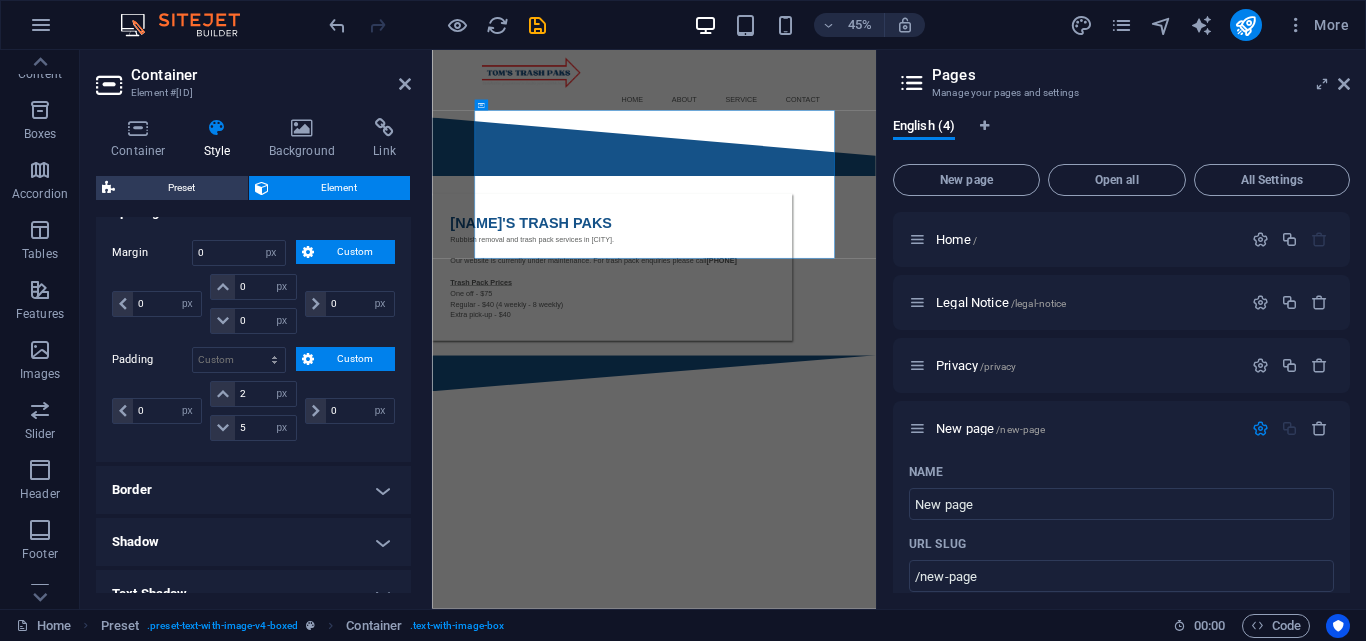 click on "Skip to main content
Menu Home About Service Contact [NAME]'S TRASH PAKS Rubbish removal and trash pack services in [CITY]. Our website is currently under maintenance. For trash pack enquiries please call  [PHONE] Trash Pack Prices One off - $75 Regular - $40 (4 weekly - 8 weekly) Extra pick-up - $40" at bounding box center [925, 429] 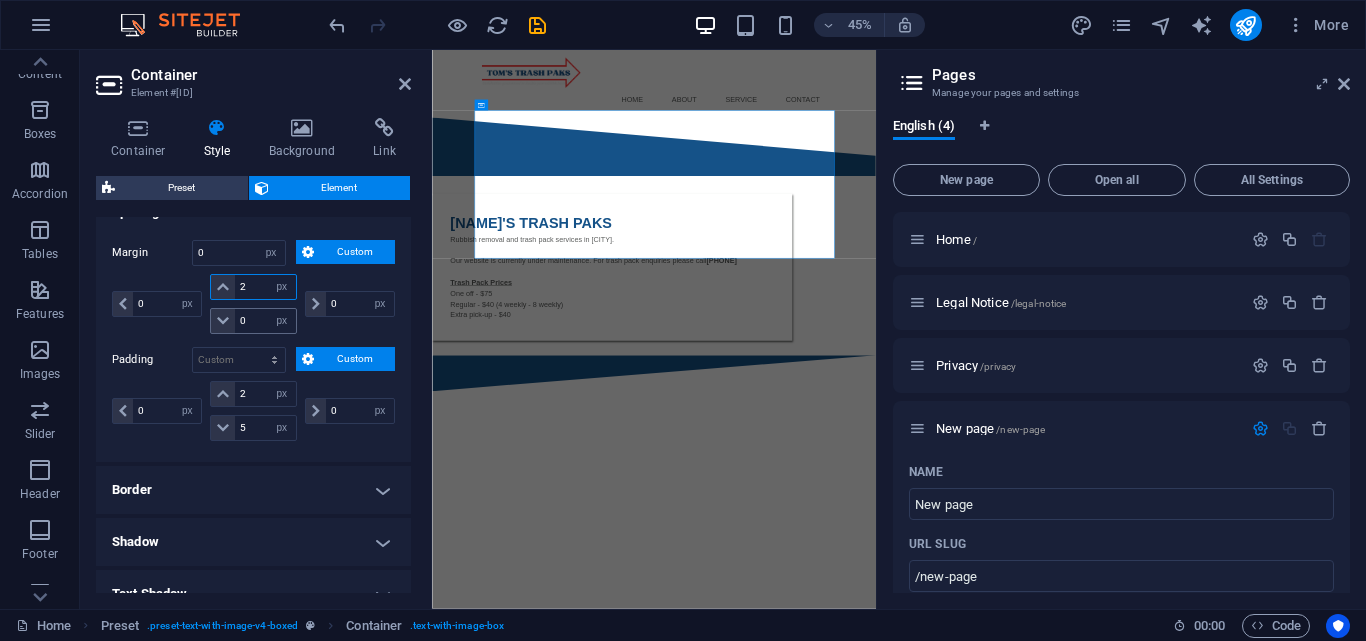 type on "2" 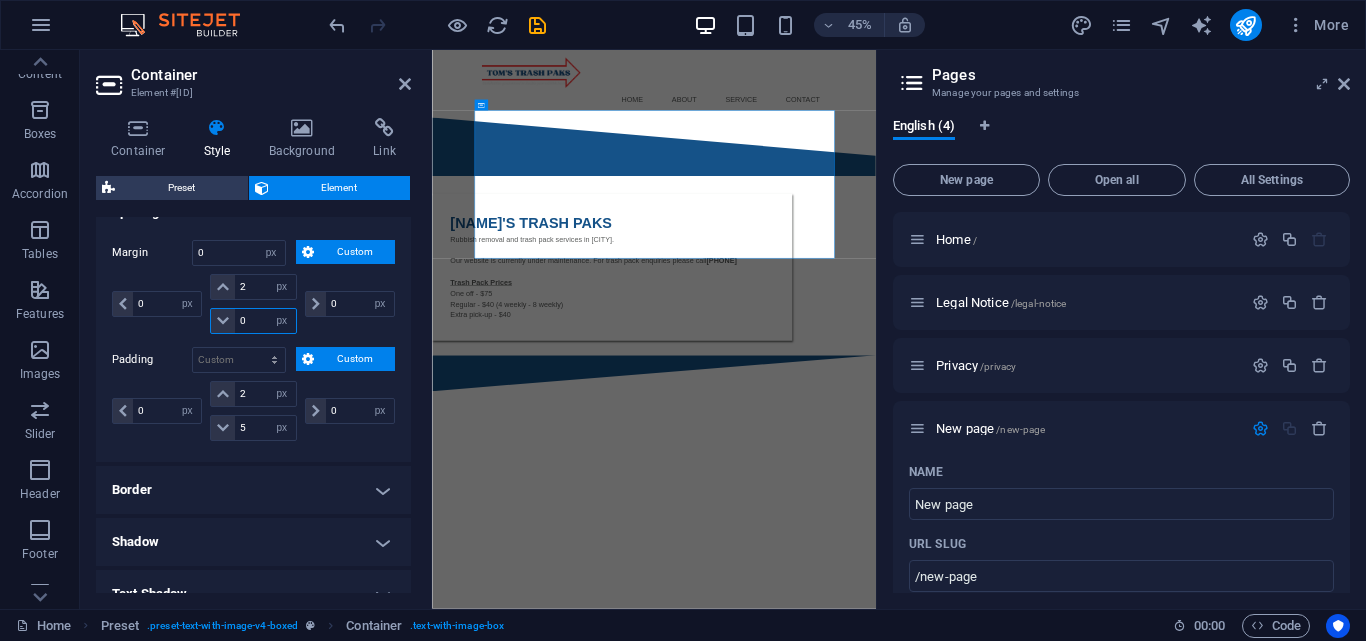 type 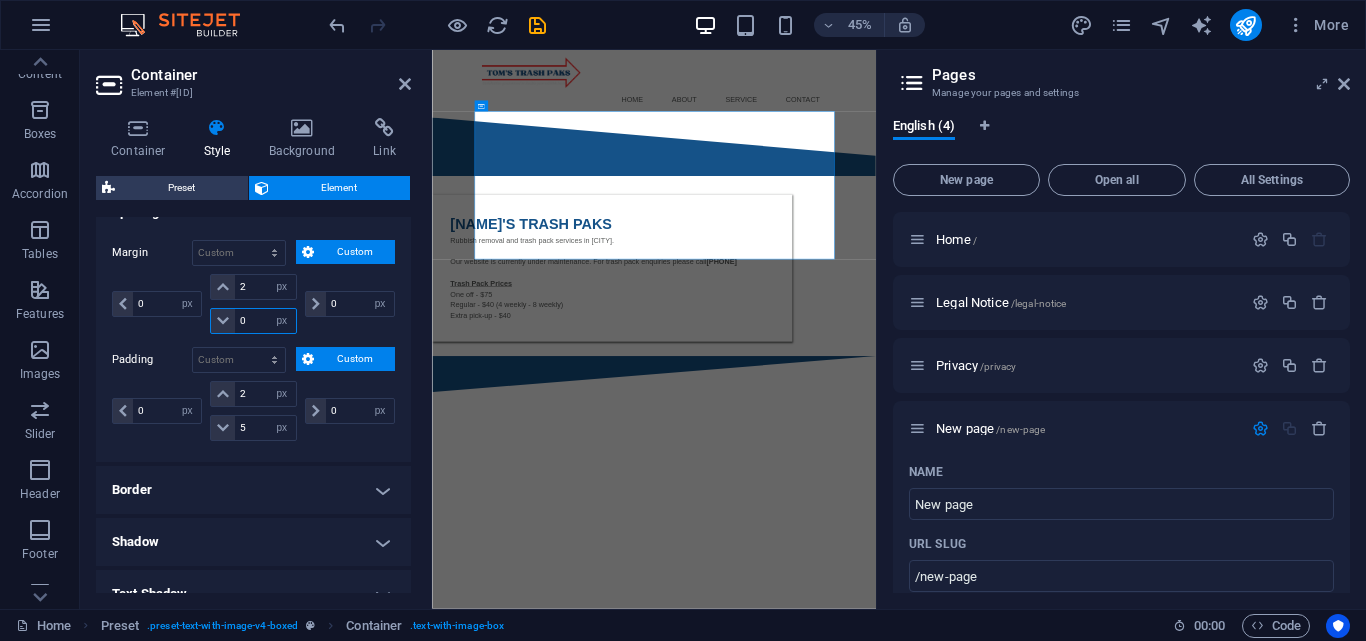 drag, startPoint x: 245, startPoint y: 317, endPoint x: 226, endPoint y: 317, distance: 19 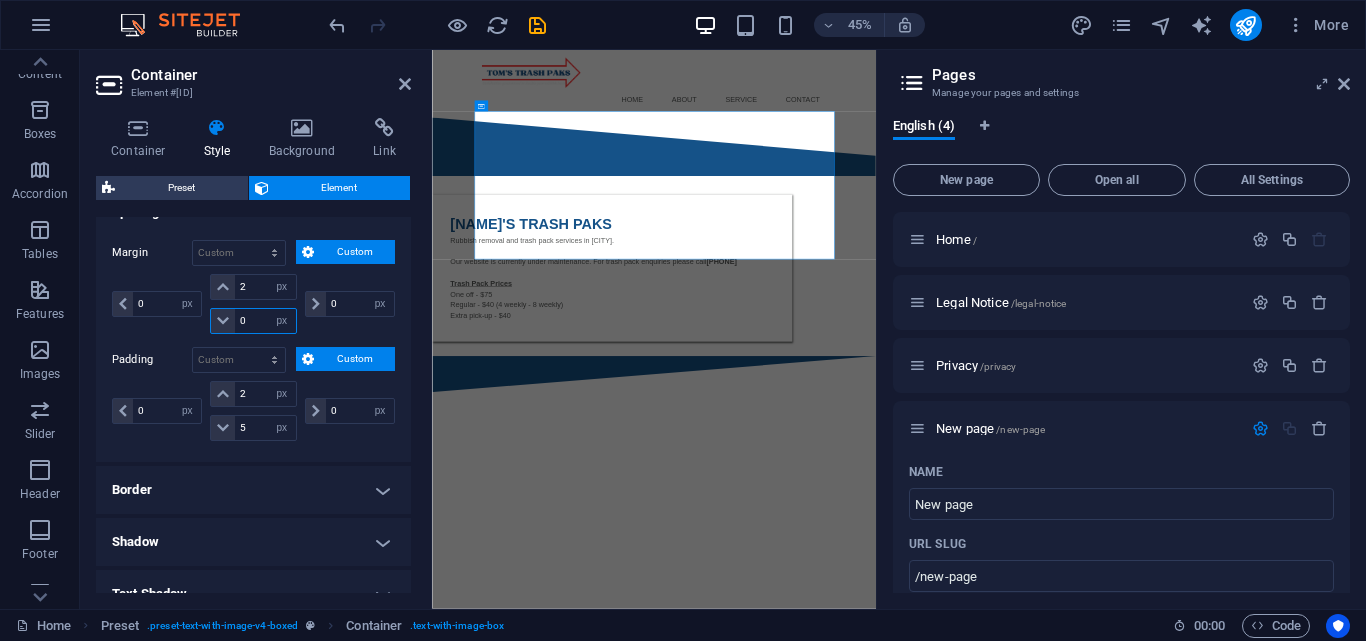 click on "0 auto px % rem vw vh" at bounding box center [253, 321] 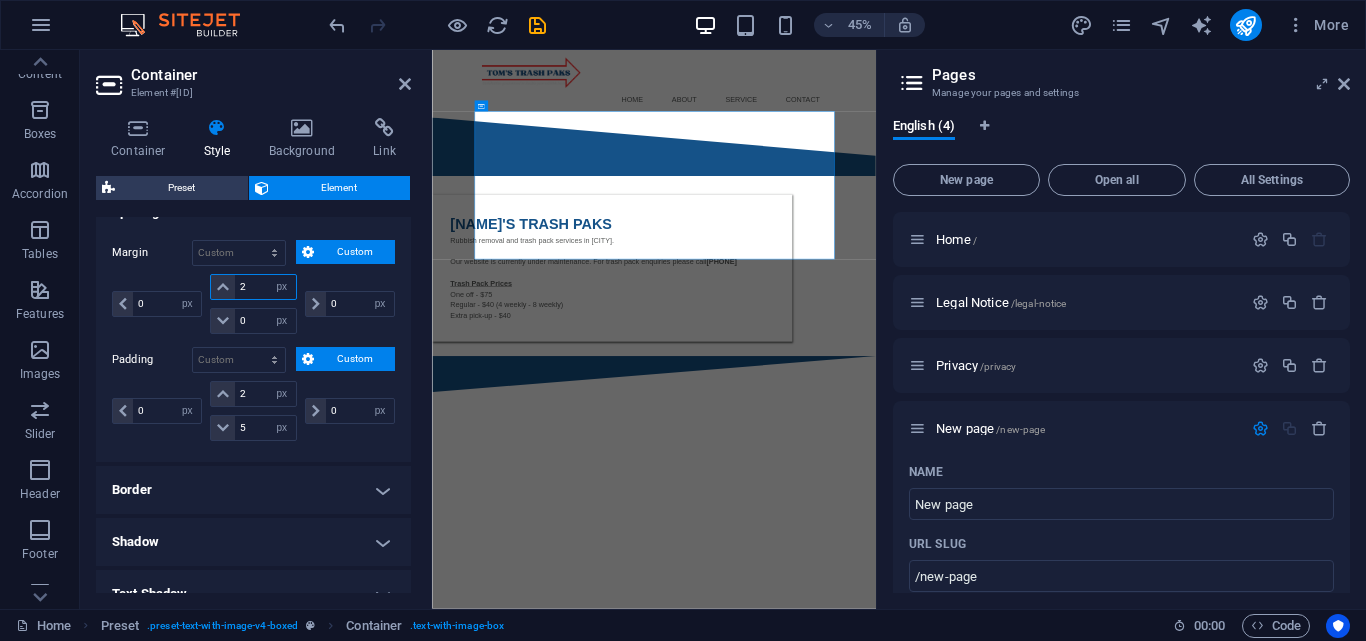 drag, startPoint x: 251, startPoint y: 293, endPoint x: 229, endPoint y: 293, distance: 22 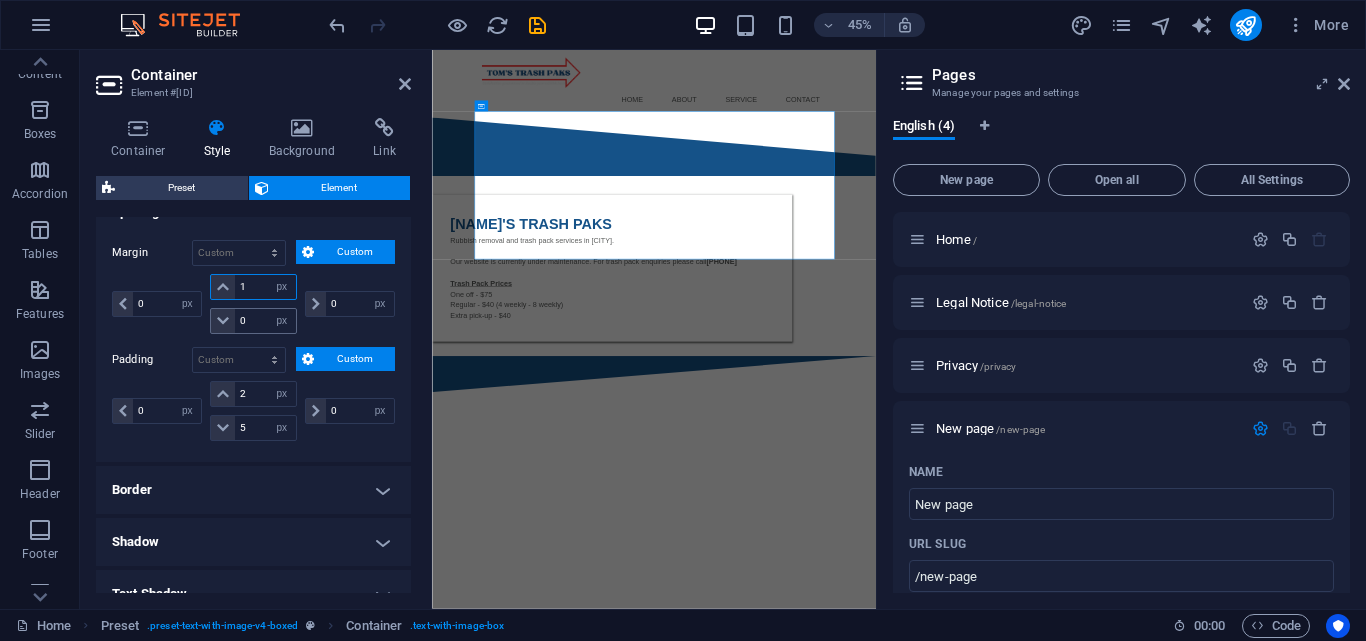 type on "1" 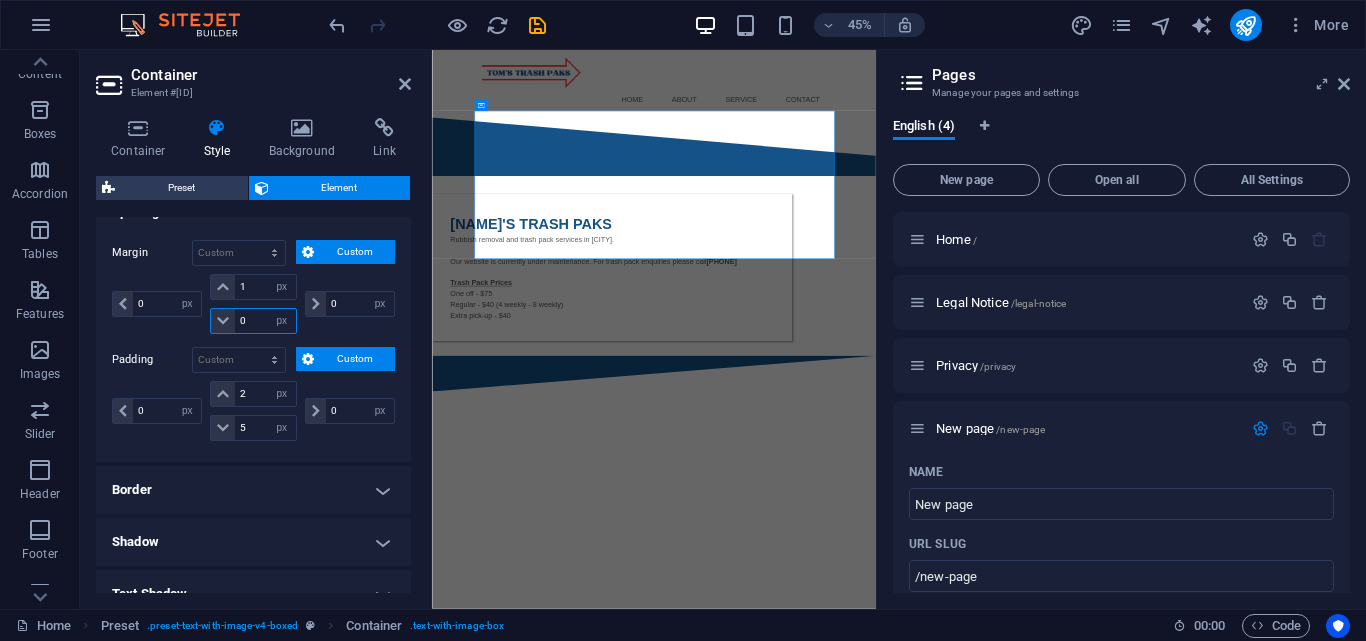 drag, startPoint x: 249, startPoint y: 319, endPoint x: 226, endPoint y: 319, distance: 23 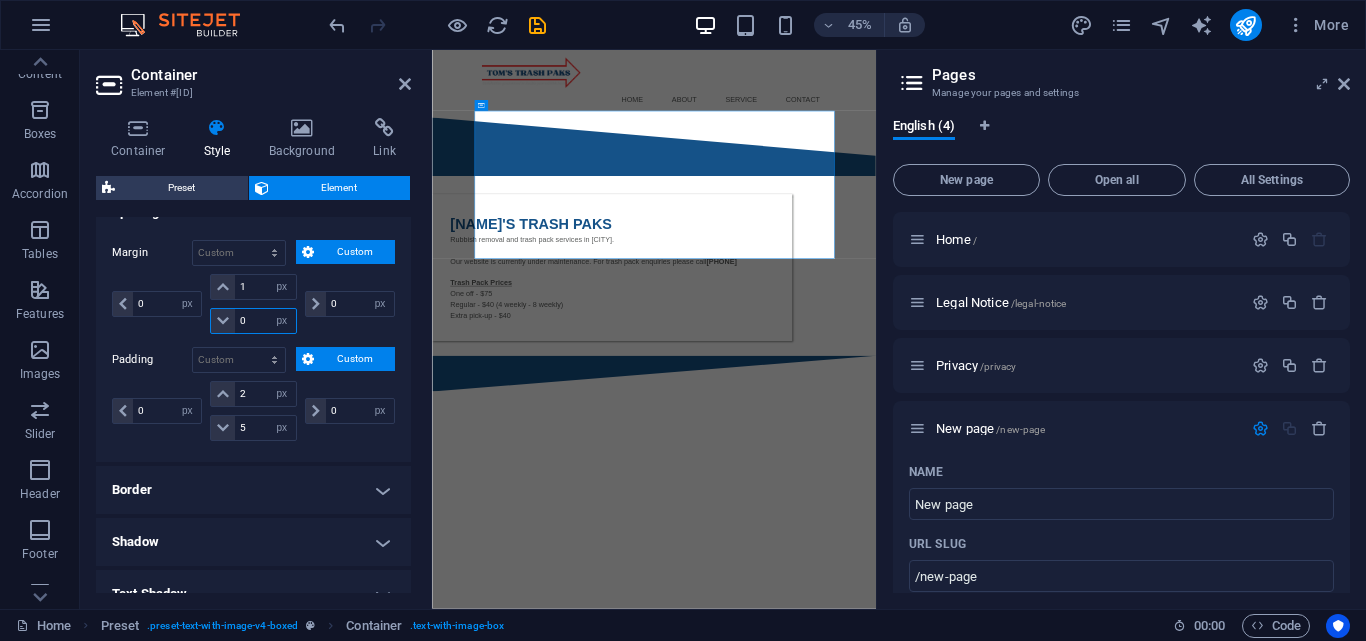 click on "0 auto px % rem vw vh" at bounding box center [253, 321] 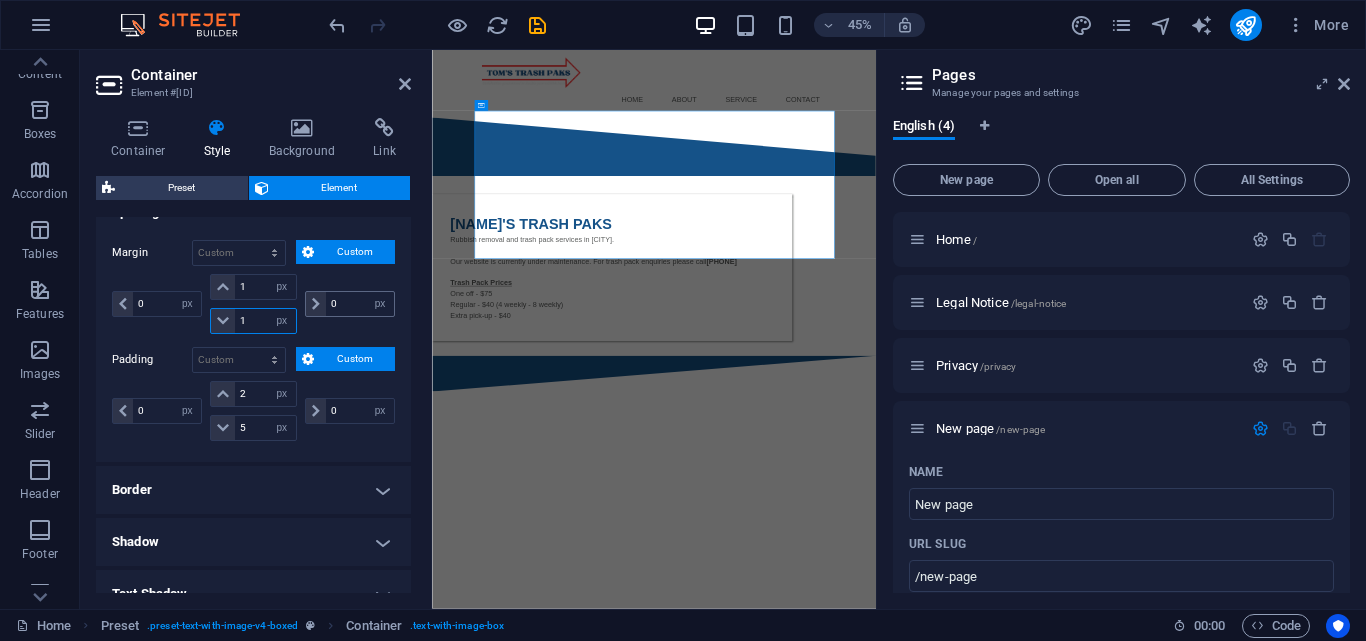 type on "1" 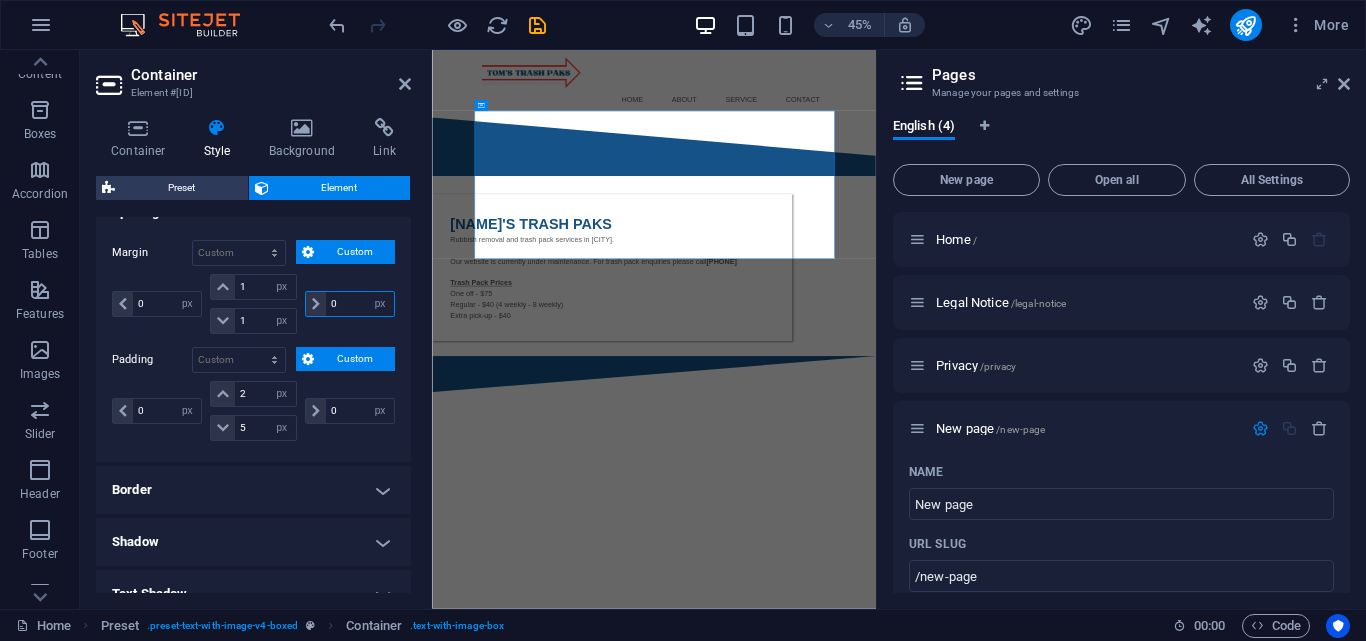 drag, startPoint x: 360, startPoint y: 302, endPoint x: 309, endPoint y: 304, distance: 51.0392 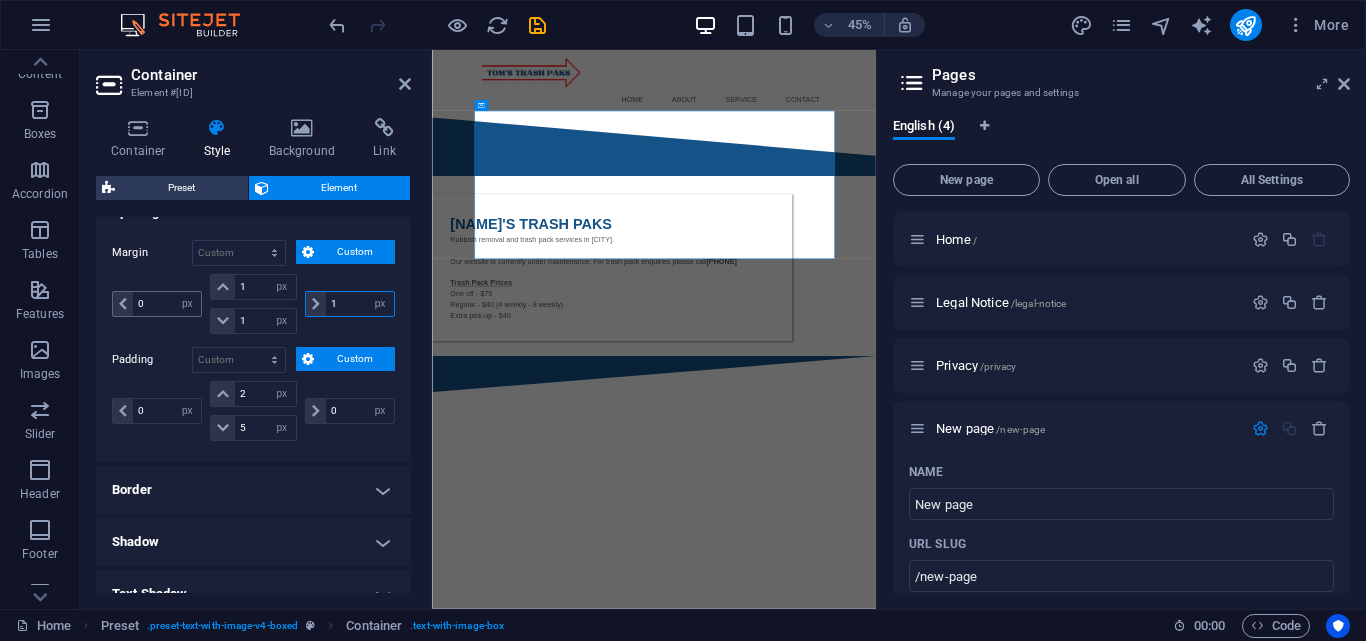 type on "1" 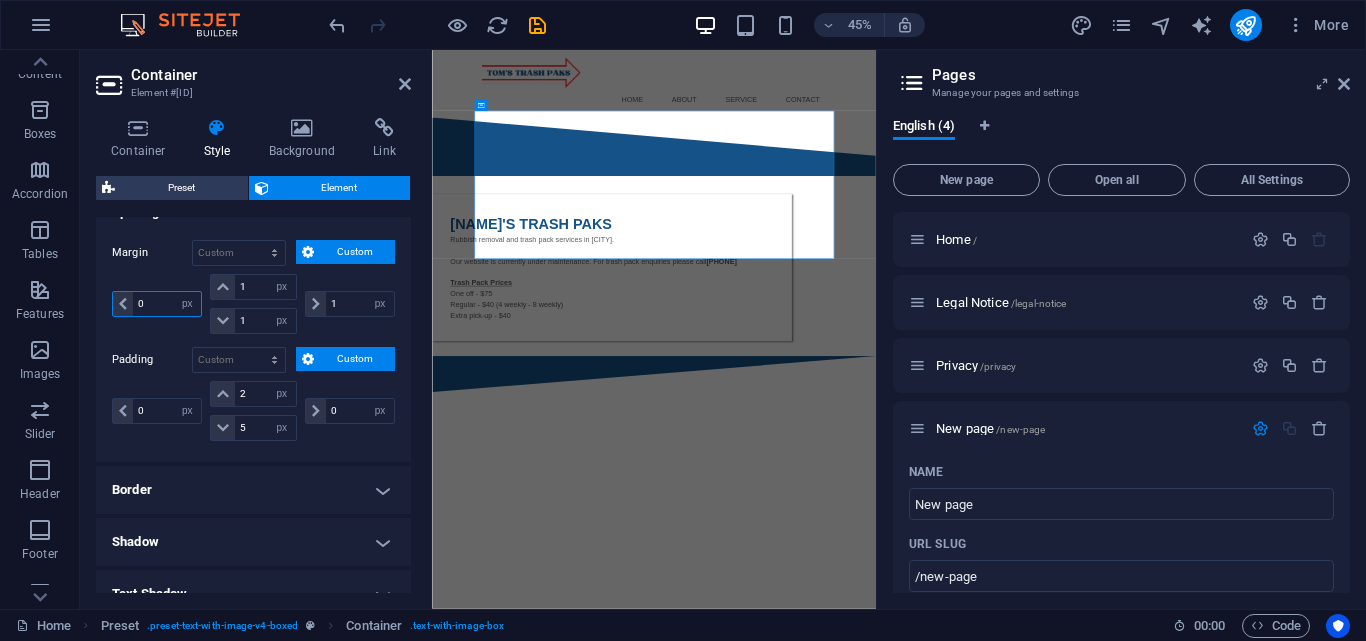 drag, startPoint x: 158, startPoint y: 299, endPoint x: 126, endPoint y: 300, distance: 32.01562 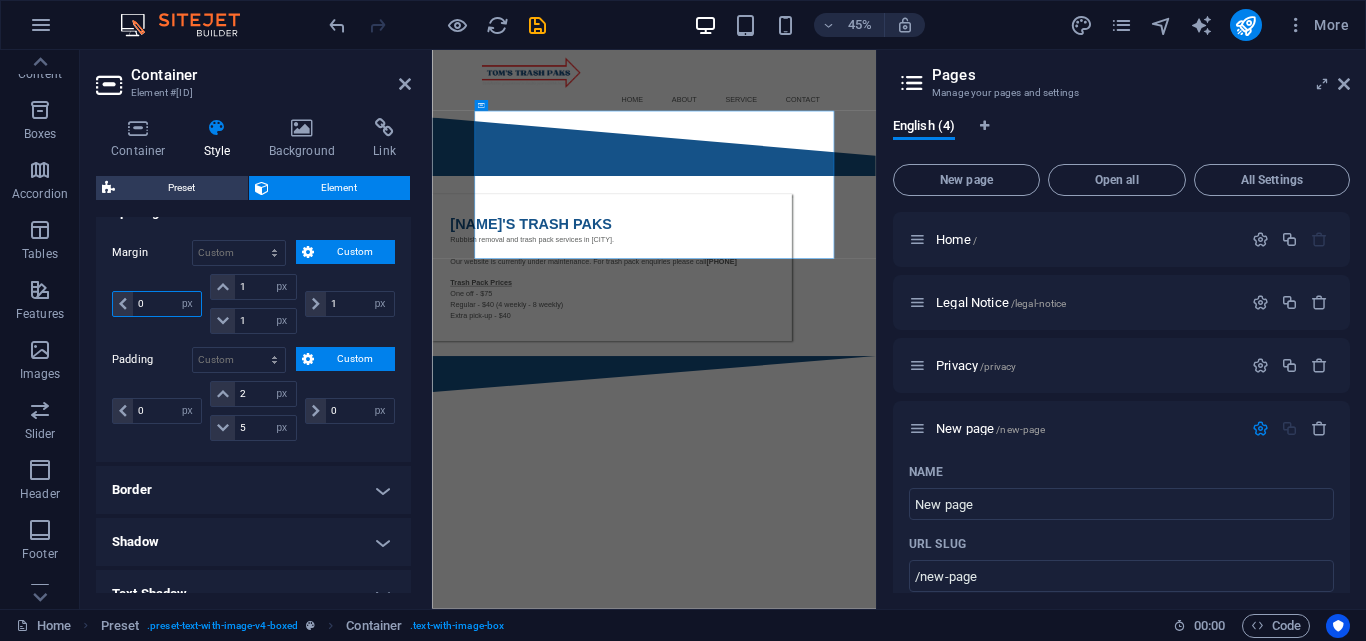 click on "0 auto px % rem vw vh" at bounding box center (157, 304) 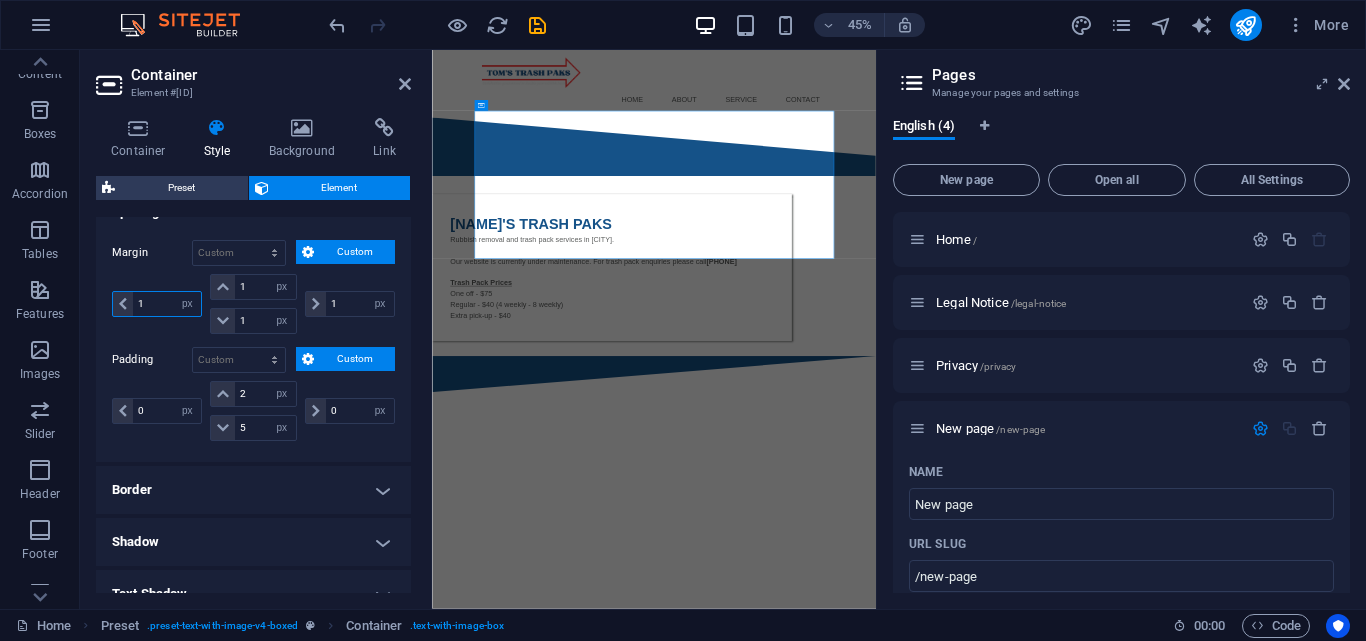 type on "1" 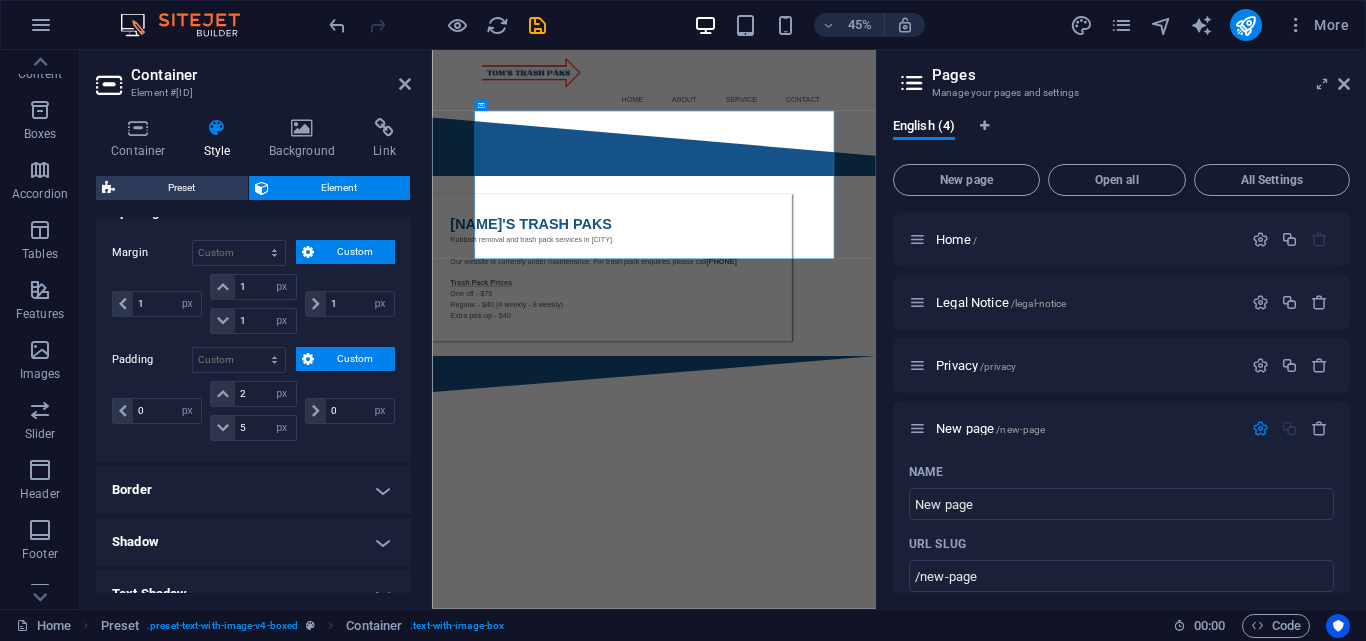 type on "1" 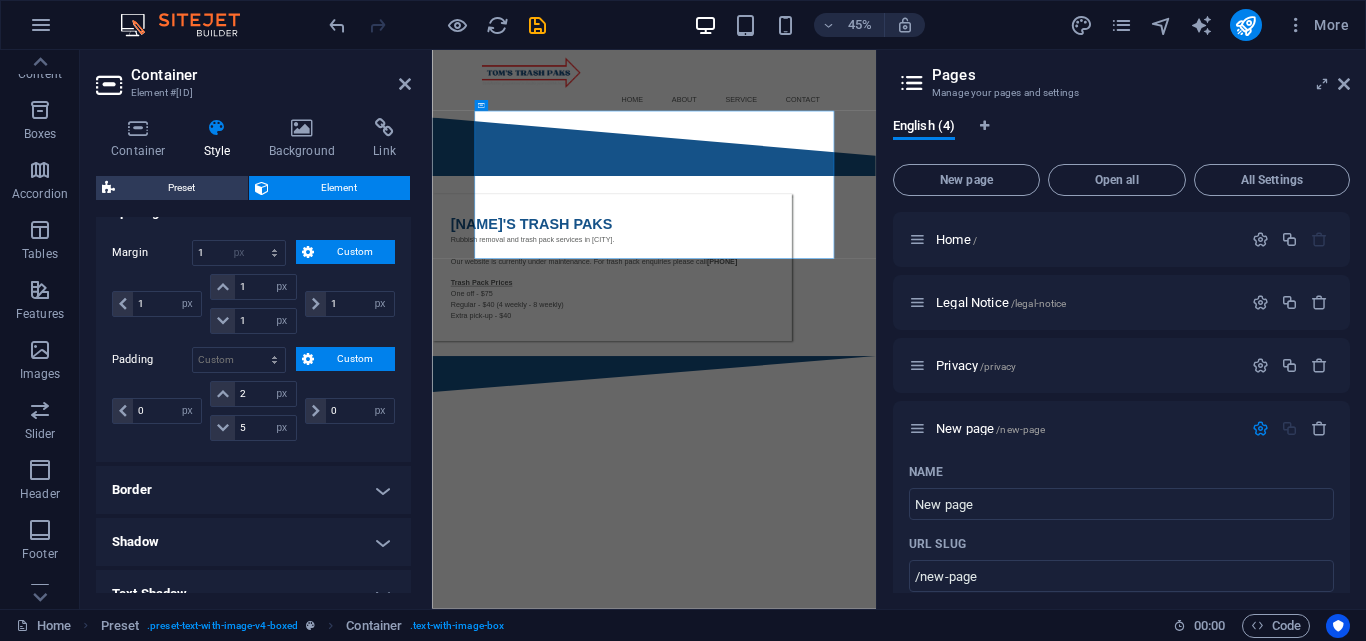click on "Skip to main content
Menu Home About Service Contact [NAME]'S TRASH PAKS Rubbish removal and trash pack services in [CITY]. Our website is currently under maintenance. For trash pack enquiries please call  [PHONE] Trash Pack Prices One off - $75 Regular - $40 (4 weekly - 8 weekly) Extra pick-up - $40" at bounding box center (925, 430) 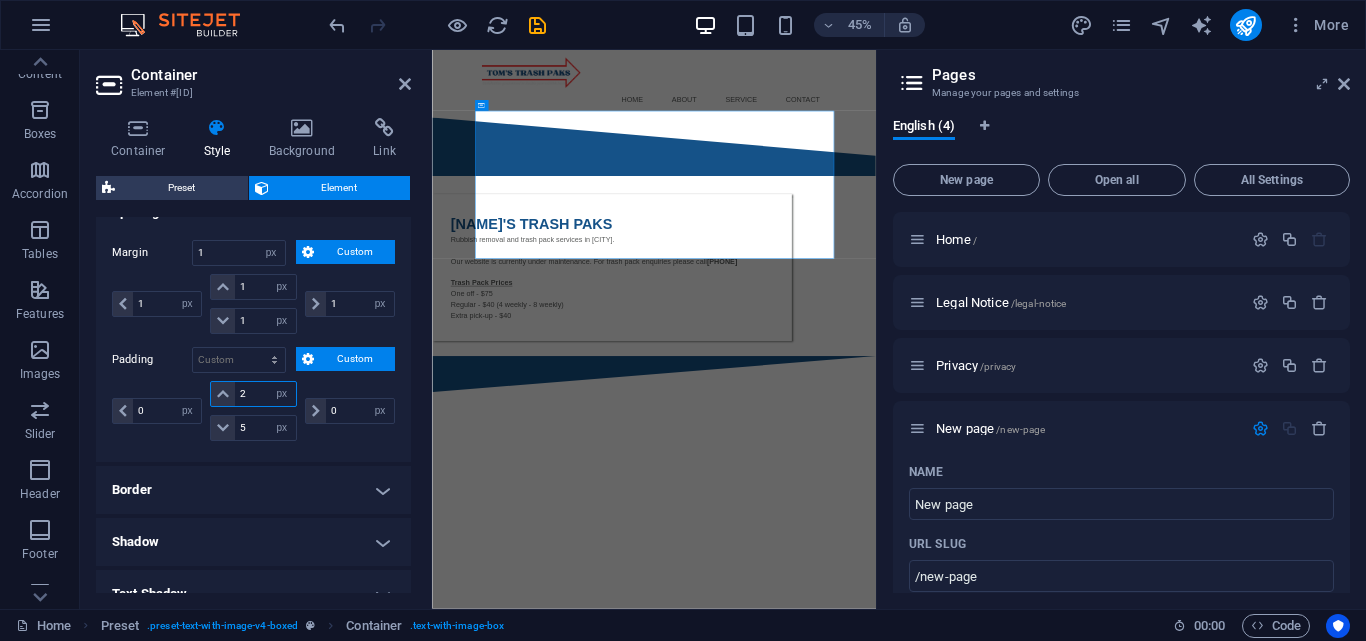 click on "2 px rem % vh vw" at bounding box center [253, 394] 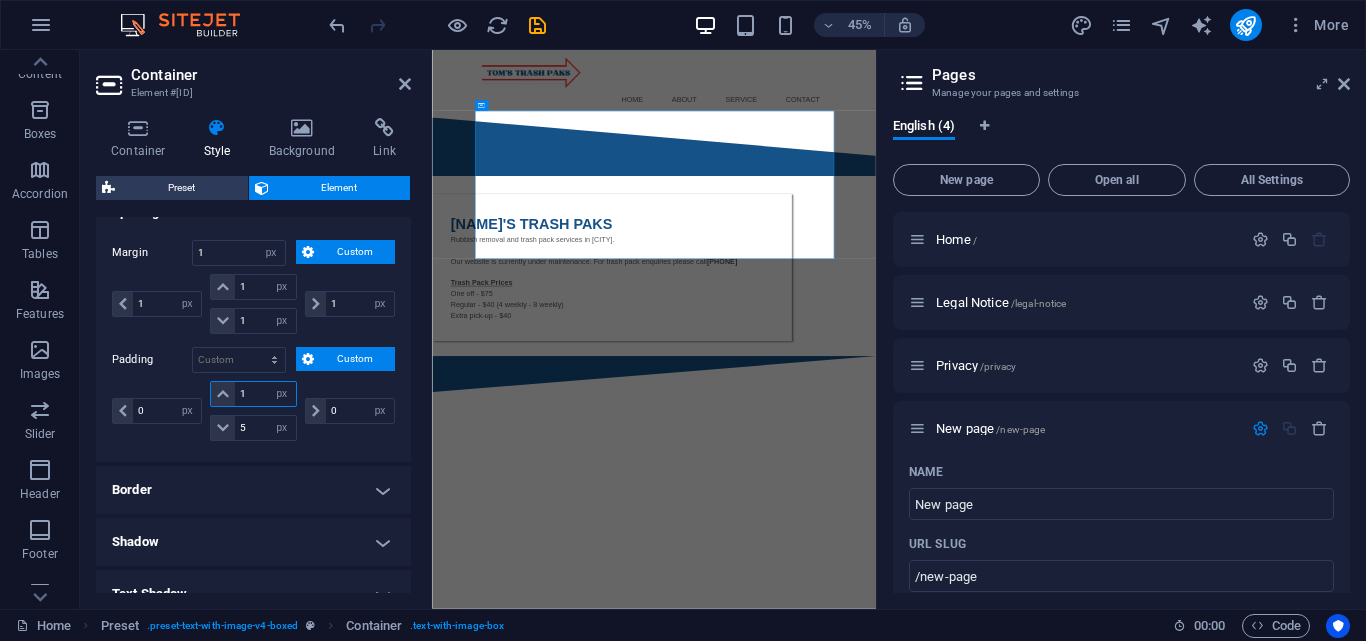 type on "1" 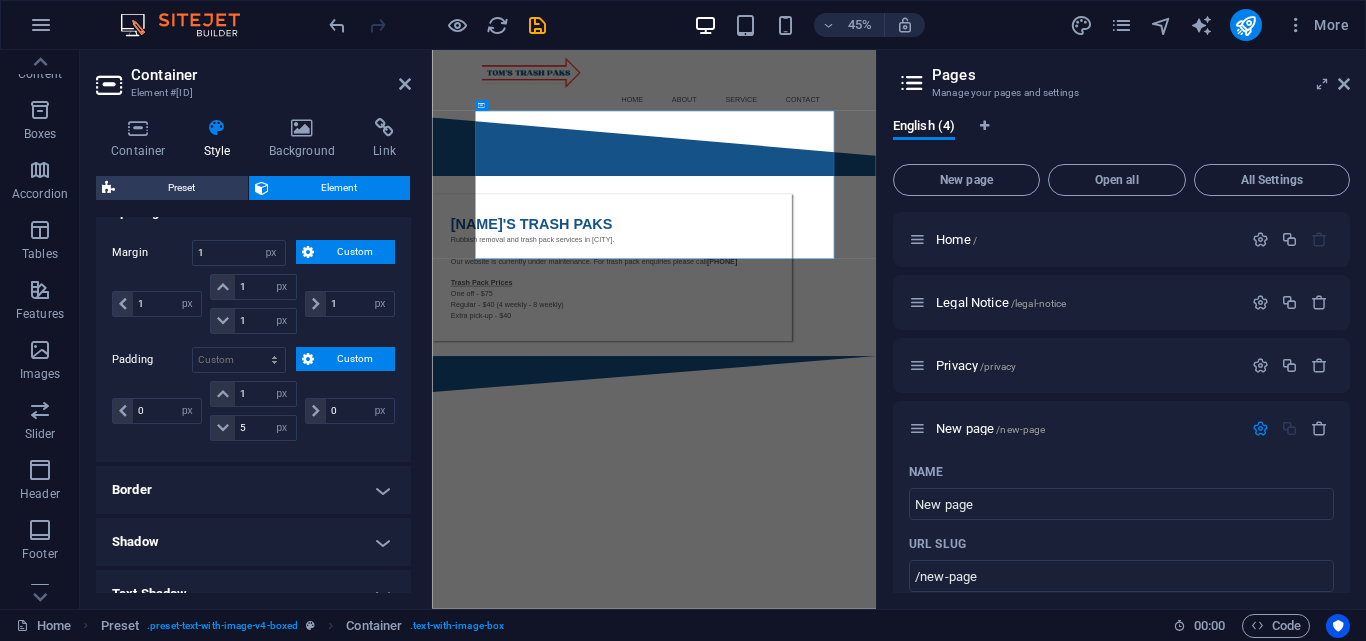 click on "Skip to main content
Menu Home About Service Contact [NAME]'S TRASH PAKS Rubbish removal and trash pack services in [CITY]. Our website is currently under maintenance. For trash pack enquiries please call  [PHONE] Trash Pack Prices One off - $75 Regular - $40 (4 weekly - 8 weekly) Extra pick-up - $40" at bounding box center (925, 430) 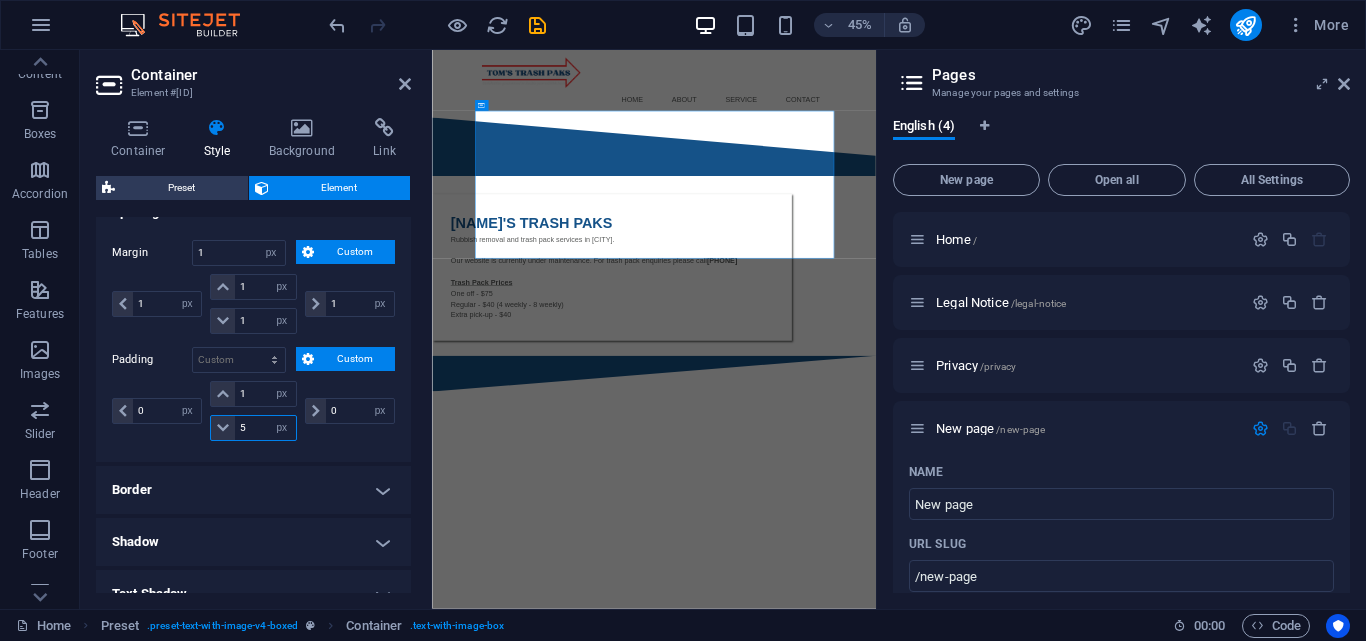 drag, startPoint x: 250, startPoint y: 428, endPoint x: 230, endPoint y: 428, distance: 20 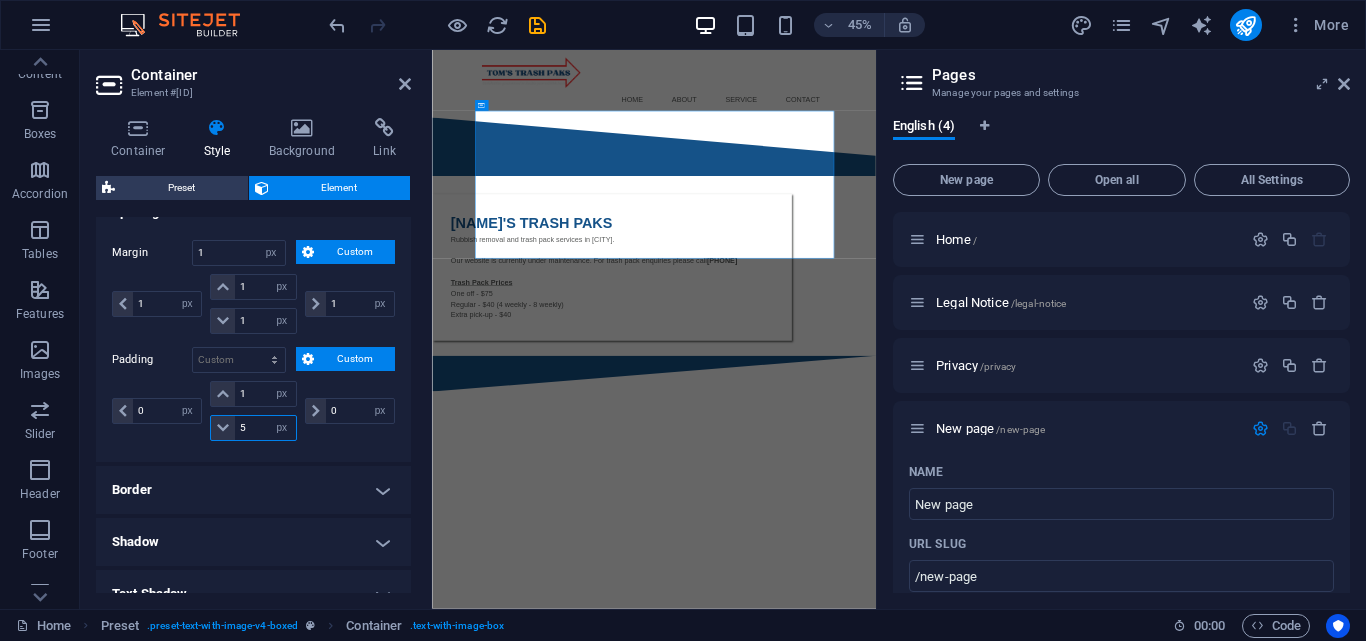 click on "5 px rem % vh vw" at bounding box center (253, 428) 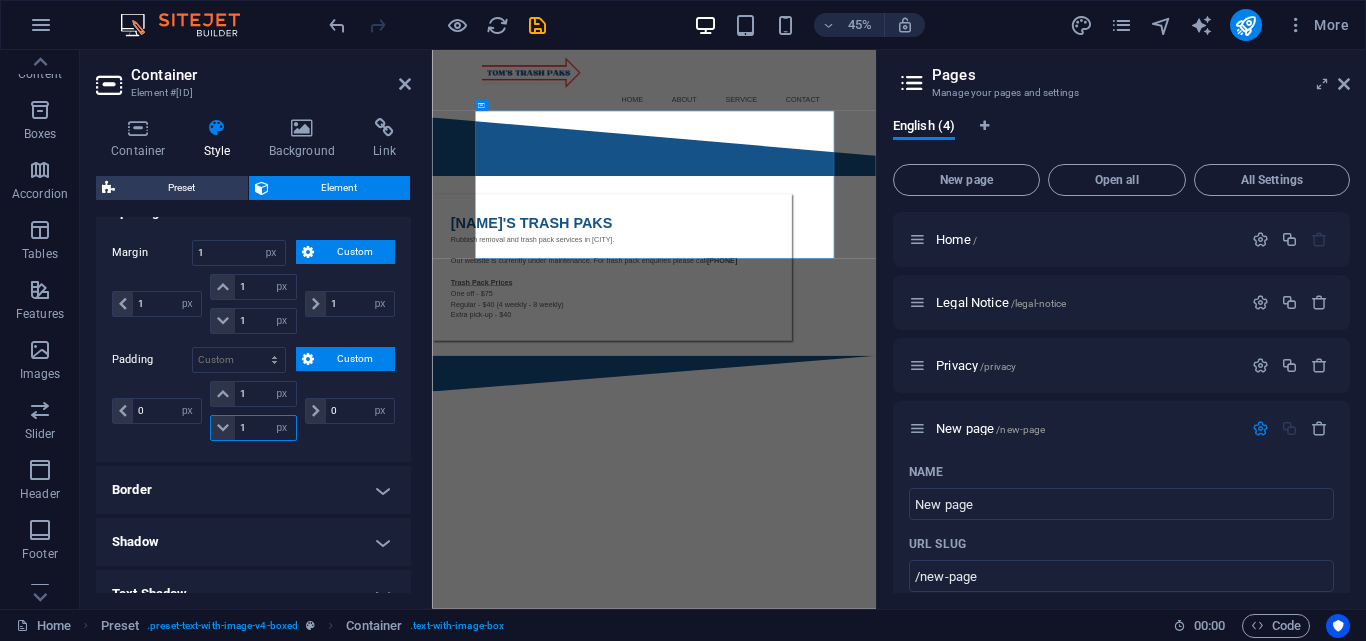 type on "1" 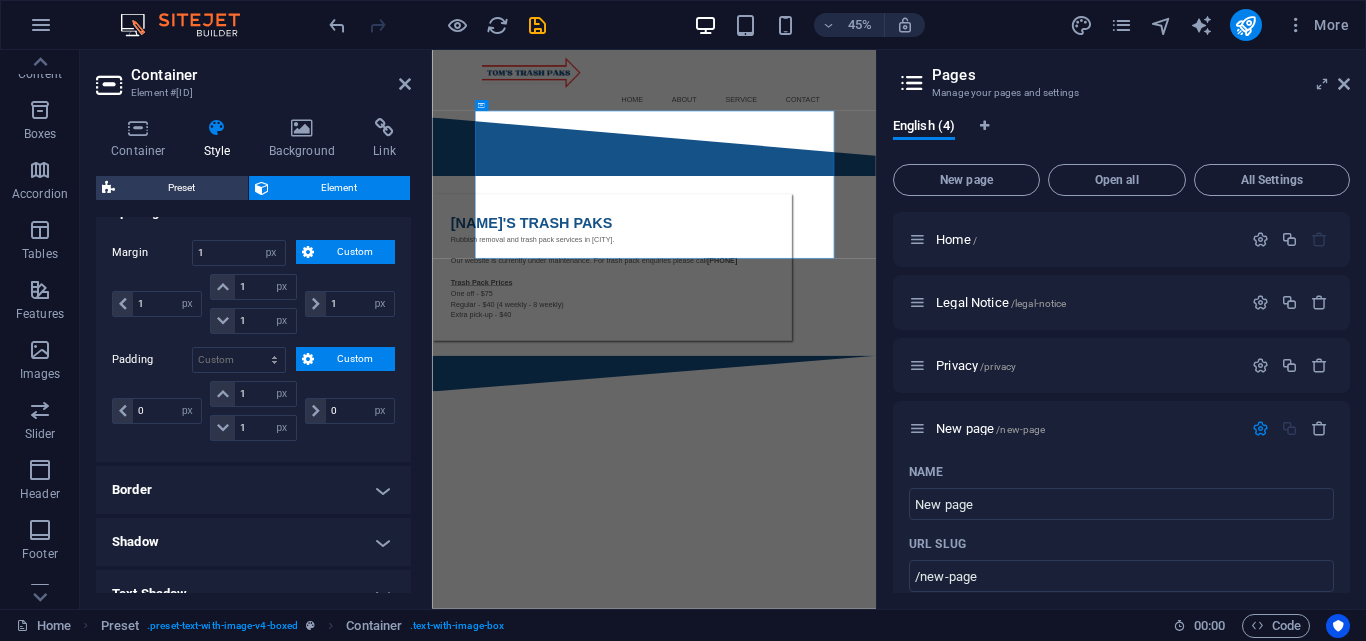 click on "Skip to main content
Menu Home About Service Contact [NAME]'S TRASH PAKS Rubbish removal and trash pack services in [CITY]. Our website is currently under maintenance. For trash pack enquiries please call  [PHONE] Trash Pack Prices One off - $75 Regular - $40 (4 weekly - 8 weekly) Extra pick-up - $40" at bounding box center [925, 430] 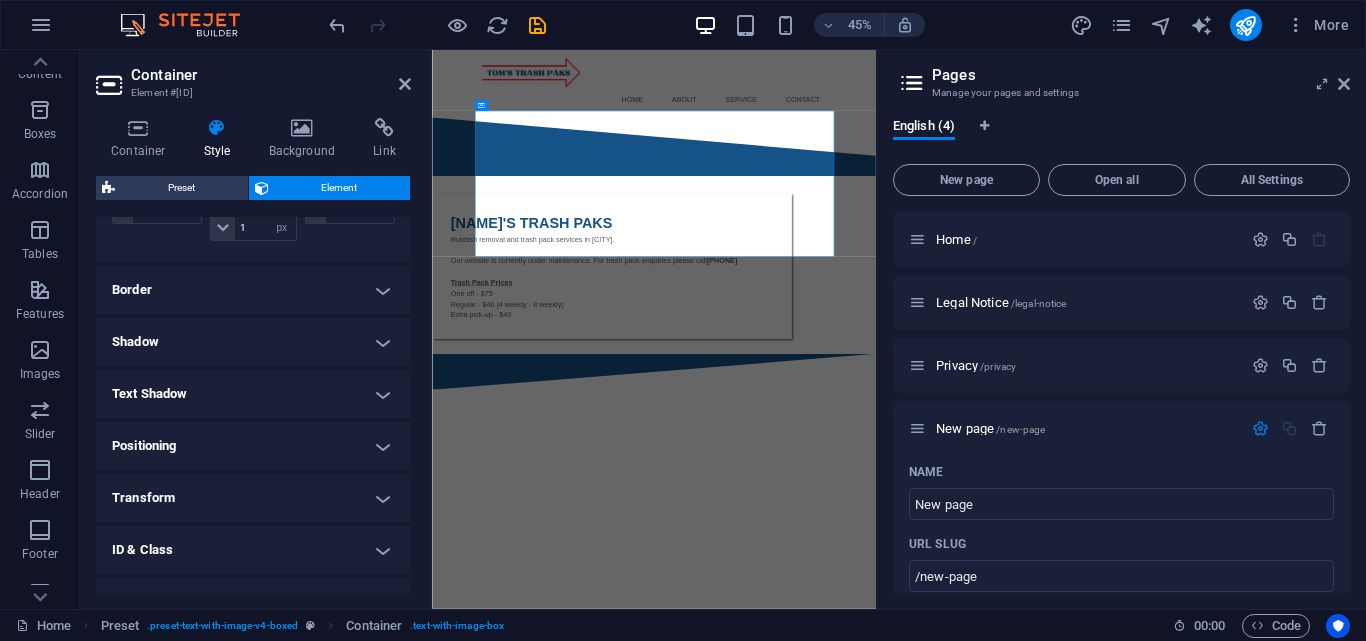 scroll, scrollTop: 400, scrollLeft: 0, axis: vertical 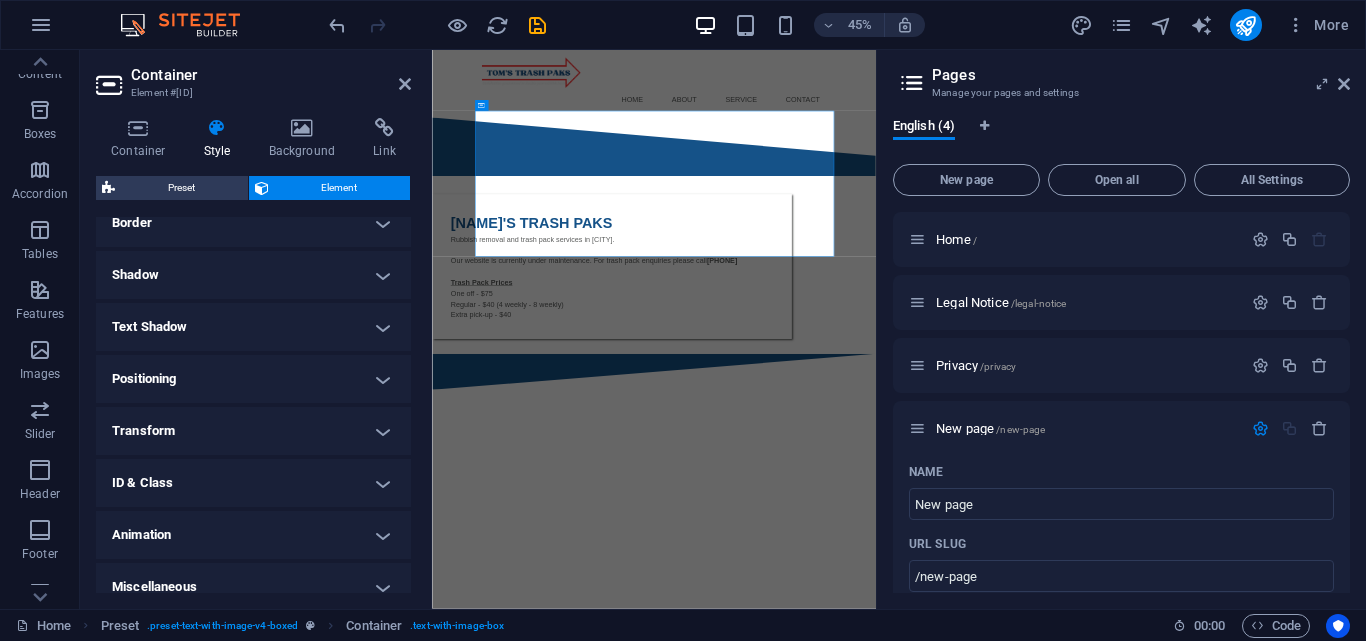 click on "Positioning" at bounding box center [253, 379] 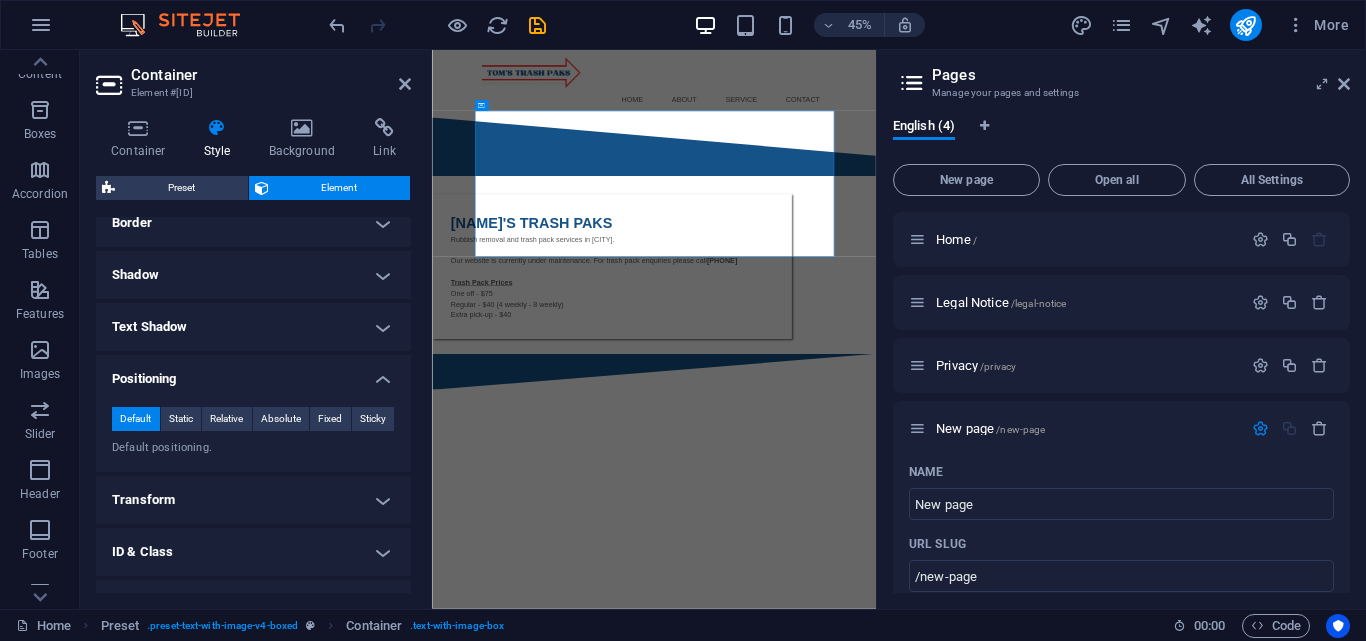 scroll, scrollTop: 487, scrollLeft: 0, axis: vertical 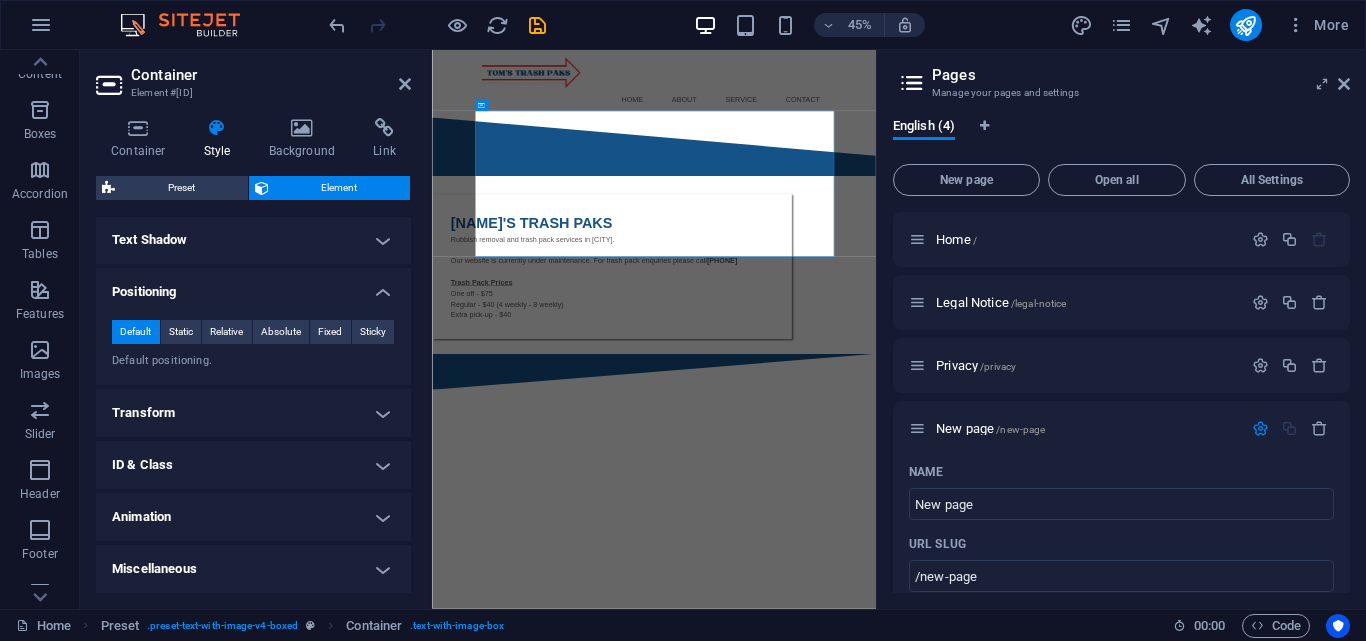 click on "Skip to main content
Menu Home About Service Contact [NAME]'S TRASH PAKS Rubbish removal and trash pack services in [CITY]. Our website is currently under maintenance. For trash pack enquiries please call  [PHONE] Trash Pack Prices One off - $75 Regular - $40 (4 weekly - 8 weekly) Extra pick-up - $40" at bounding box center [925, 428] 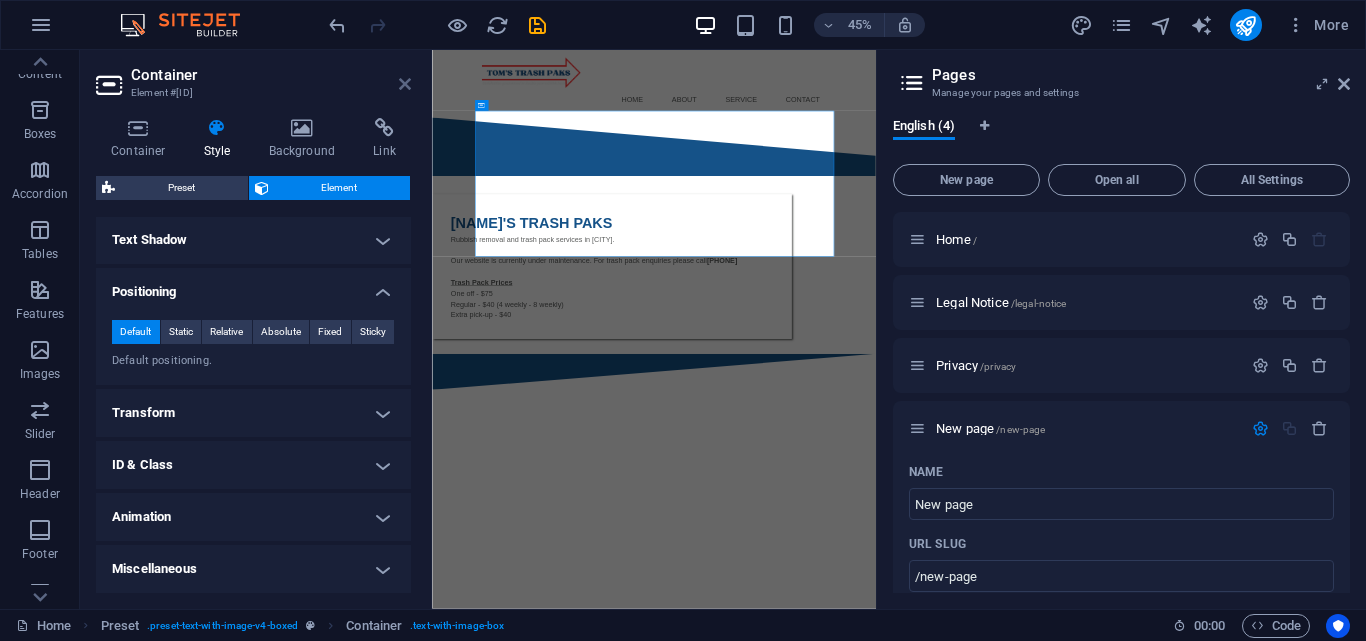 click at bounding box center (405, 84) 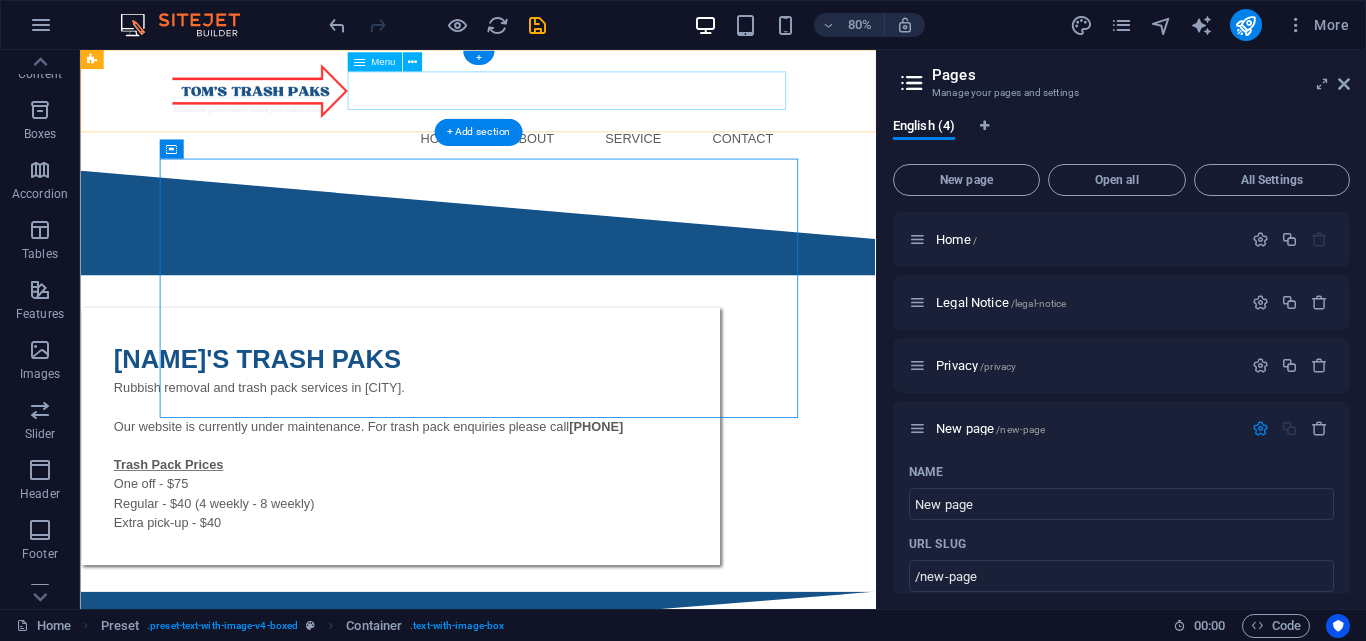 click on "Home About Service Contact" at bounding box center [578, 161] 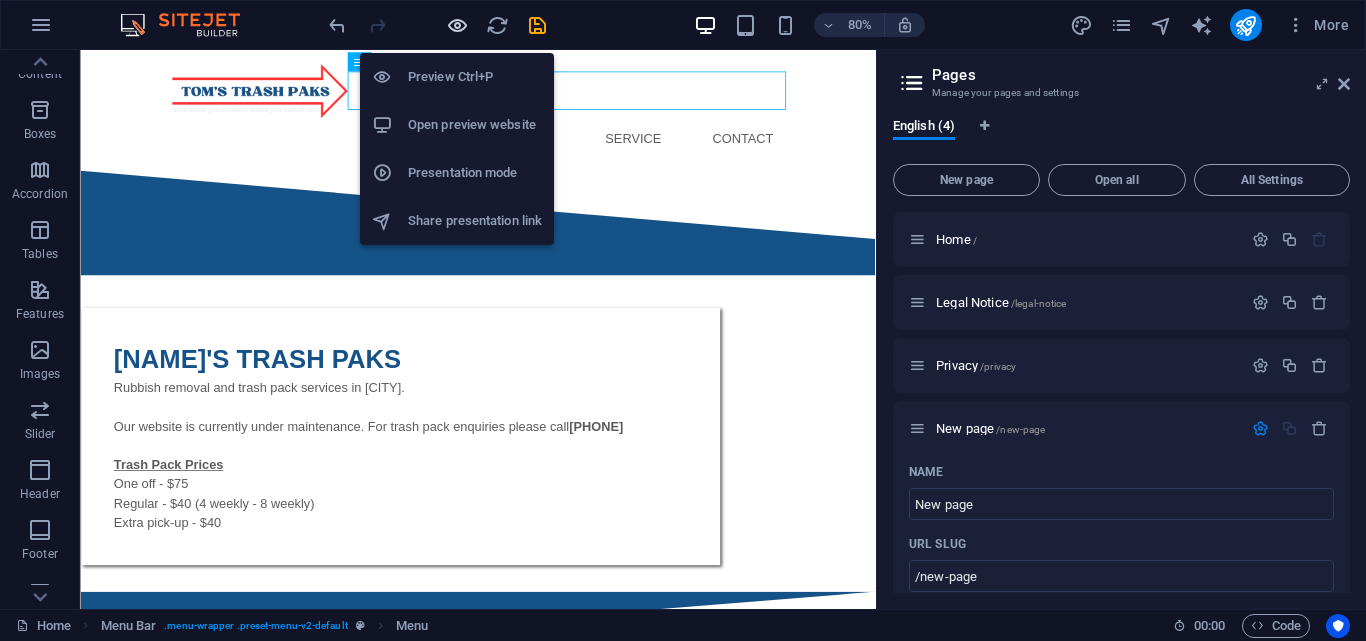click at bounding box center (457, 25) 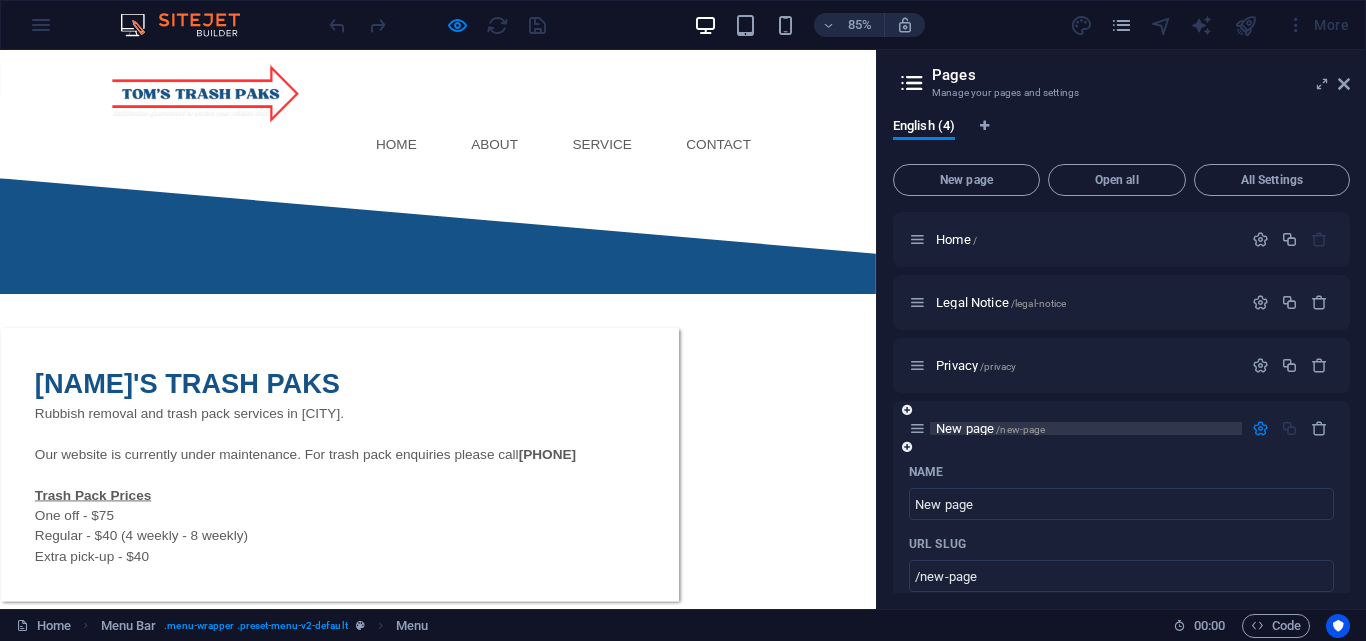scroll, scrollTop: 133, scrollLeft: 0, axis: vertical 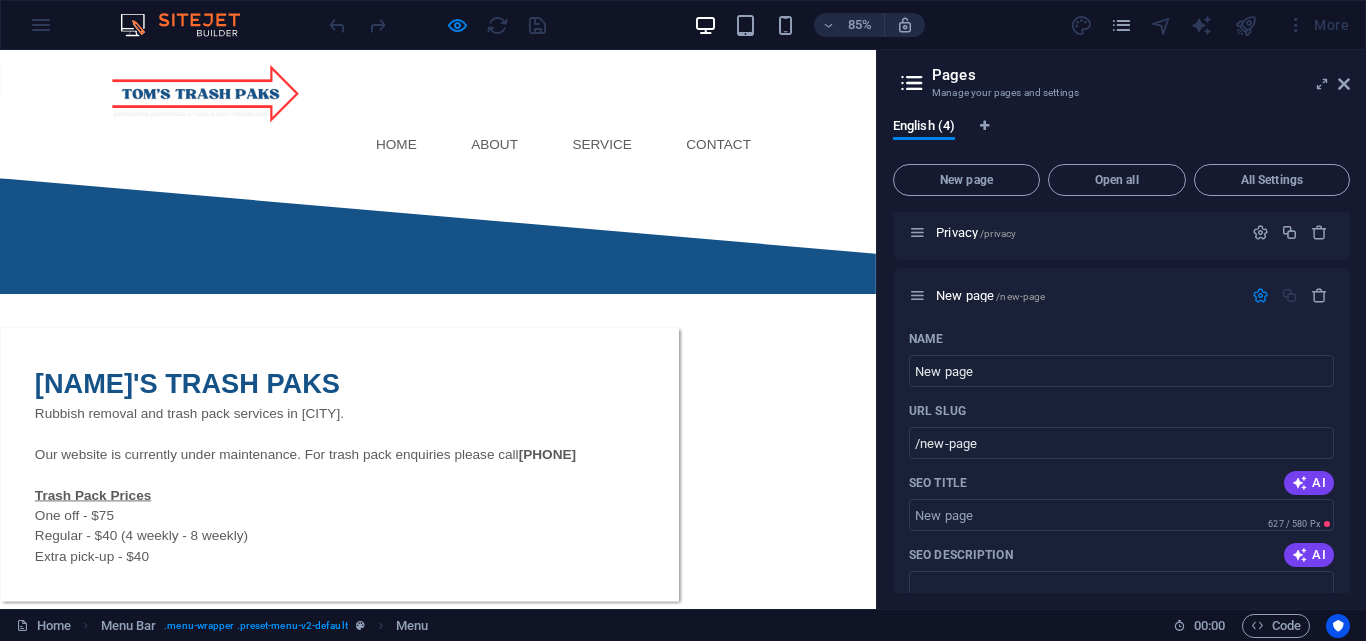 click on "85%" at bounding box center (809, 25) 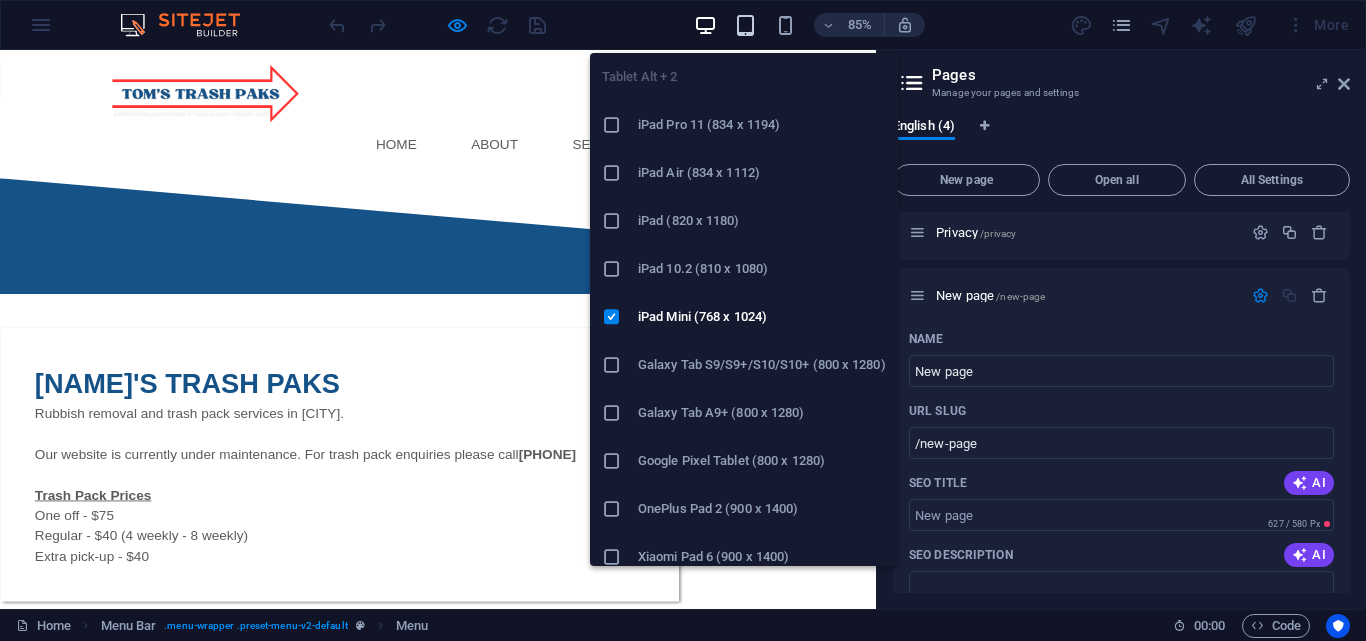 click at bounding box center [745, 25] 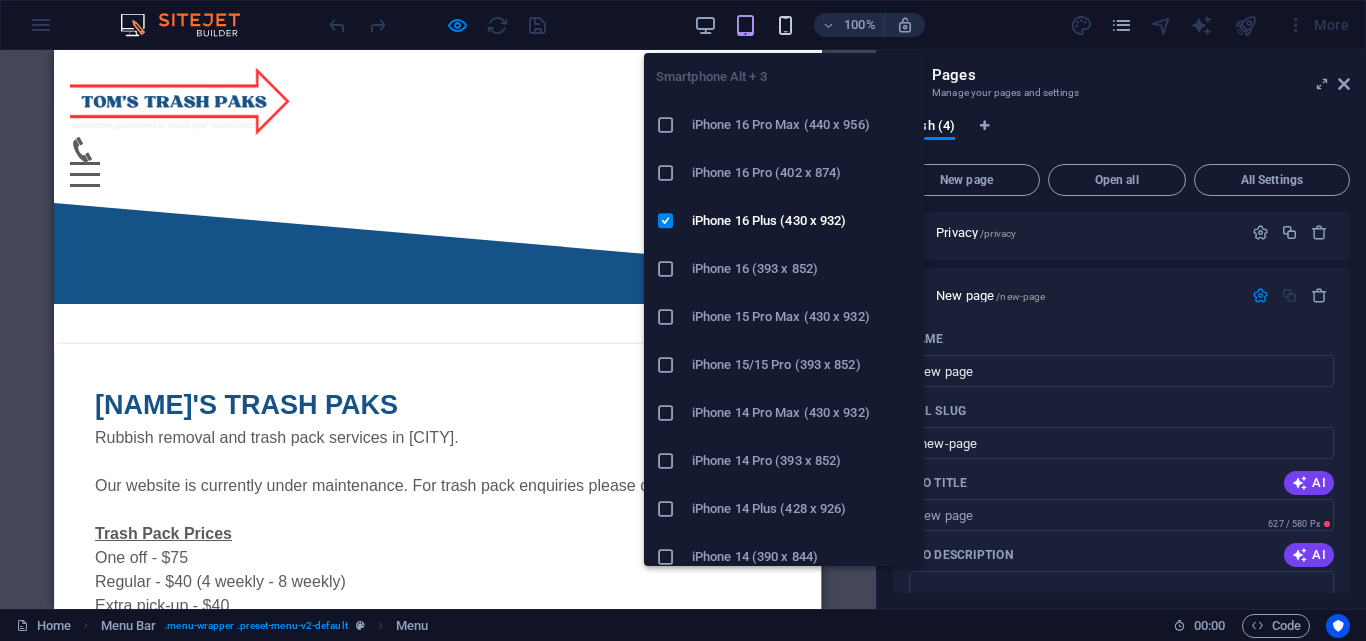 click at bounding box center (785, 25) 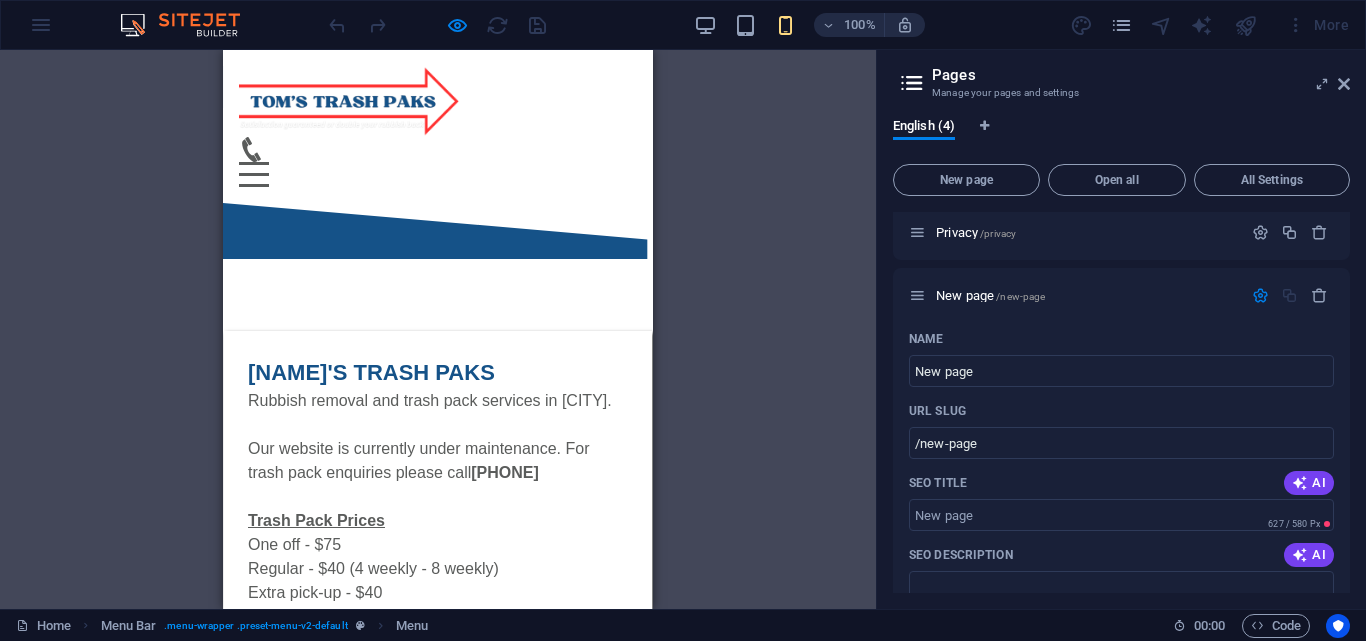 click on "[NAME]'S TRASH PAKS" at bounding box center (438, 372) 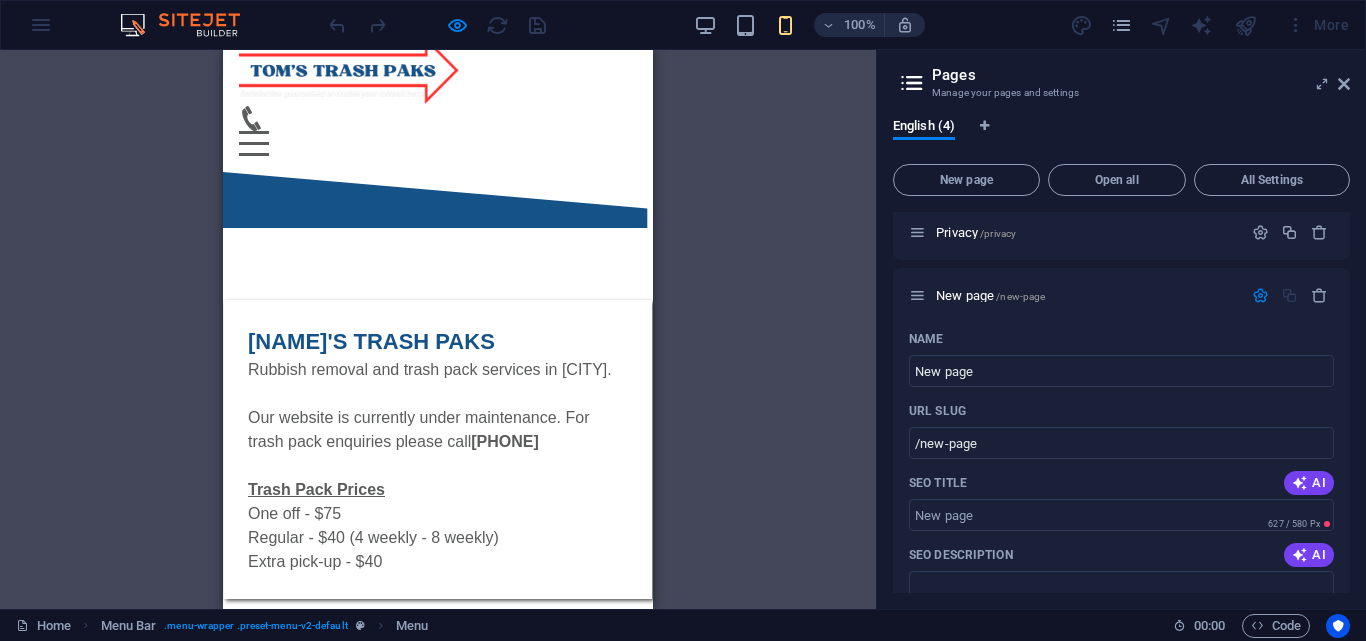 scroll, scrollTop: 0, scrollLeft: 0, axis: both 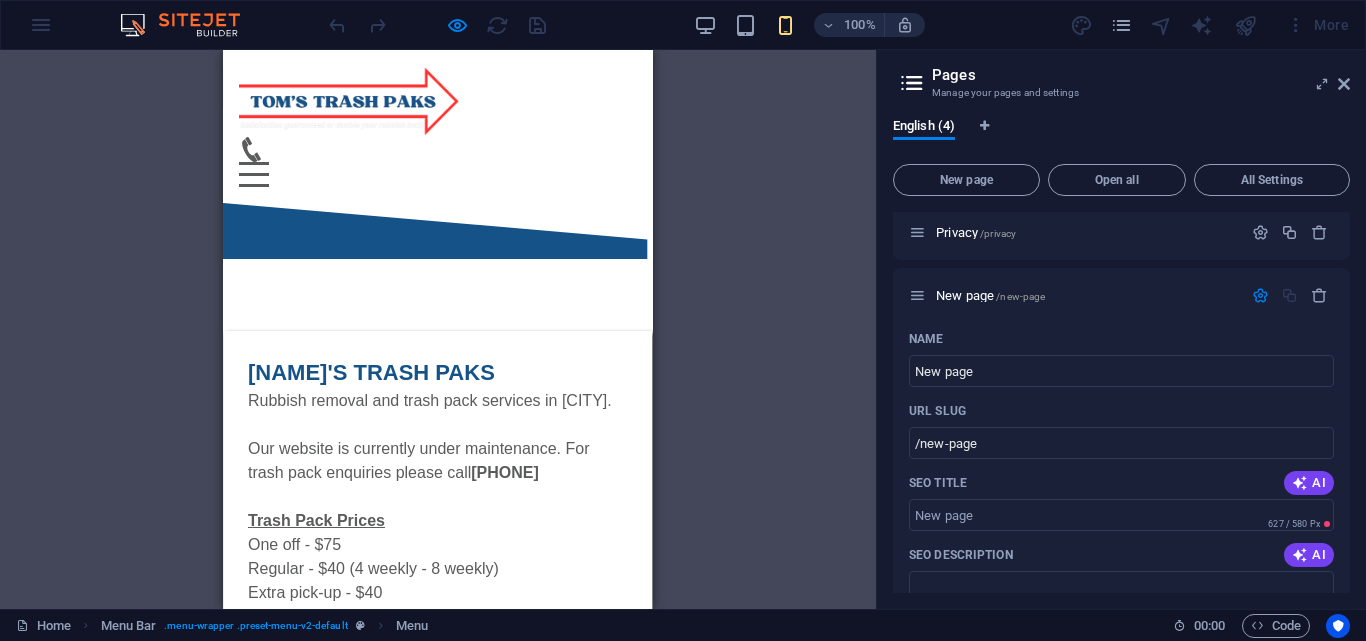 click 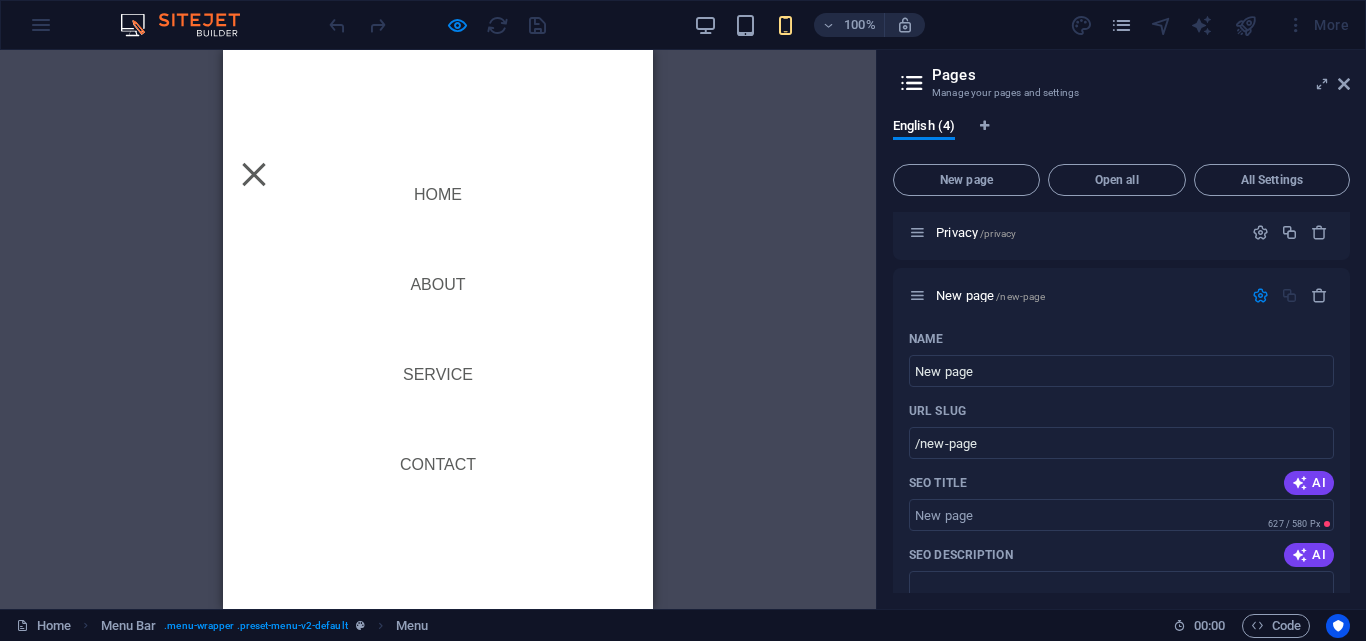 click on "Menu" at bounding box center [254, 174] 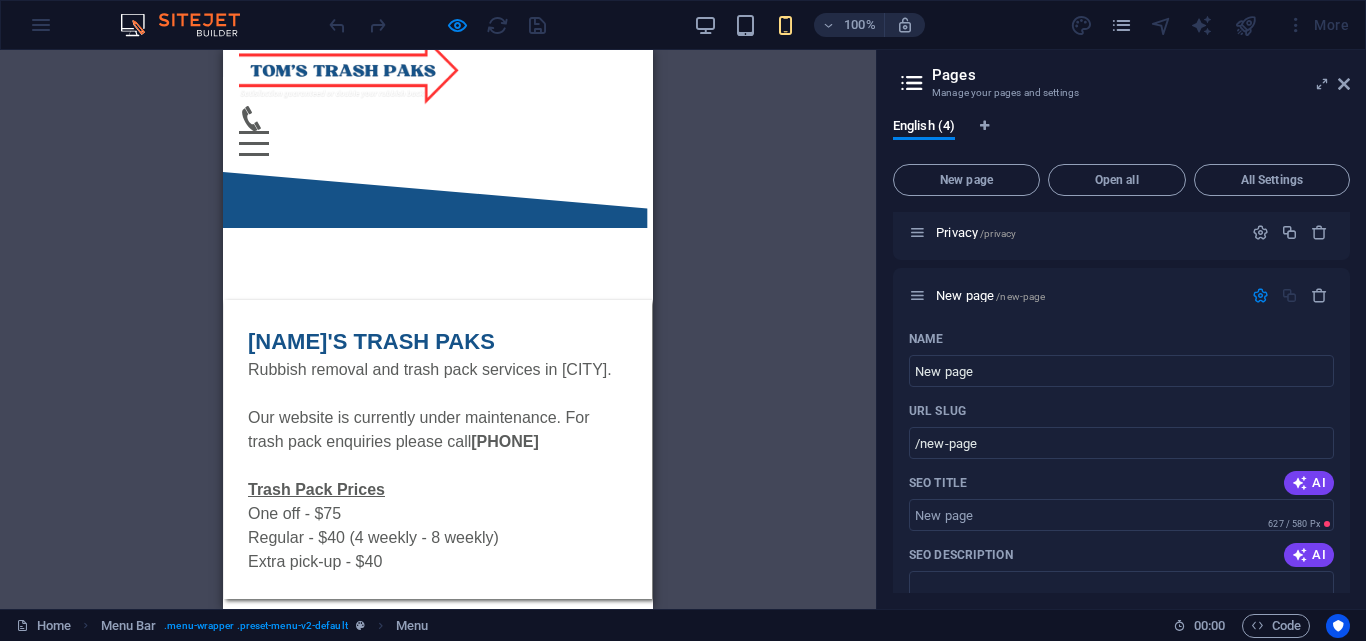 scroll, scrollTop: 0, scrollLeft: 0, axis: both 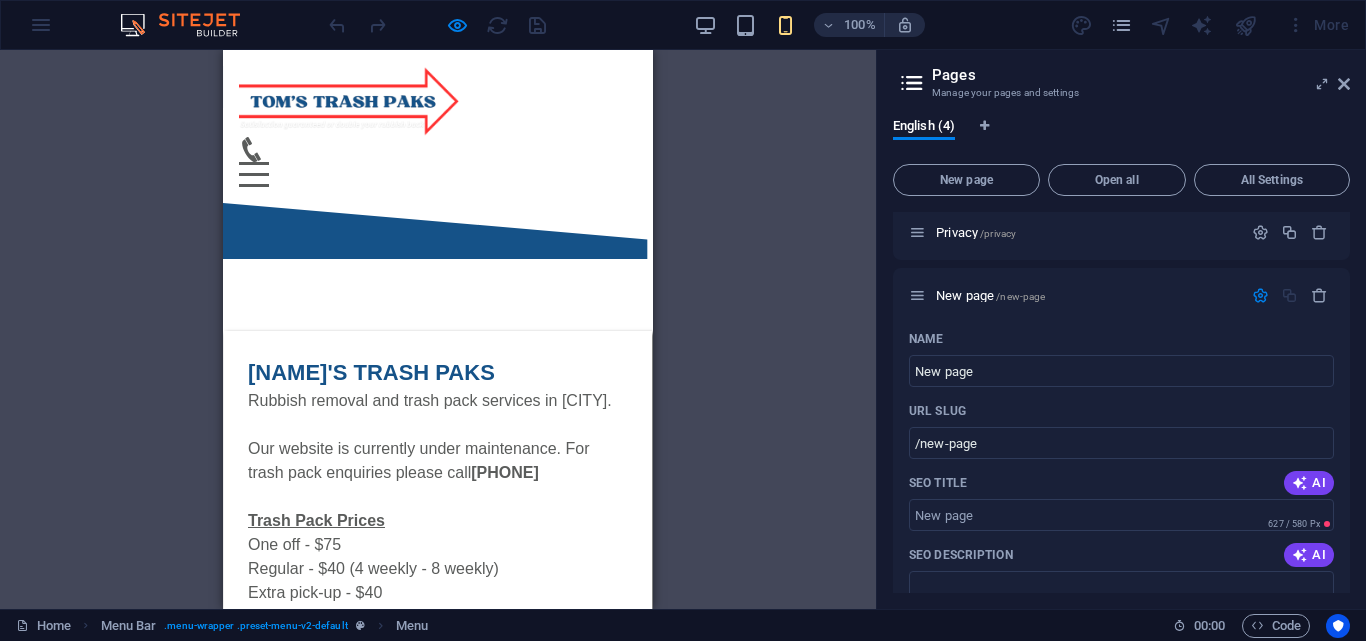 click at bounding box center [349, 101] 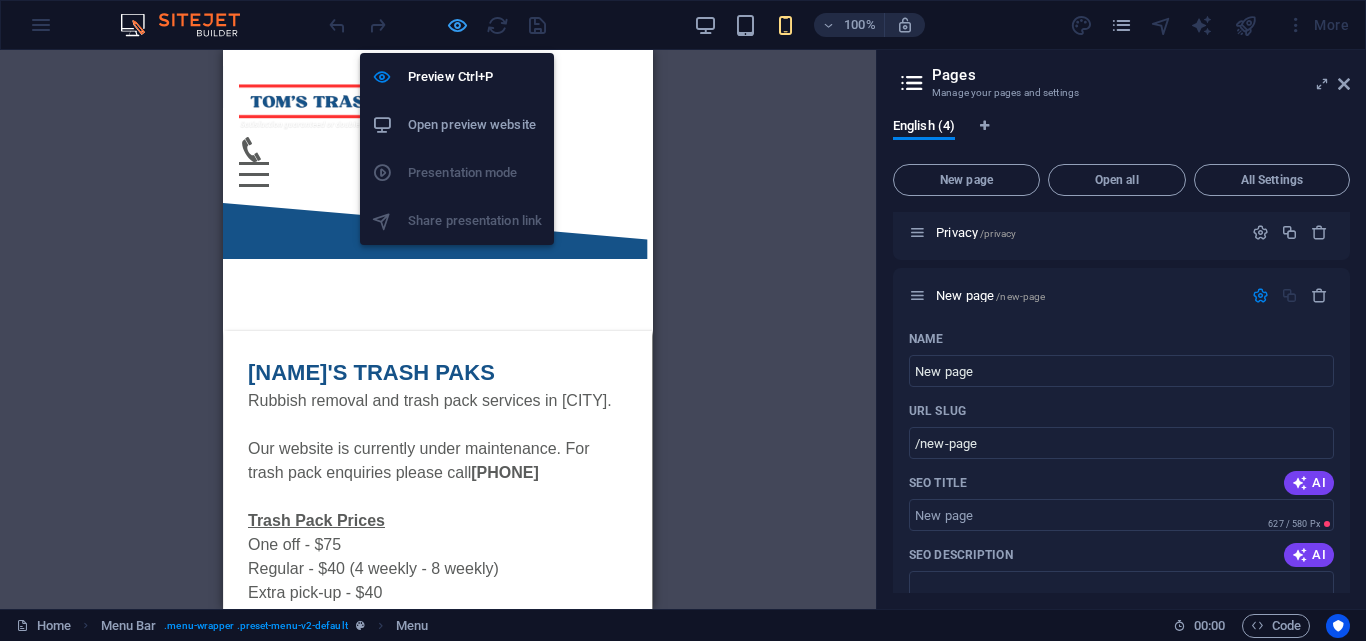 click at bounding box center [457, 25] 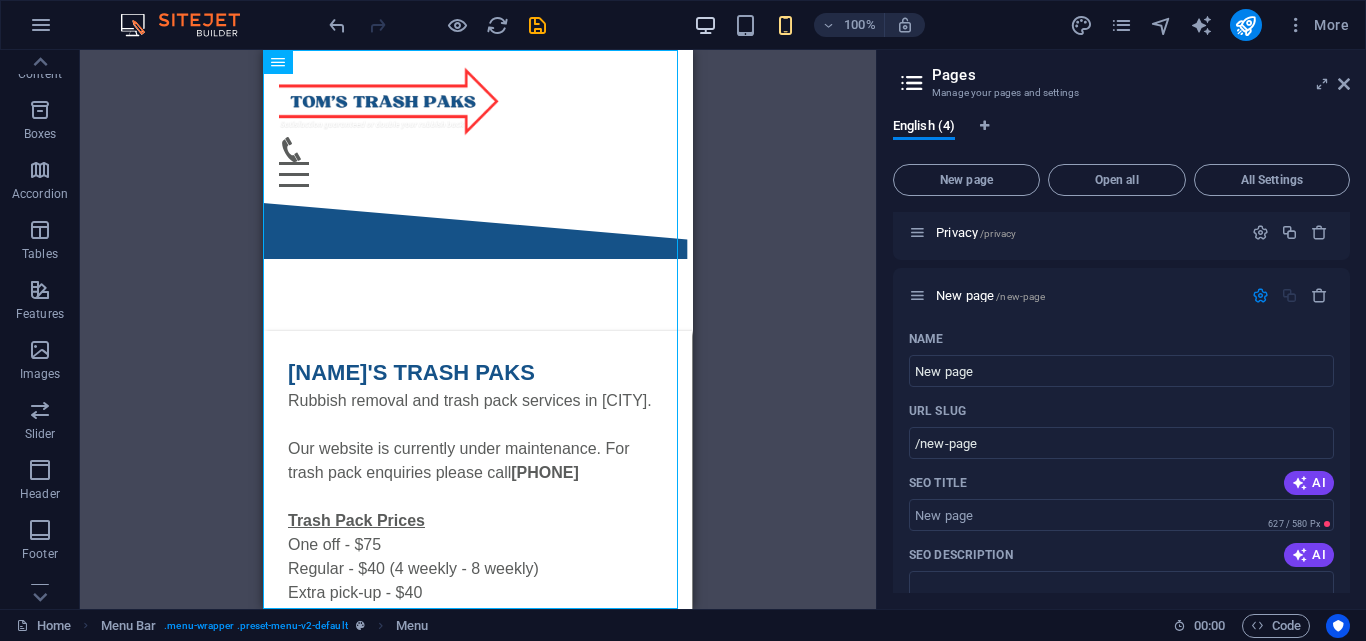 click at bounding box center [706, 25] 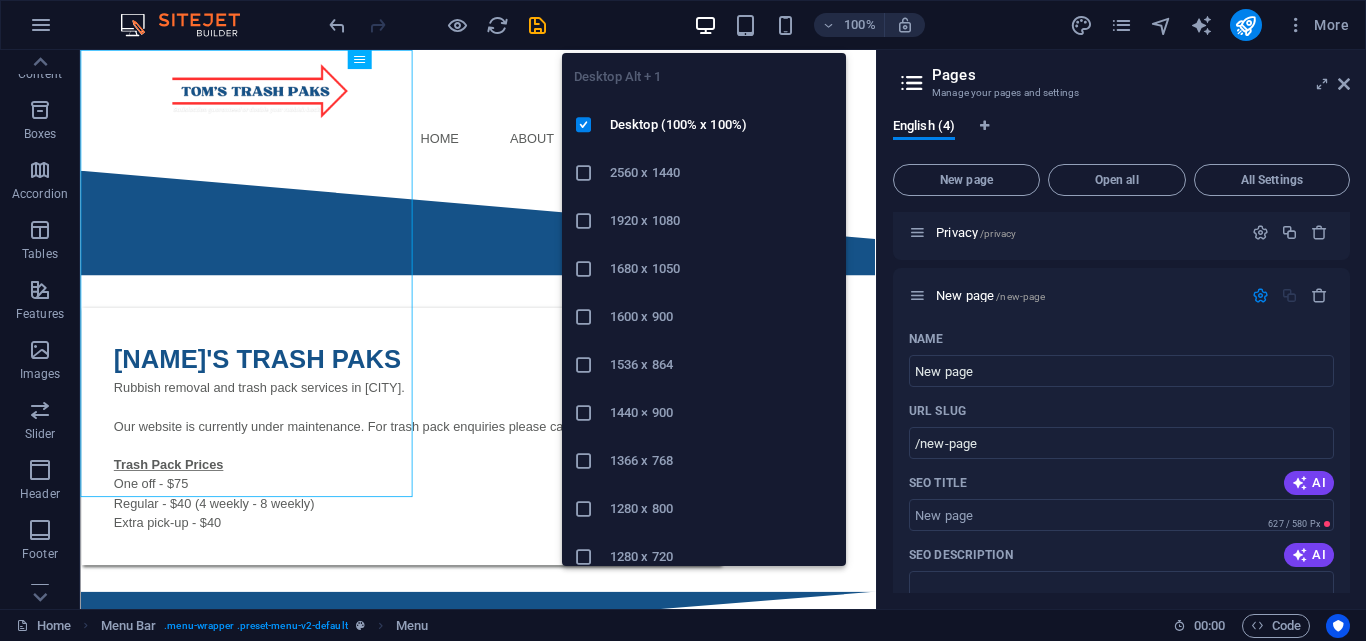 click at bounding box center [705, 25] 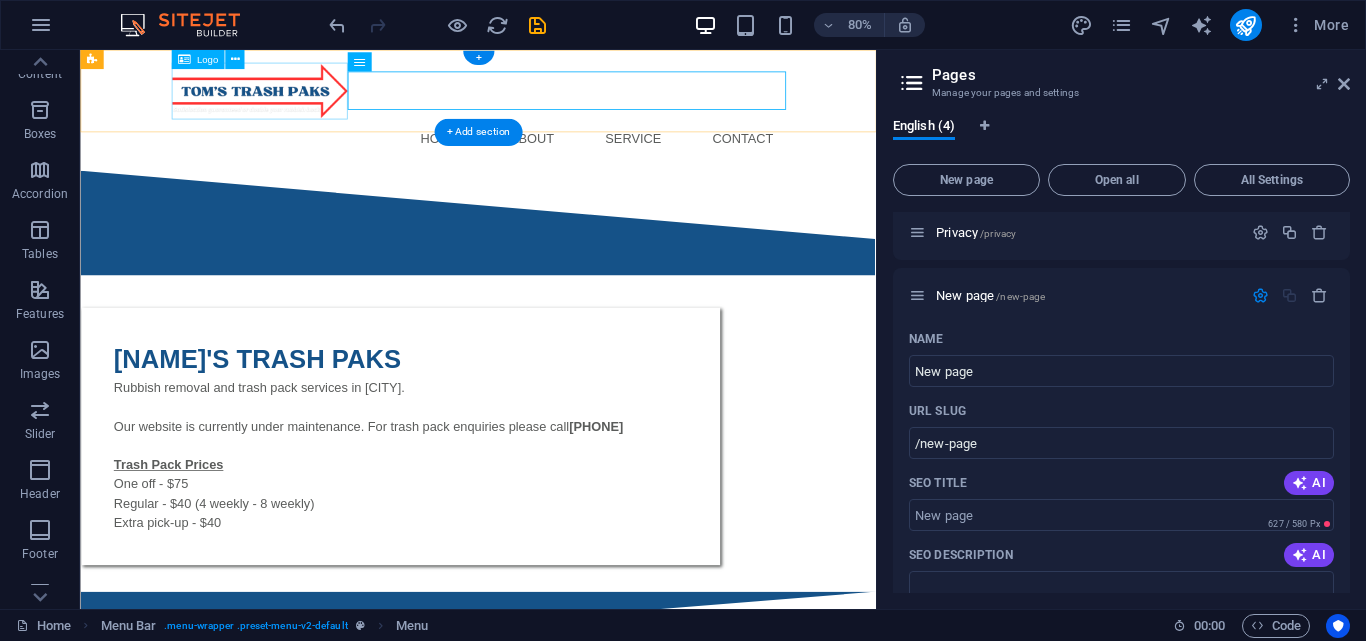 click at bounding box center (578, 101) 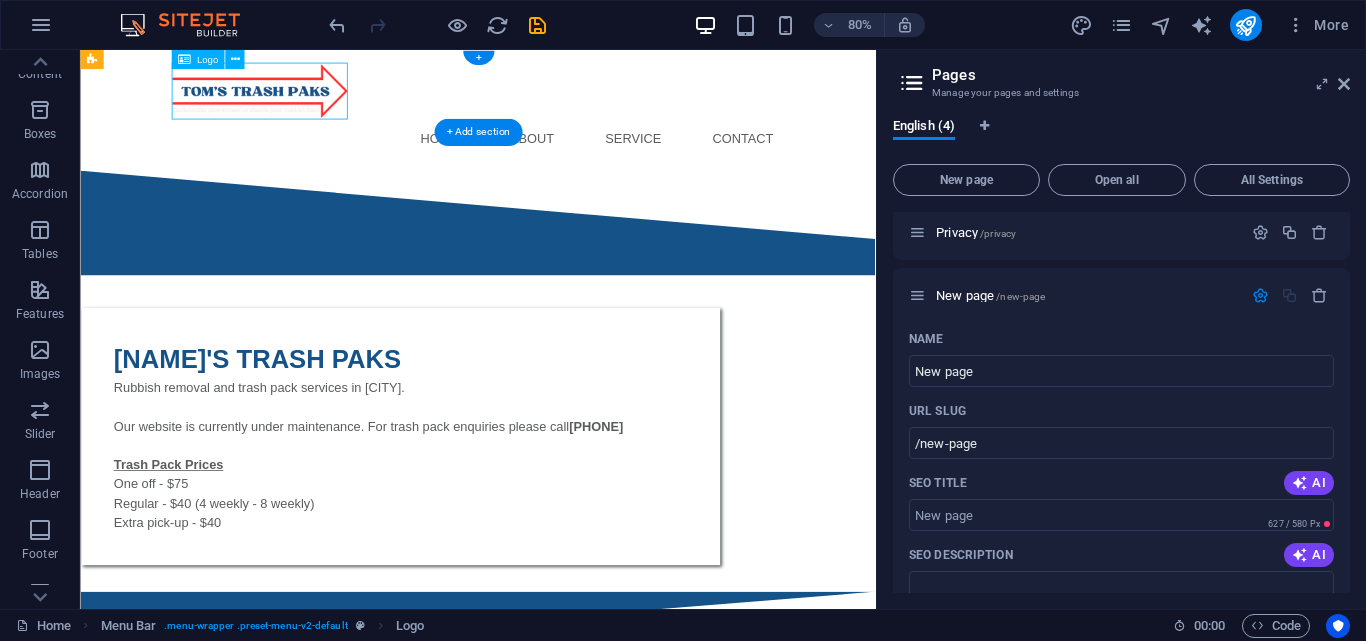 click at bounding box center [578, 101] 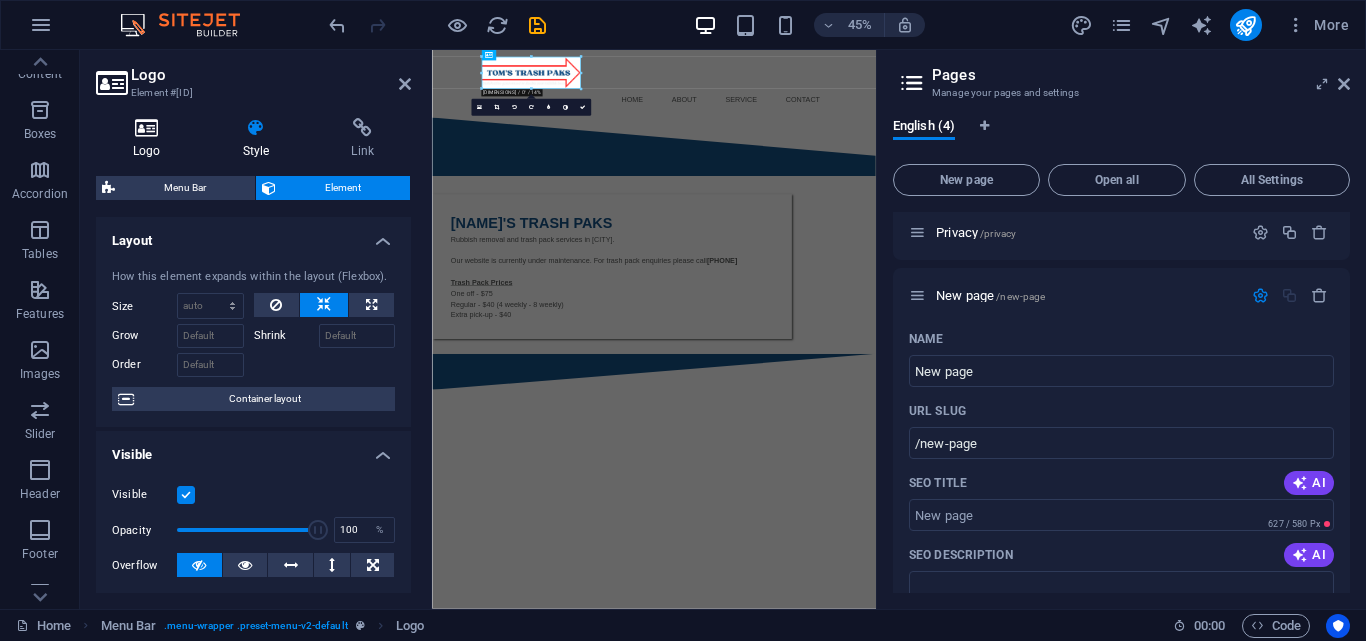 click on "Logo" at bounding box center [151, 139] 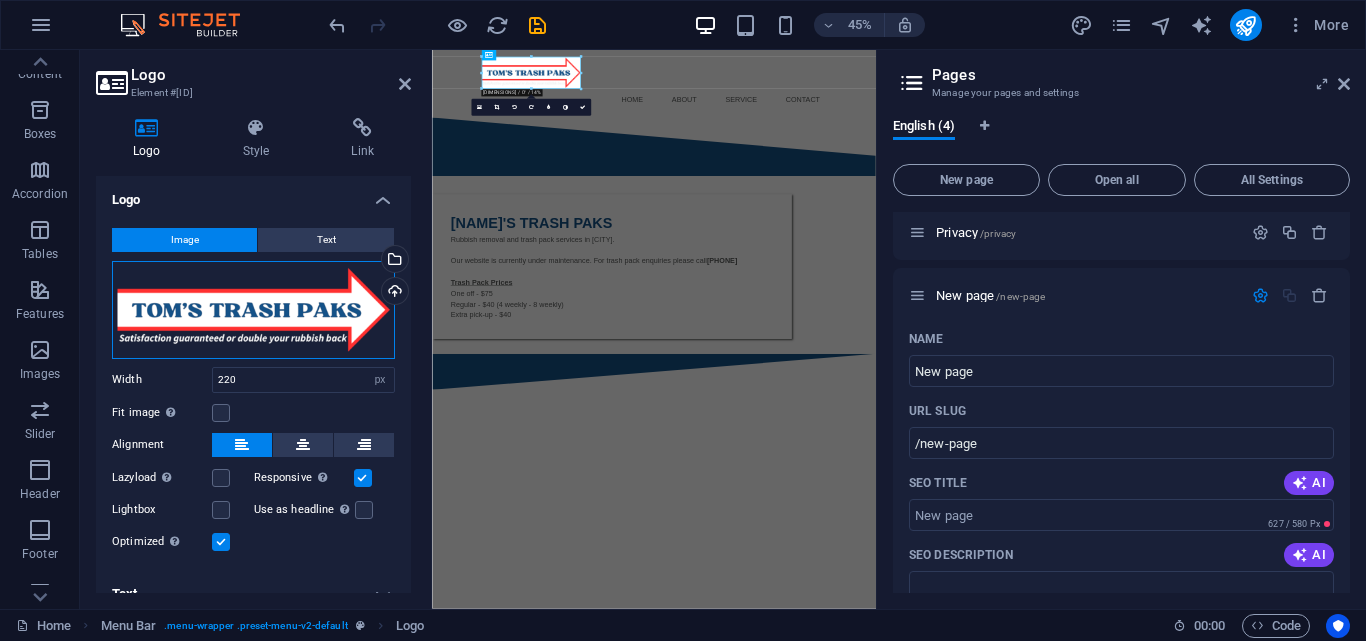 click on "Drag files here, click to choose files or select files from Files or our free stock photos & videos" at bounding box center (253, 310) 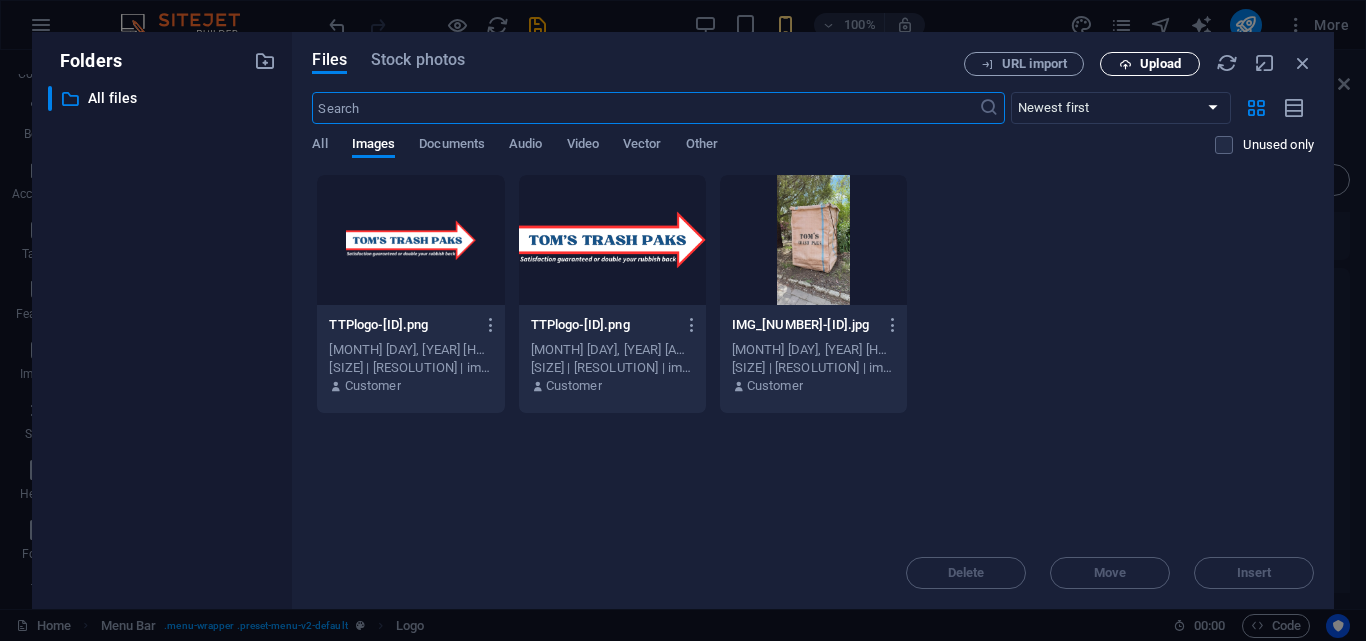 click at bounding box center (1125, 64) 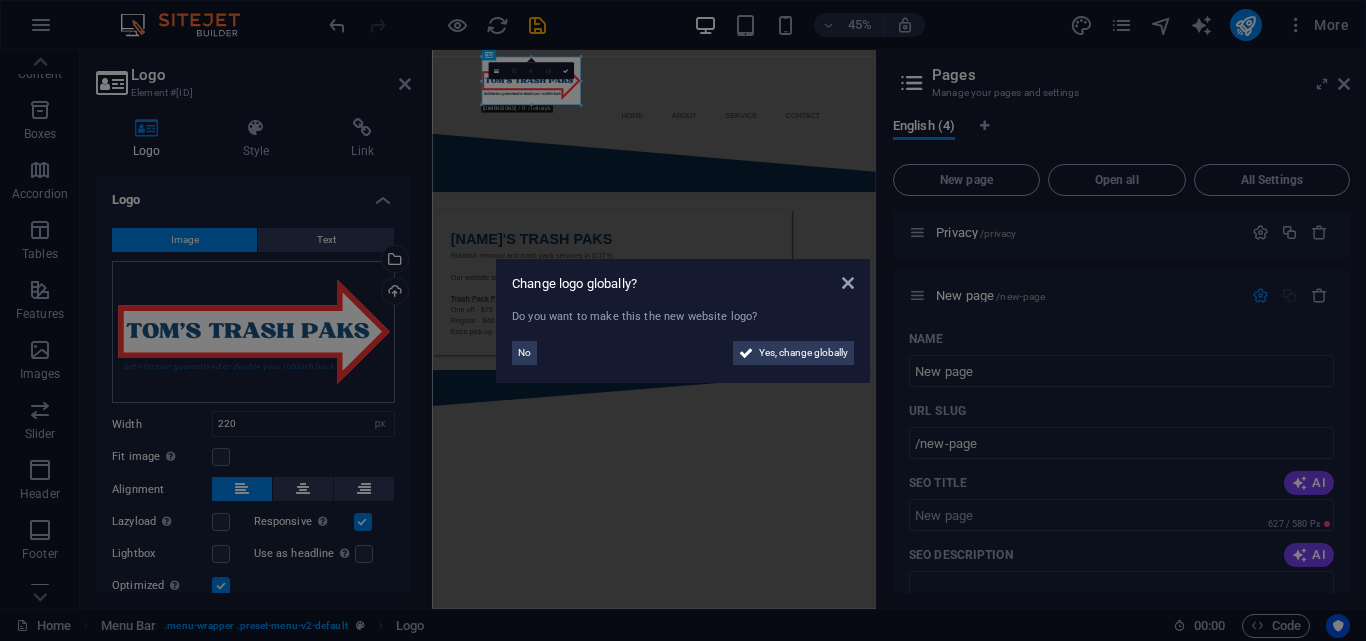 click on "Change logo globally? Do you want to make this the new website logo? No Yes, change globally" at bounding box center (683, 320) 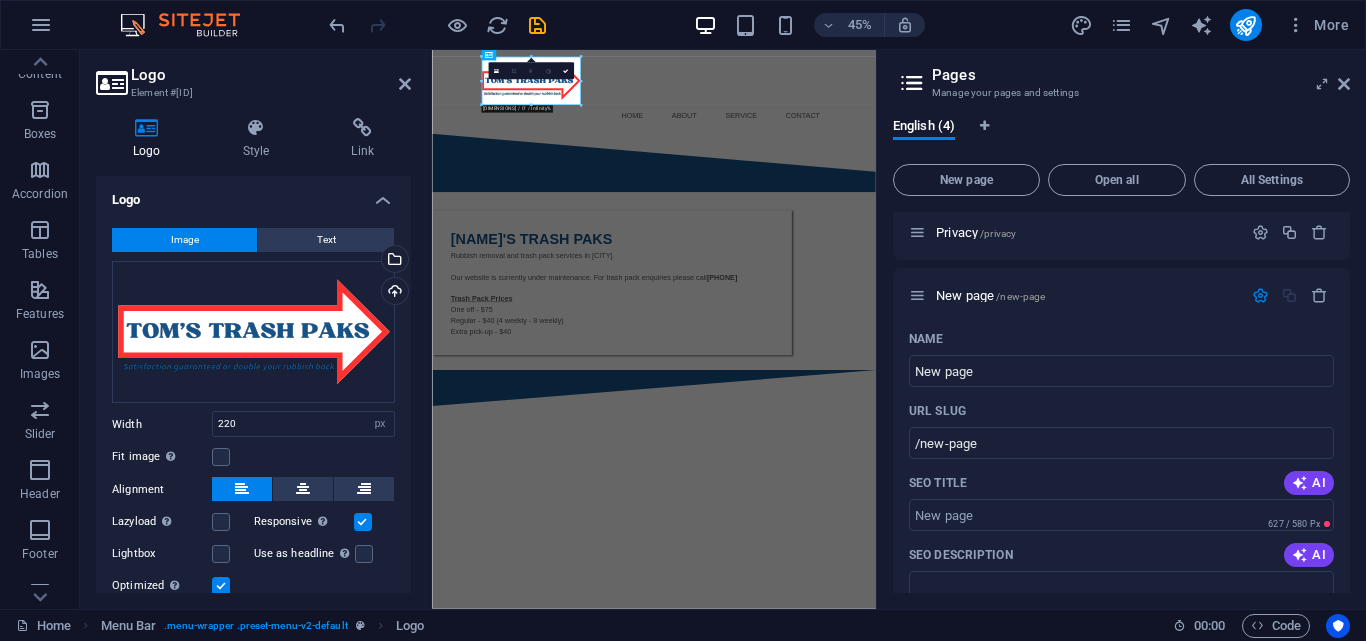 click on "Skip to main content
Menu Home About Service Contact [NAME]'S TRASH PAKS Rubbish removal and trash pack services in [CITY]. Our website is currently under maintenance. For trash pack enquiries please call  [PHONE] Trash Pack Prices One off - $75 Regular - $40 (4 weekly - 8 weekly) Extra pick-up - $40" at bounding box center (925, 446) 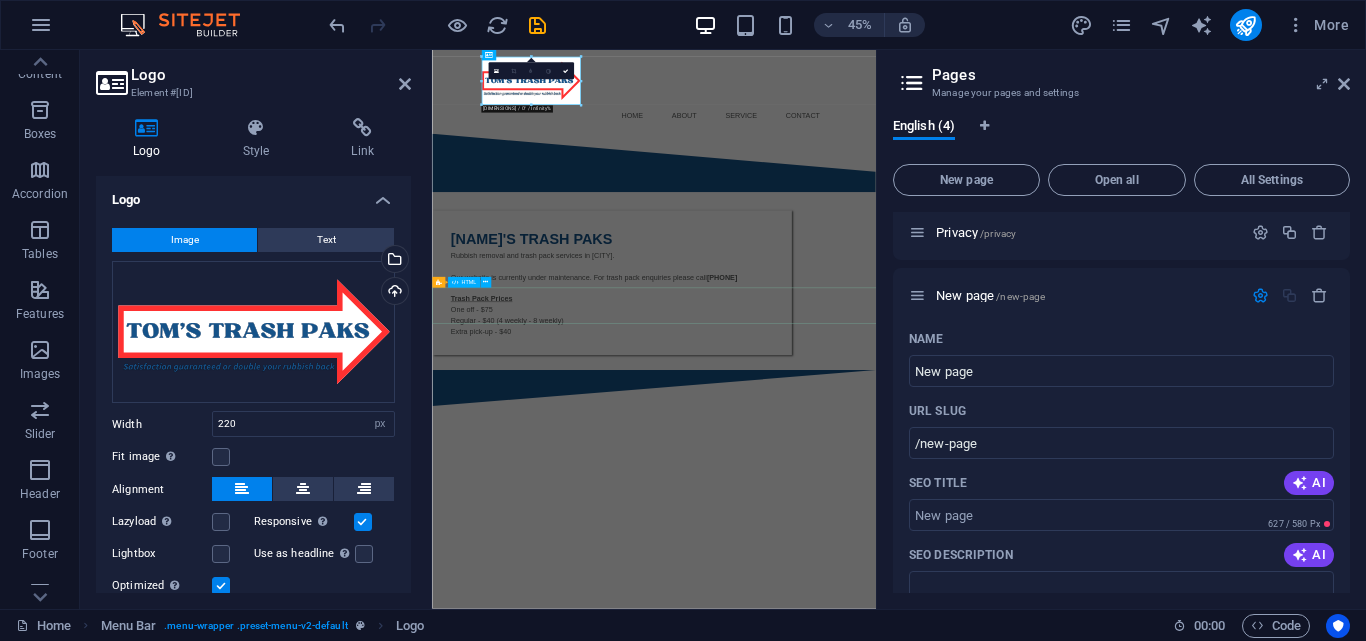 click at bounding box center (925, 802) 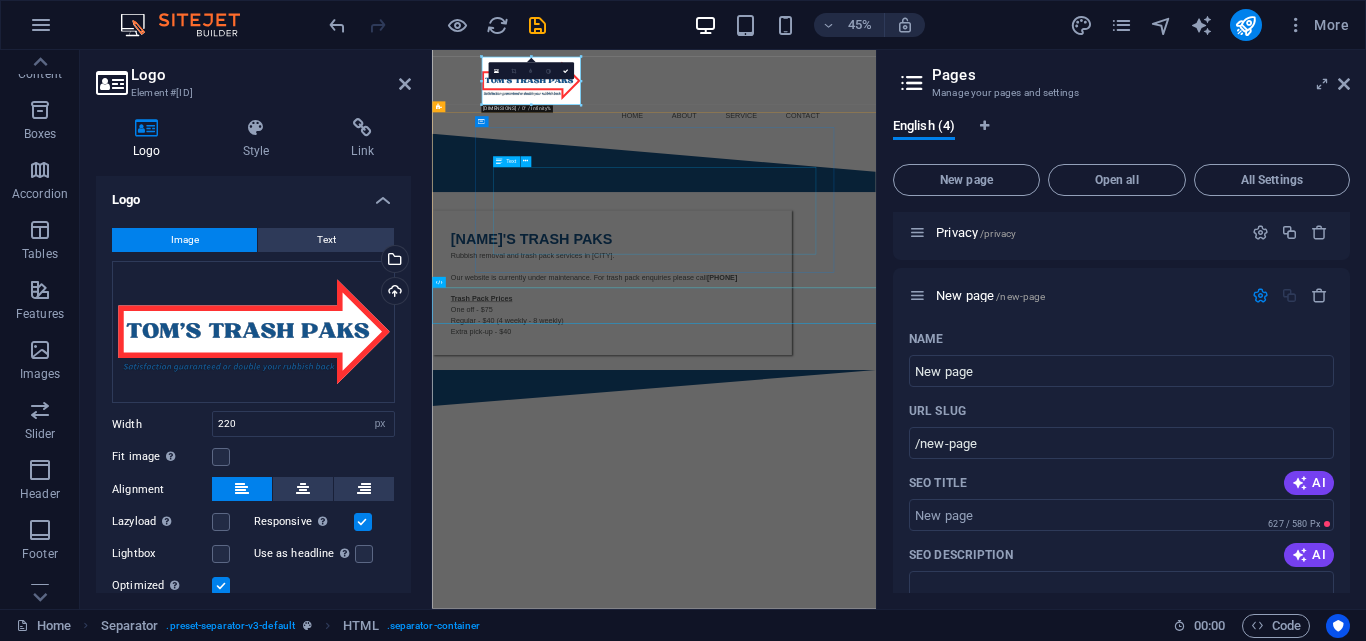 click on "[NAME]'S TRASH PAKS" at bounding box center (832, 472) 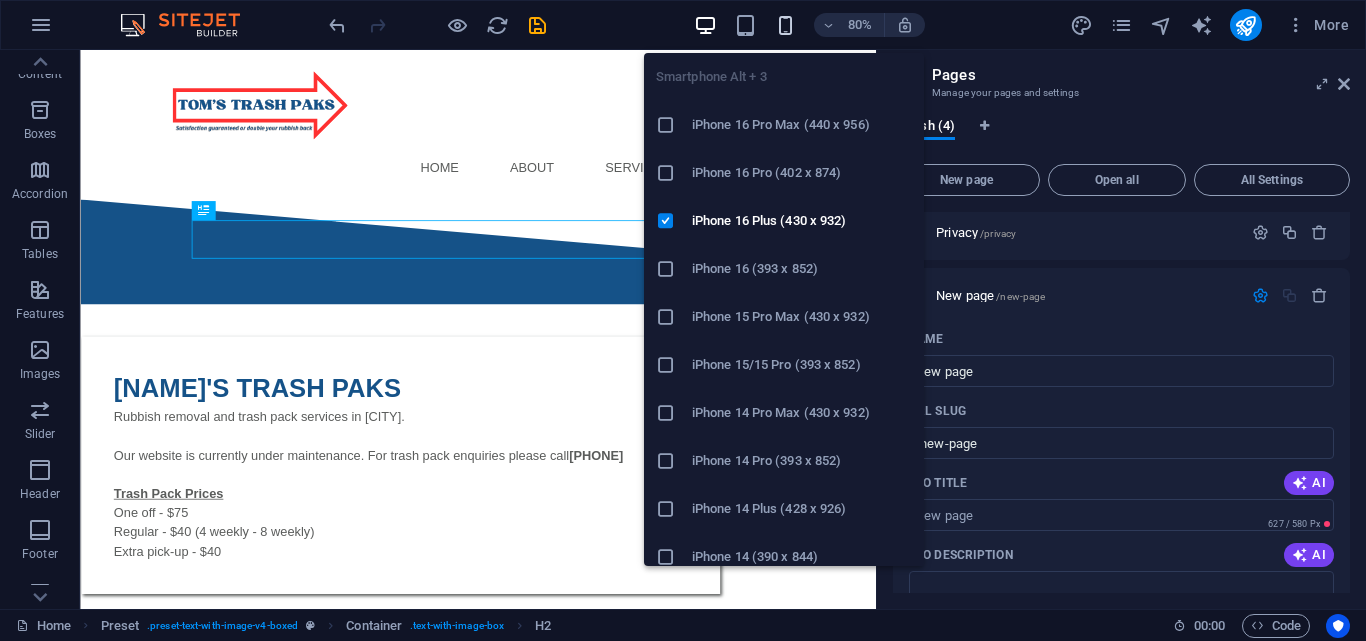 click at bounding box center [785, 25] 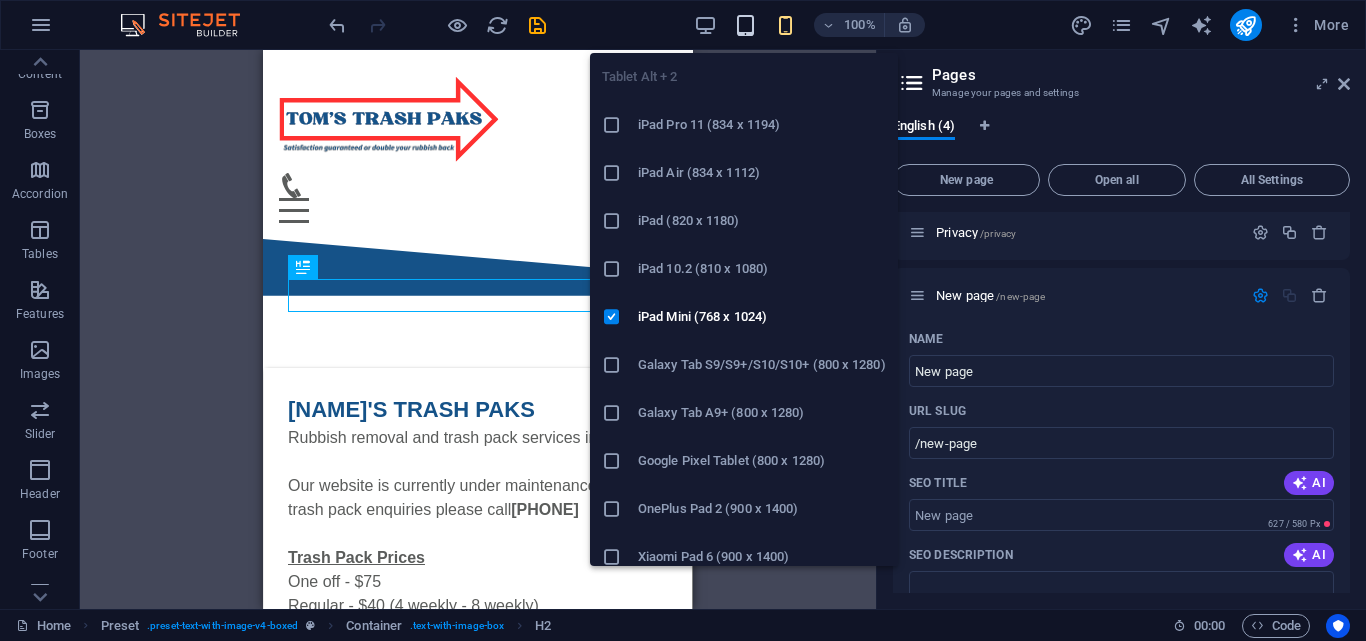 click at bounding box center (745, 25) 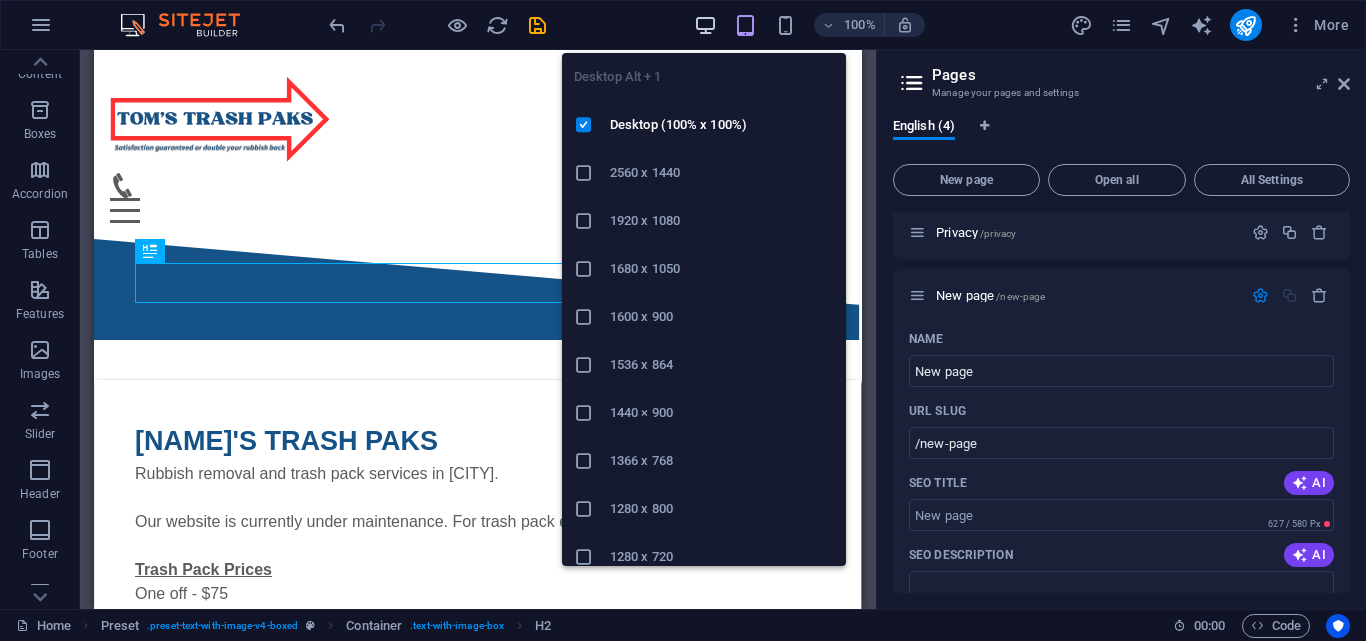 click at bounding box center [705, 25] 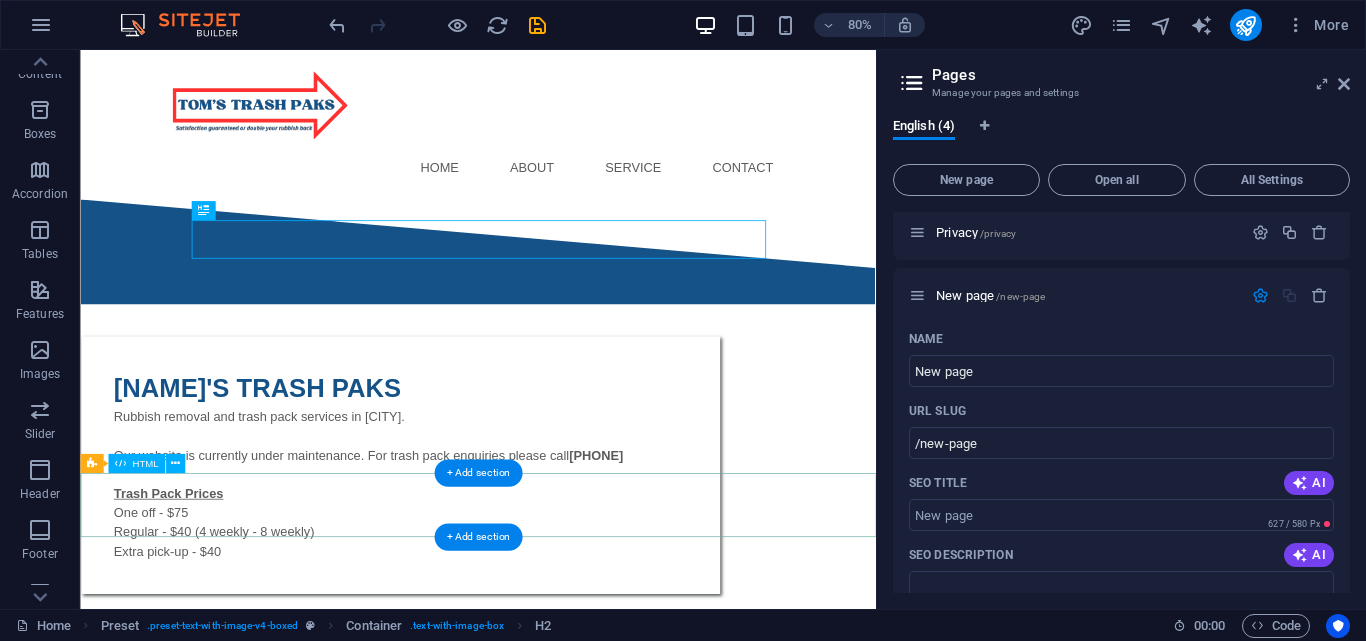 click at bounding box center (577, 803) 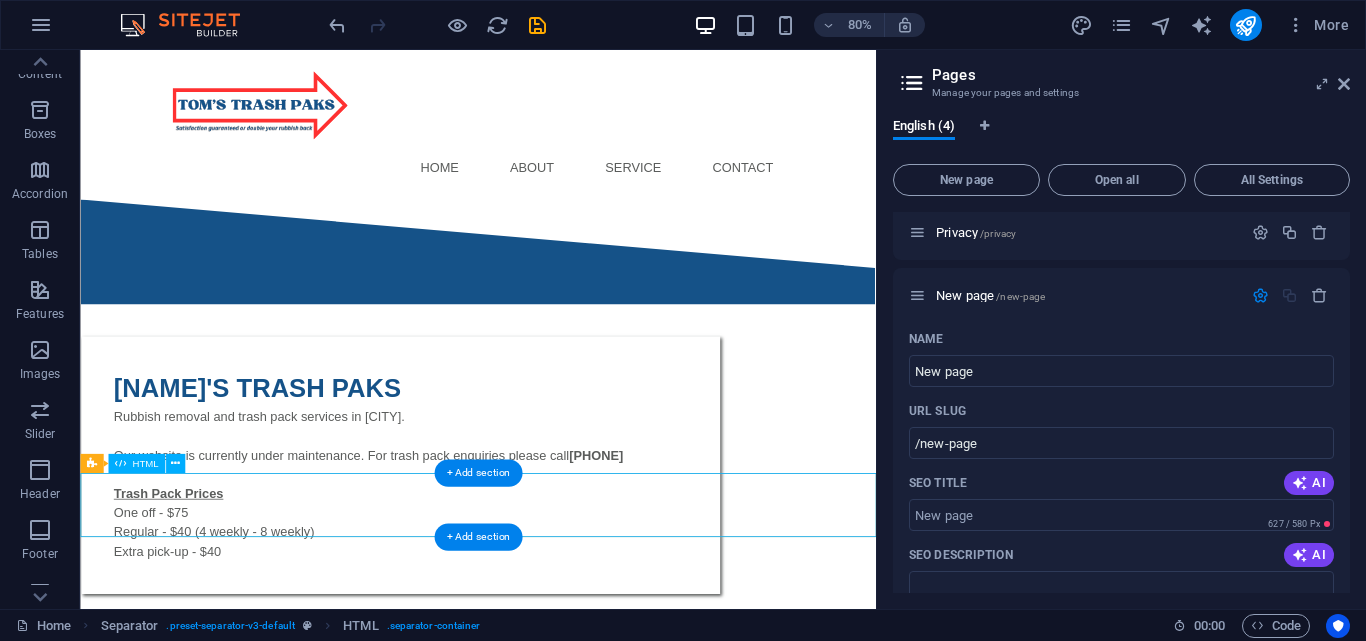 drag, startPoint x: 121, startPoint y: 592, endPoint x: 290, endPoint y: 612, distance: 170.17932 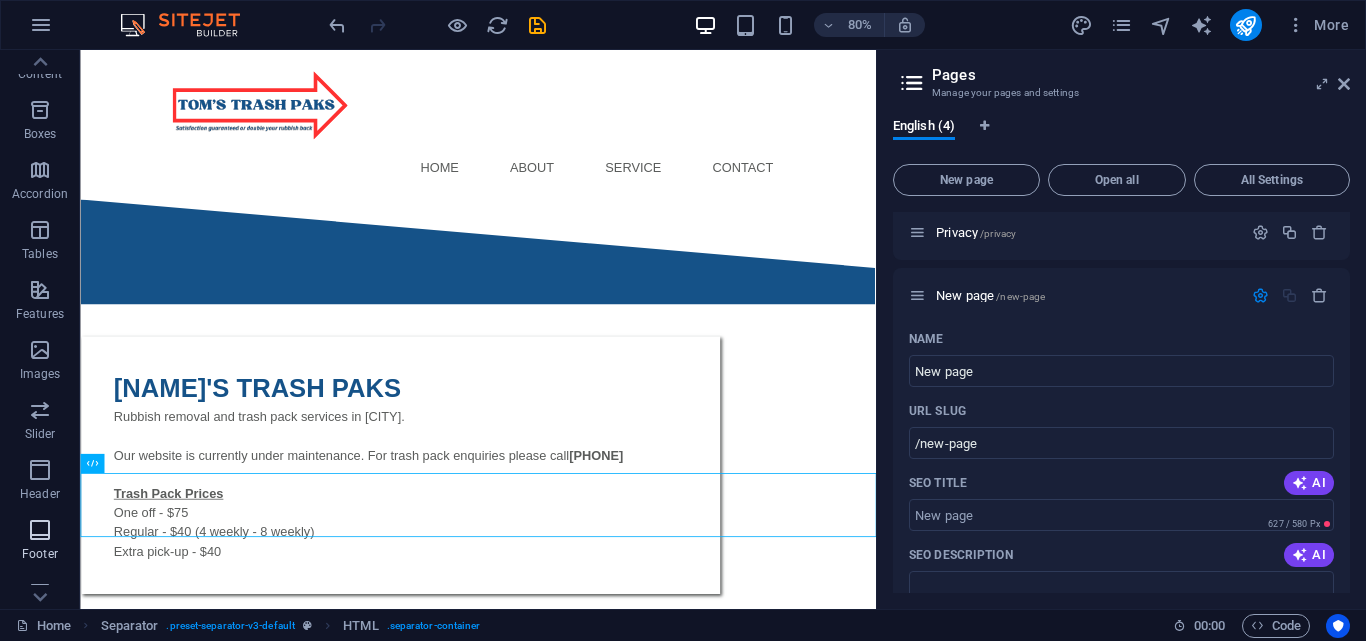 click on "Footer" at bounding box center [40, 554] 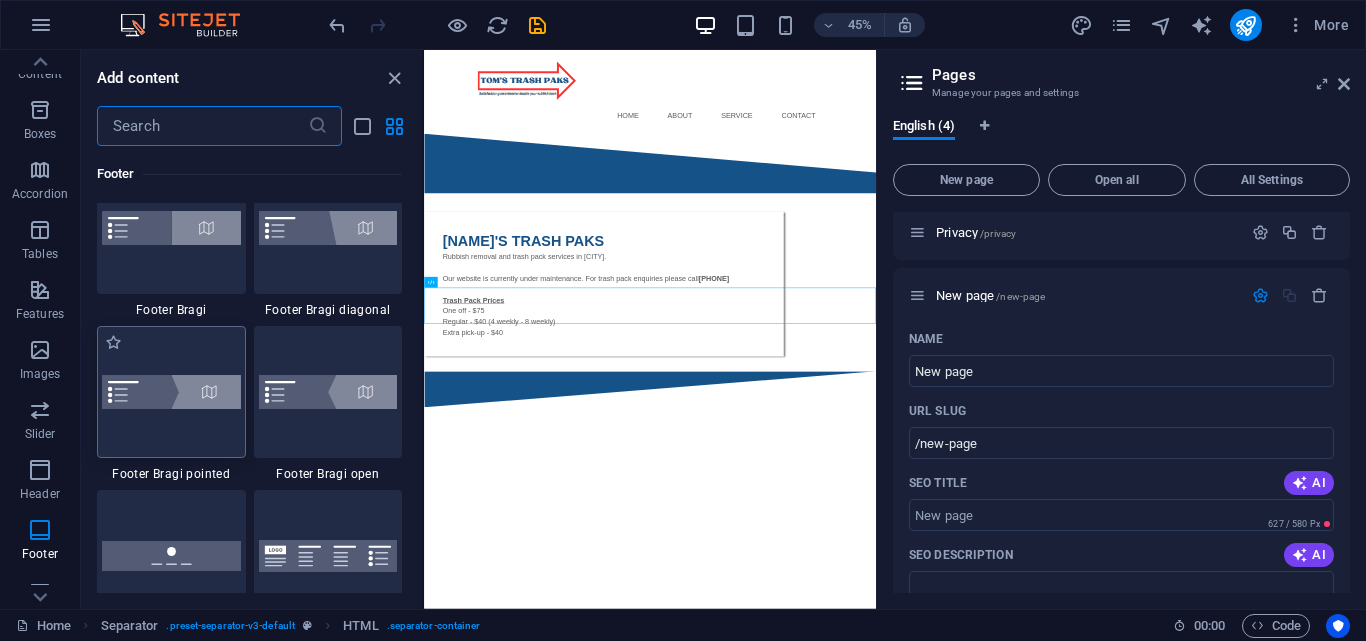 scroll, scrollTop: 13906, scrollLeft: 0, axis: vertical 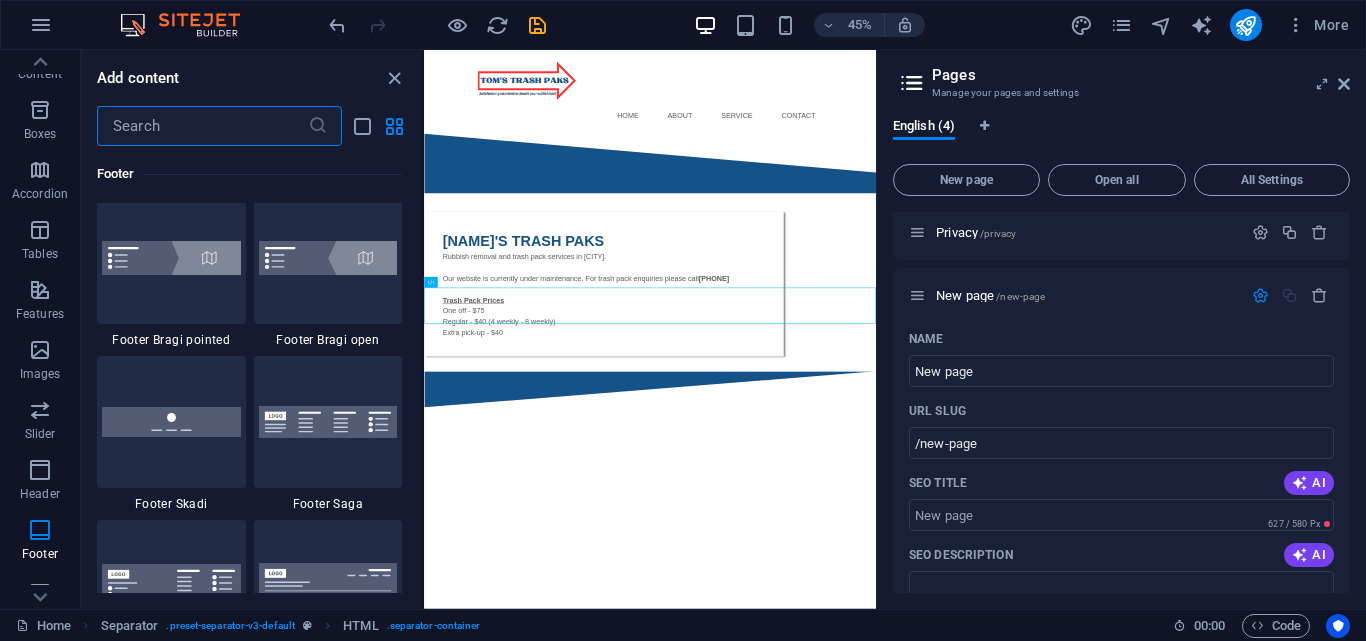 click at bounding box center (171, 421) 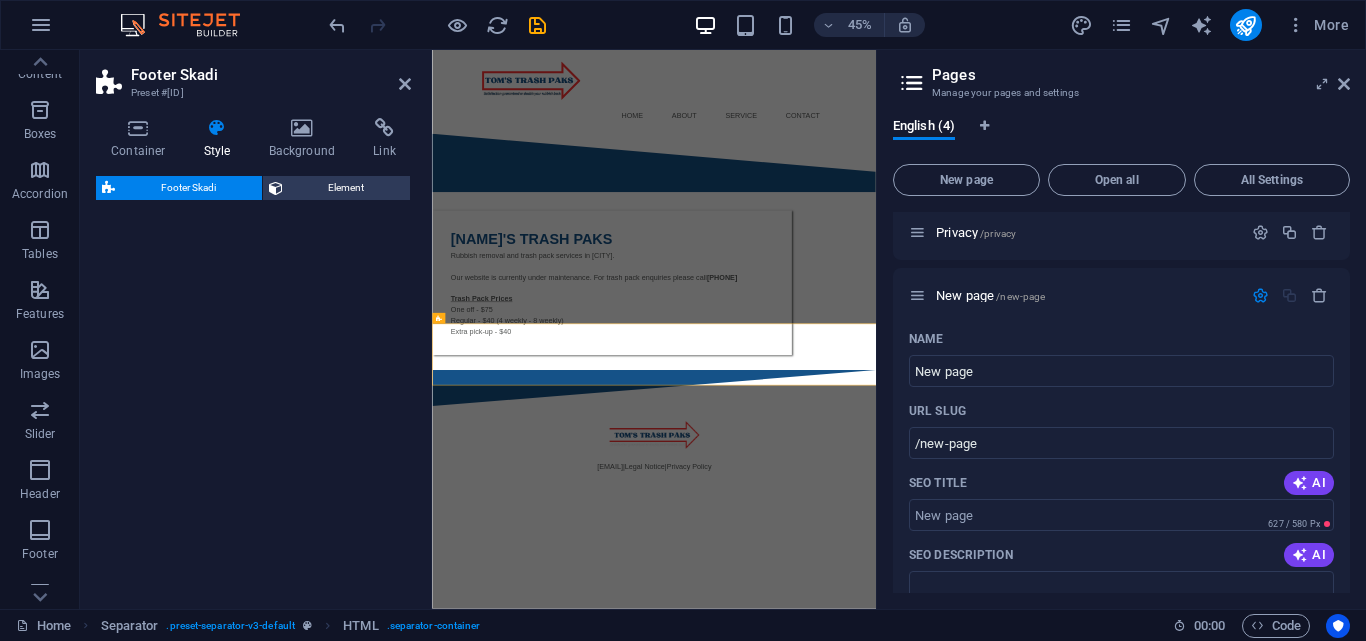 select on "rem" 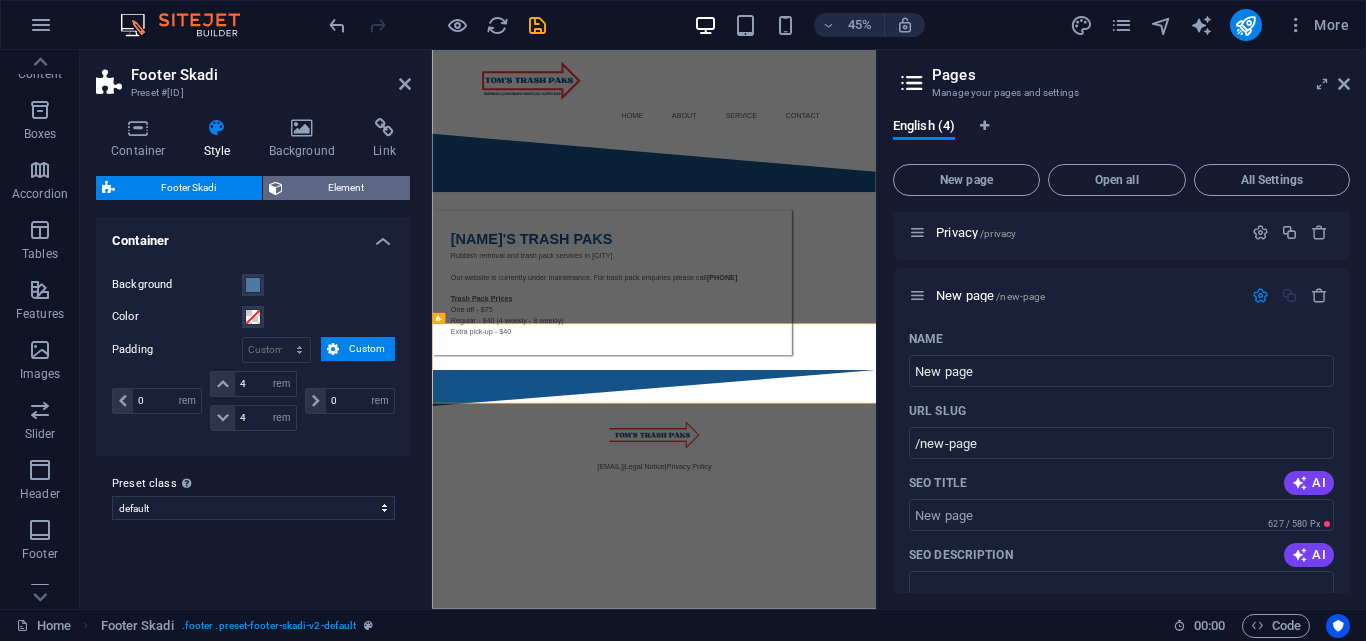 click on "Element" at bounding box center (347, 188) 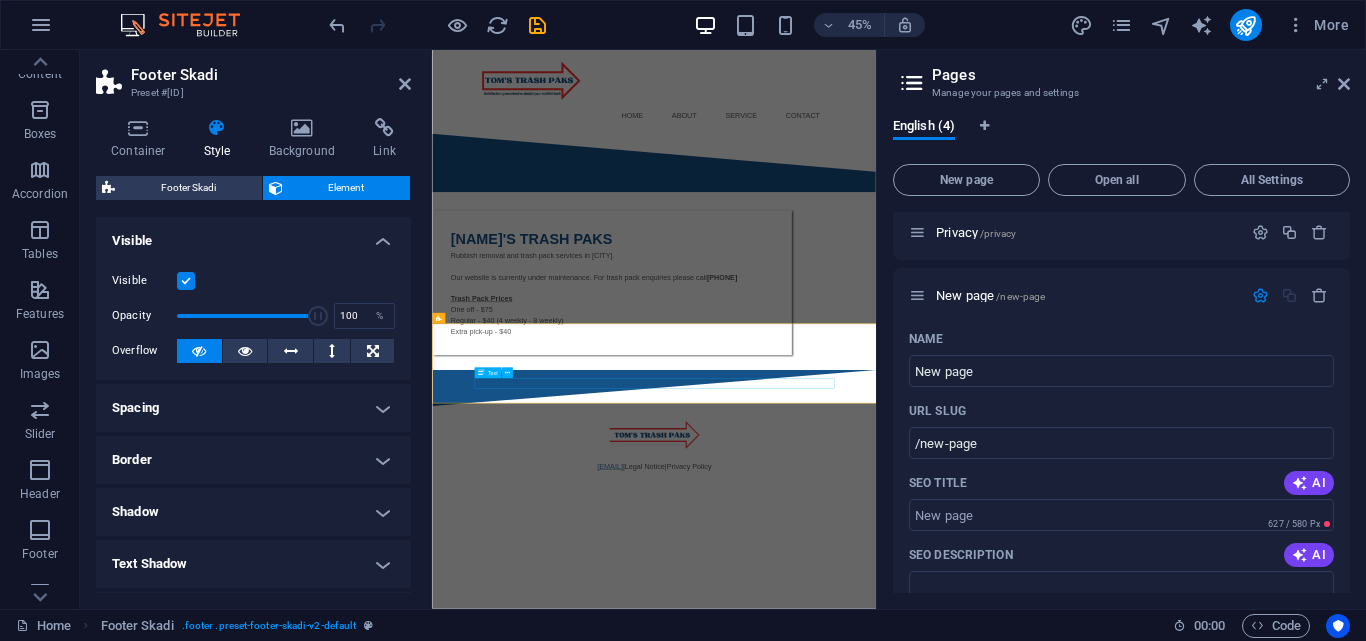 click on "[EMAIL]" at bounding box center [827, 975] 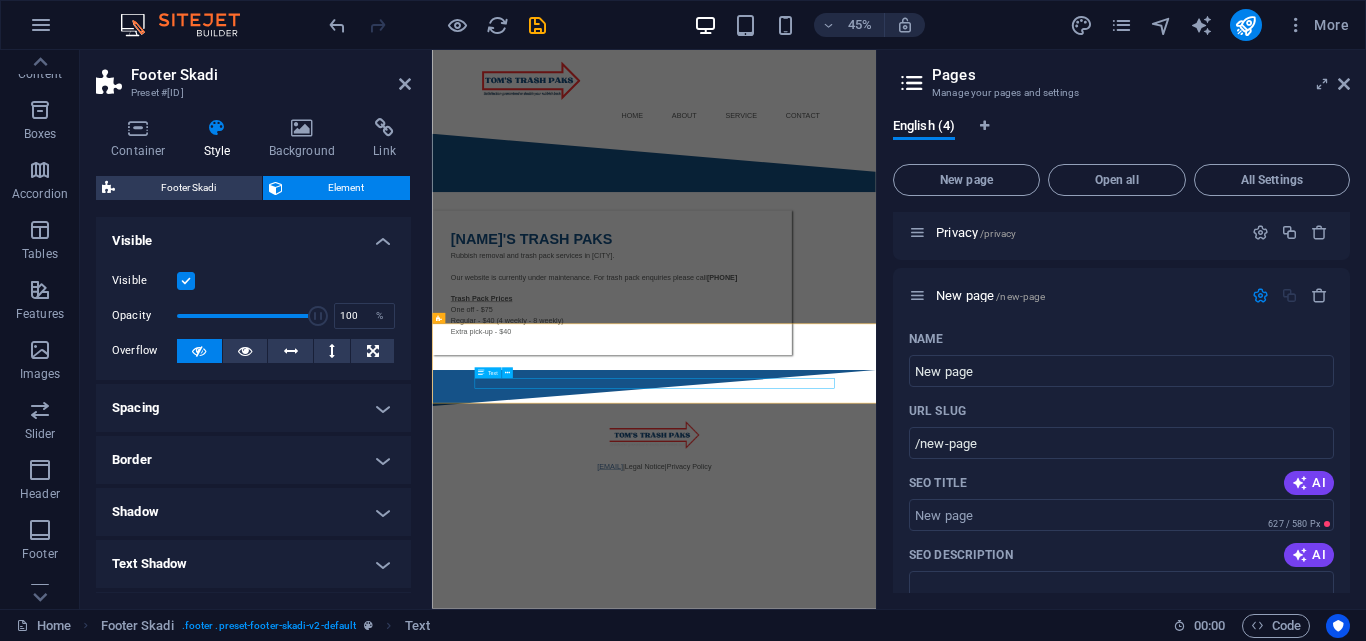 click on "[EMAIL]" at bounding box center (827, 975) 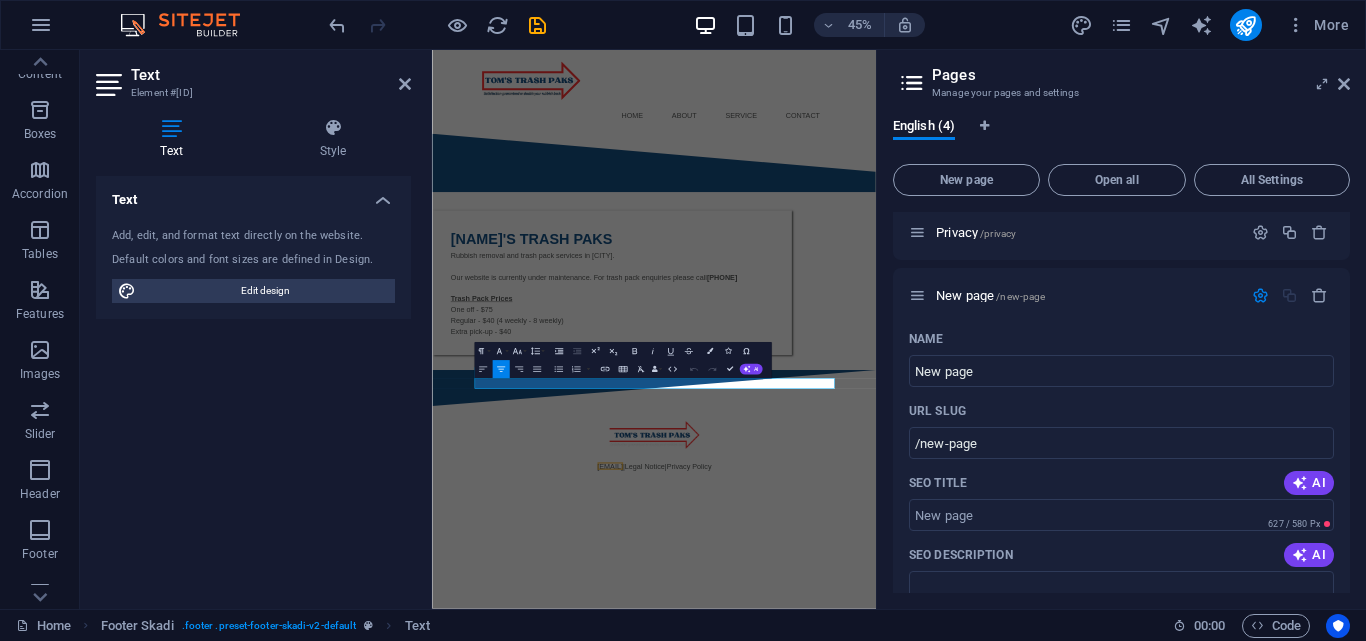 click on "Add, edit, and format text directly on the website. Default colors and font sizes are defined in Design. Edit design" at bounding box center [253, 265] 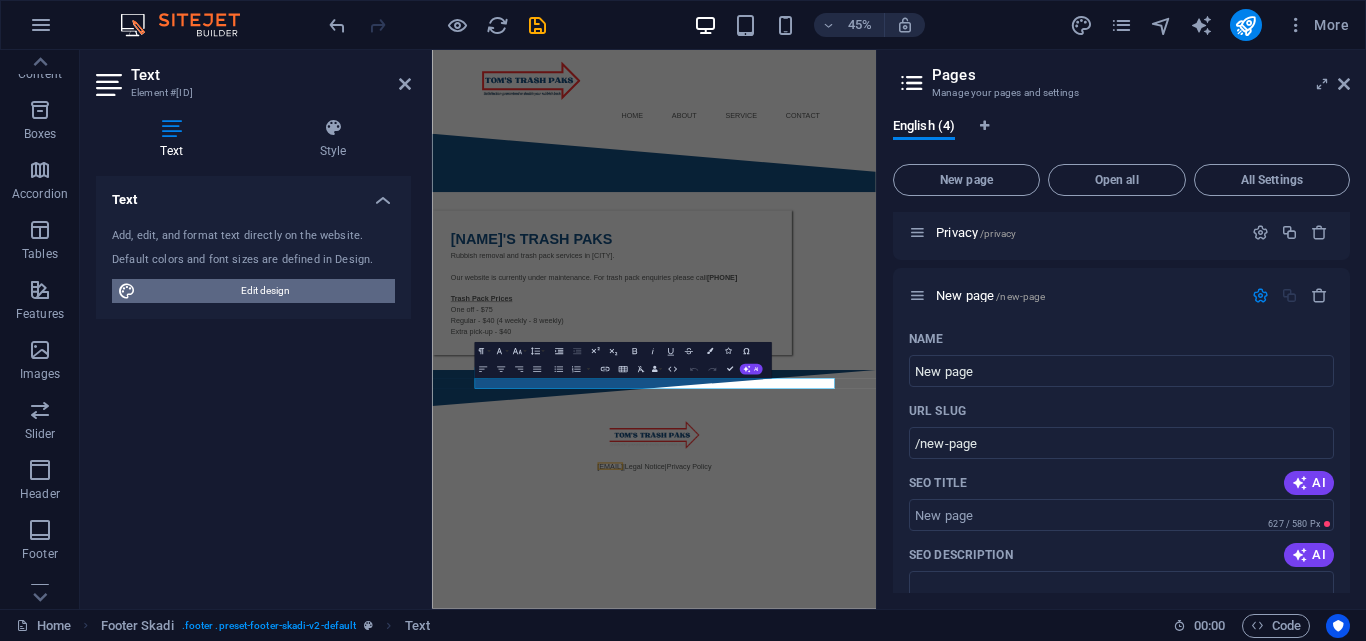 click on "Edit design" at bounding box center [265, 291] 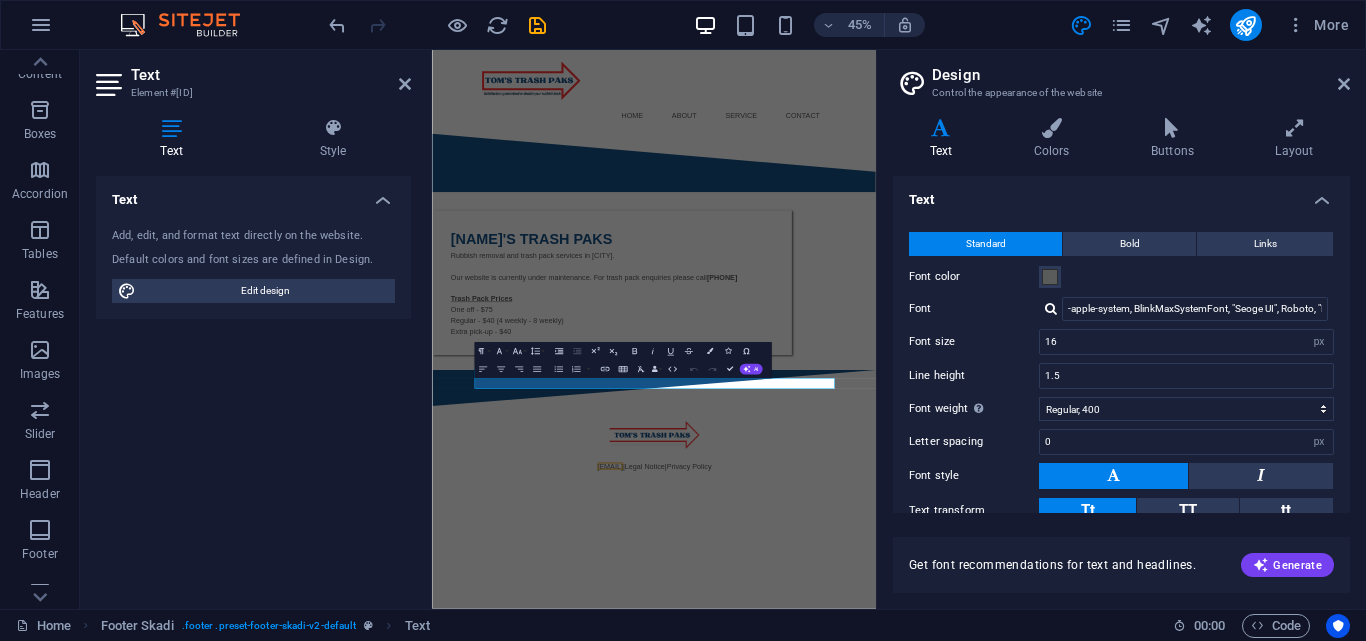 click on "Skip to main content
Menu Home About Service Contact [NAME]'S TRASH PAKS Rubbish removal and trash pack services in [CITY]. Our website is currently under maintenance. For trash pack enquiries please call  [PHONE] Trash Pack Prices One off - $75 Regular - $40 (4 weekly - 8 weekly) Extra pick-up - $40 | |" at bounding box center [925, 535] 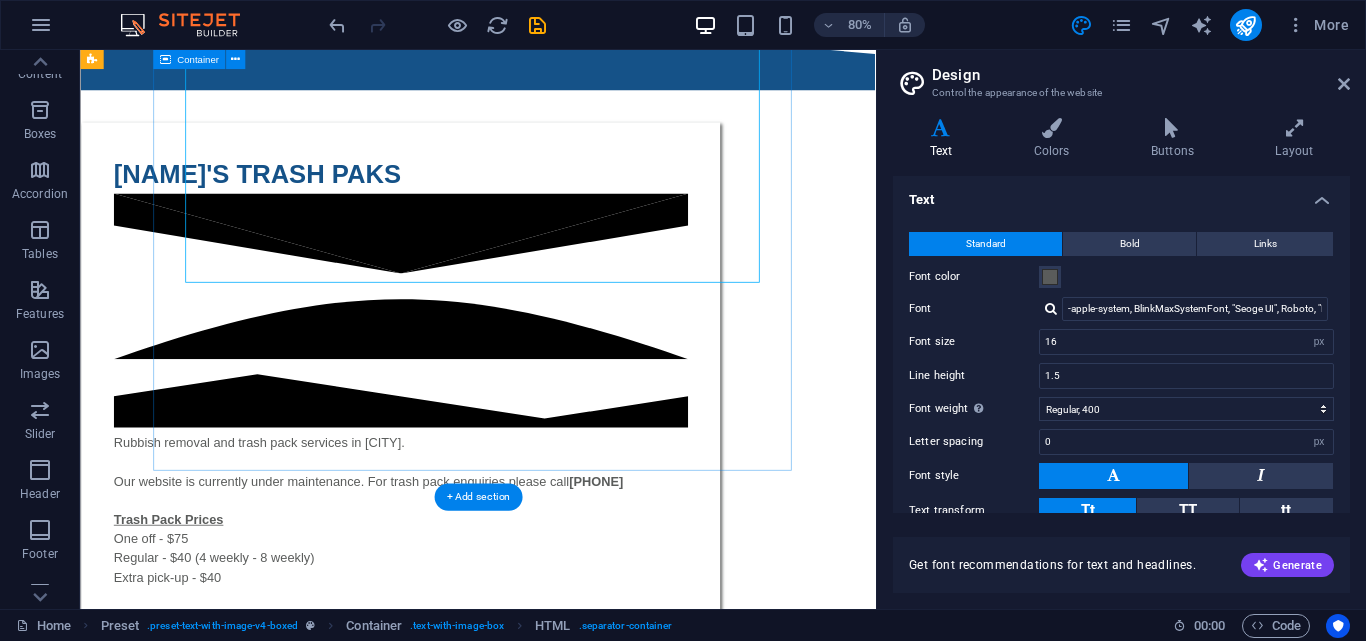 scroll, scrollTop: 67, scrollLeft: 0, axis: vertical 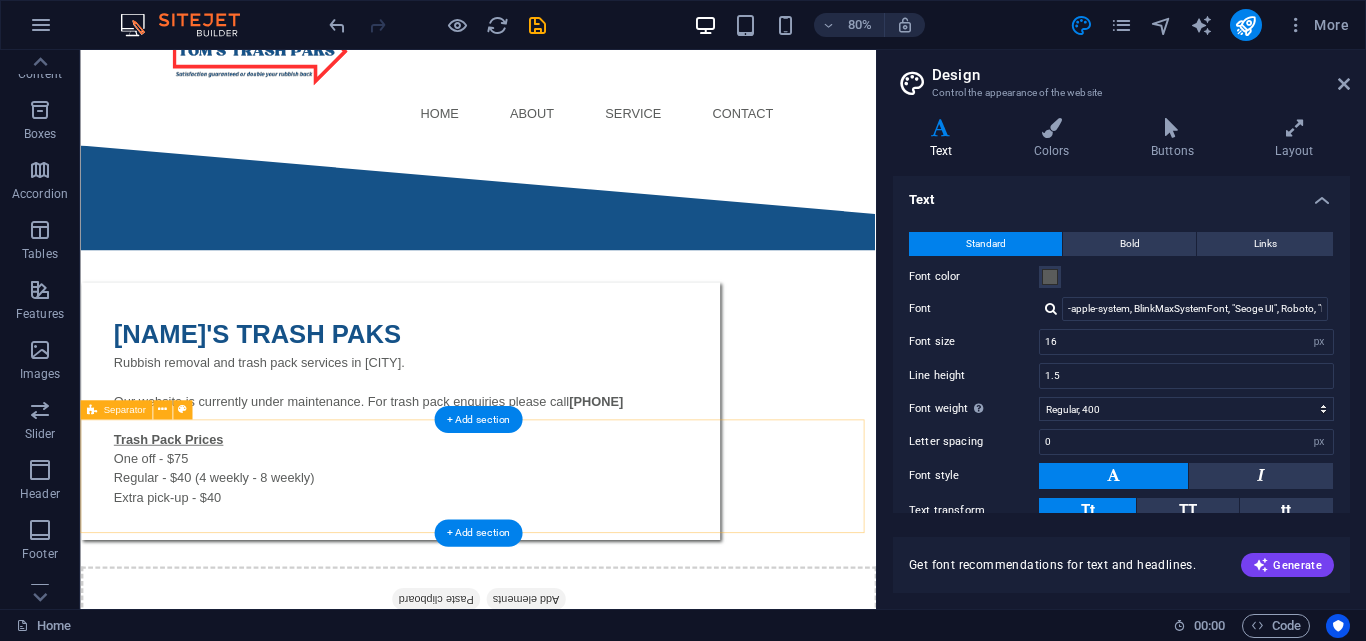 click on "Drop content here or  Add elements  Paste clipboard" at bounding box center [577, 767] 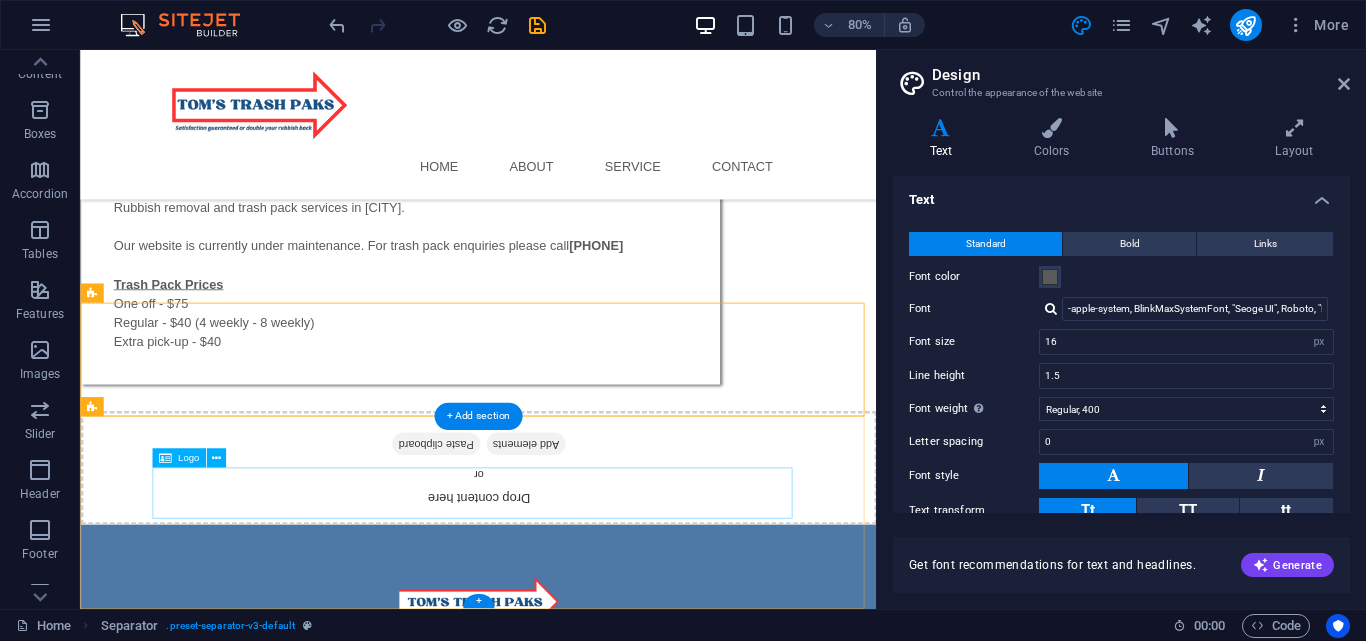 scroll, scrollTop: 146, scrollLeft: 0, axis: vertical 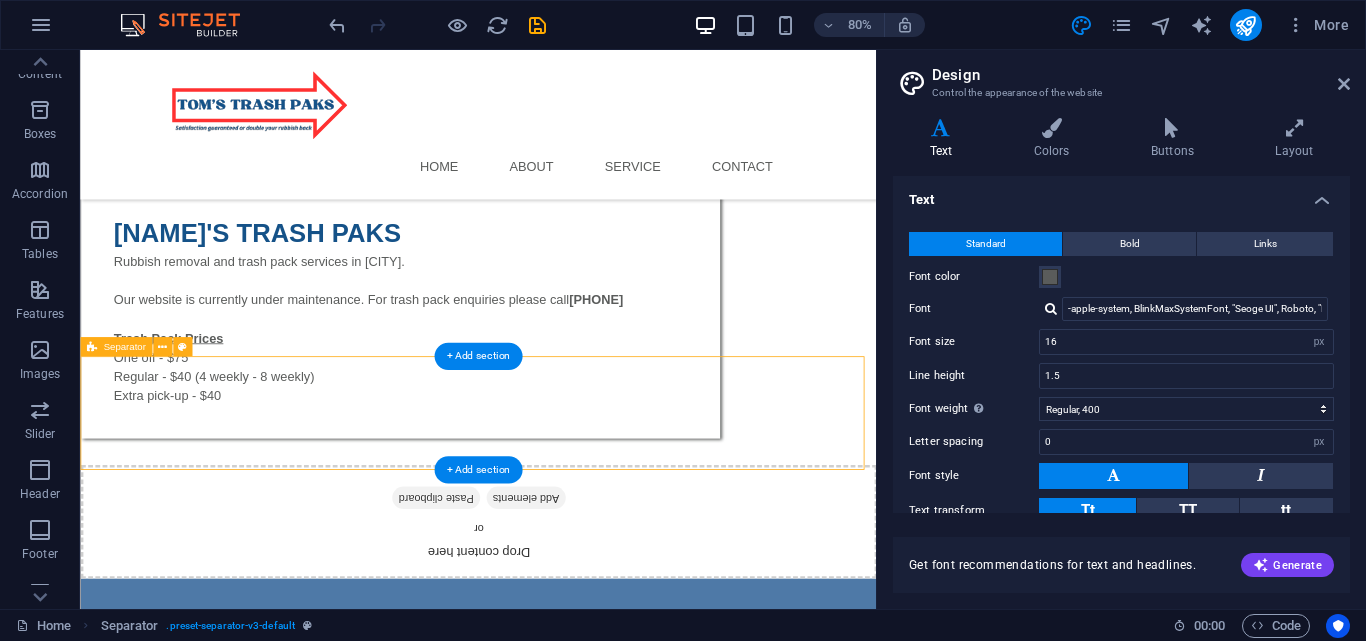 click on "Drop content here or  Add elements  Paste clipboard" at bounding box center (577, 640) 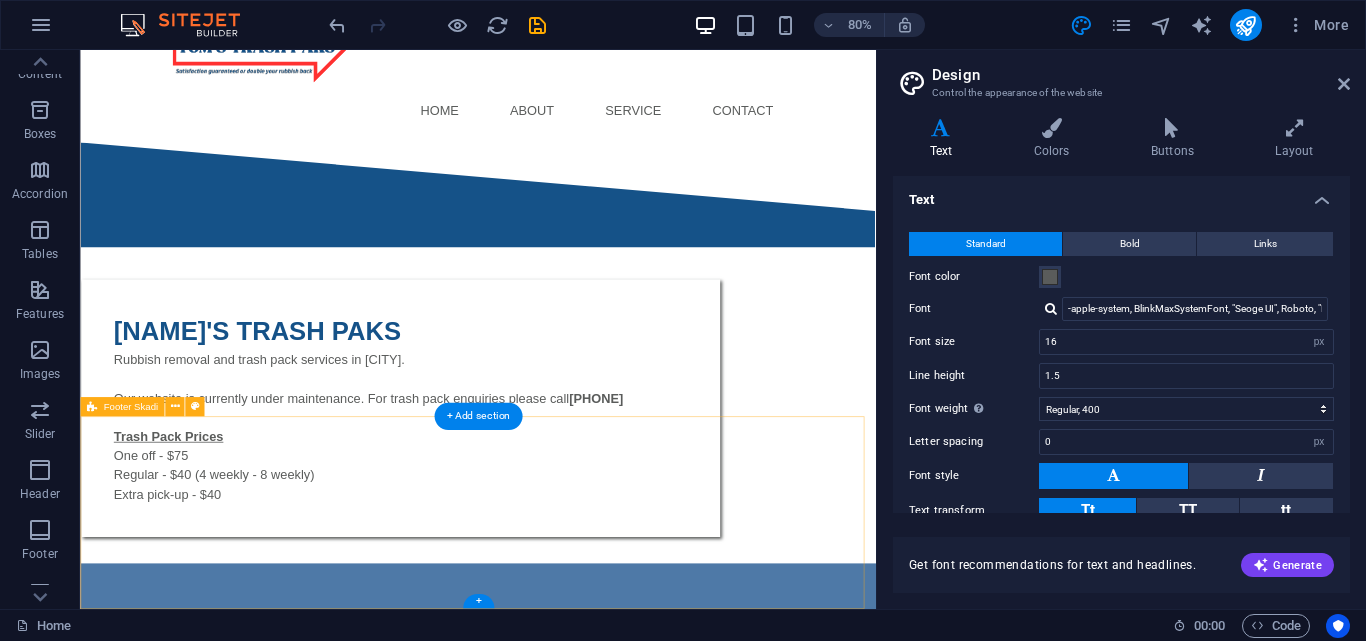 click on "[EMAIL] | Legal Notice | Privacy Policy" at bounding box center [577, 812] 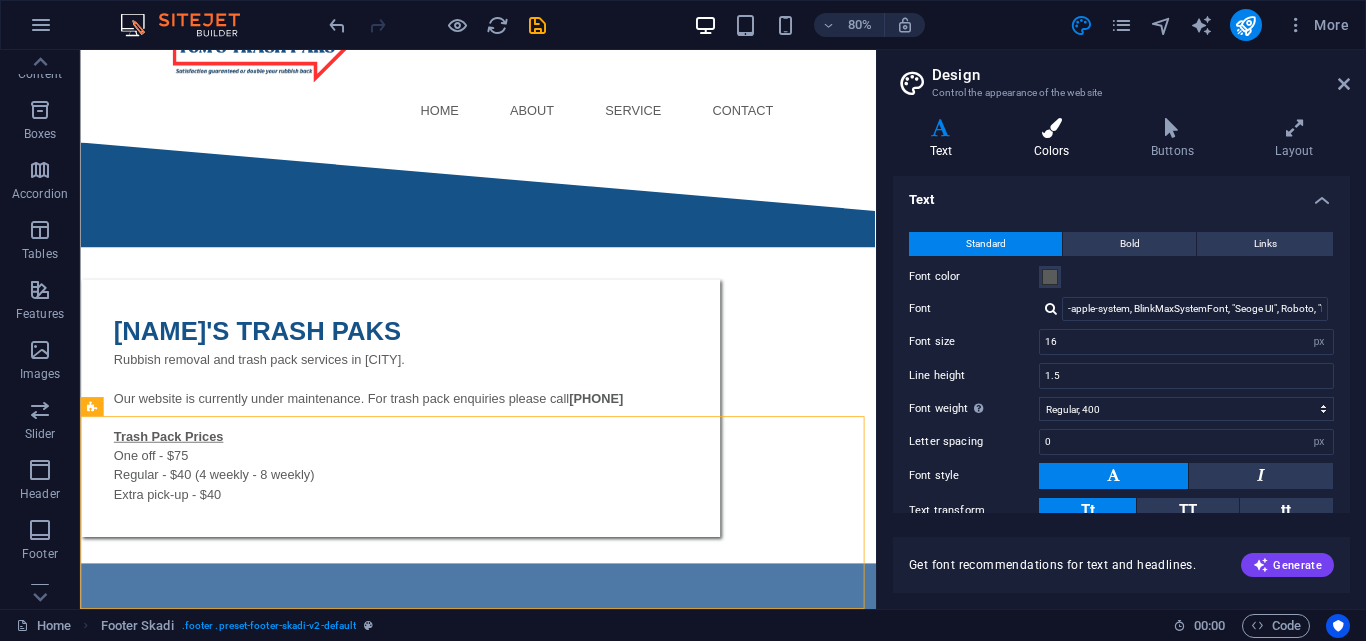 click on "Colors" at bounding box center [1055, 139] 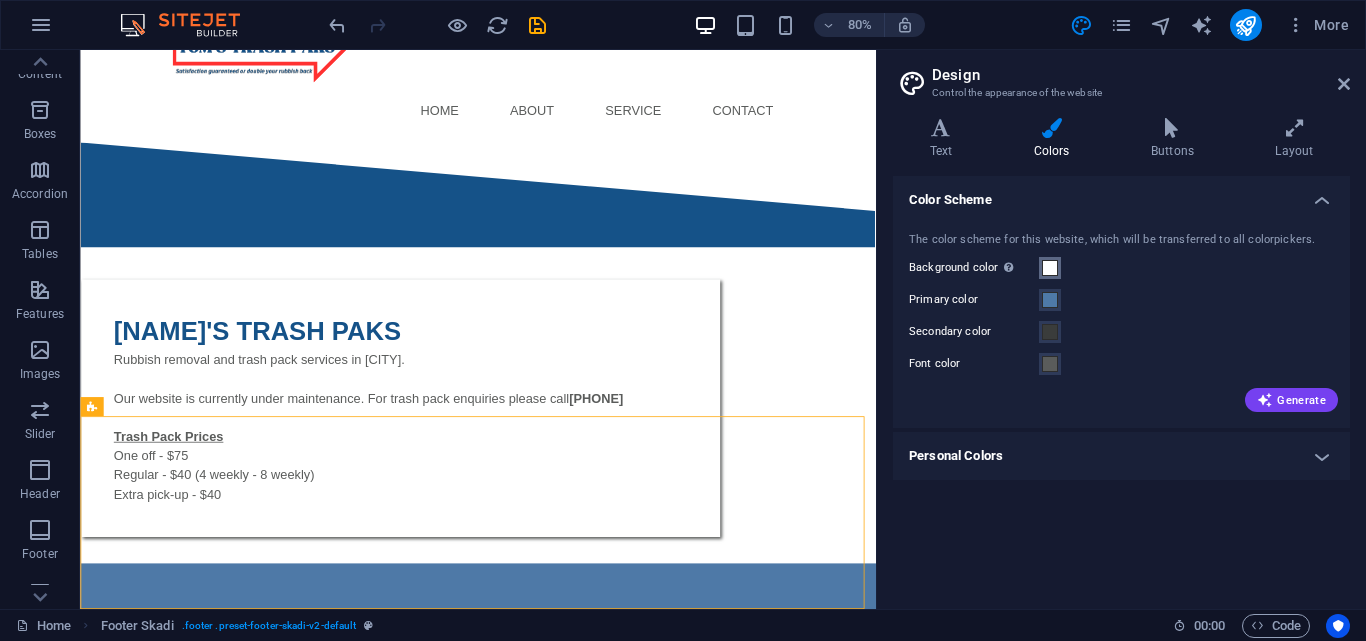 click at bounding box center [1050, 268] 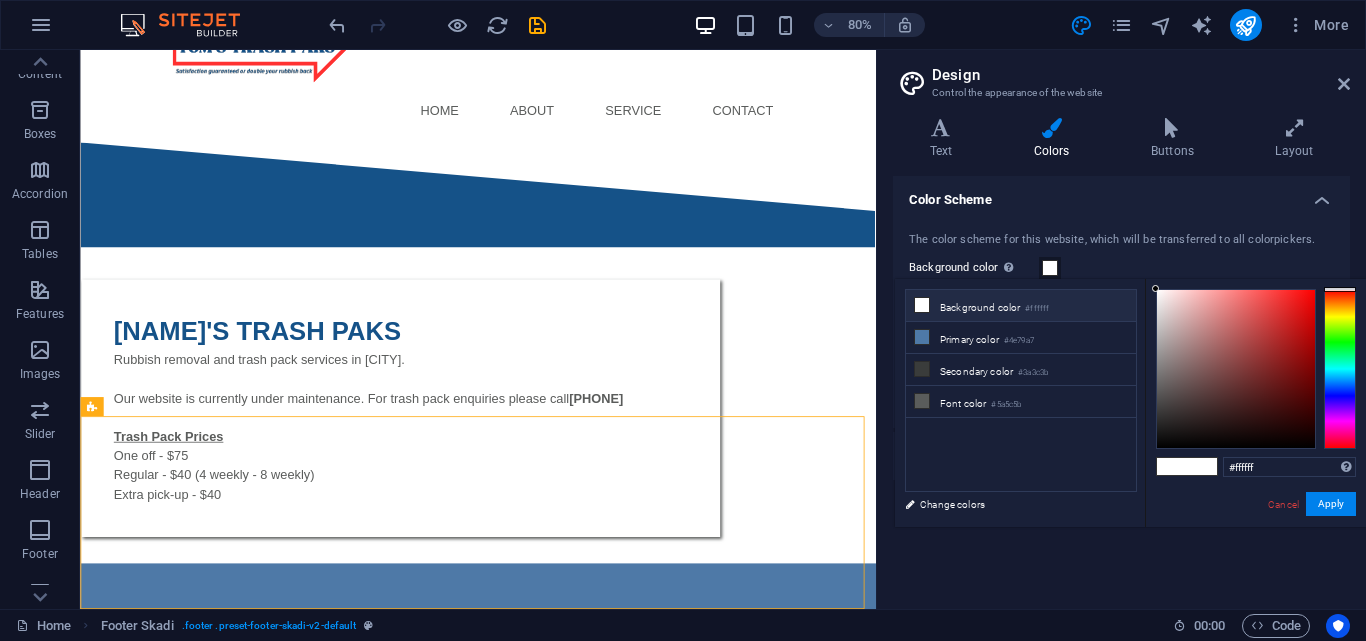 click on "Background color
#ffffff" at bounding box center [1021, 306] 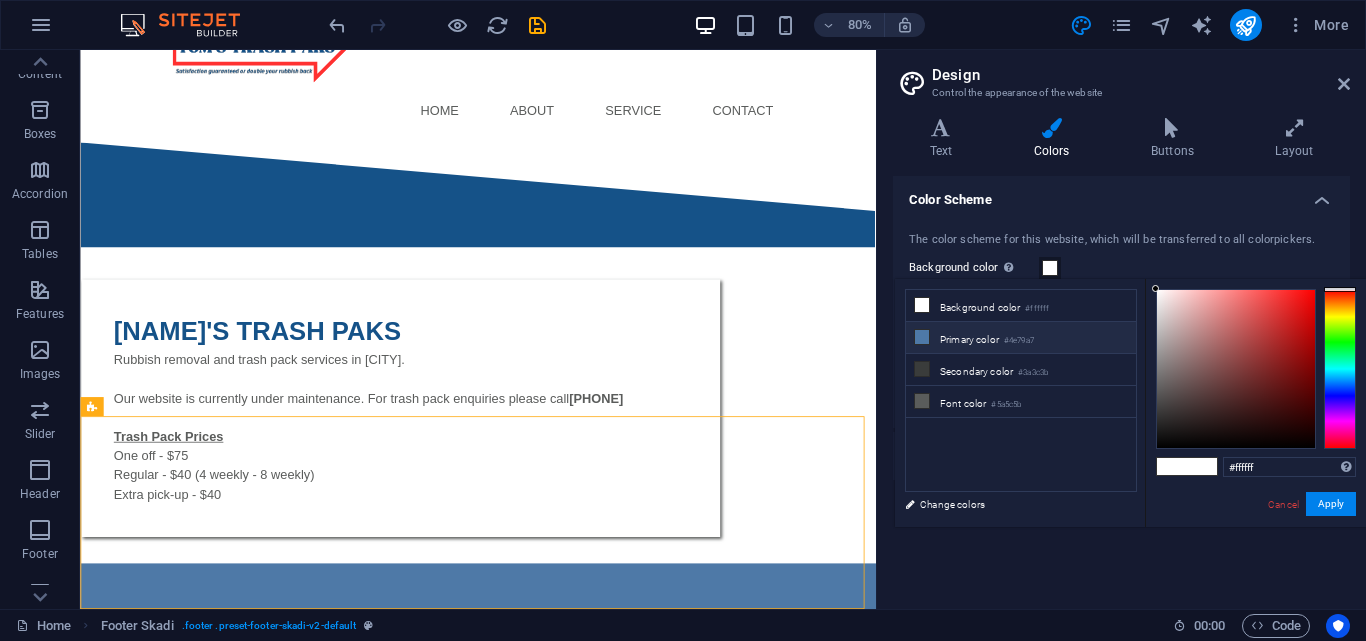 click on "Primary color
#4e79a7" at bounding box center [1021, 338] 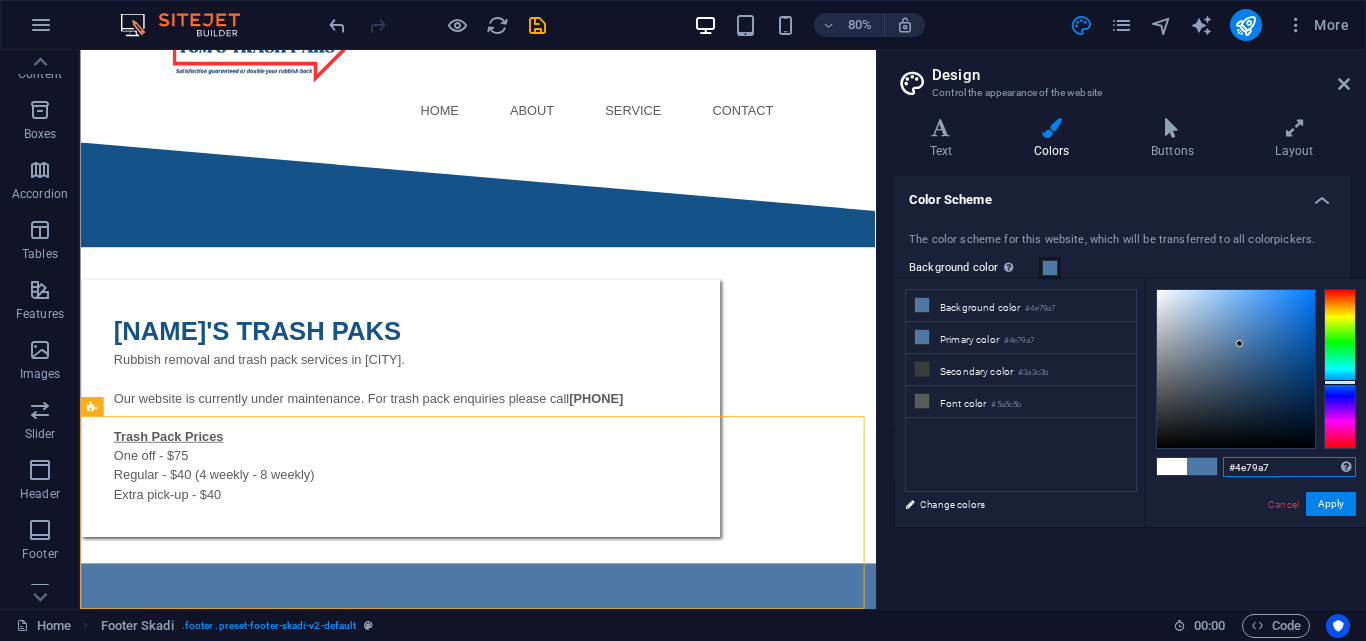 click on "#4e79a7" at bounding box center (1289, 467) 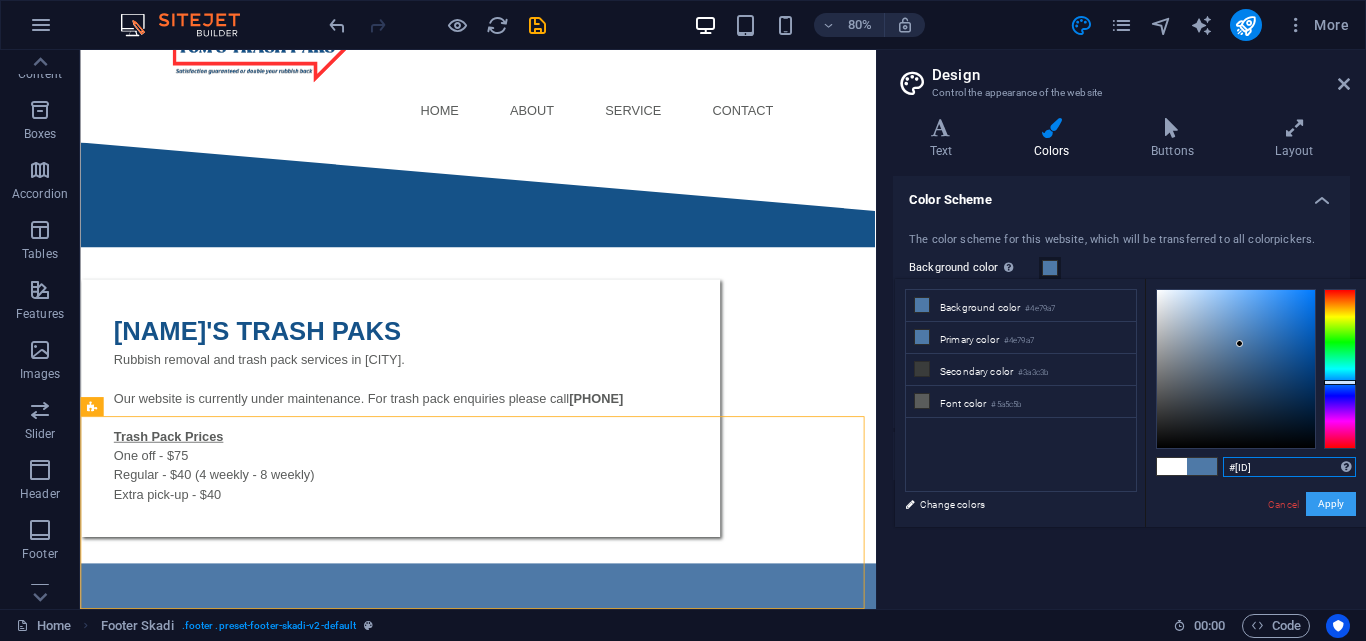 type on "#[ID]" 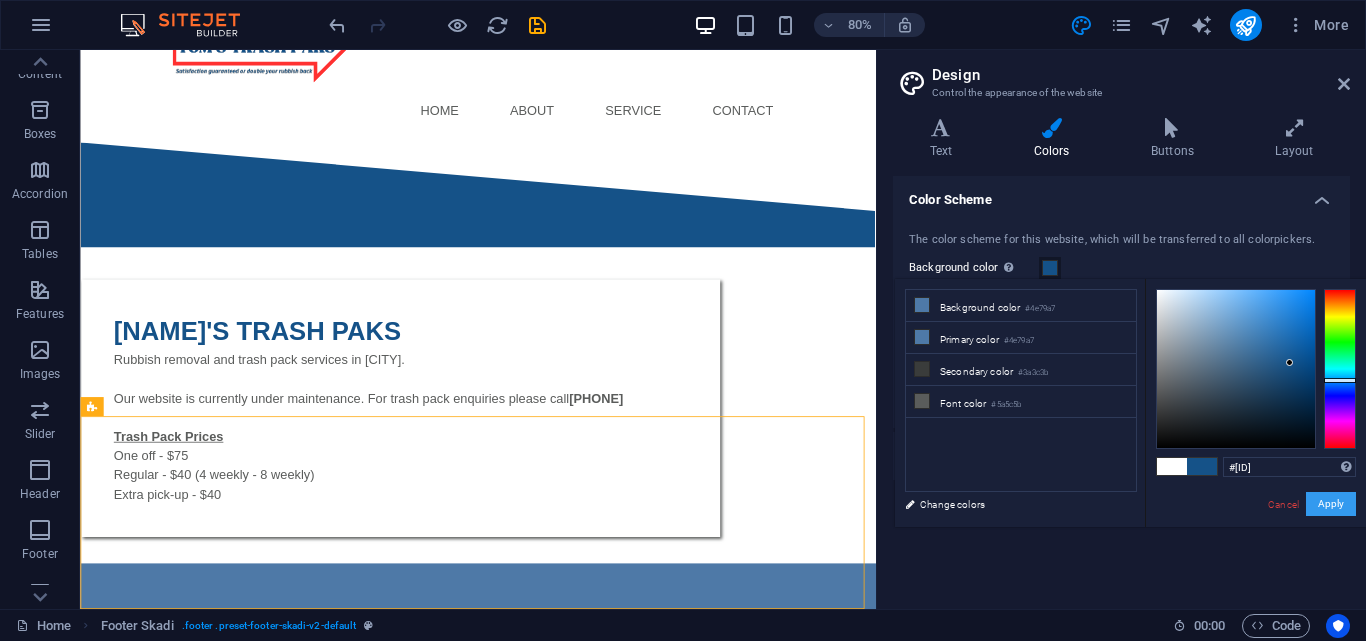 click on "Apply" at bounding box center [1331, 504] 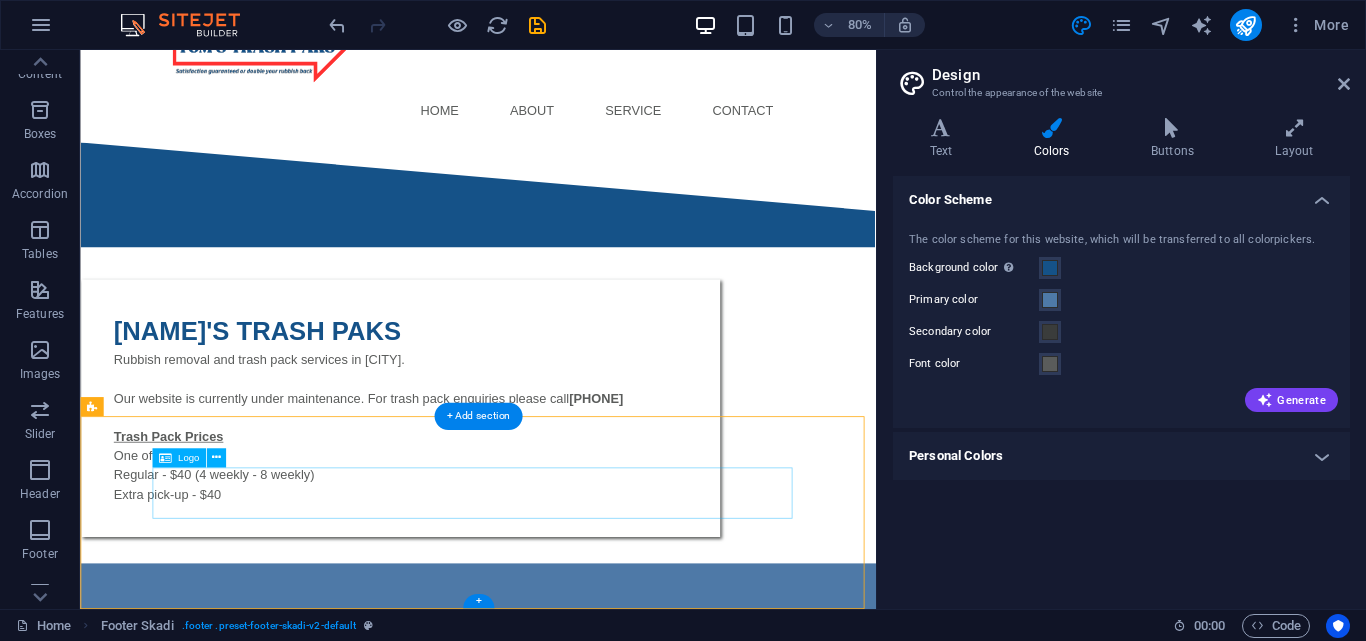 click at bounding box center [578, 788] 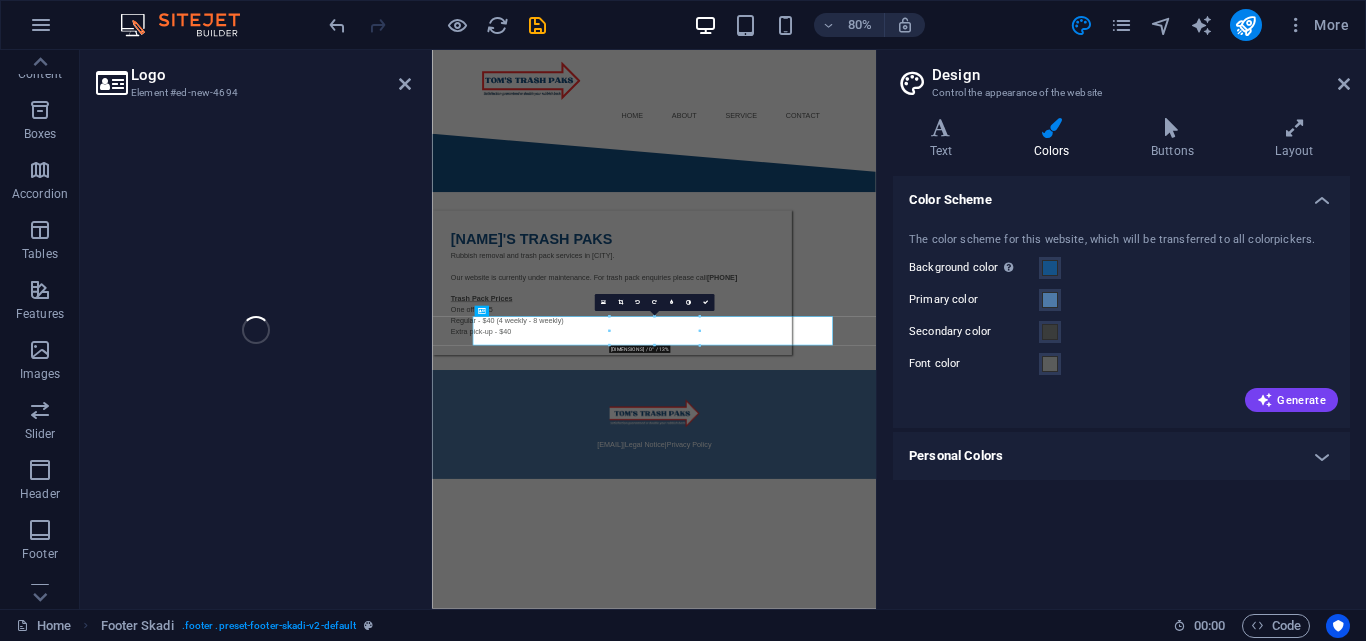 scroll, scrollTop: 0, scrollLeft: 0, axis: both 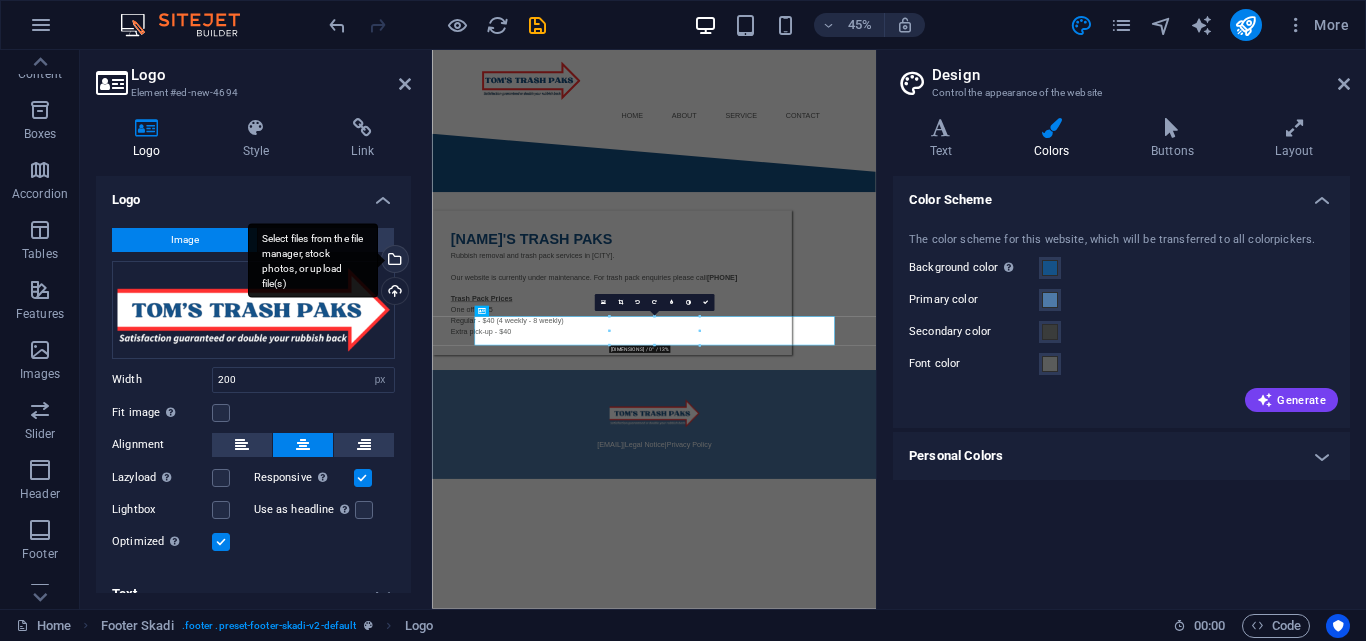 click on "Select files from the file manager, stock photos, or upload file(s)" at bounding box center [313, 260] 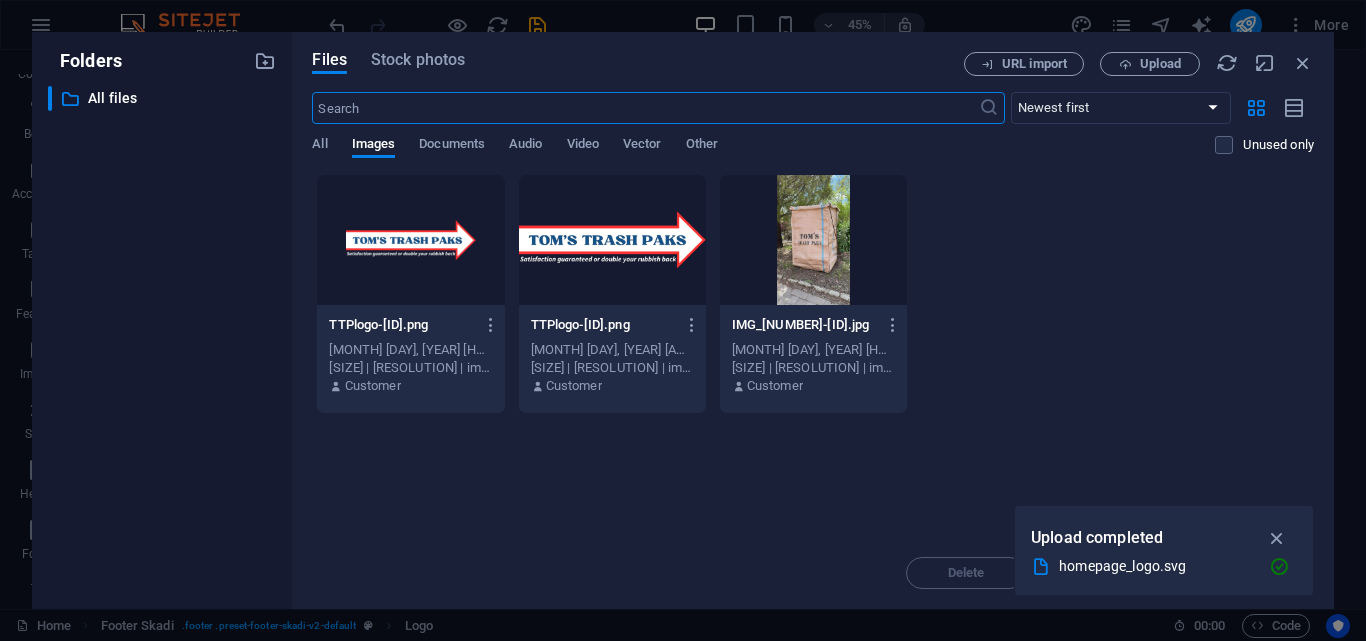 scroll, scrollTop: 1321, scrollLeft: 0, axis: vertical 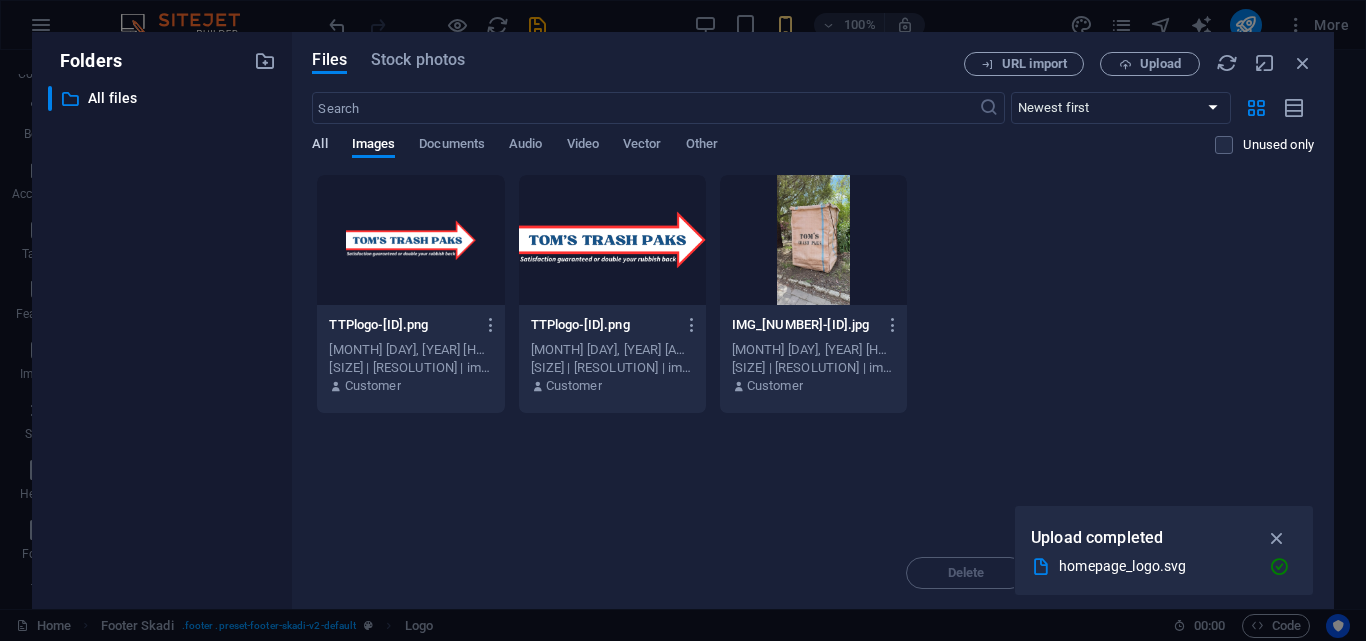 click on "All" at bounding box center [319, 146] 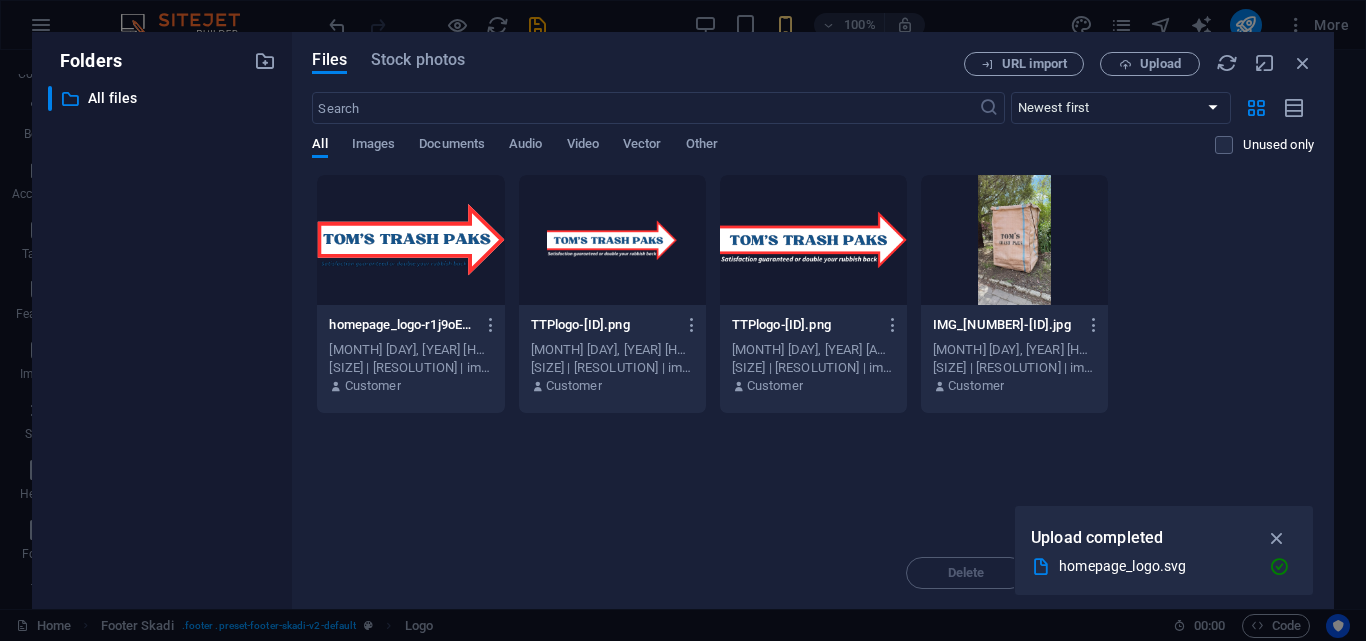 click at bounding box center (410, 240) 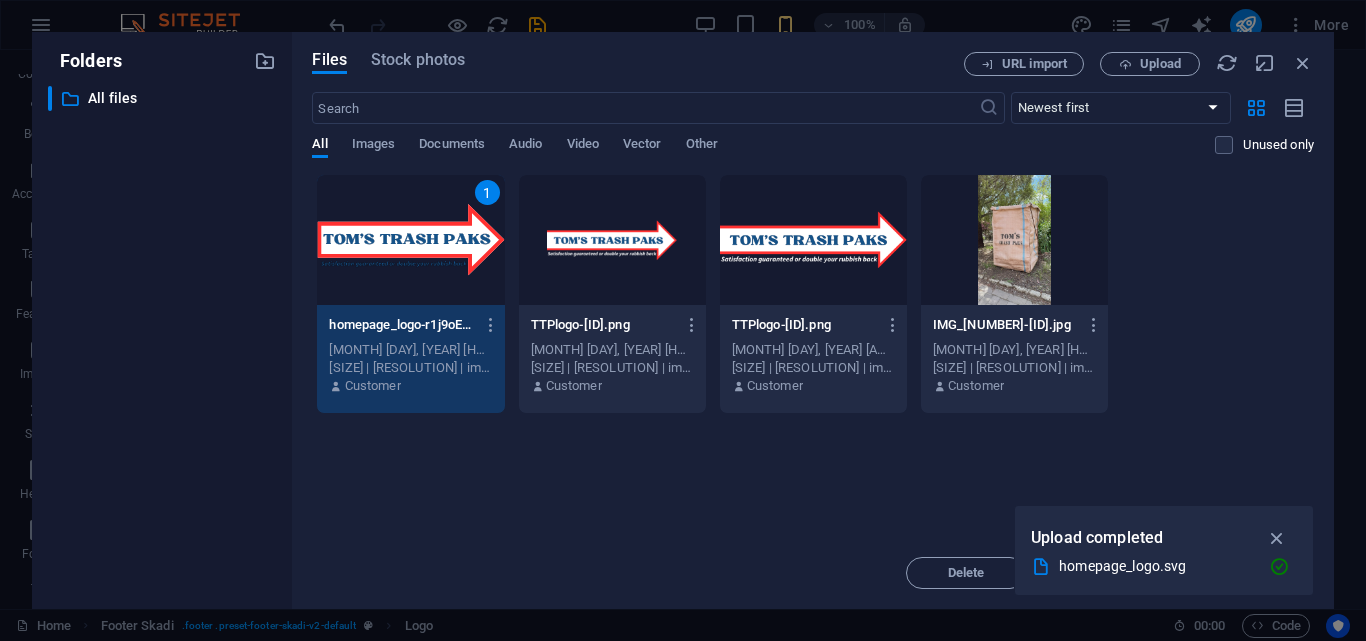 click on "1" at bounding box center (410, 240) 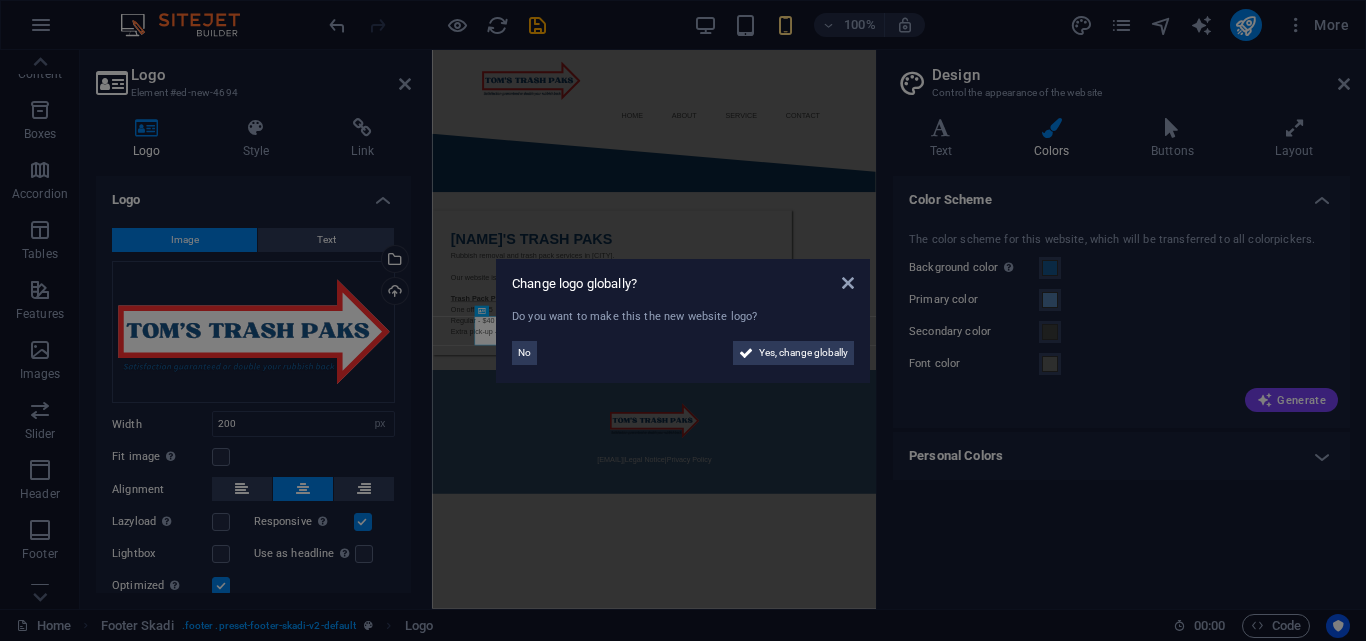 scroll, scrollTop: 0, scrollLeft: 0, axis: both 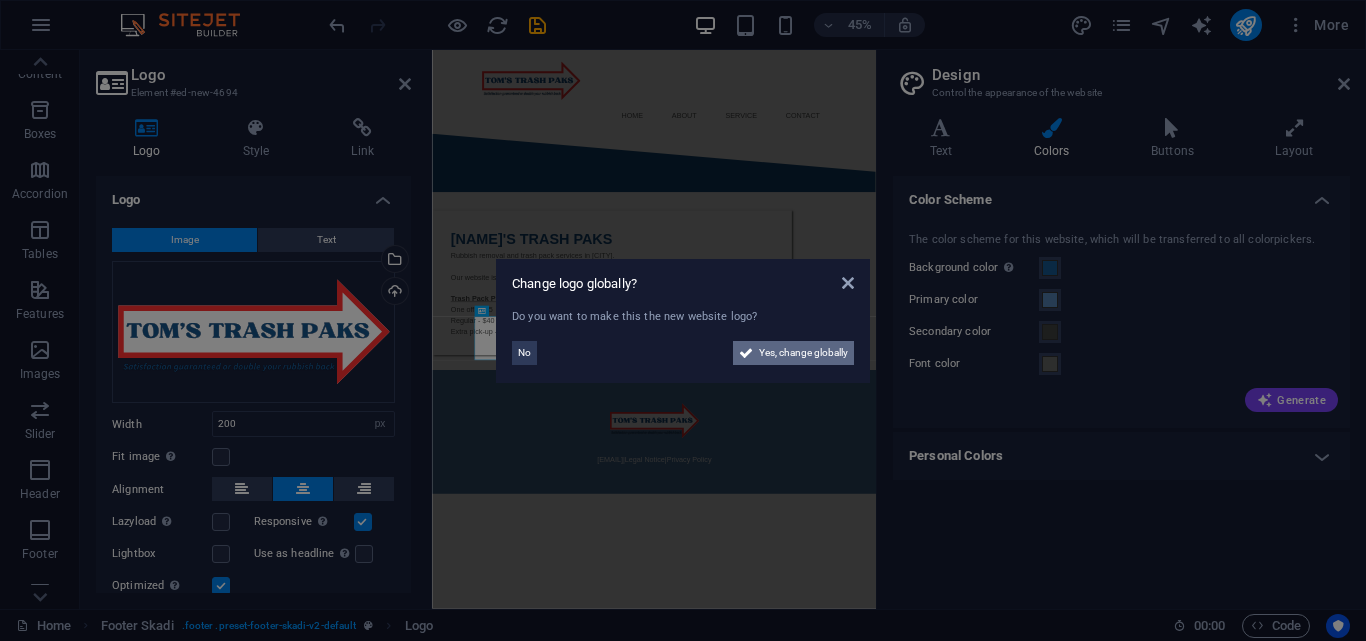 click on "Yes, change globally" at bounding box center (803, 353) 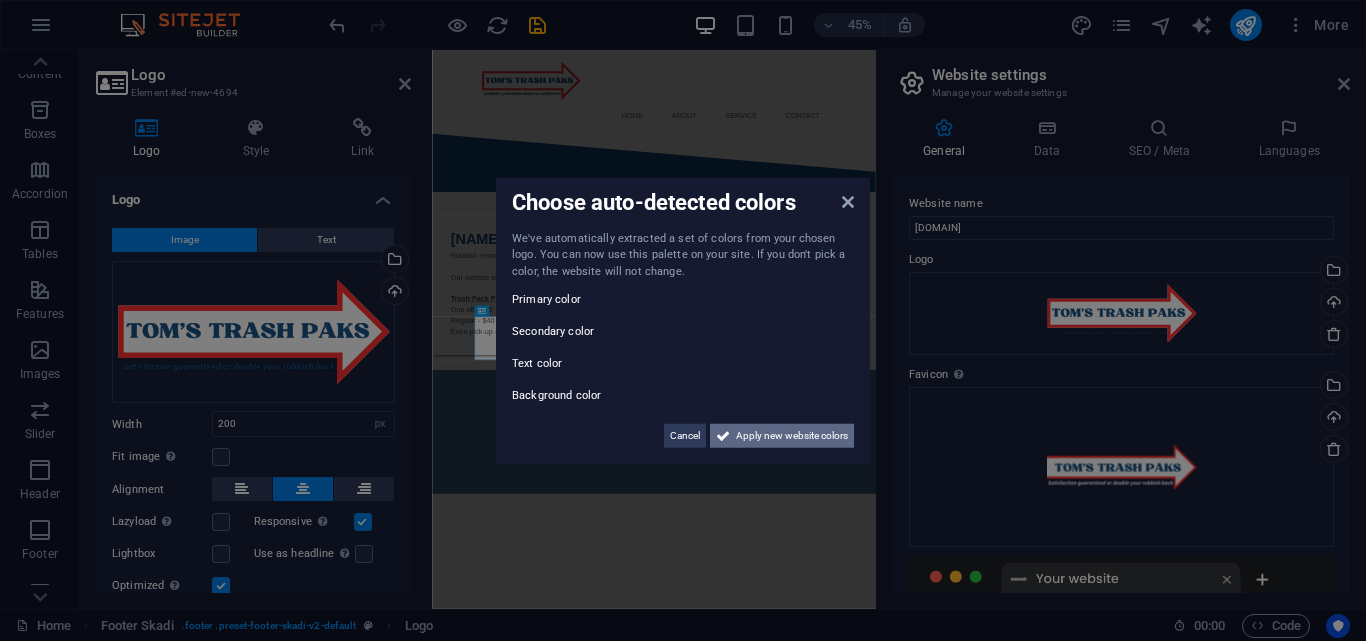 click on "Apply new website colors" at bounding box center [792, 436] 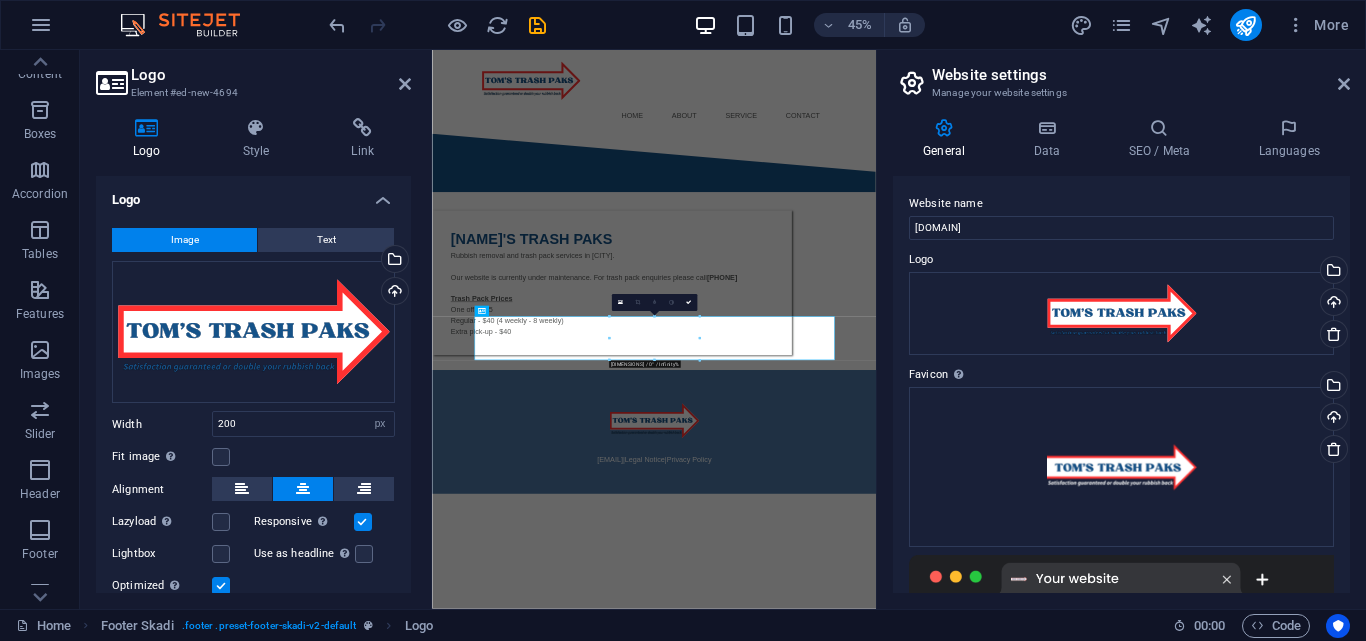 click on "Skip to main content
Menu Home About Service Contact [NAME]'S TRASH PAKS Rubbish removal and trash pack services in [CITY]. Our website is currently under maintenance. For trash pack enquiries please call  [PHONE] Trash Pack Prices One off - $75 Regular - $40 (4 weekly - 8 weekly) Extra pick-up - $40 [EMAIL] | Legal Notice | Privacy Policy" at bounding box center (925, 543) 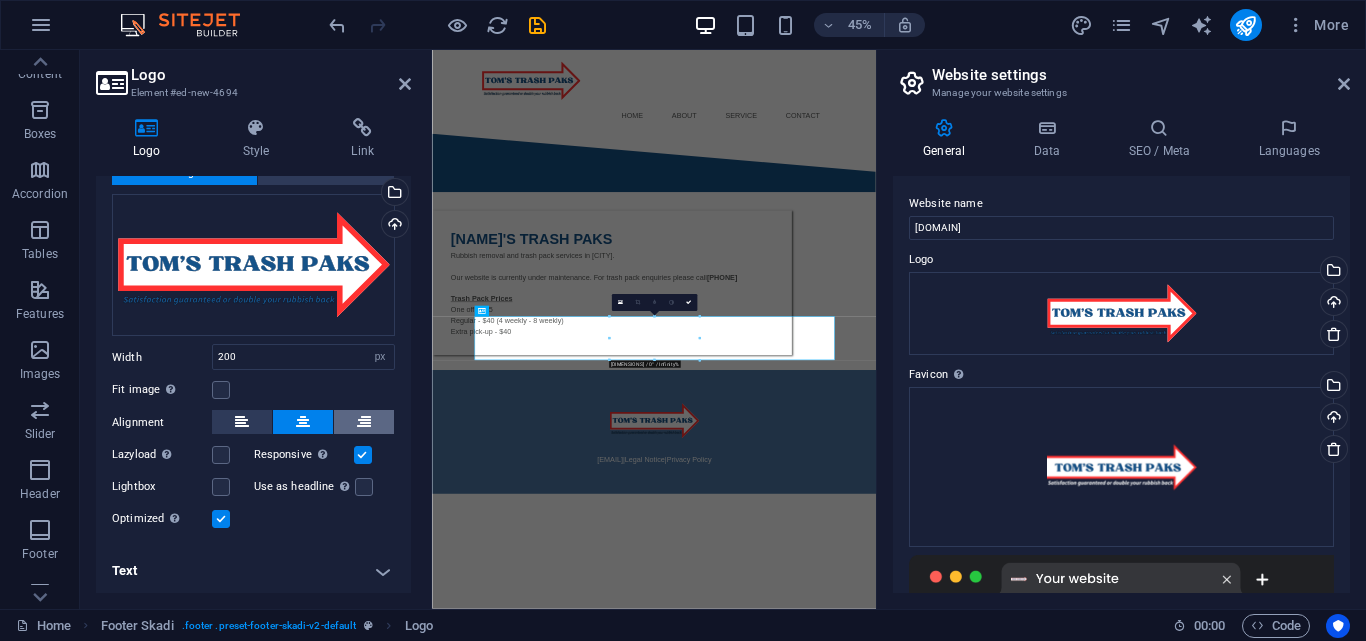 scroll, scrollTop: 0, scrollLeft: 0, axis: both 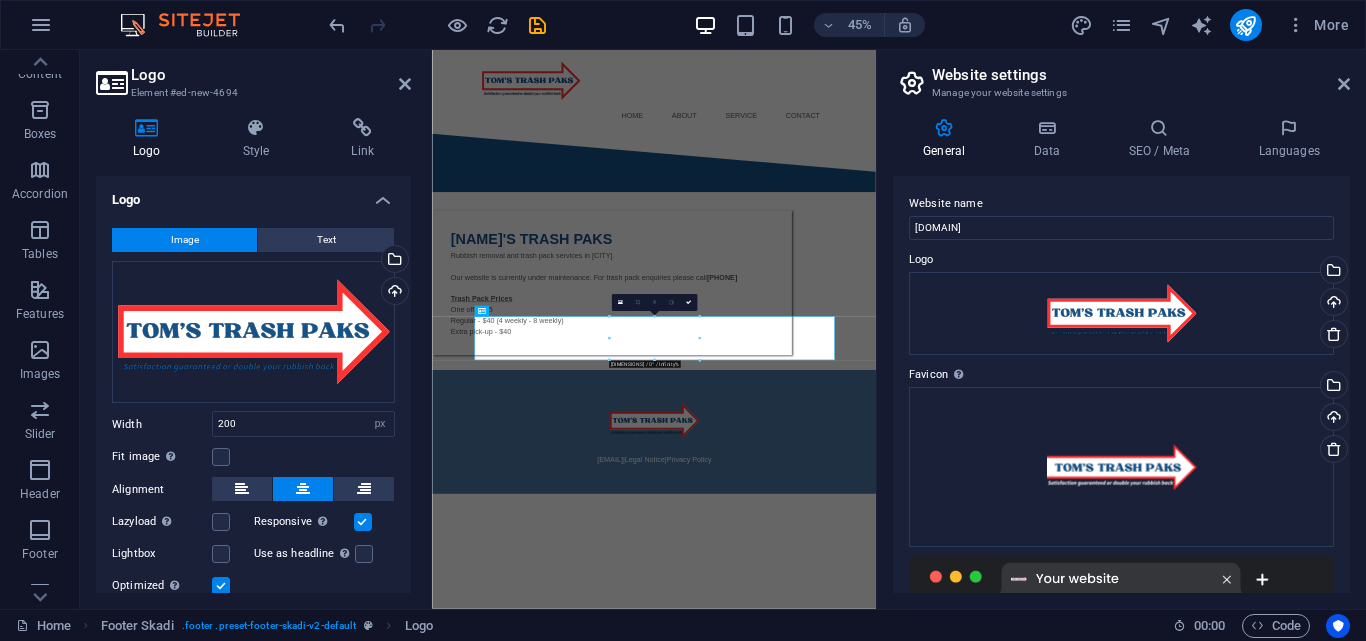 click on "[EMAIL] | Legal Notice | Privacy Policy" at bounding box center (925, 899) 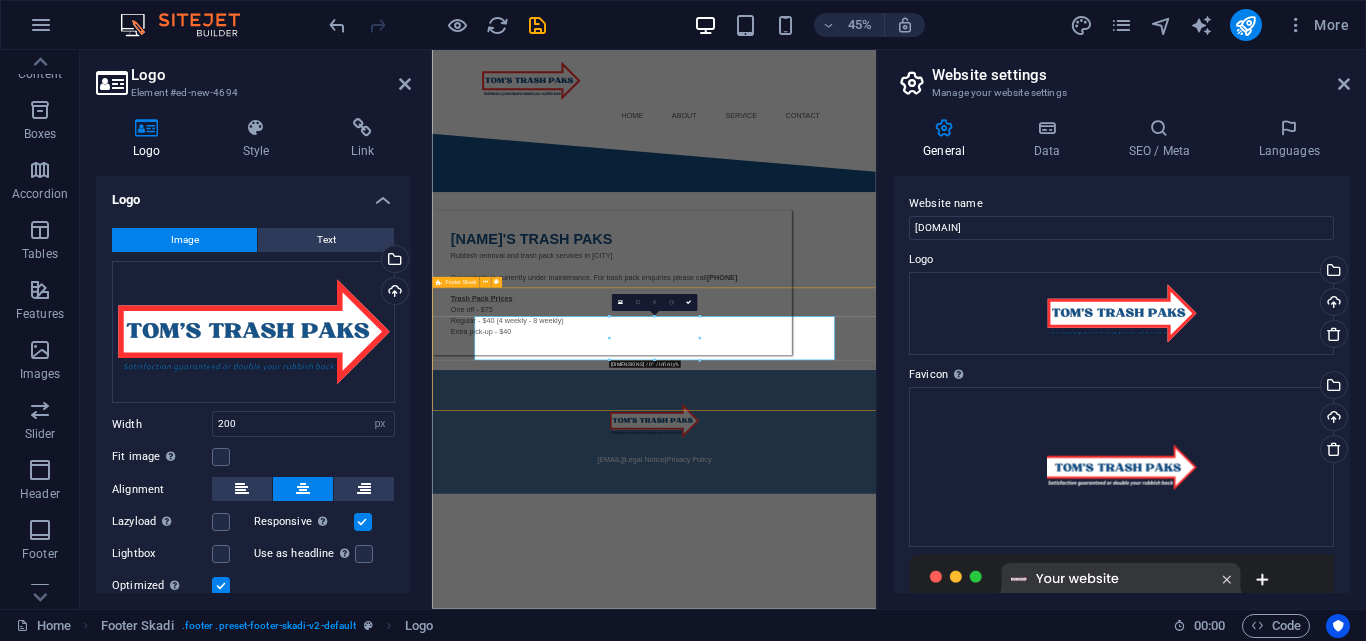 click on "[EMAIL] | Legal Notice | Privacy Policy" at bounding box center [925, 899] 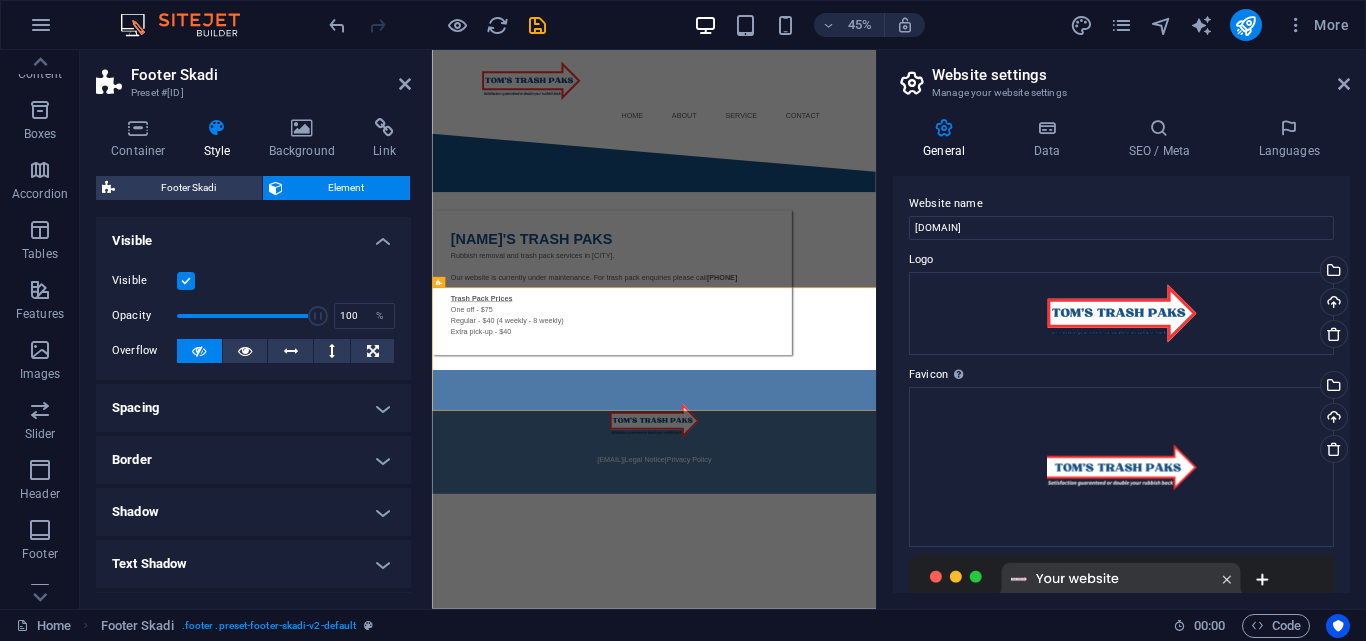 click on "Footer Skadi" at bounding box center [271, 75] 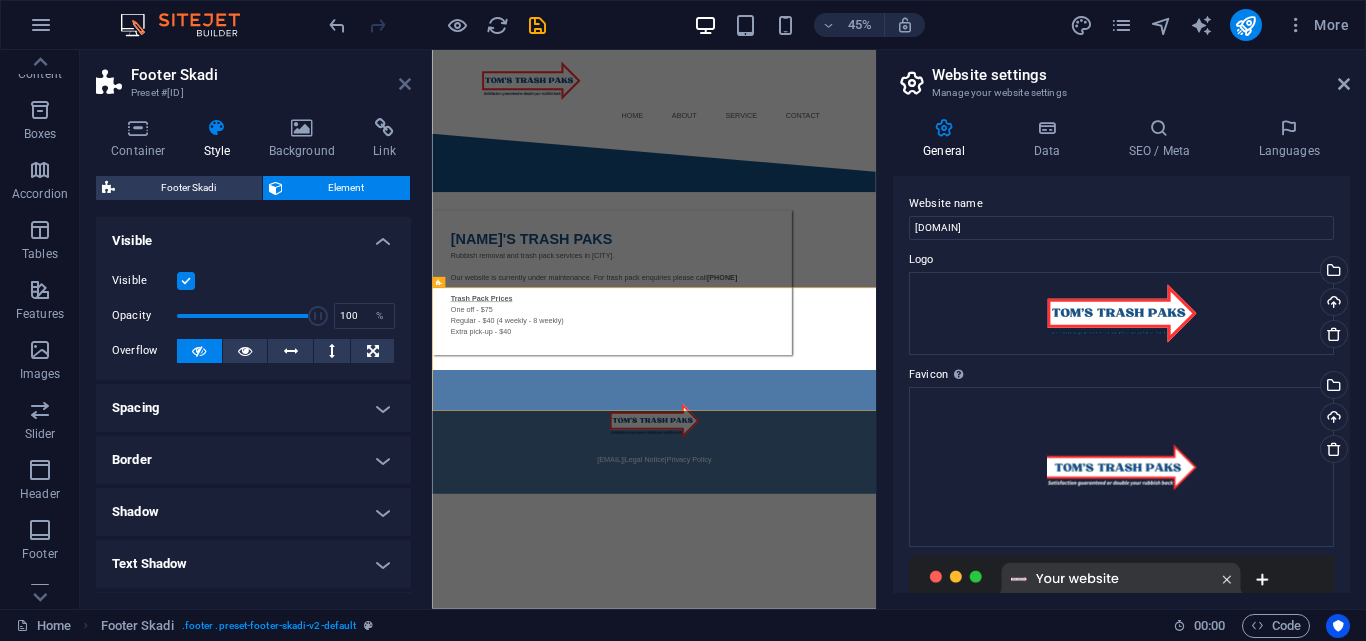 click at bounding box center (405, 84) 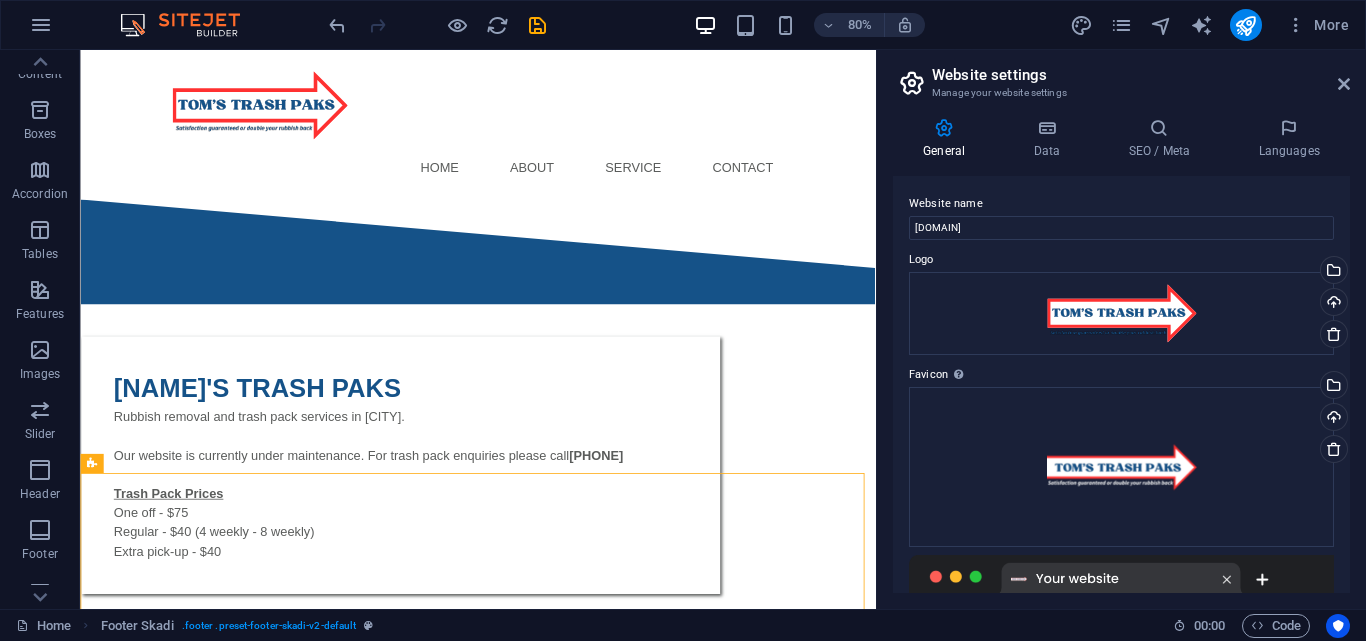 click on "Website settings Manage your website settings  General  Data  SEO / Meta  Languages Website name [DOMAIN] Logo Drag files here, click to choose files or select files from Files or our free stock photos & videos Select files from the file manager, stock photos, or upload file(s) Upload Favicon Set the favicon of your website here. A favicon is a small icon shown in the browser tab next to your website title. It helps visitors identify your website. Drag files here, click to choose files or select files from Files or our free stock photos & videos Select files from the file manager, stock photos, or upload file(s) Upload Preview Image (Open Graph) This image will be shown when the website is shared on social networks Drag files here, click to choose files or select files from Files or our free stock photos & videos Select files from the file manager, stock photos, or upload file(s) Upload Contact data for this website. This can be used everywhere on the website and will update automatically. Company" at bounding box center (1121, 329) 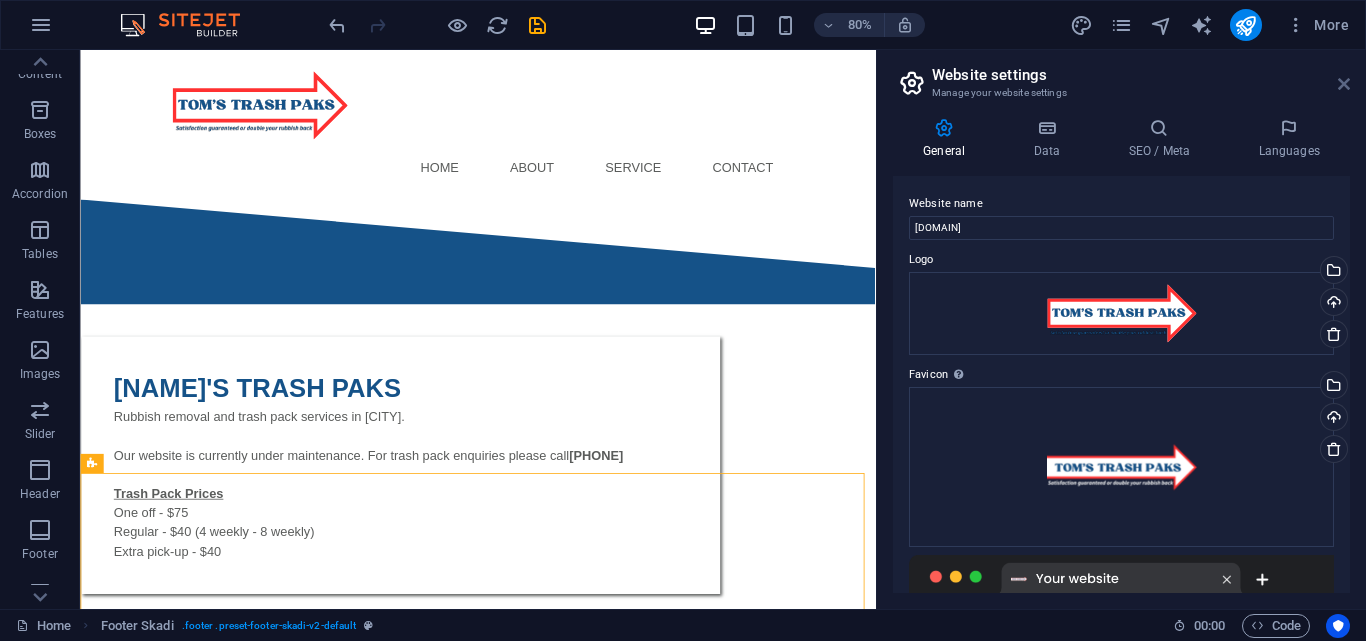 click at bounding box center (1344, 84) 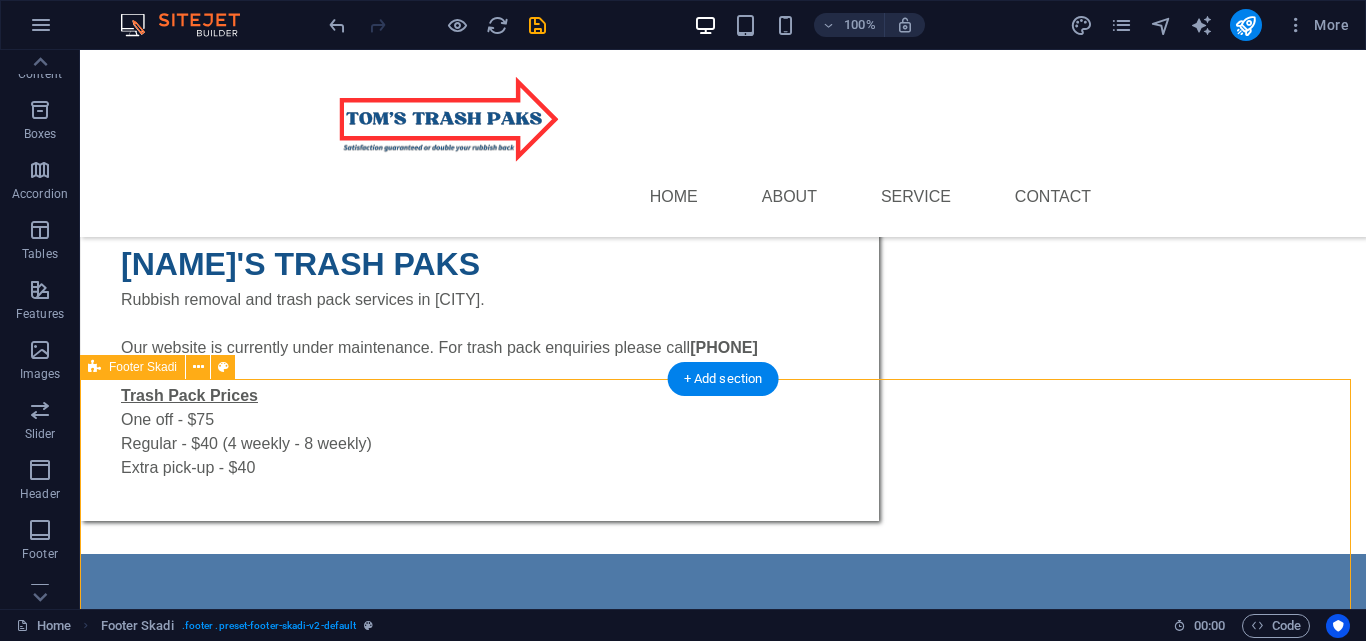 scroll, scrollTop: 244, scrollLeft: 0, axis: vertical 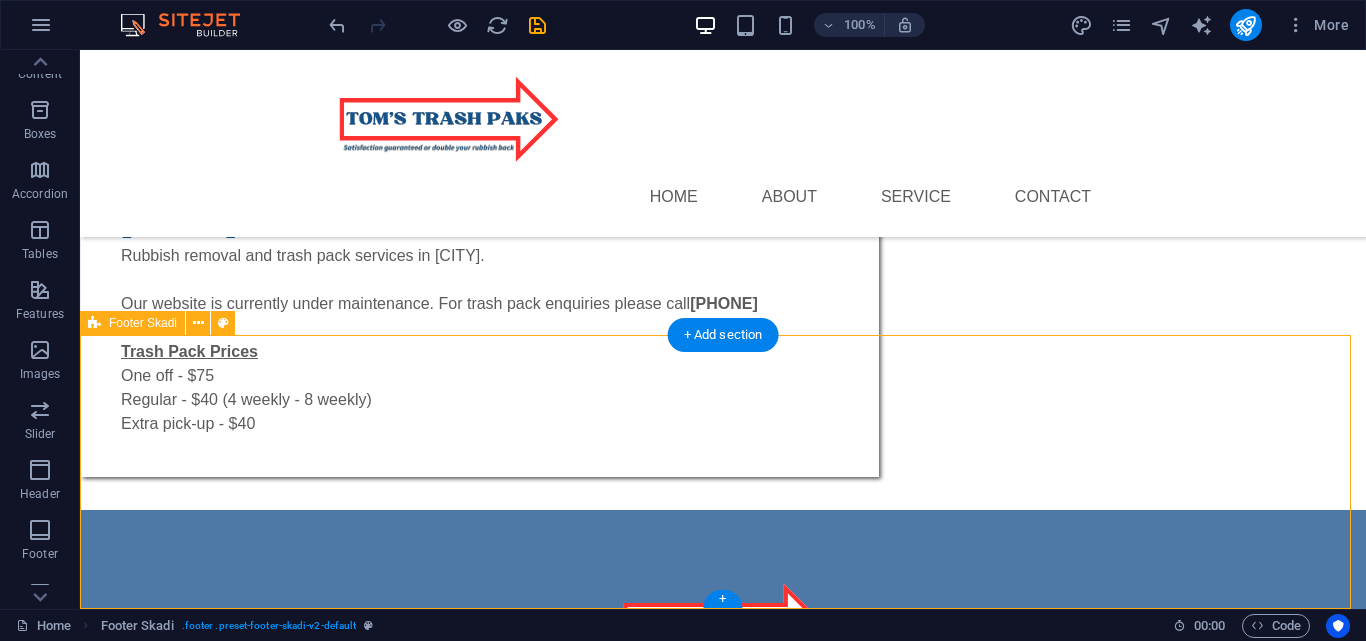 click on "[EMAIL] | Legal Notice | Privacy Policy" at bounding box center [723, 647] 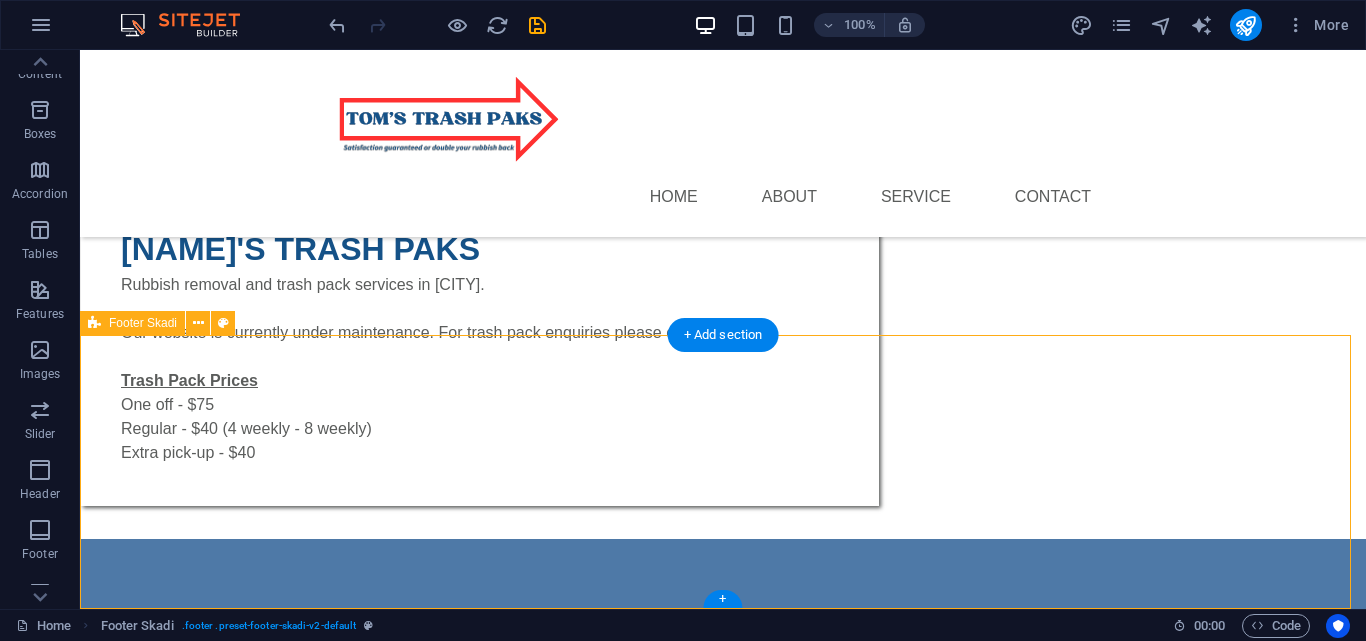 select on "rem" 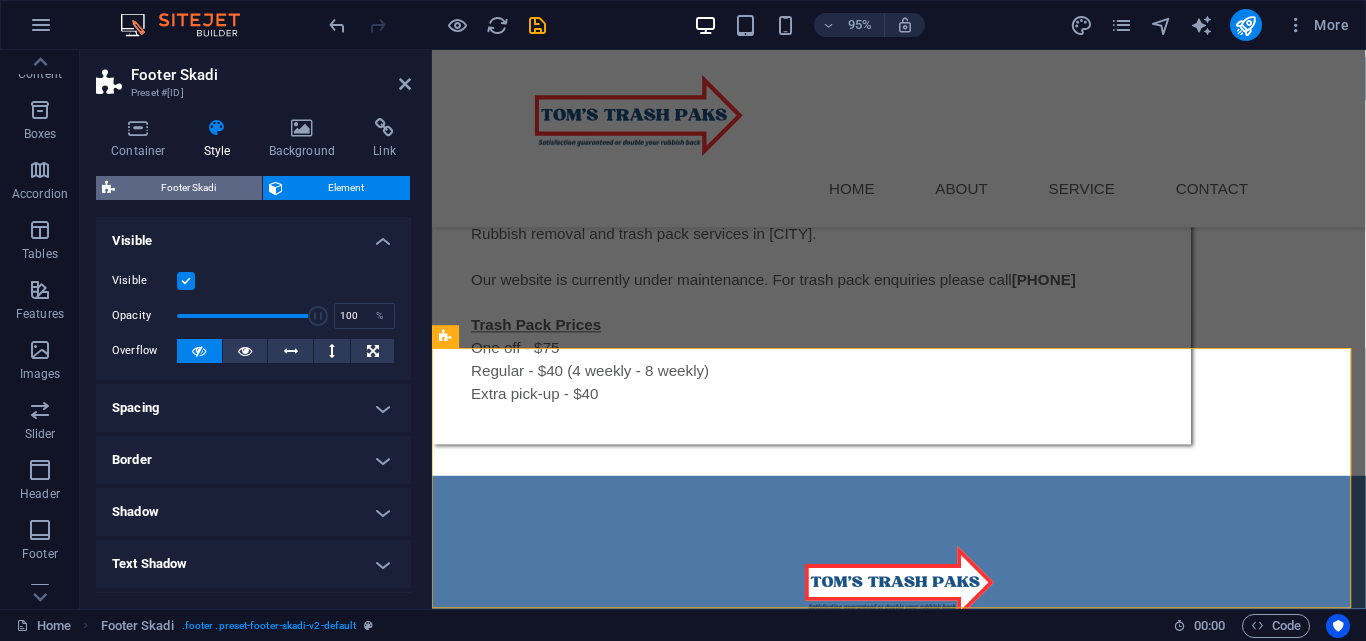 click on "Footer Skadi" at bounding box center [188, 188] 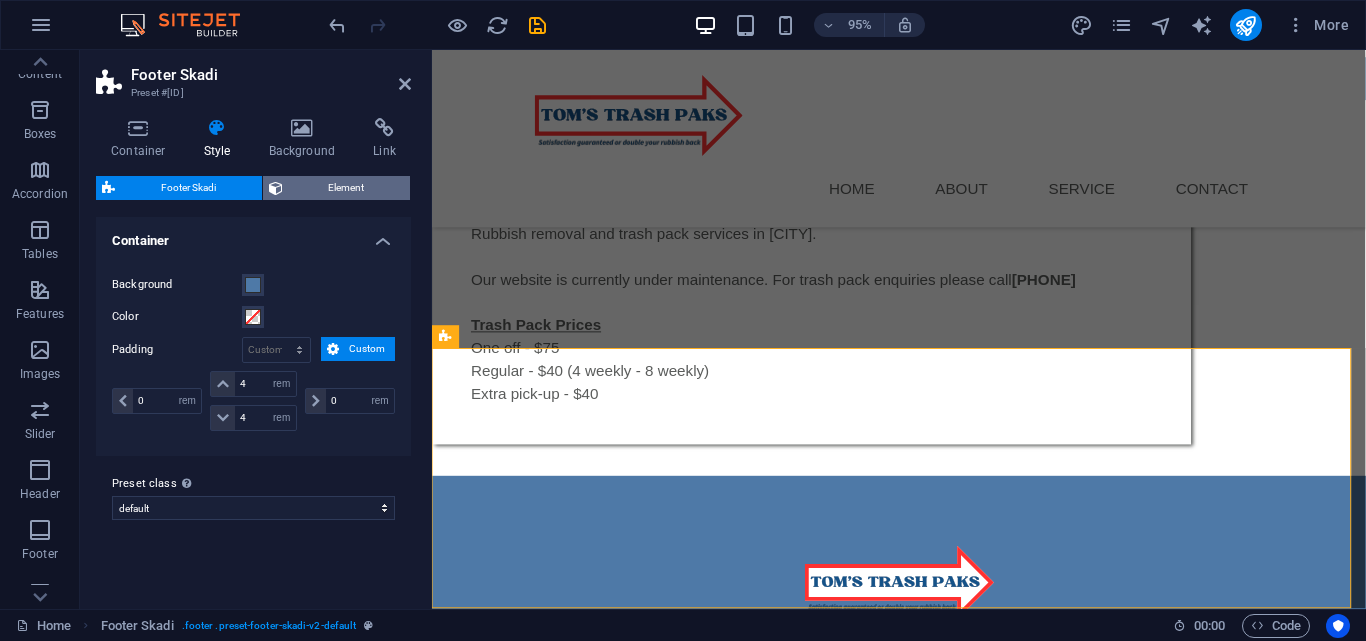 click on "Element" at bounding box center (347, 188) 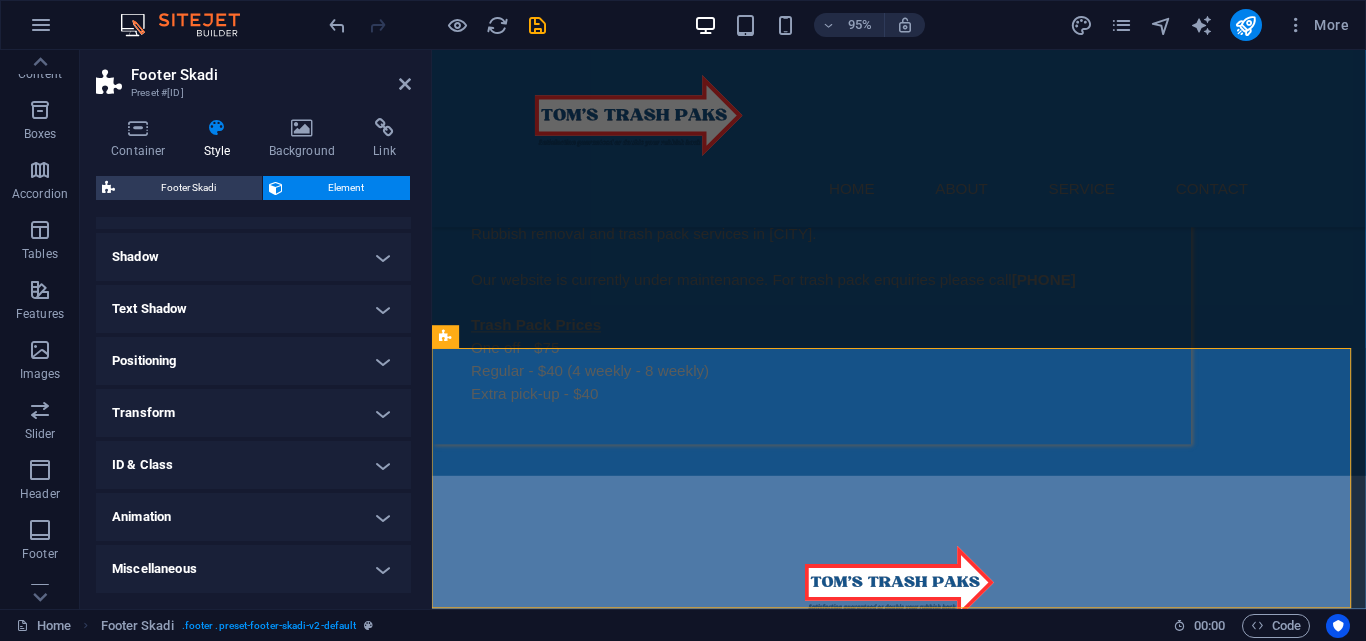 scroll, scrollTop: 0, scrollLeft: 0, axis: both 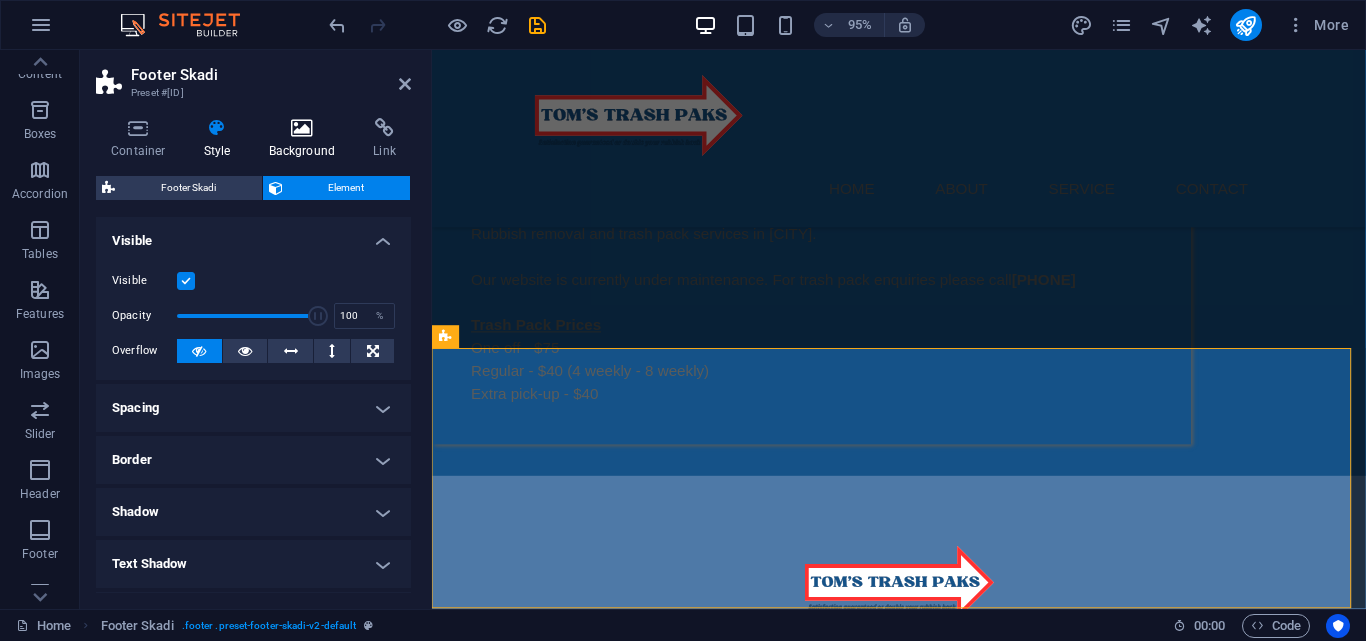 click on "Background" at bounding box center [306, 139] 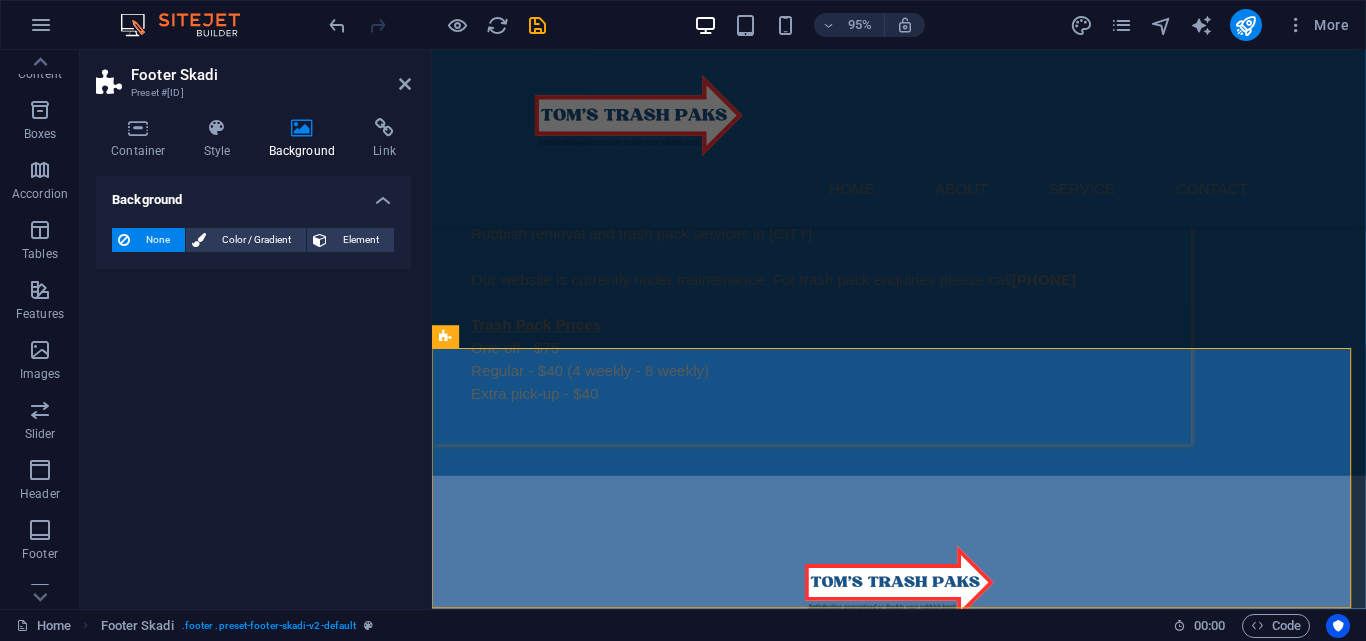 click on "None" at bounding box center [157, 240] 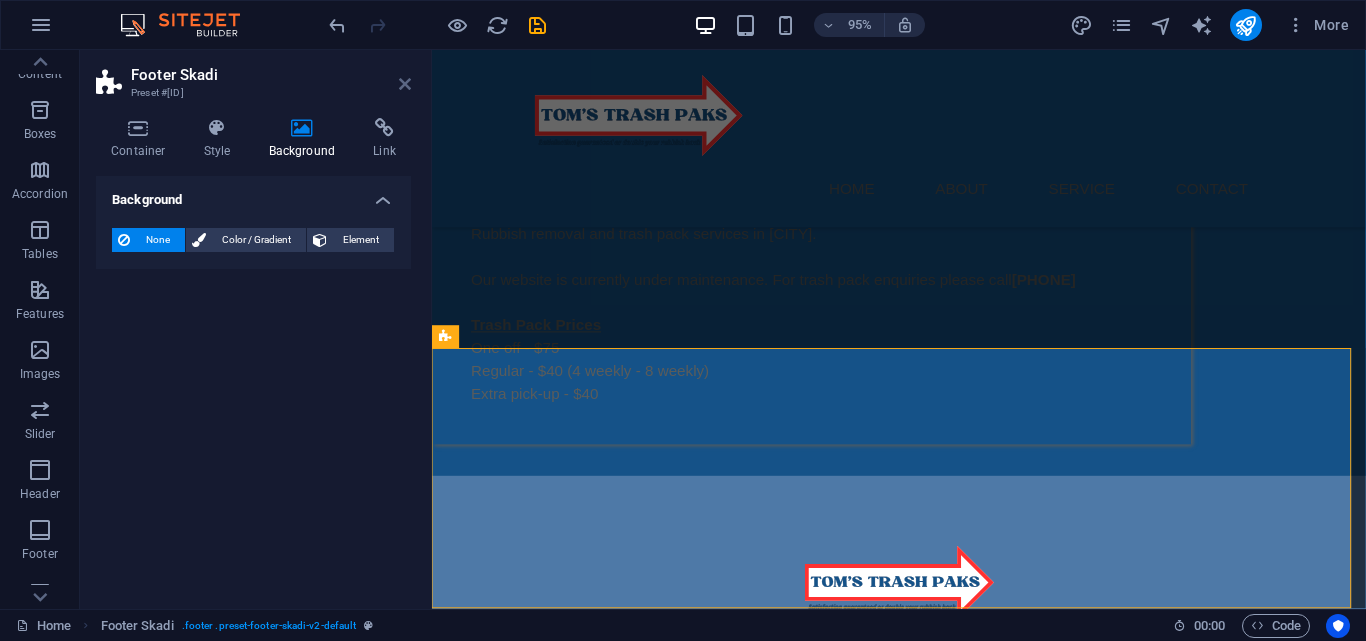 click at bounding box center [405, 84] 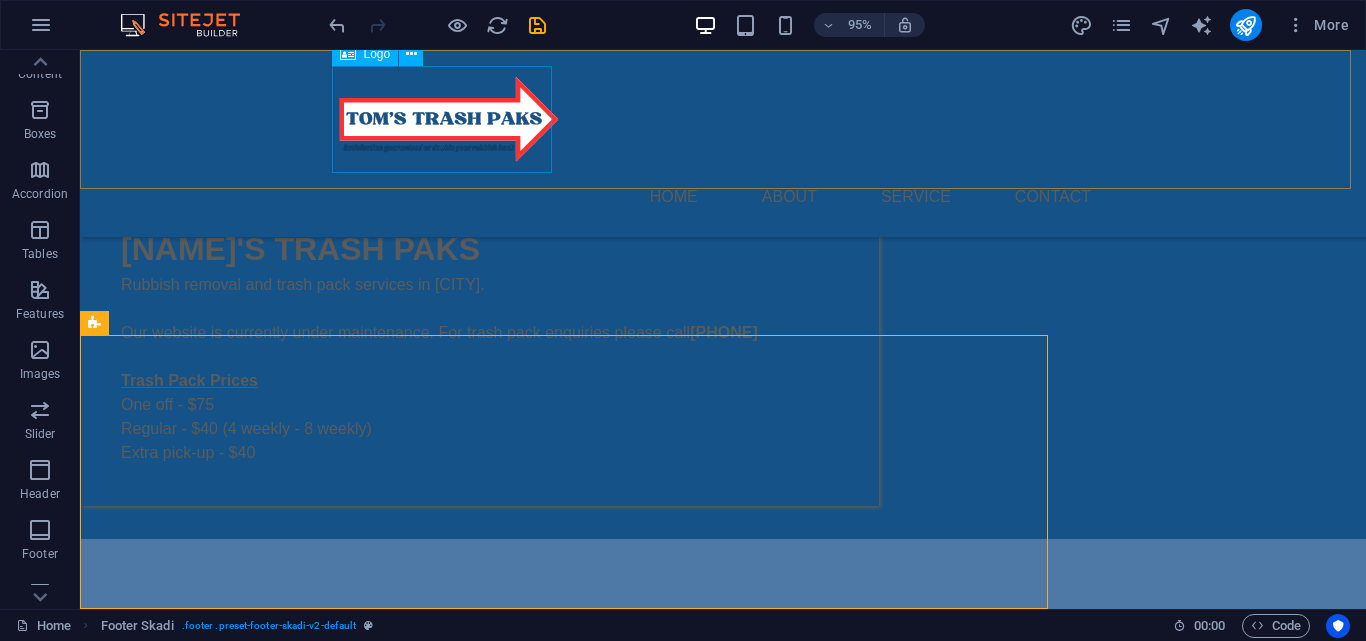 scroll, scrollTop: 244, scrollLeft: 0, axis: vertical 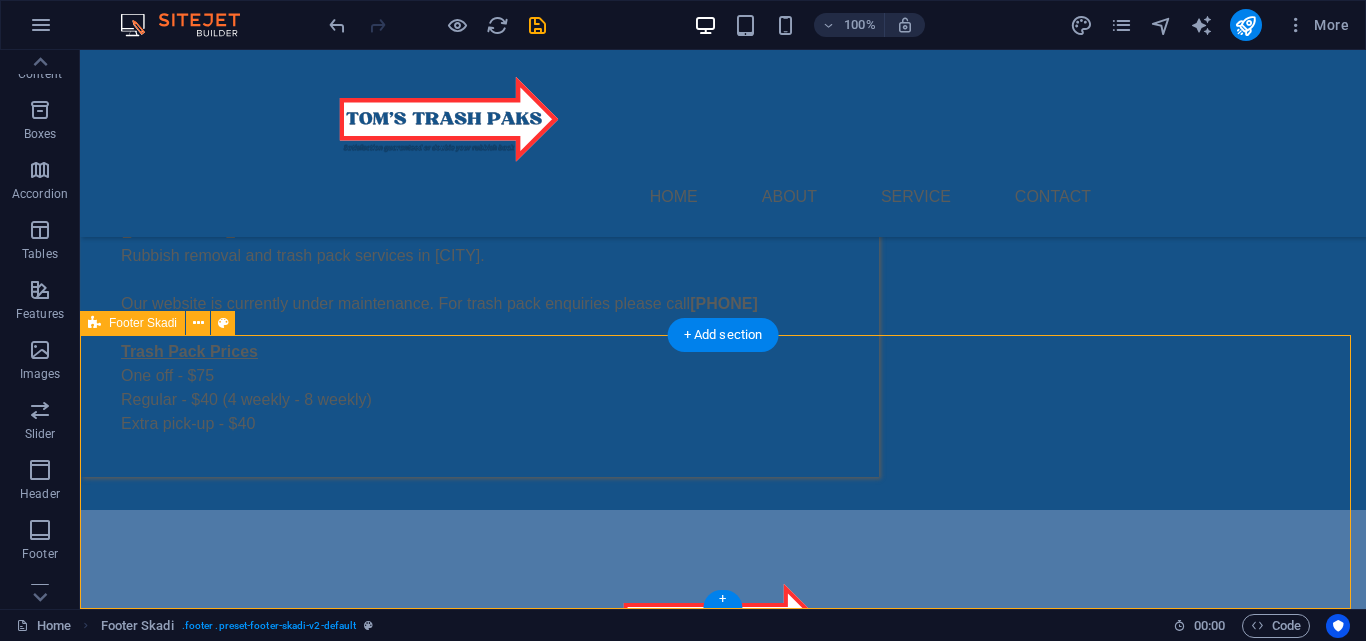 click on "[EMAIL] | Legal Notice | Privacy Policy" at bounding box center [723, 647] 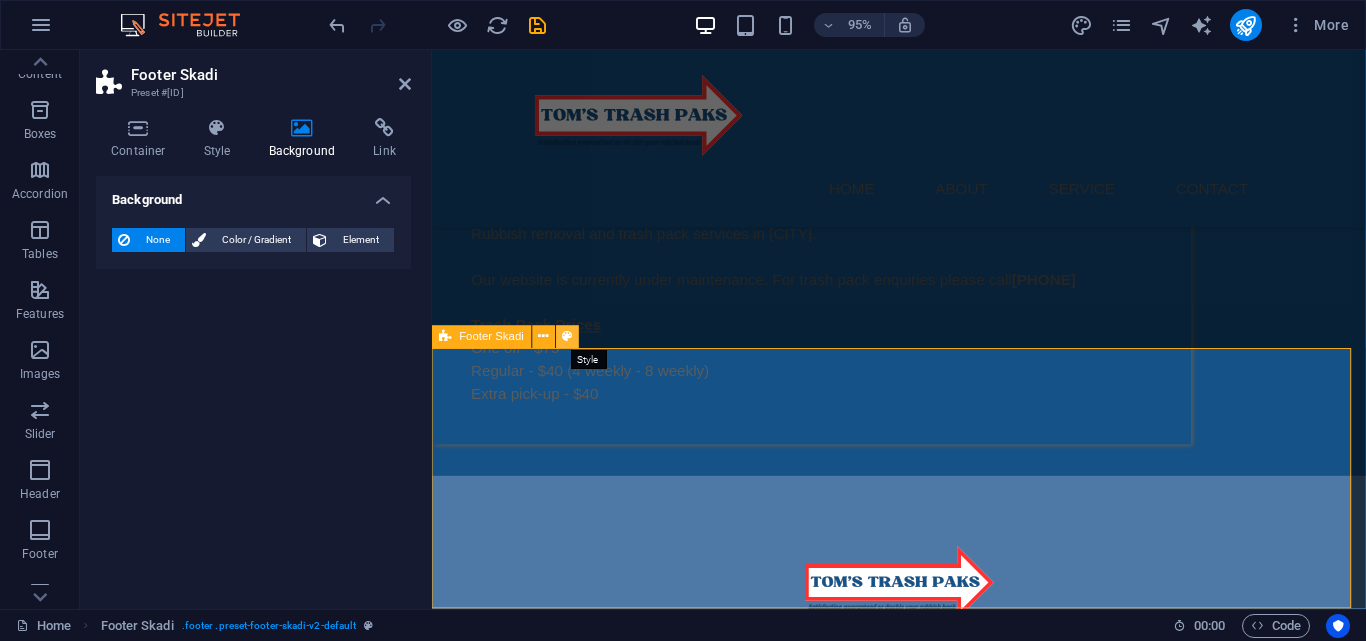 click at bounding box center [568, 337] 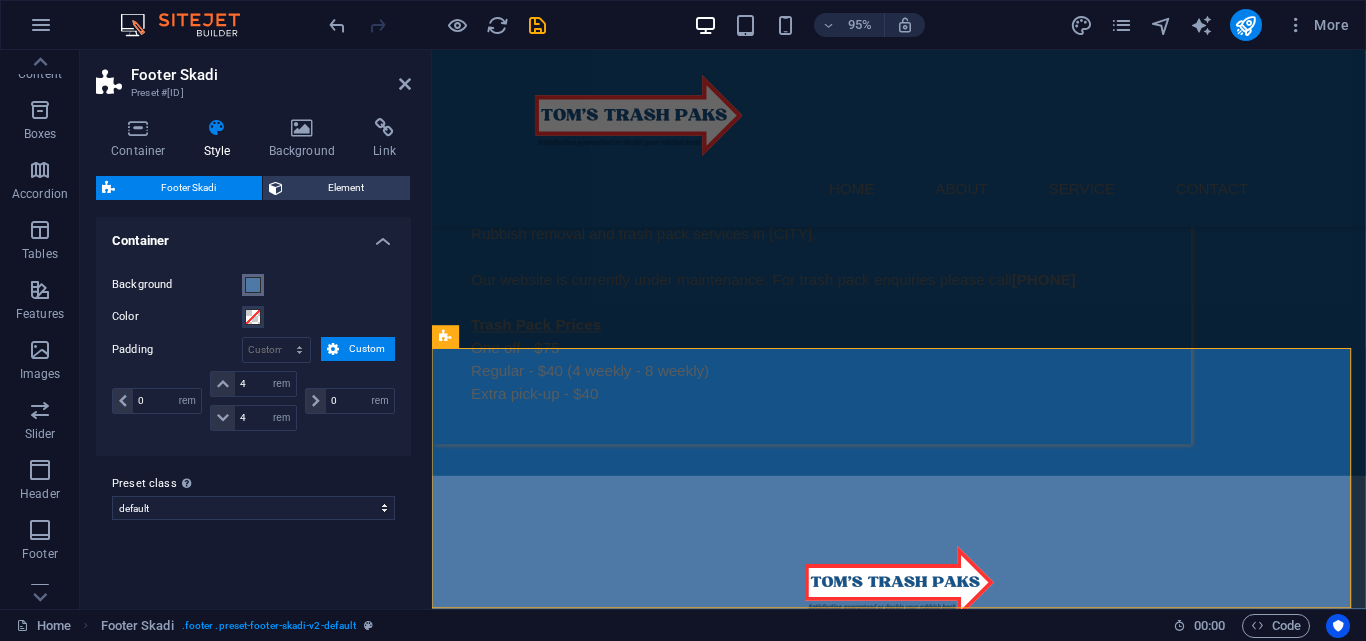 click at bounding box center (253, 285) 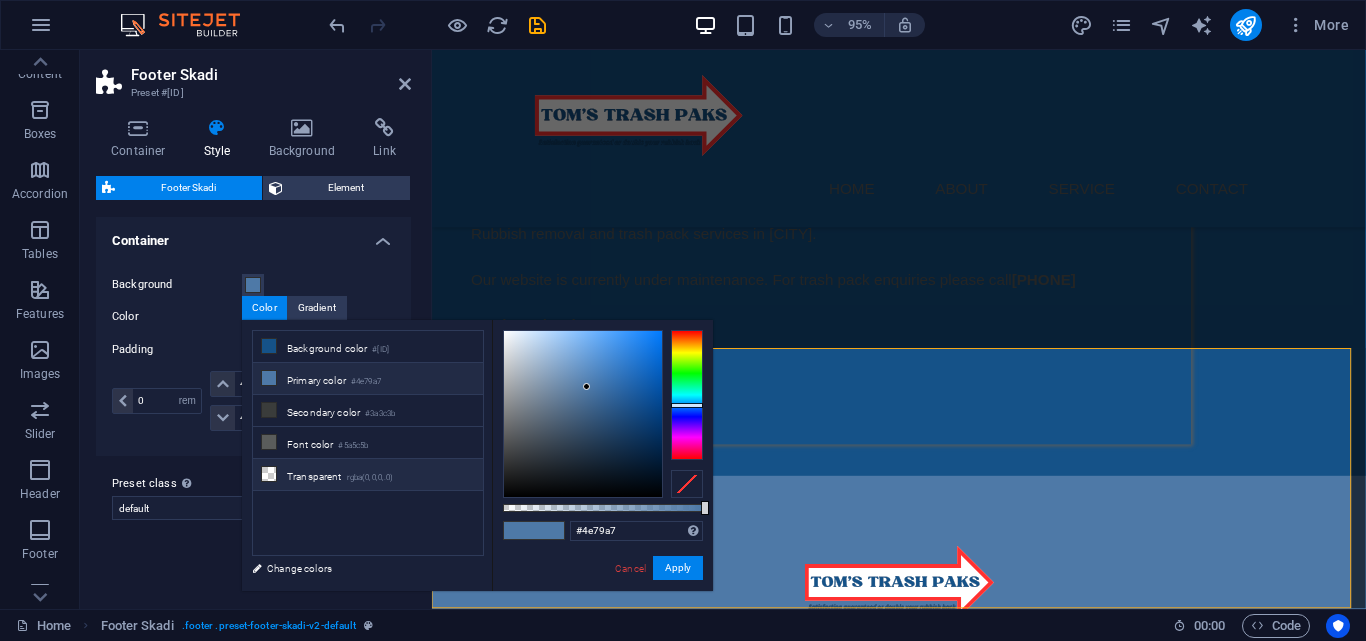 click on "Transparent
rgba(0,0,0,.0)" at bounding box center (368, 475) 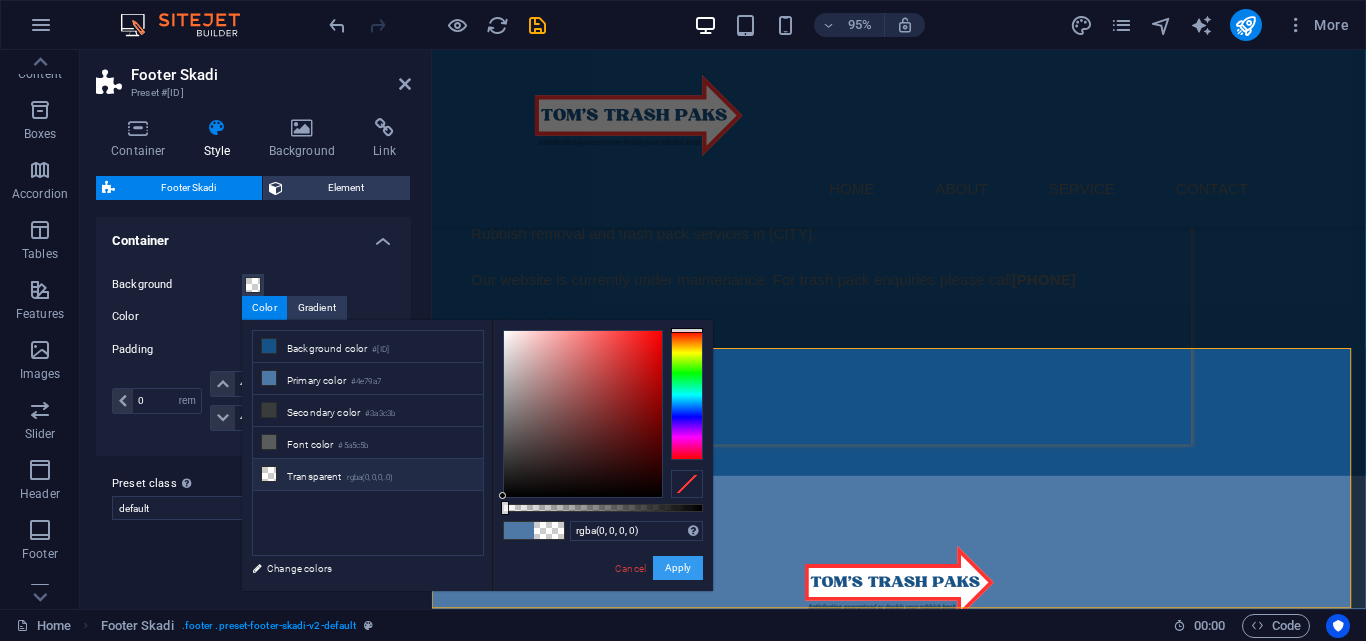 click on "Apply" at bounding box center [678, 568] 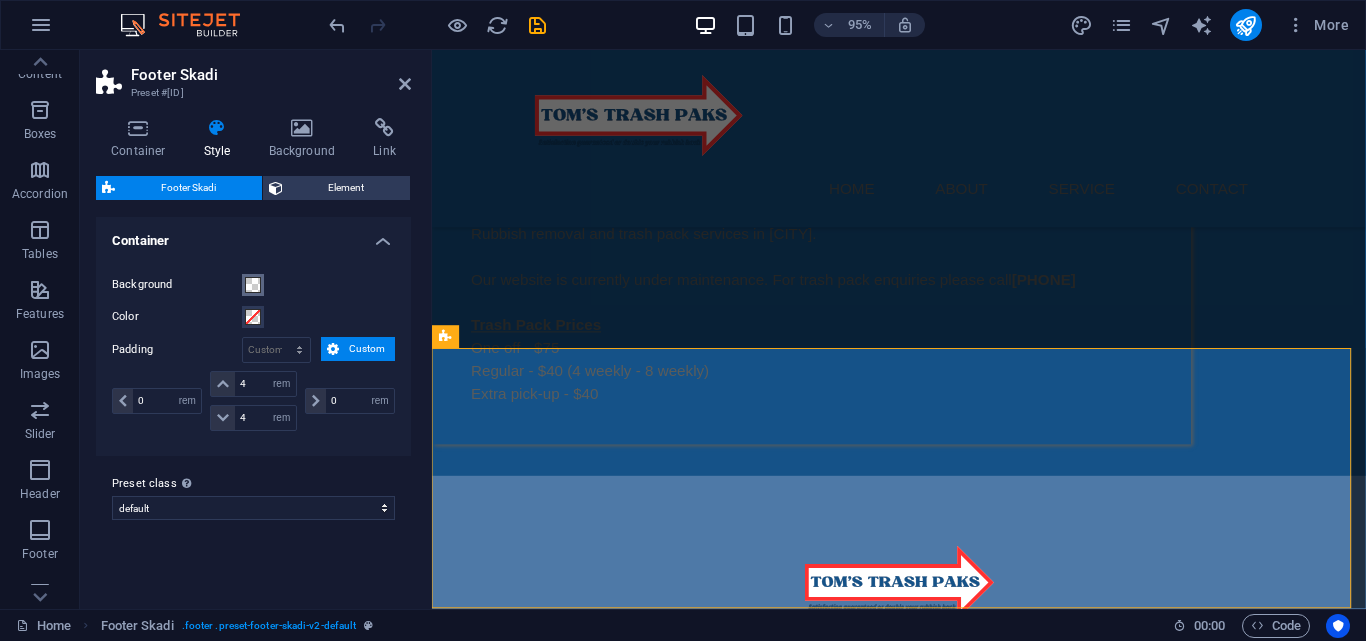 click at bounding box center (253, 285) 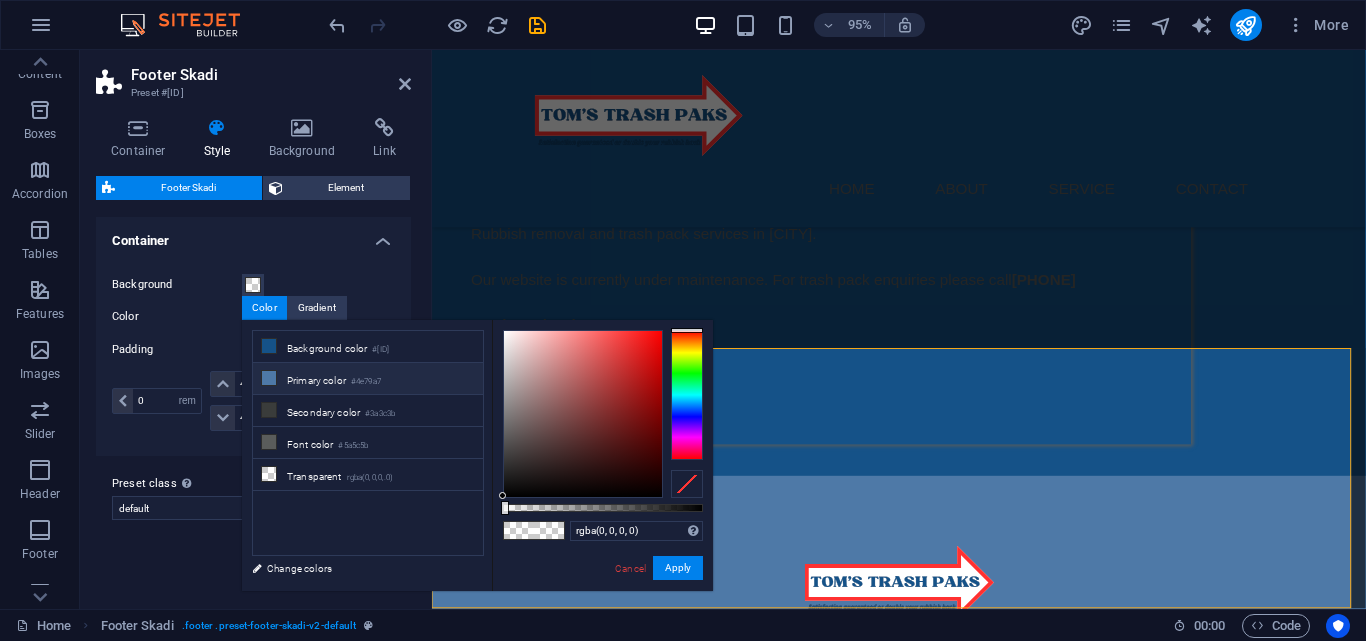click on "Primary color
#4e79a7" at bounding box center [368, 379] 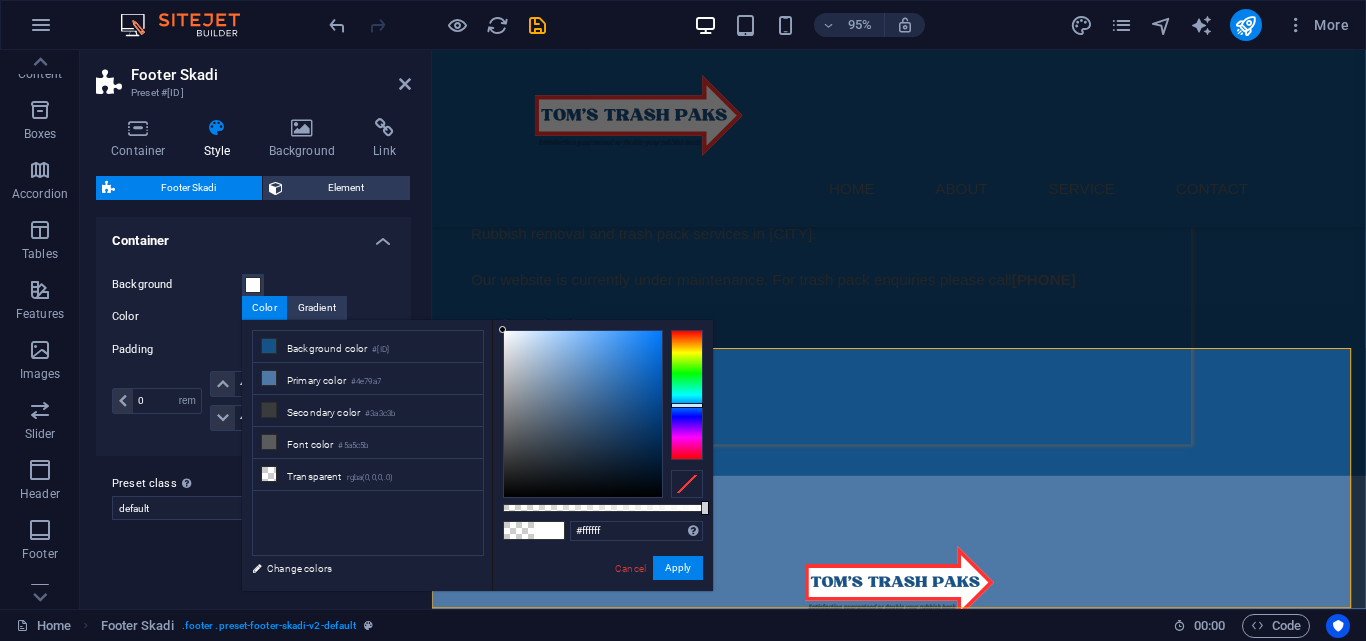 drag, startPoint x: 586, startPoint y: 384, endPoint x: 493, endPoint y: 329, distance: 108.04629 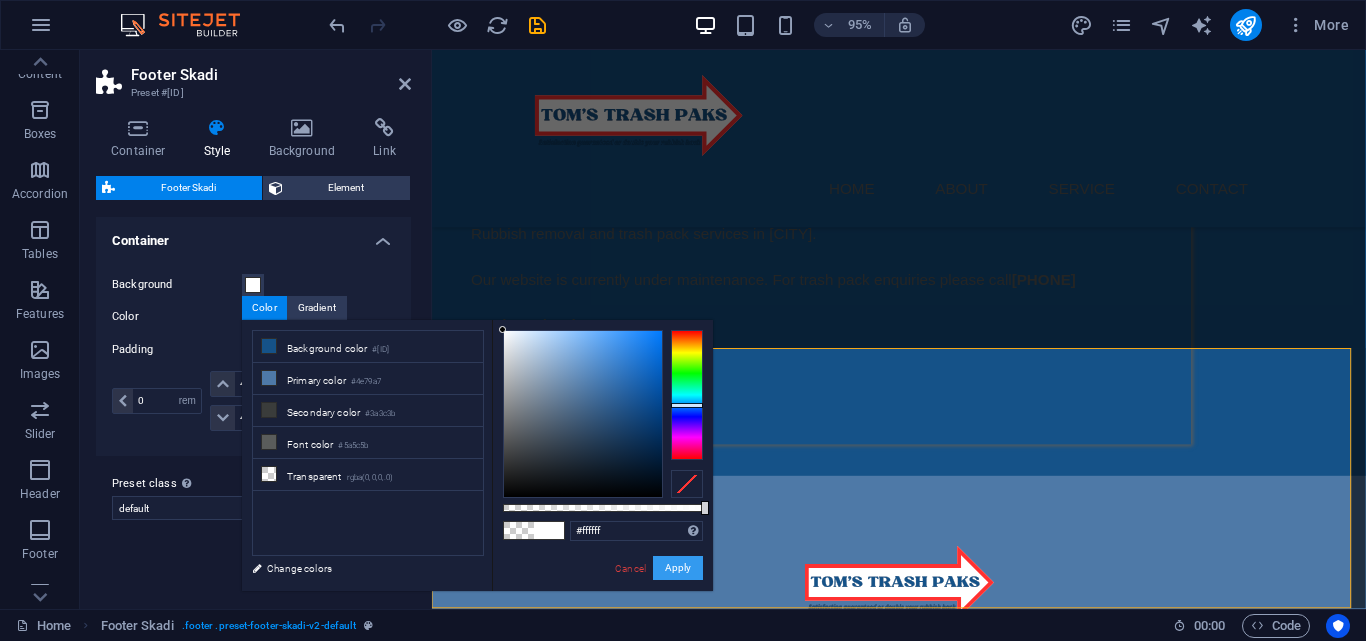 type on "rgba(0, 0, 0, 0)" 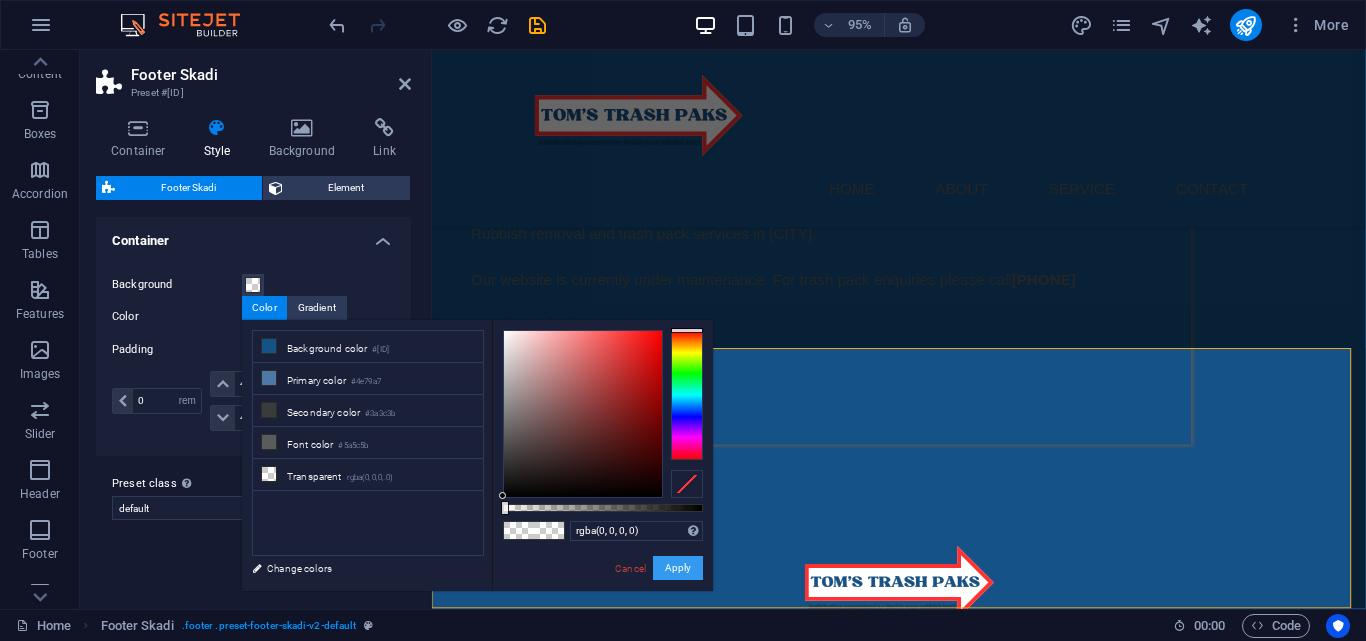 click on "Apply" at bounding box center [678, 568] 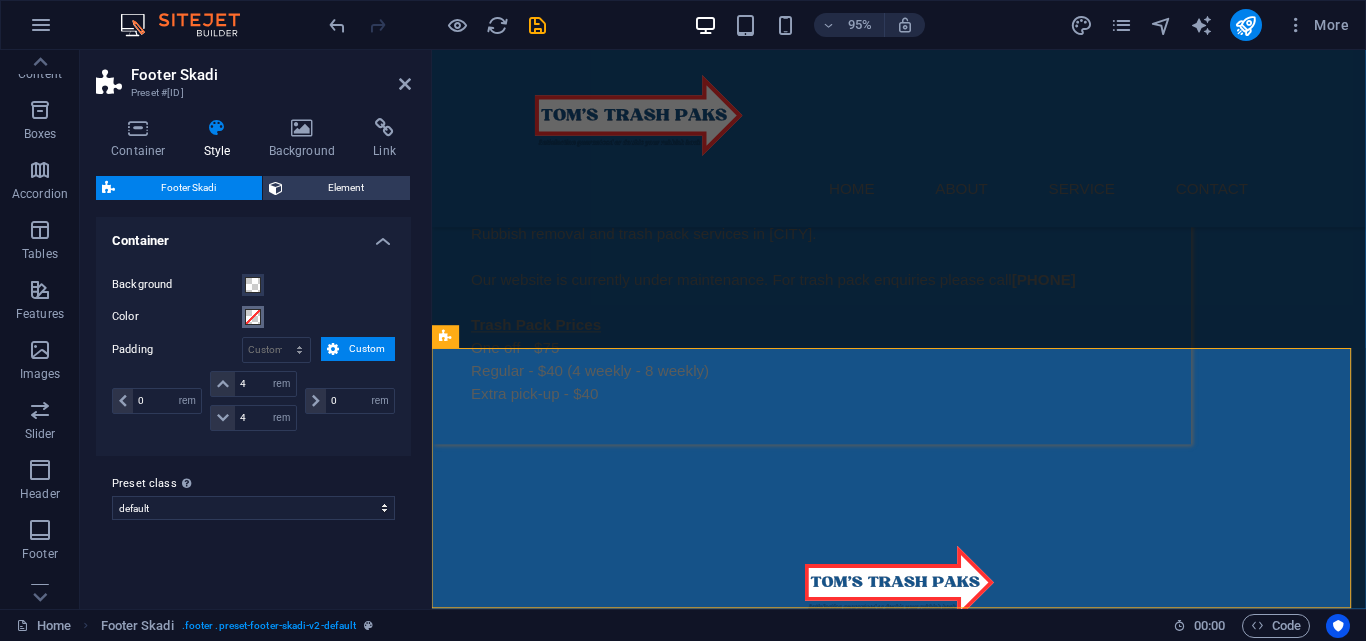 click at bounding box center [253, 317] 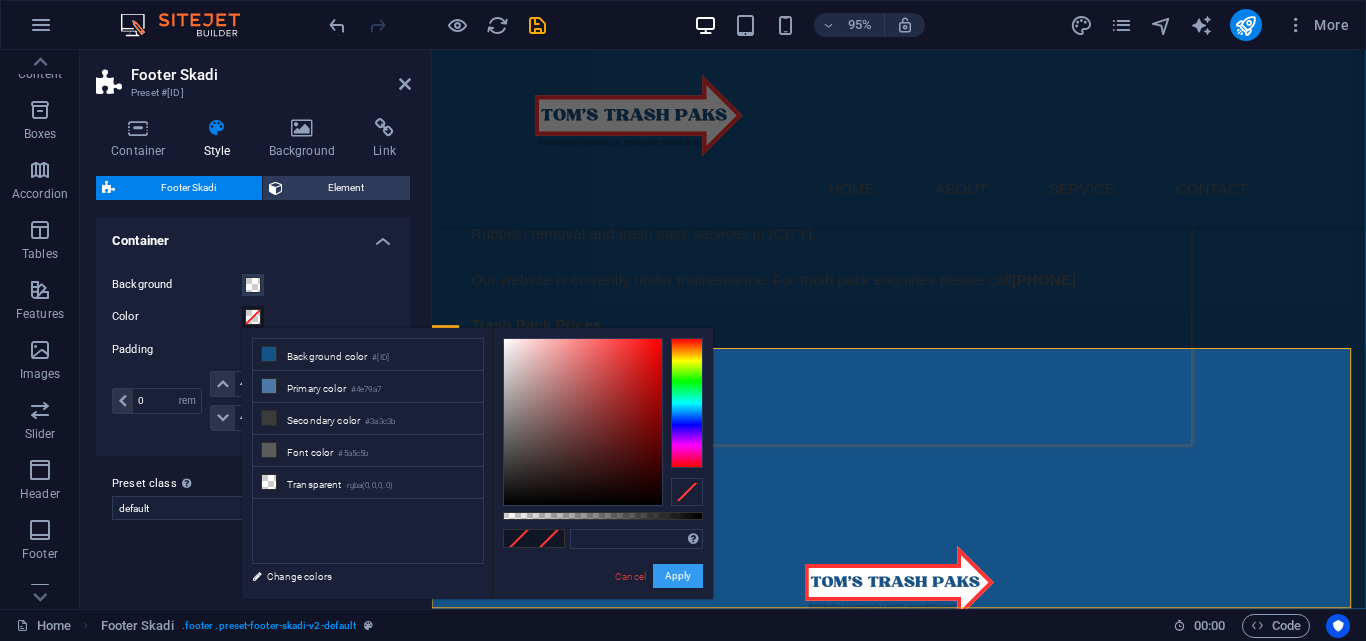 click on "Apply" at bounding box center [678, 576] 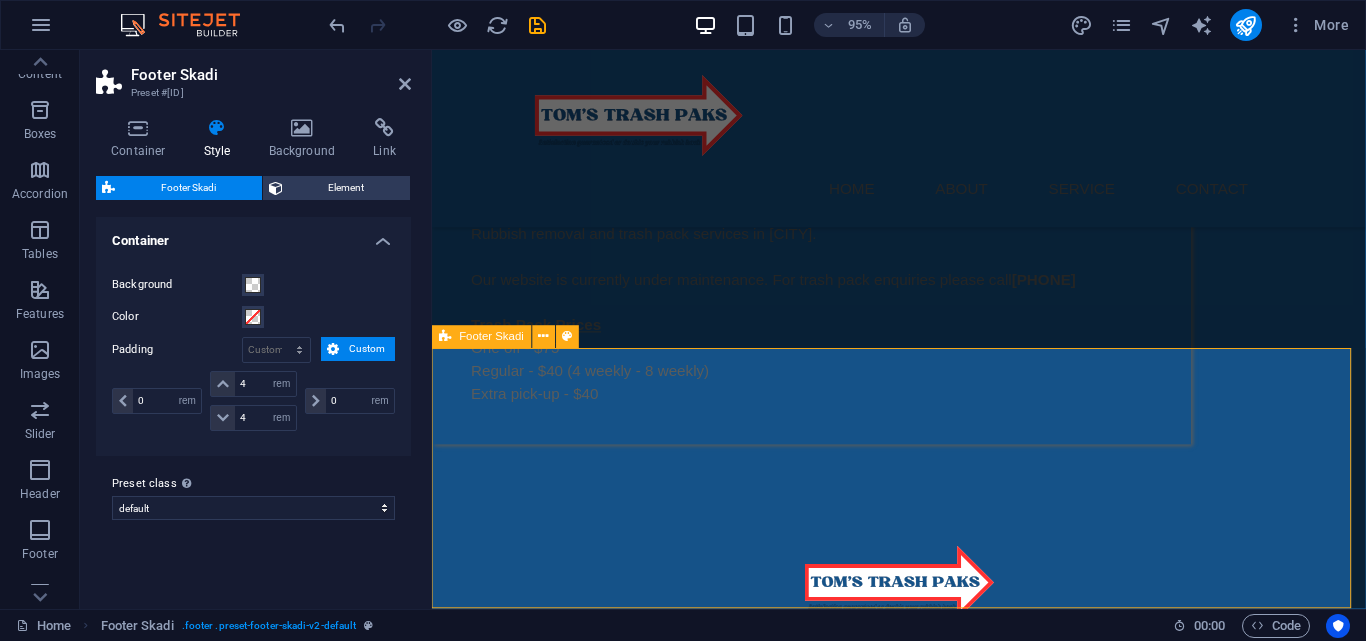 click on "[EMAIL] | Legal Notice | Privacy Policy" at bounding box center (923, 636) 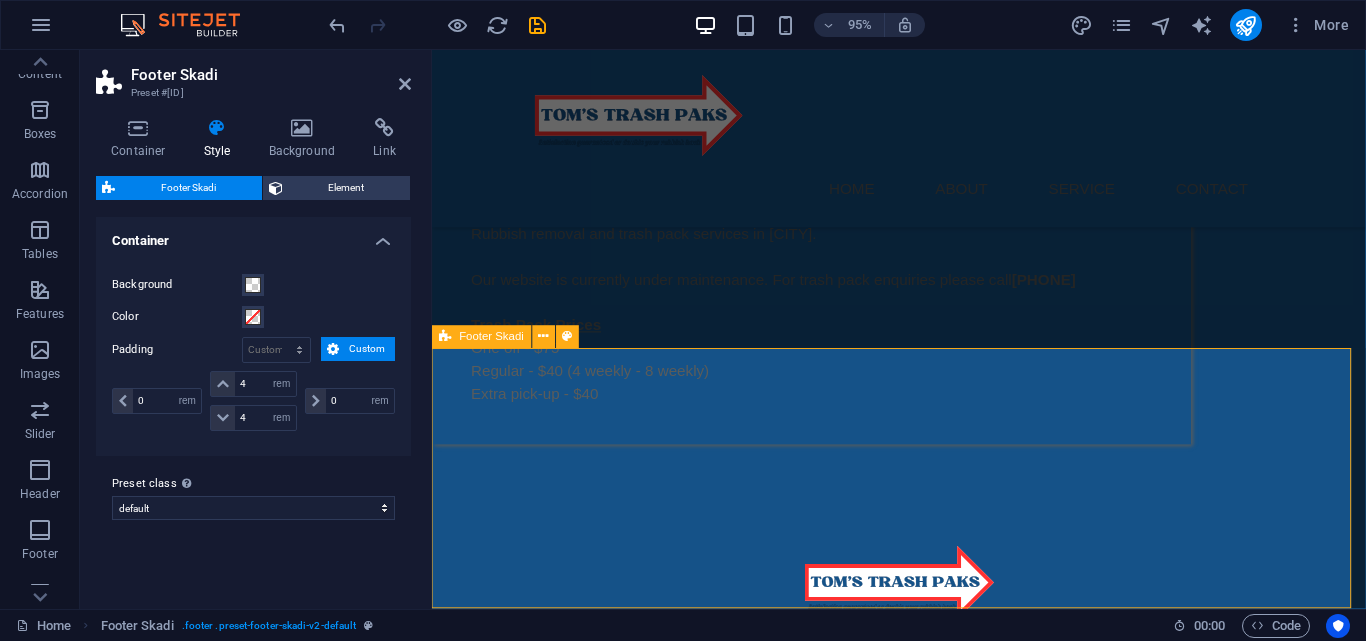 click on "[EMAIL] | Legal Notice | Privacy Policy" at bounding box center [923, 636] 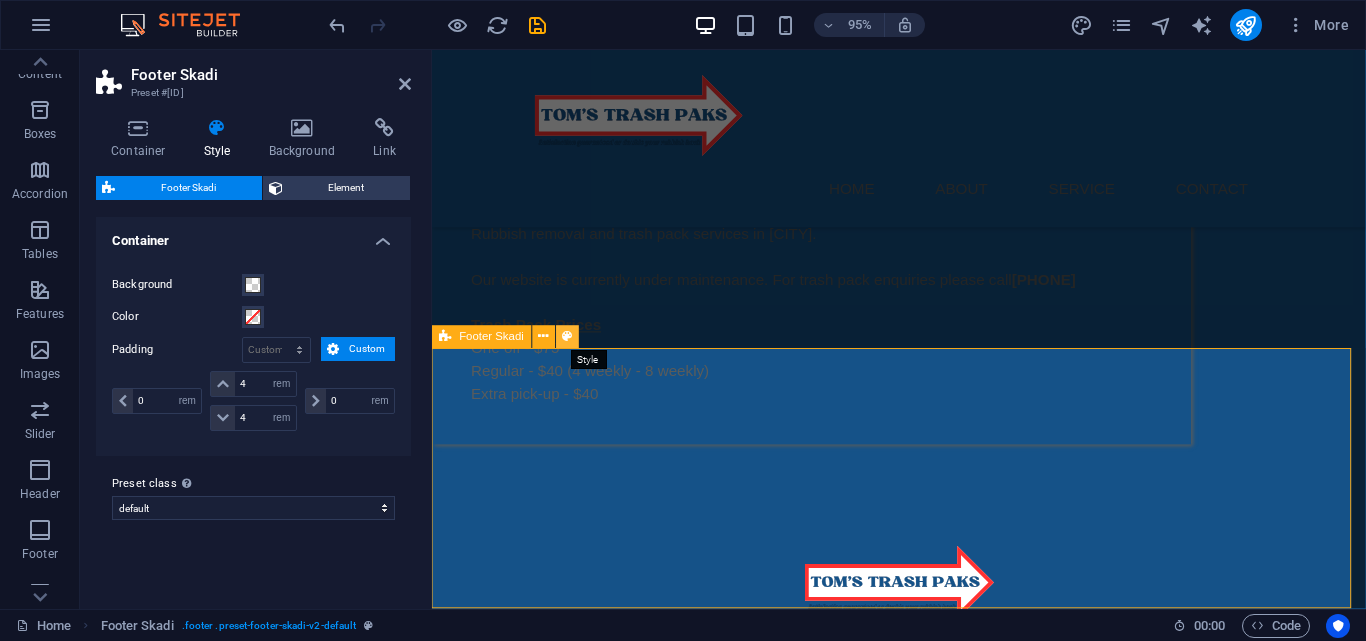 click at bounding box center [567, 337] 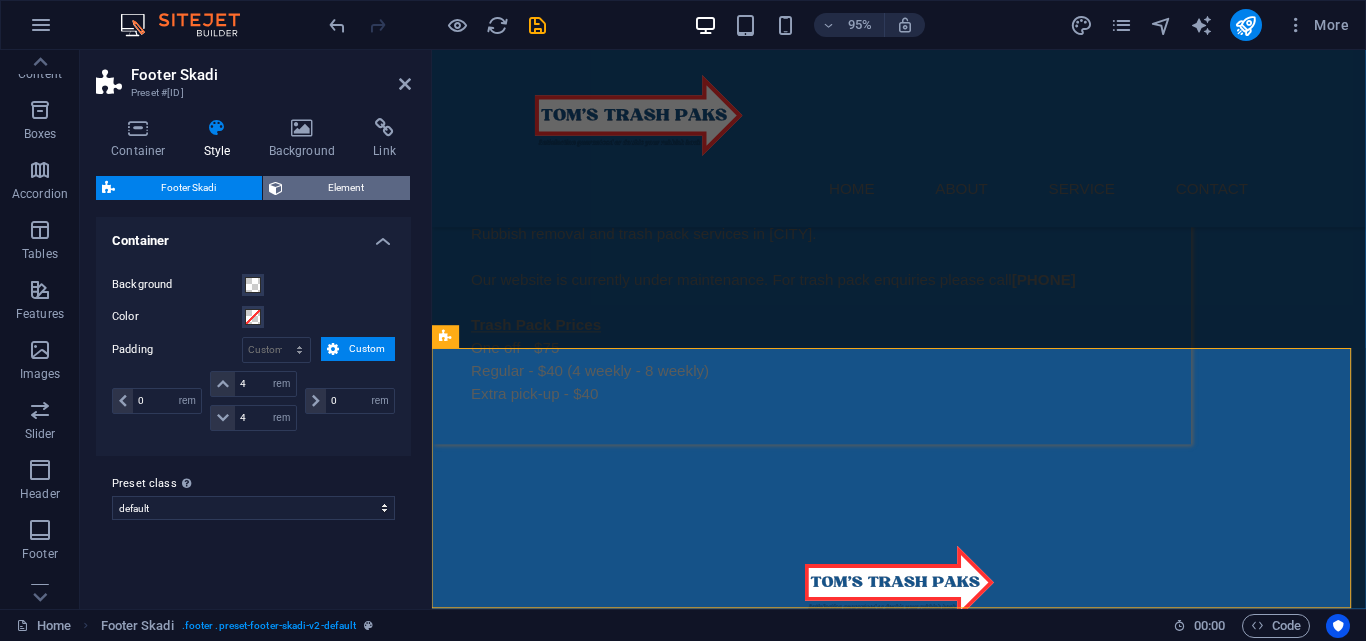 click on "Element" at bounding box center (347, 188) 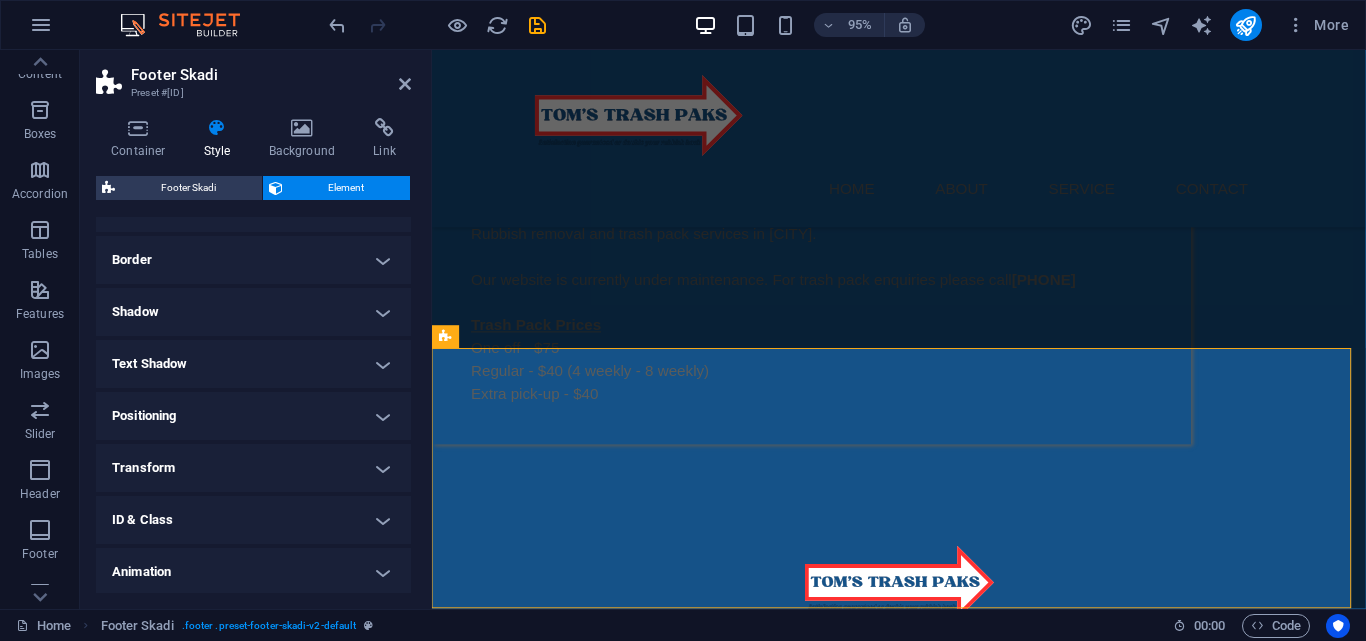 scroll, scrollTop: 255, scrollLeft: 0, axis: vertical 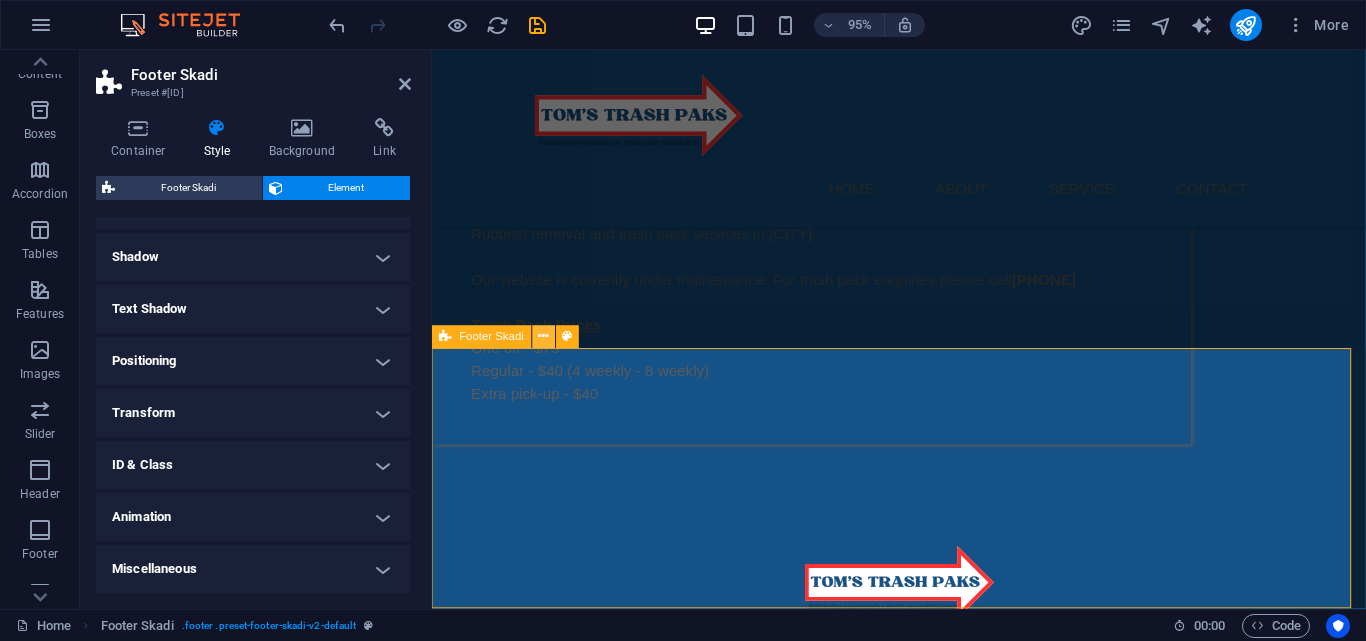 click at bounding box center (544, 337) 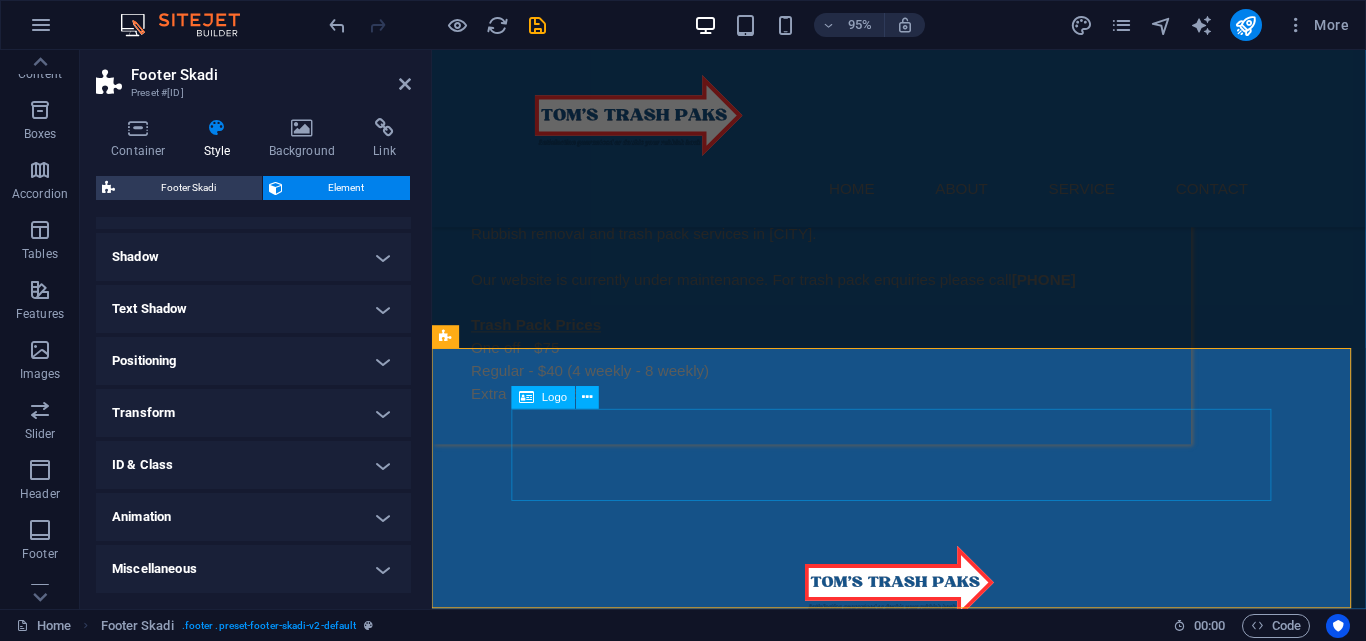 click at bounding box center (924, 611) 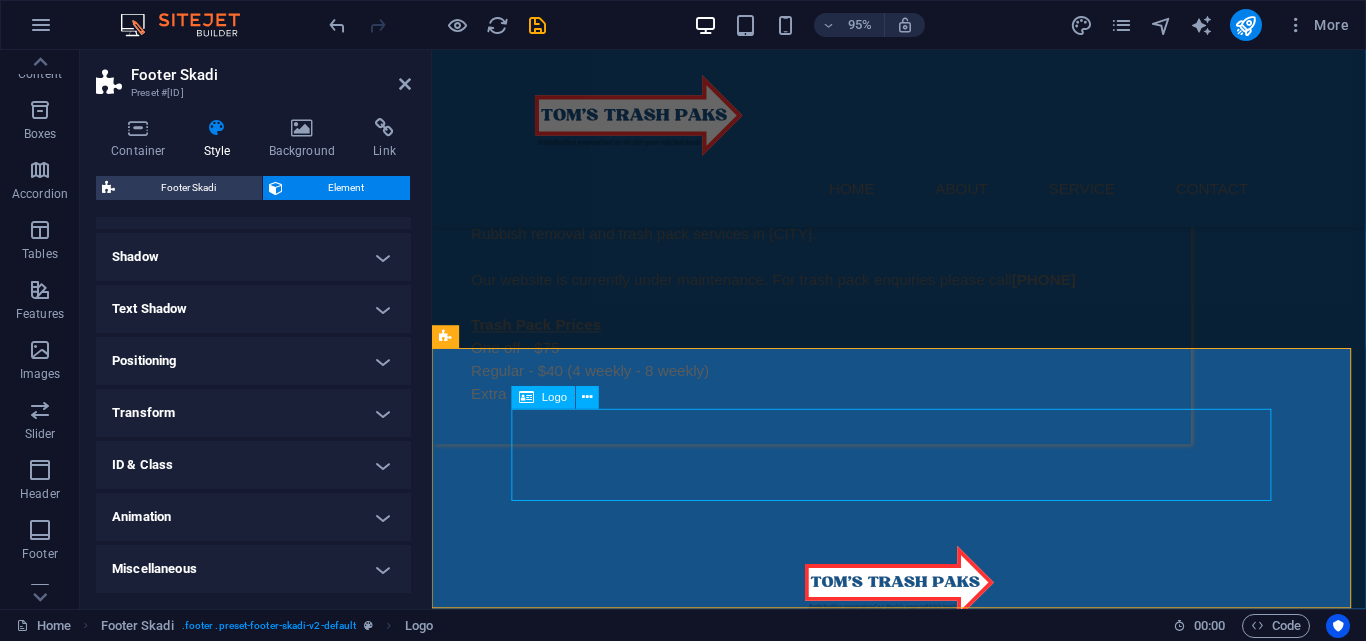 click on "[EMAIL] | Legal Notice | Privacy Policy" at bounding box center [923, 636] 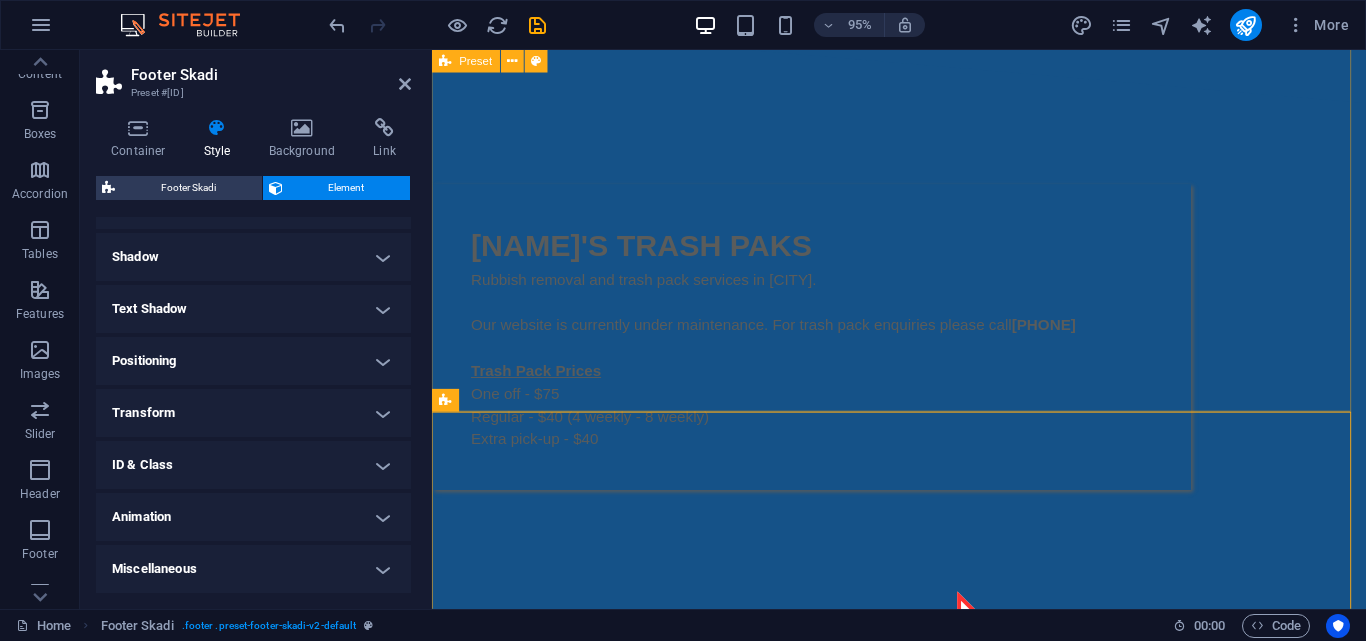 scroll, scrollTop: 0, scrollLeft: 0, axis: both 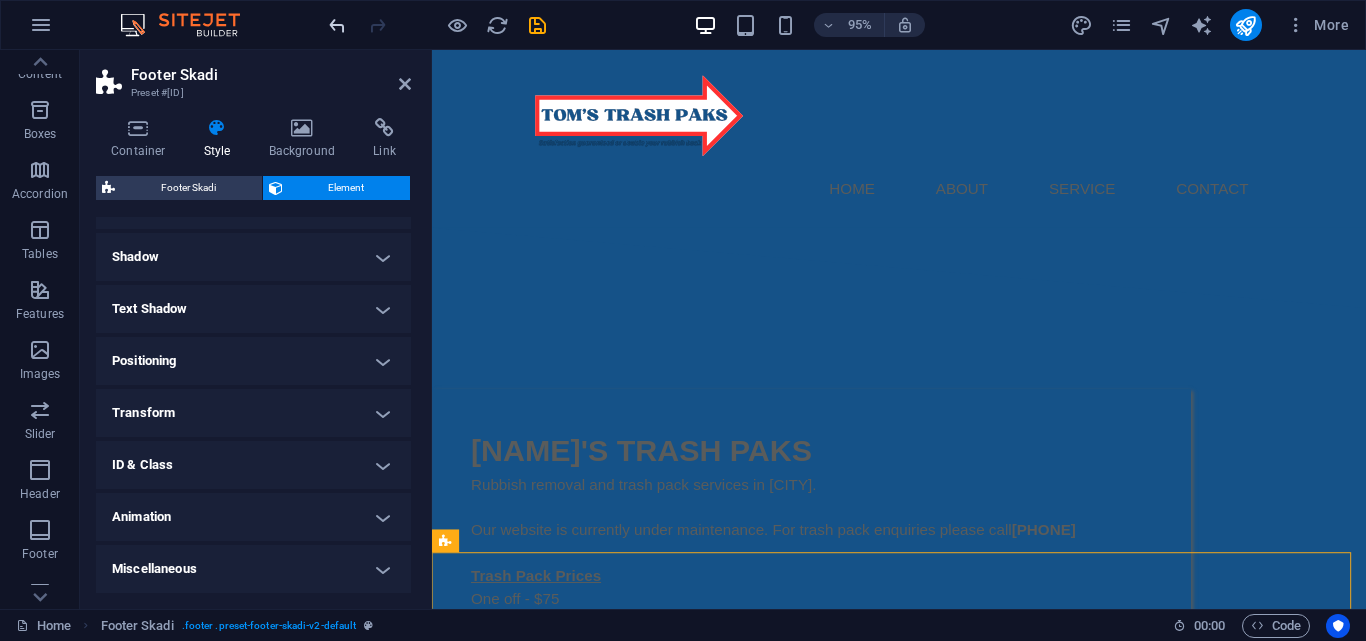 click at bounding box center [337, 25] 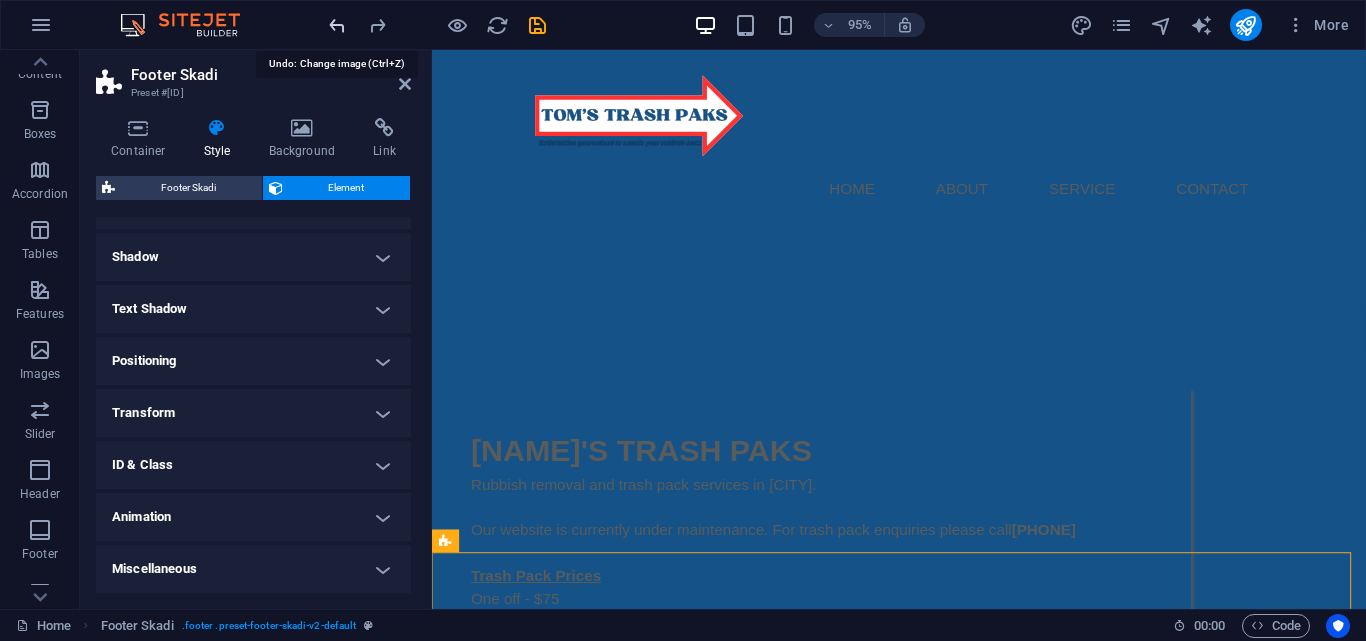 click at bounding box center [337, 25] 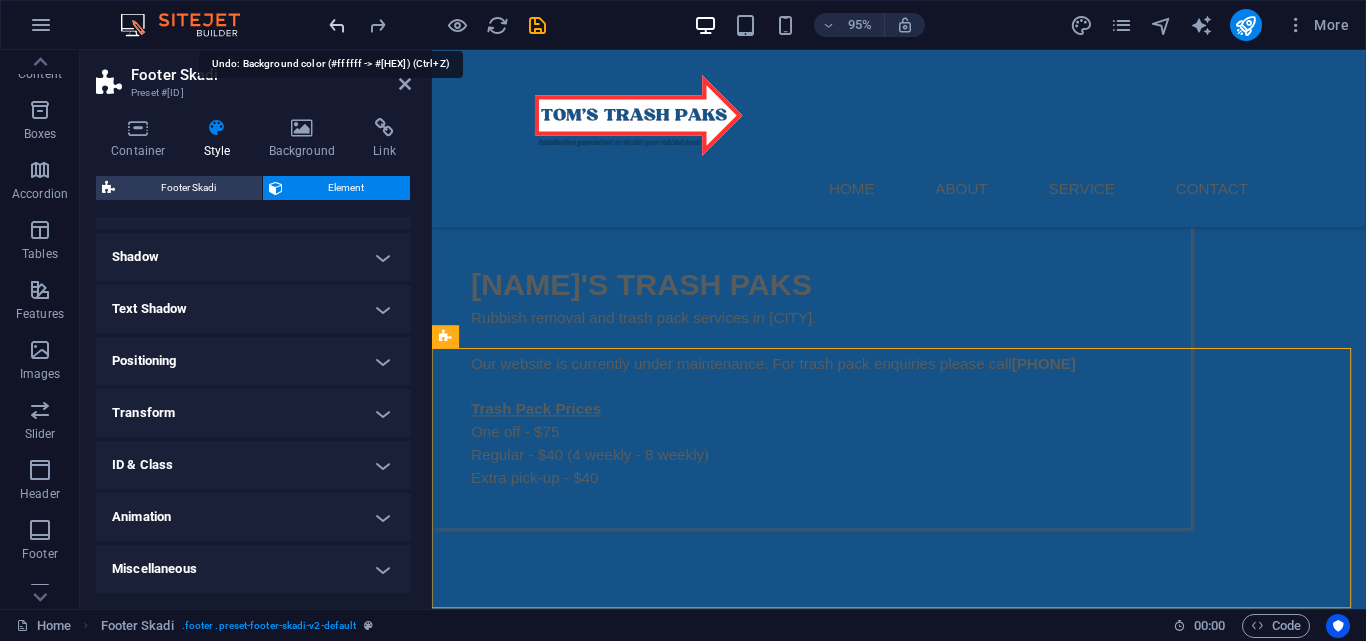 scroll, scrollTop: 215, scrollLeft: 0, axis: vertical 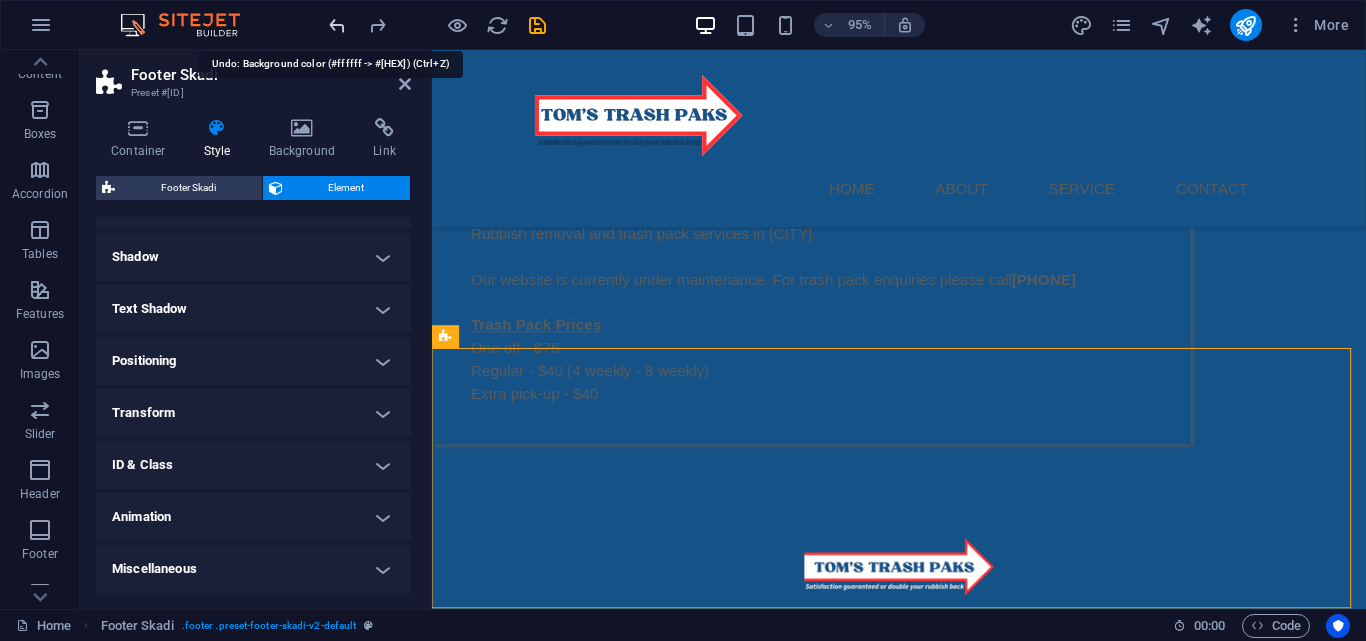 click at bounding box center (337, 25) 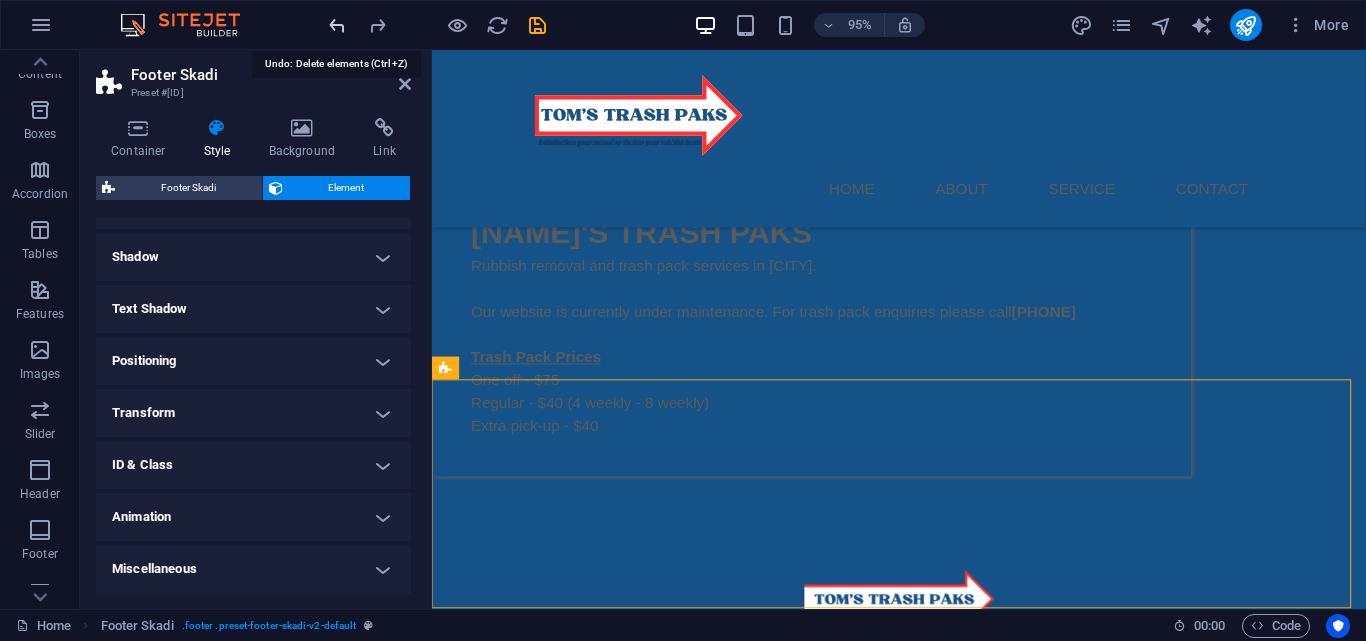 click at bounding box center [337, 25] 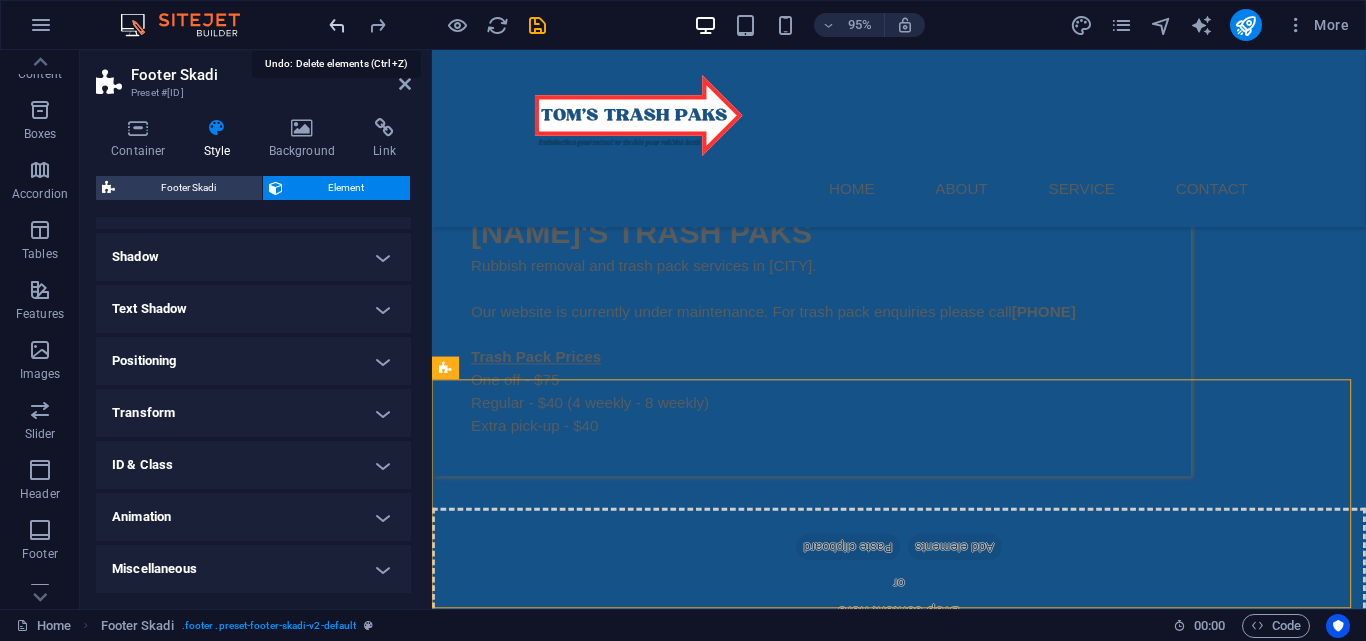 scroll, scrollTop: 215, scrollLeft: 0, axis: vertical 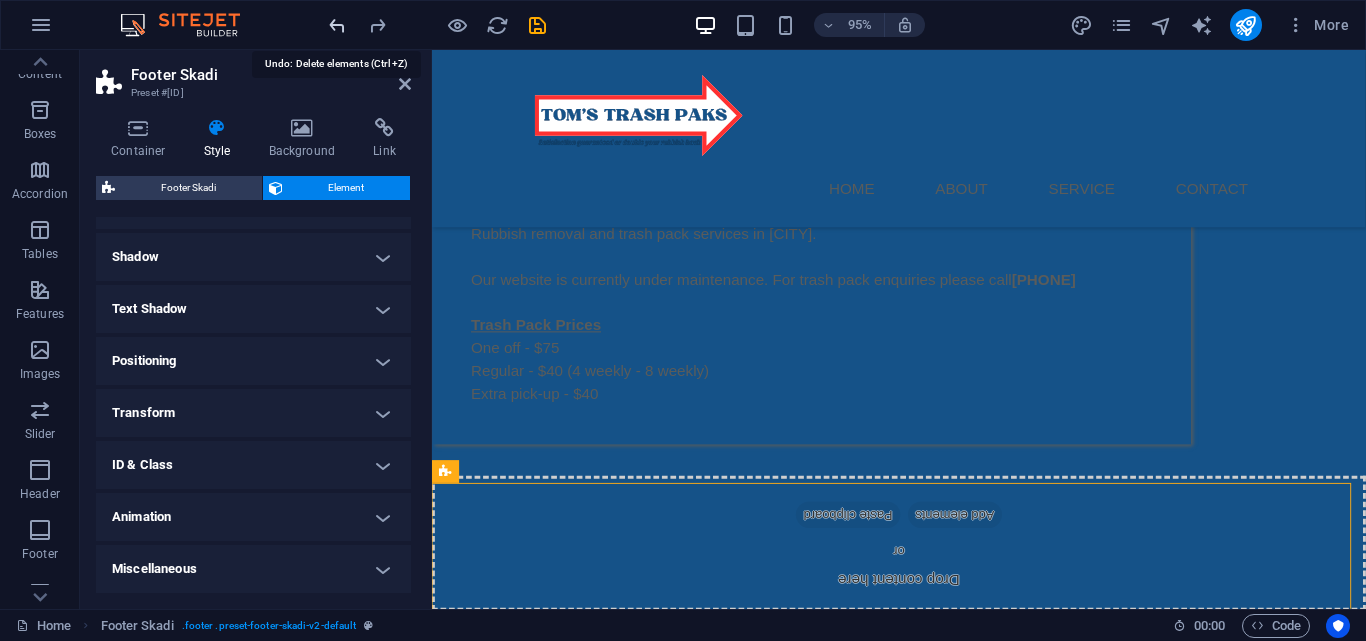 click at bounding box center (337, 25) 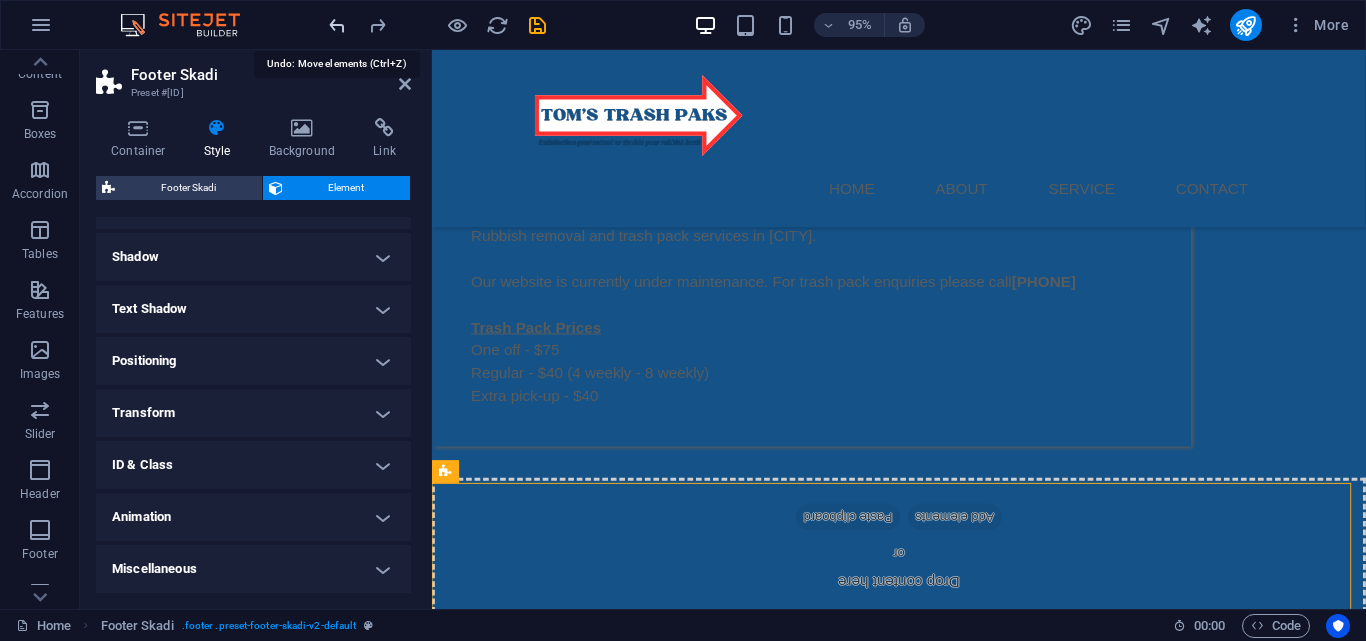 click at bounding box center [337, 25] 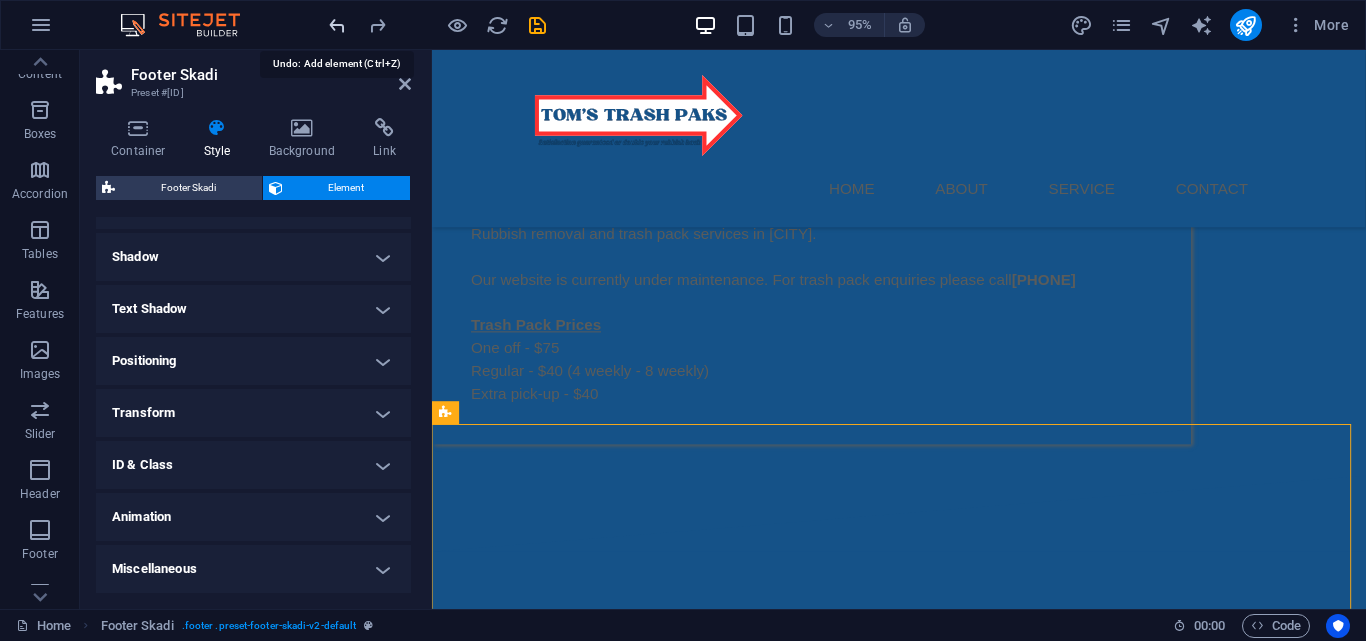 click at bounding box center [337, 25] 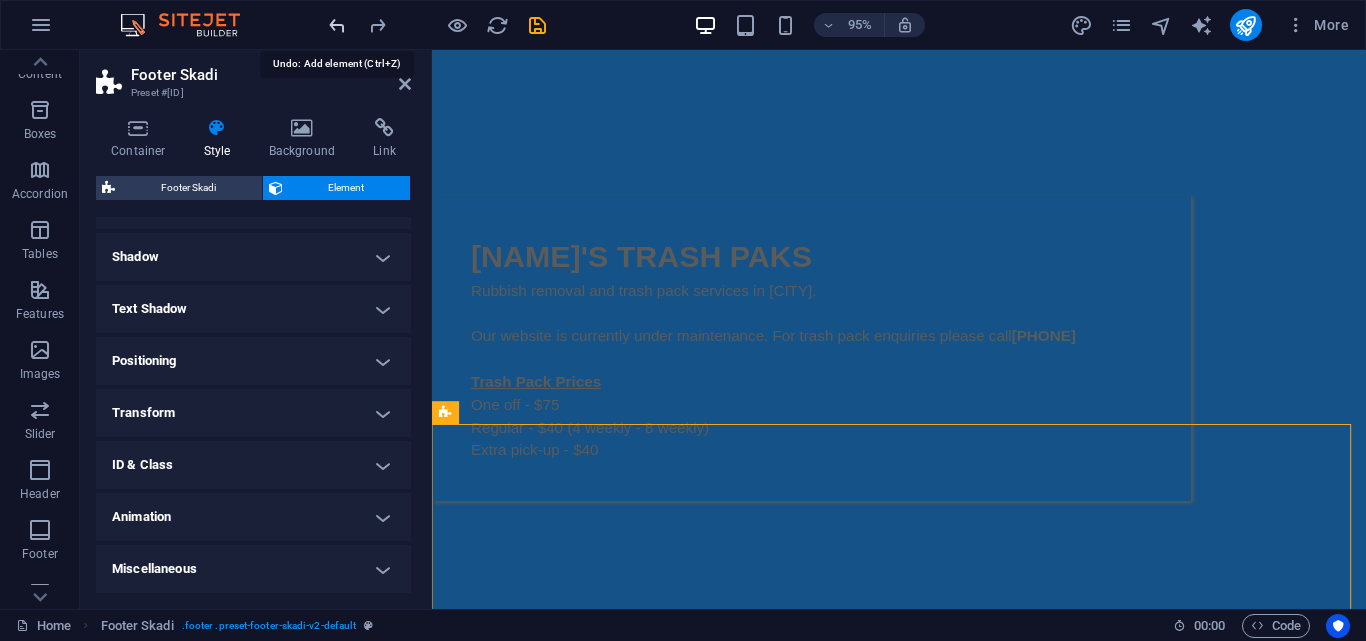 scroll, scrollTop: 50, scrollLeft: 0, axis: vertical 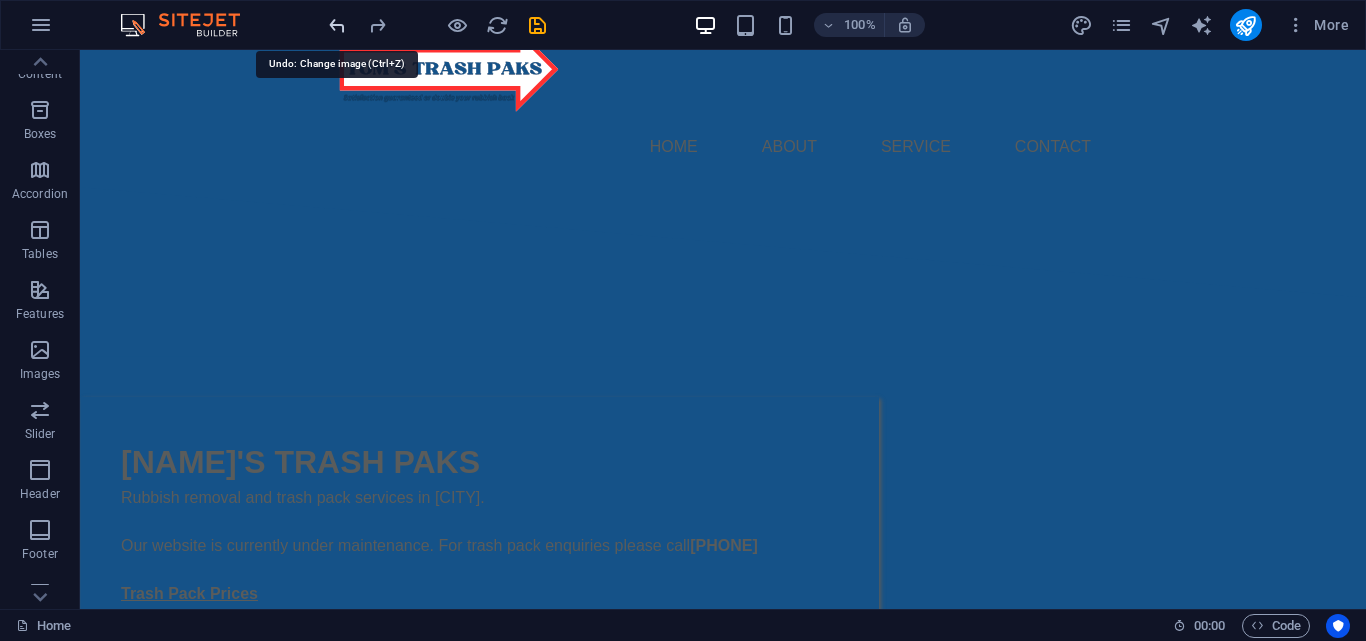 click at bounding box center (337, 25) 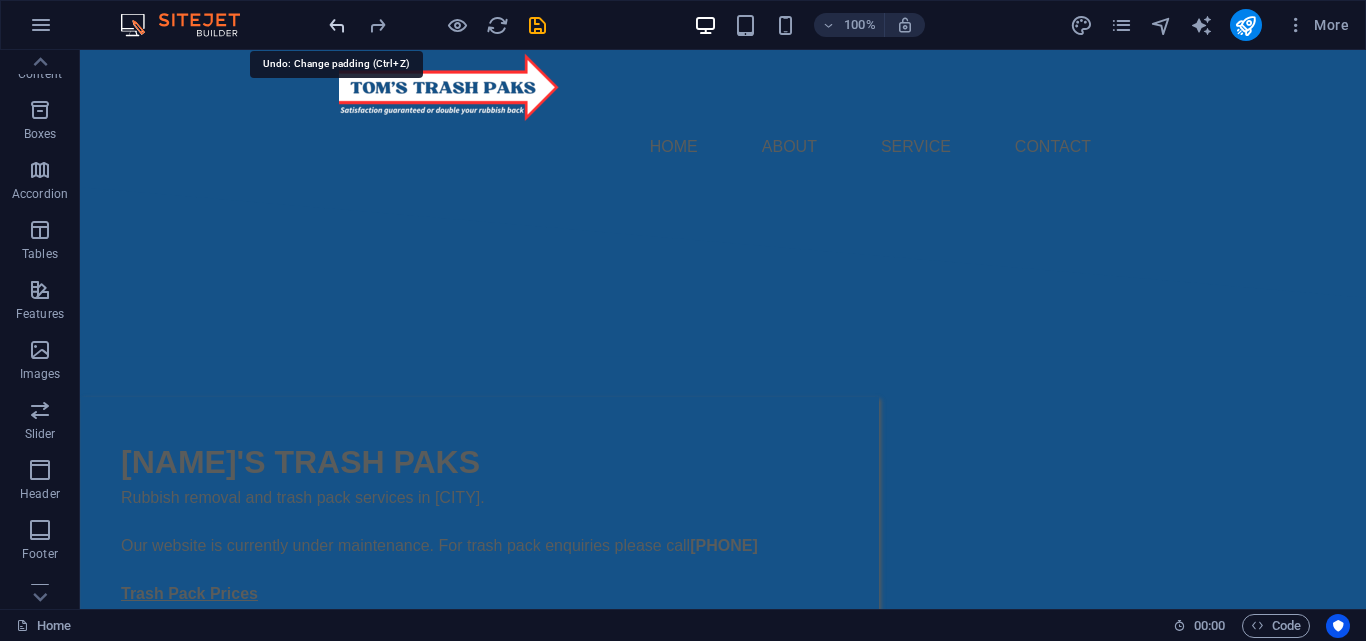 click at bounding box center (337, 25) 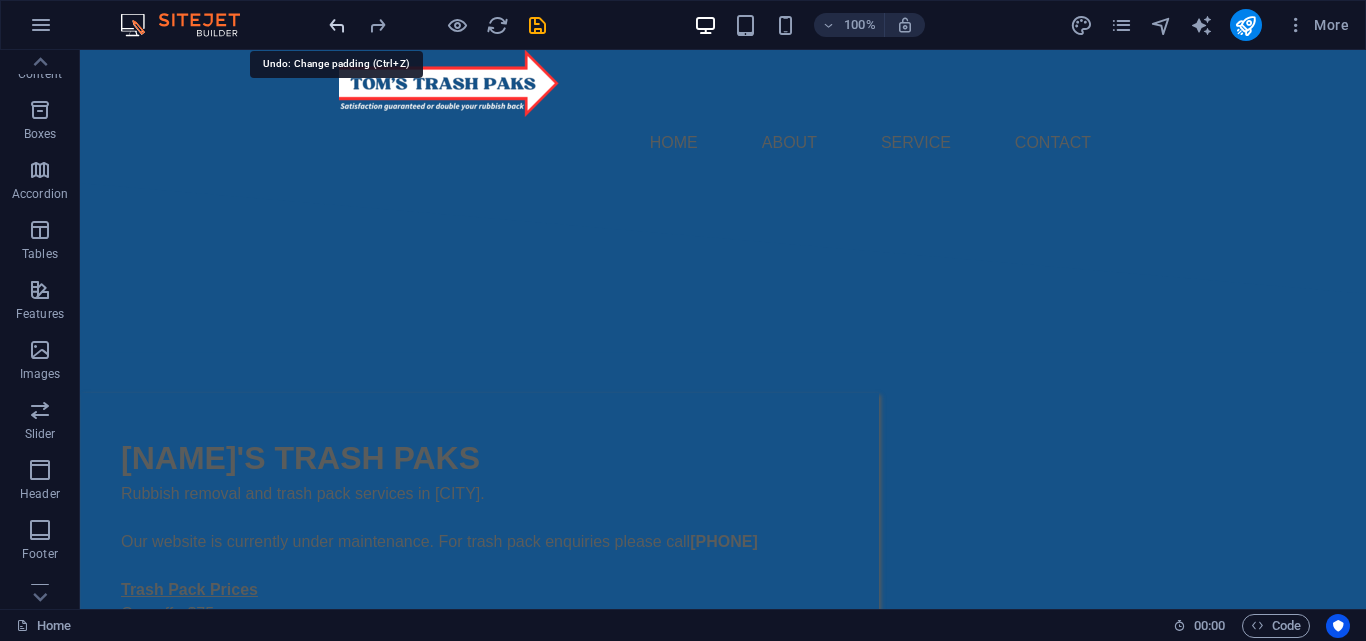click at bounding box center [337, 25] 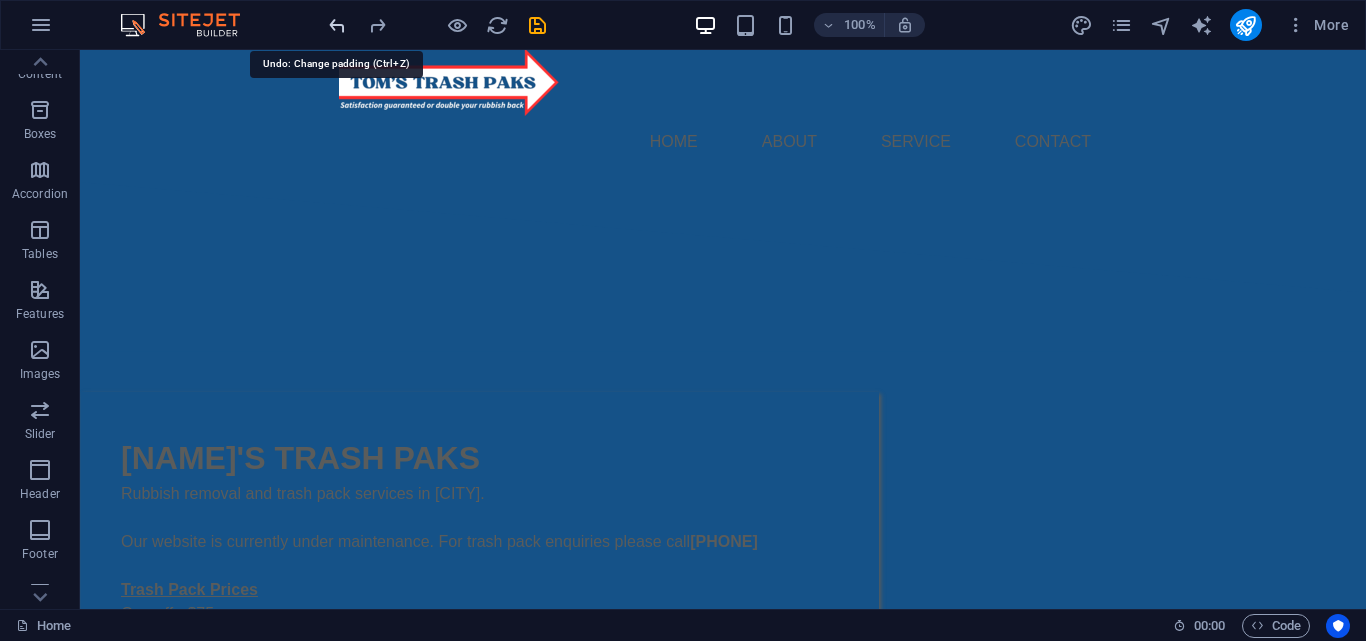 click at bounding box center (337, 25) 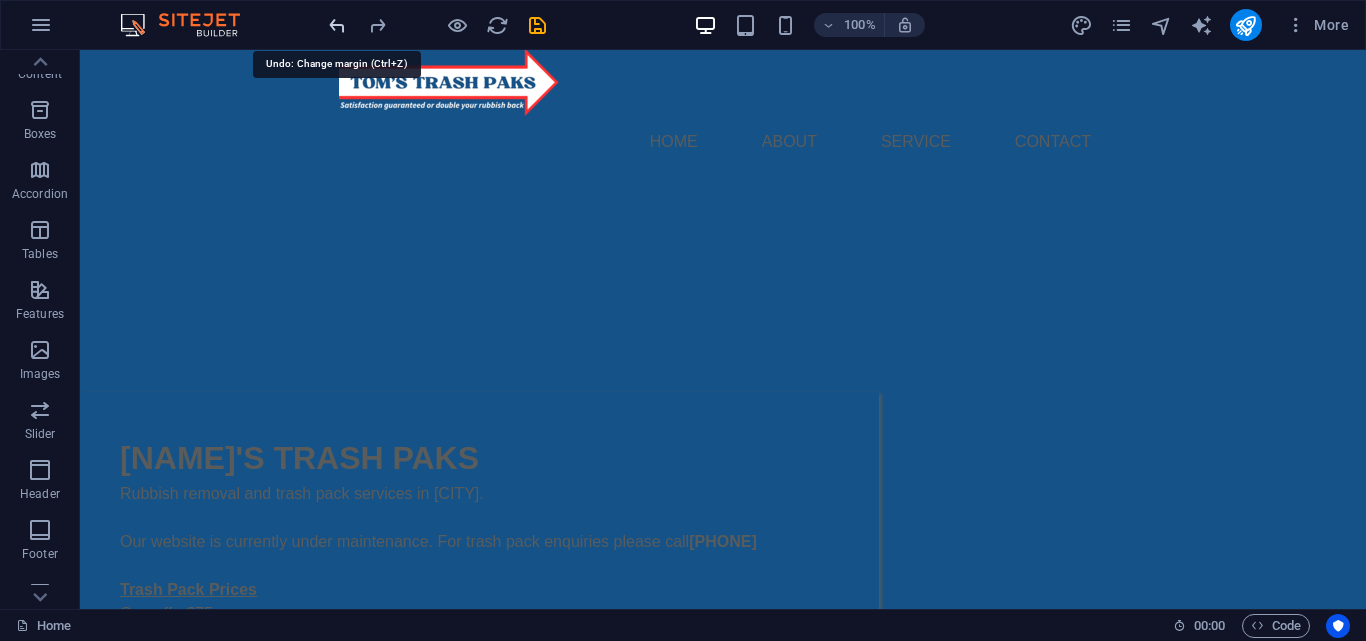 click at bounding box center (337, 25) 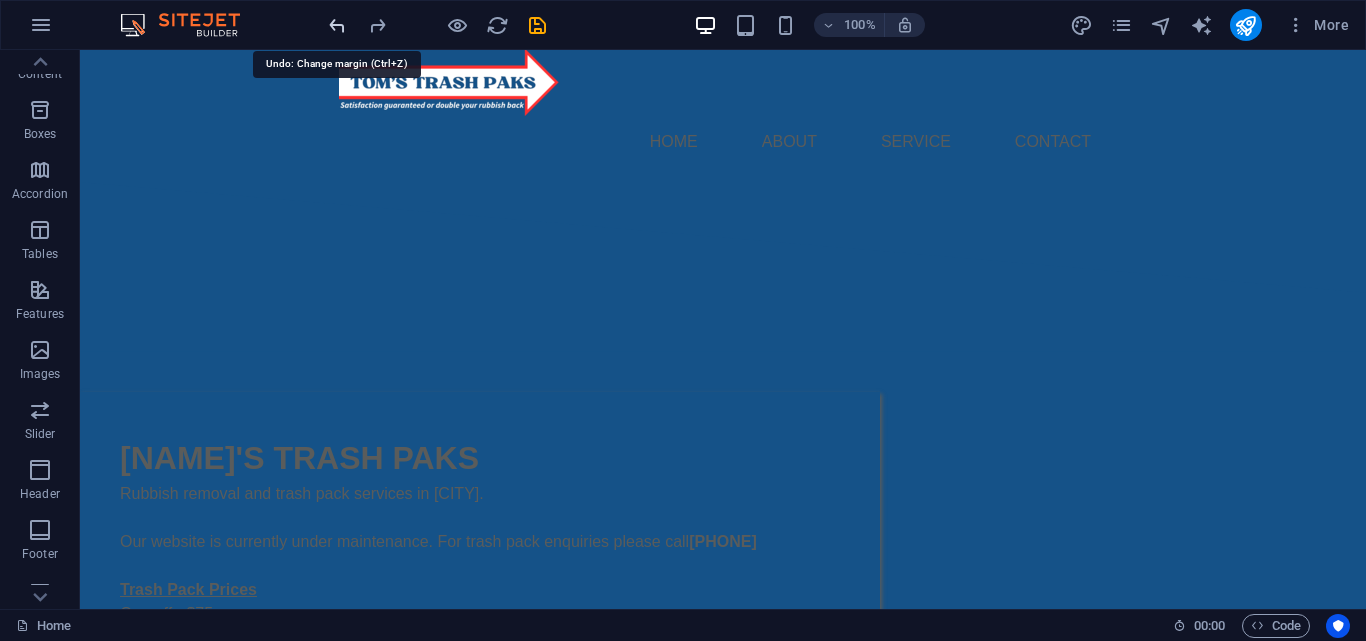 click at bounding box center [337, 25] 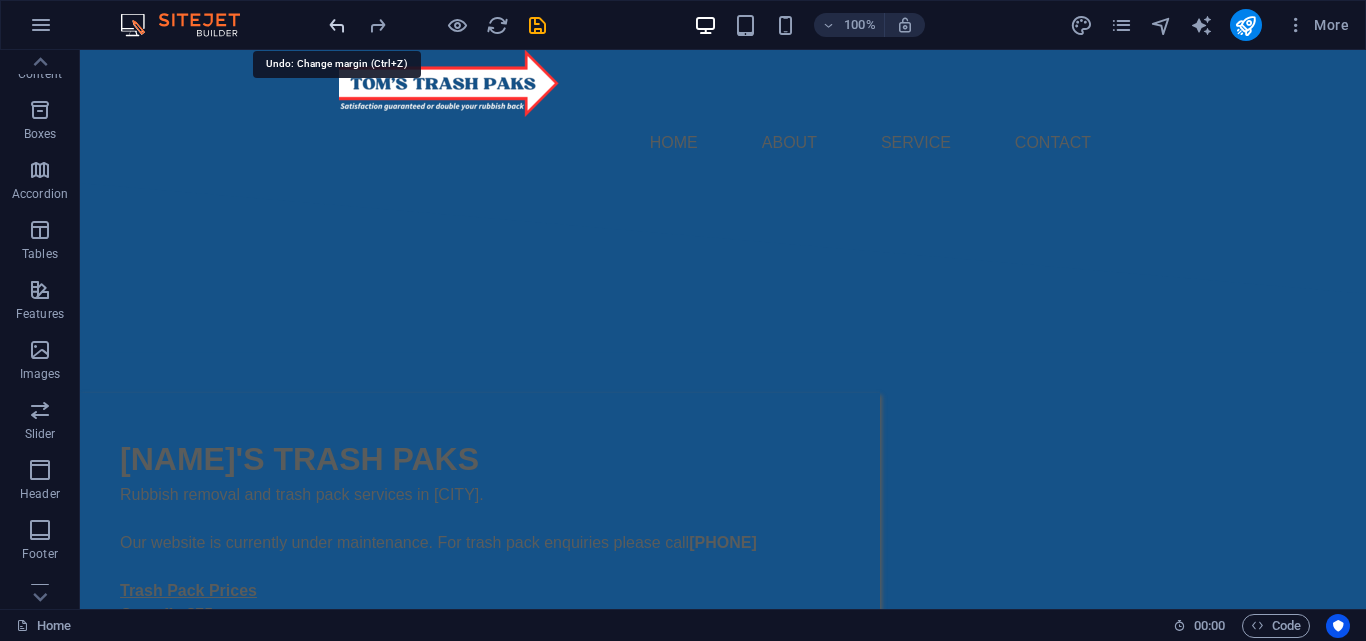 click at bounding box center (337, 25) 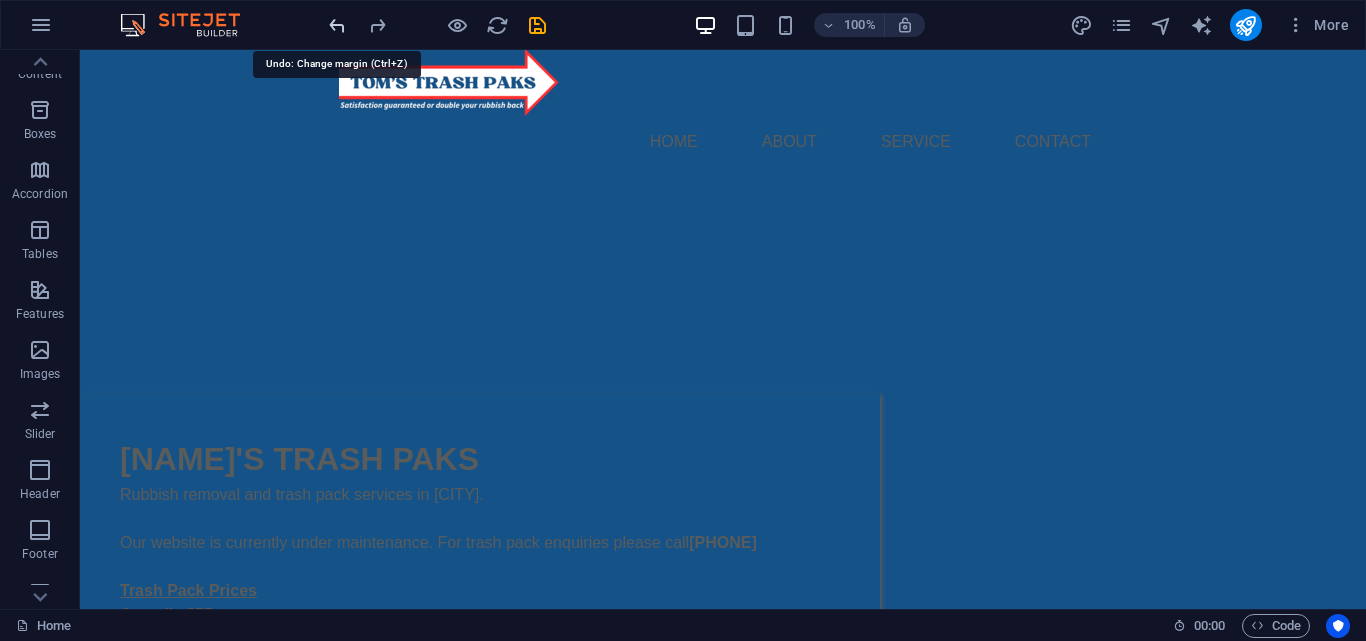 click at bounding box center [337, 25] 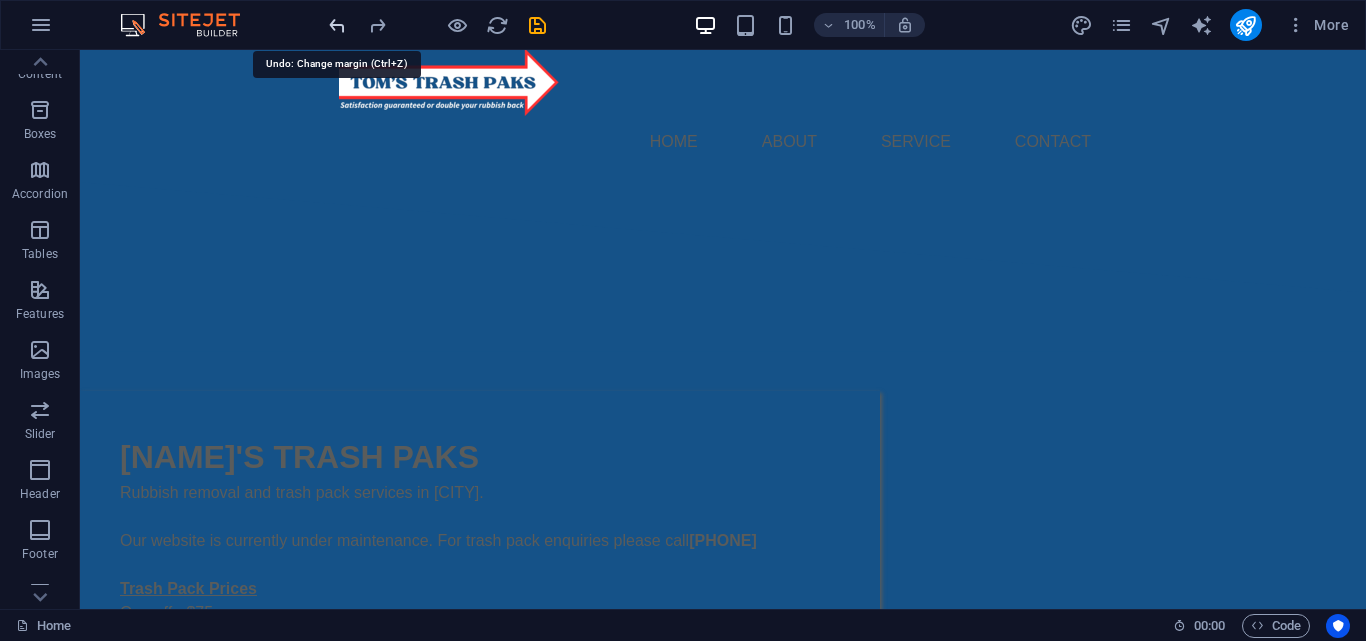 scroll, scrollTop: 17, scrollLeft: 0, axis: vertical 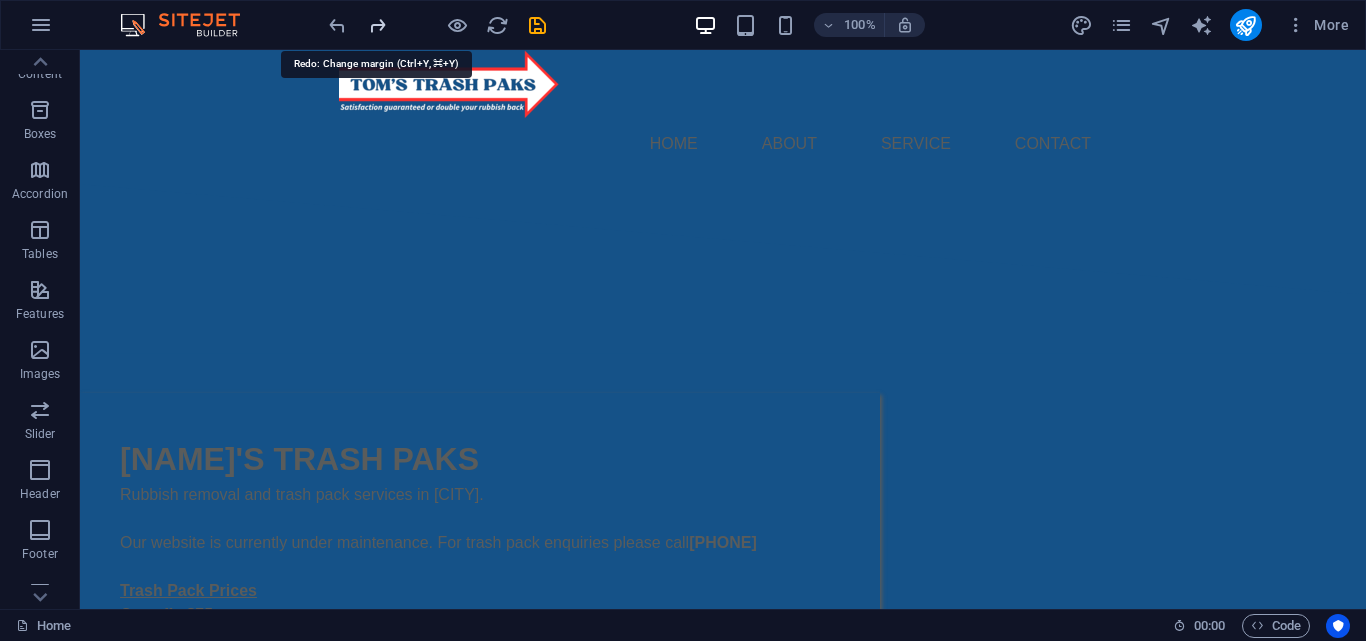 click at bounding box center [377, 25] 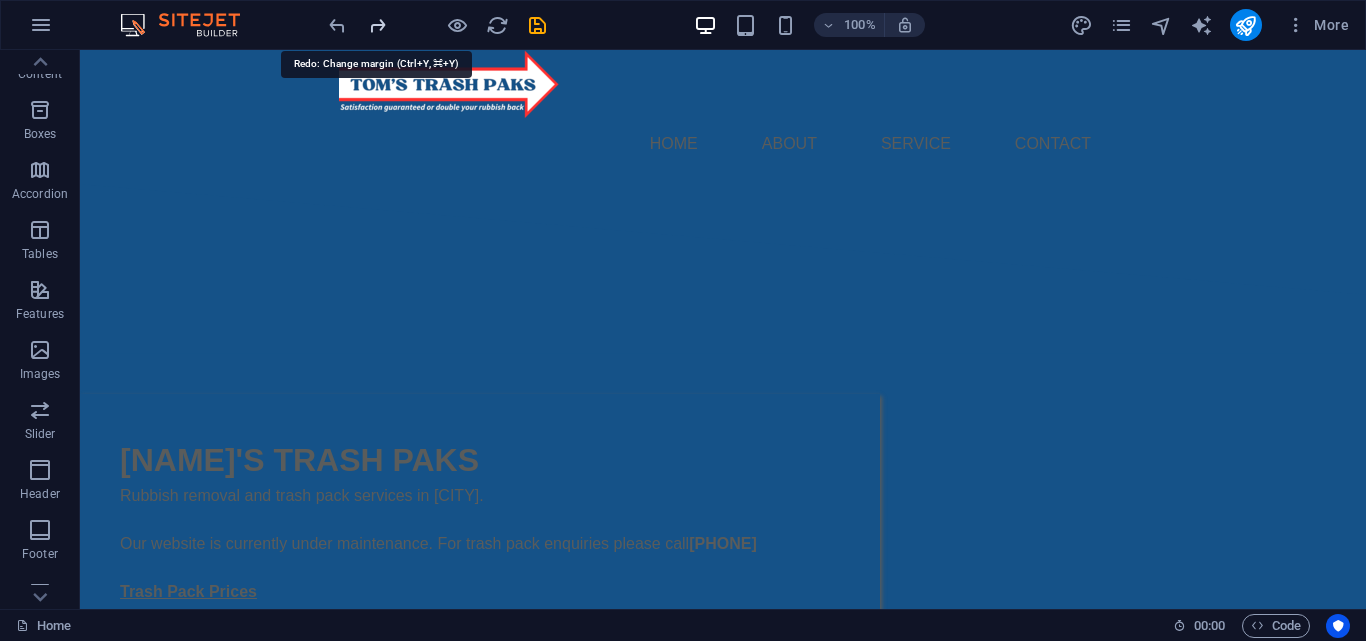 scroll, scrollTop: 19, scrollLeft: 0, axis: vertical 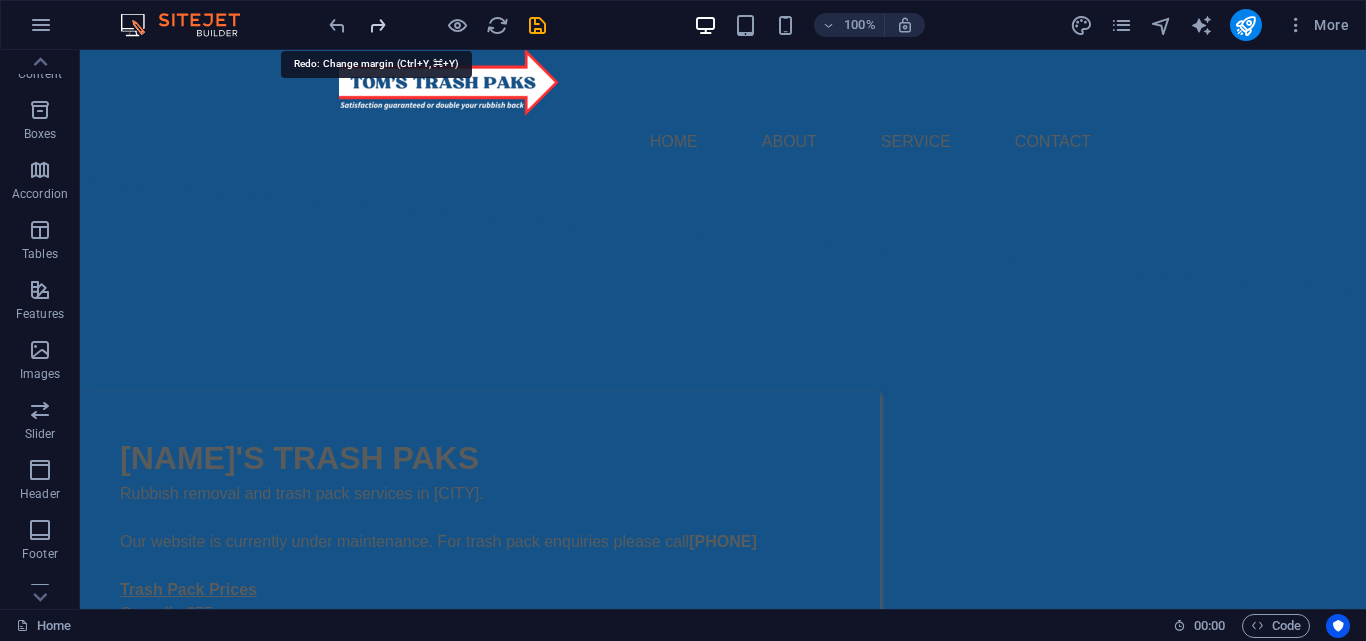 click at bounding box center [377, 25] 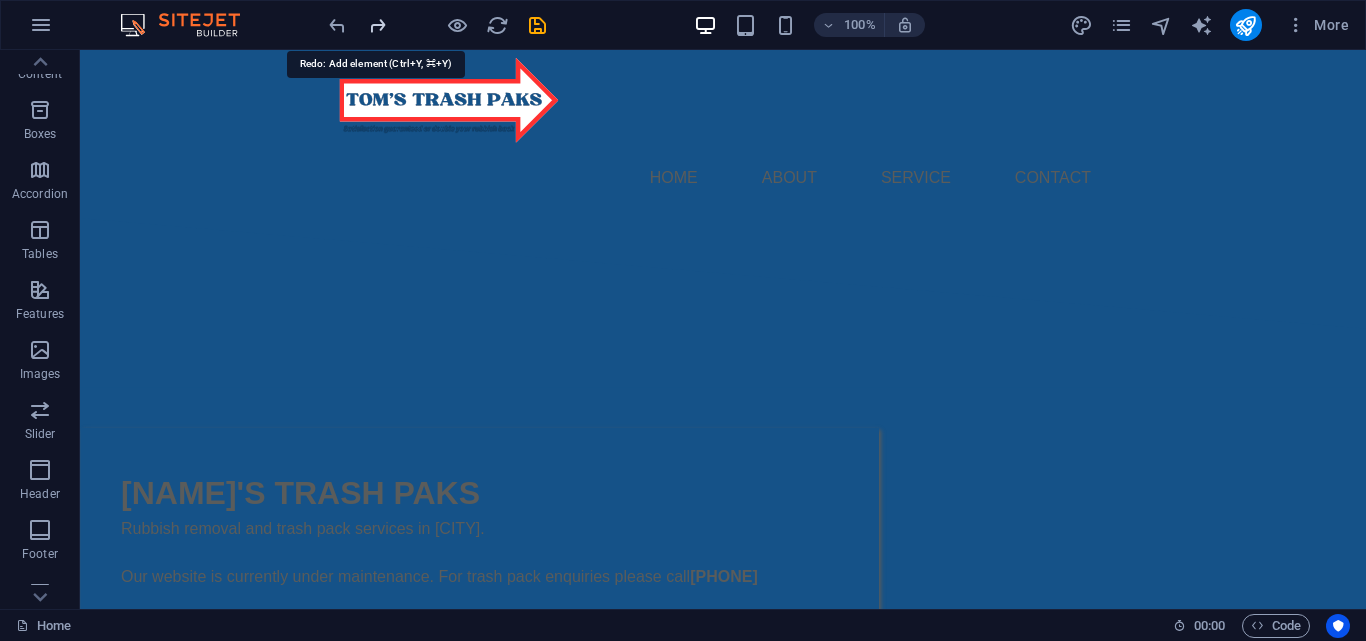 click at bounding box center (377, 25) 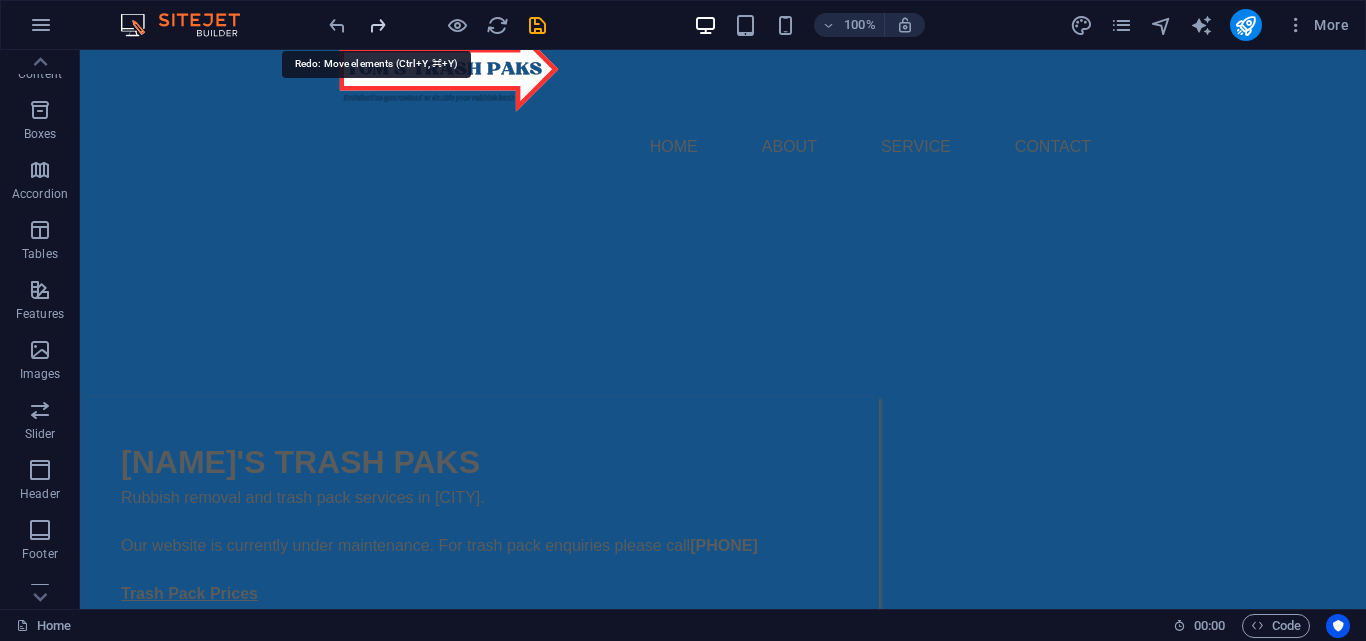 click at bounding box center [377, 25] 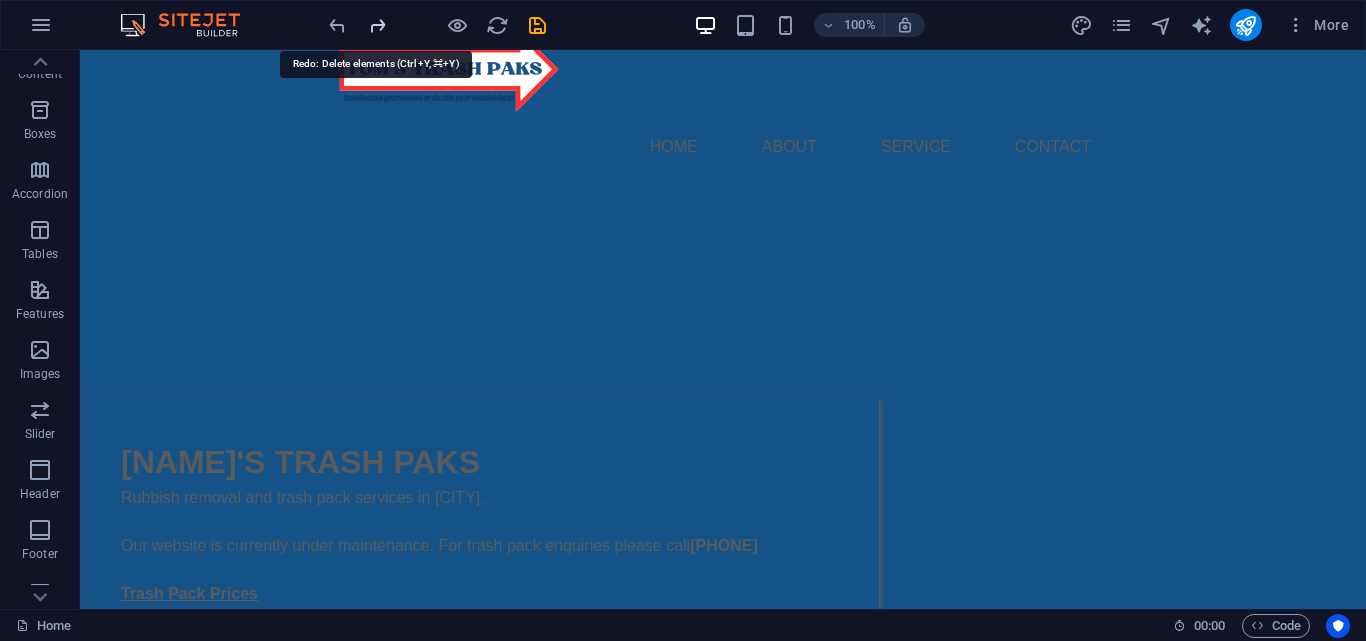 click at bounding box center (377, 25) 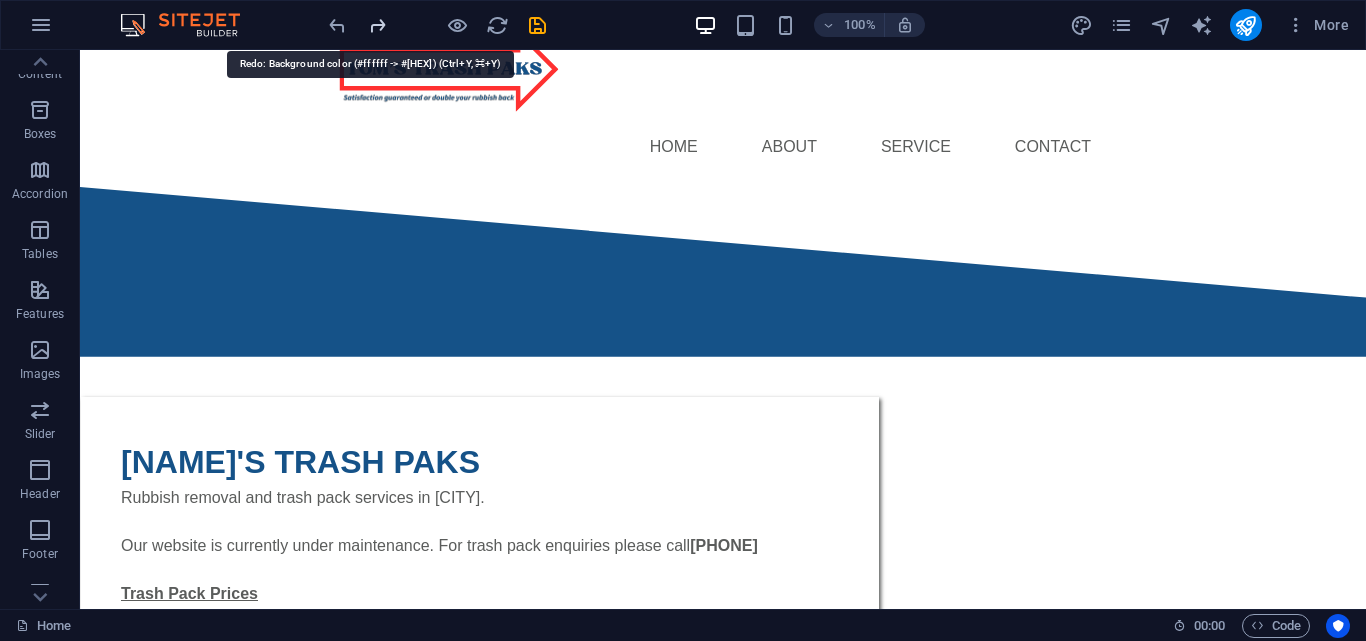 click at bounding box center [377, 25] 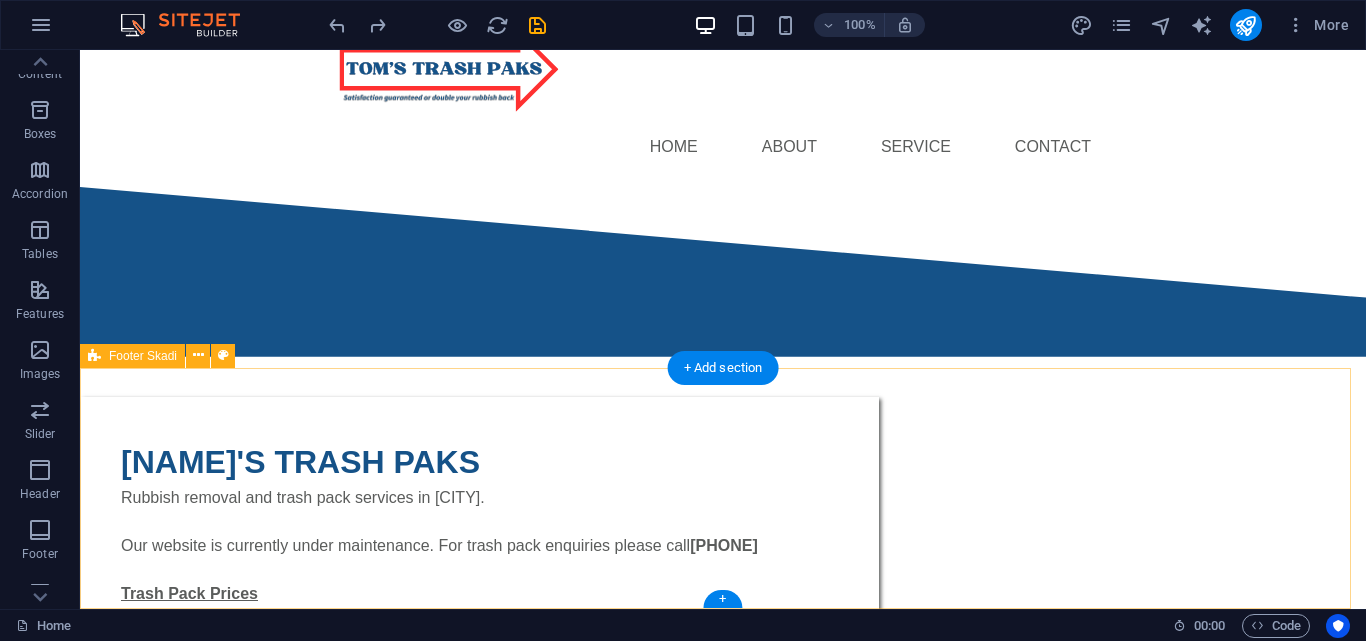 scroll, scrollTop: 211, scrollLeft: 0, axis: vertical 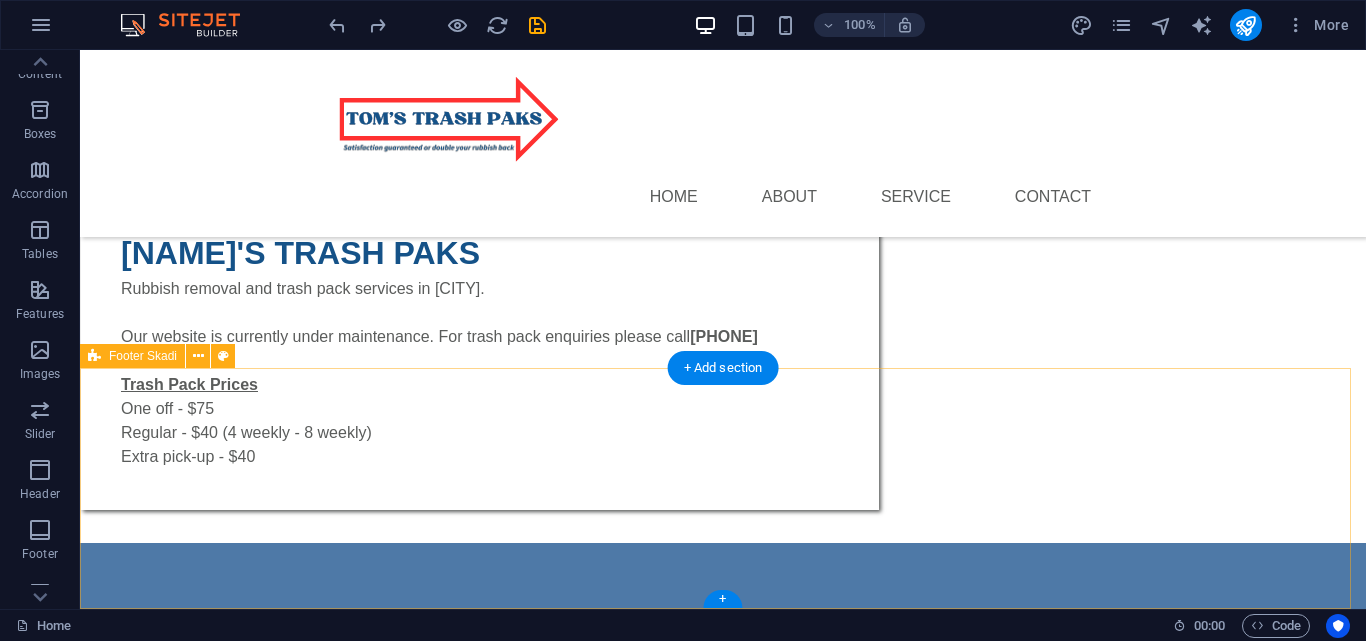 click on "[EMAIL] | Legal Notice | Privacy Policy" at bounding box center (723, 663) 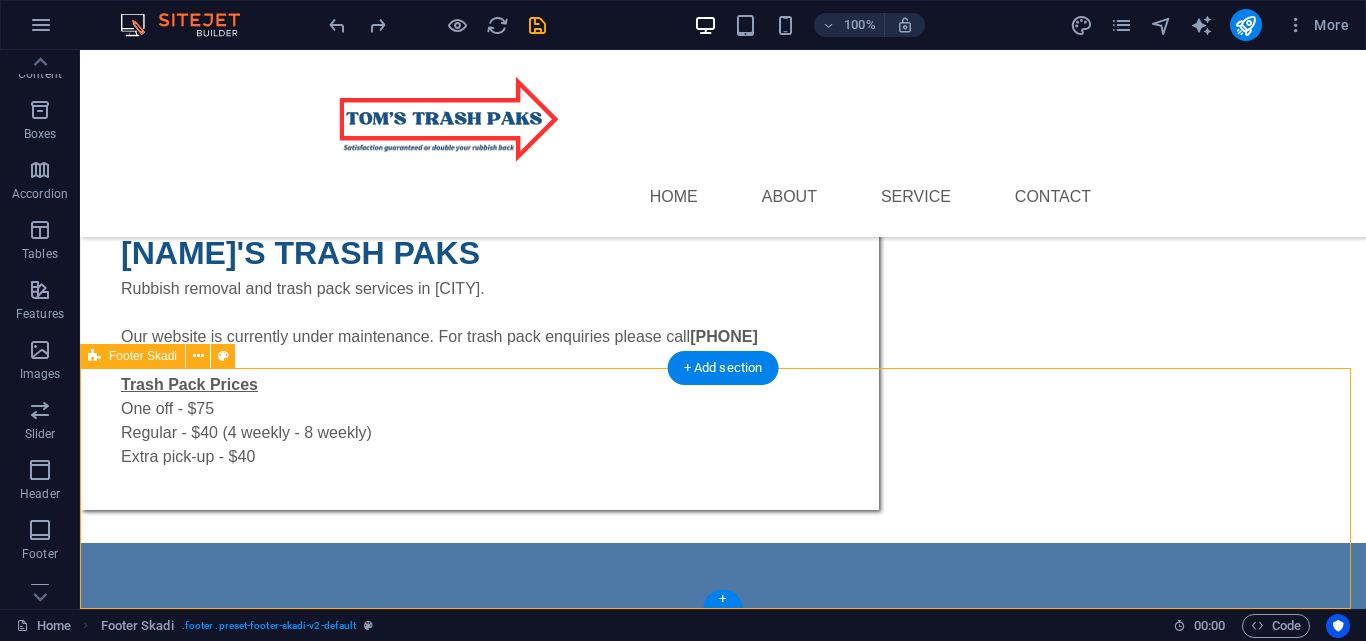 click on "[EMAIL] | Legal Notice | Privacy Policy" at bounding box center (723, 663) 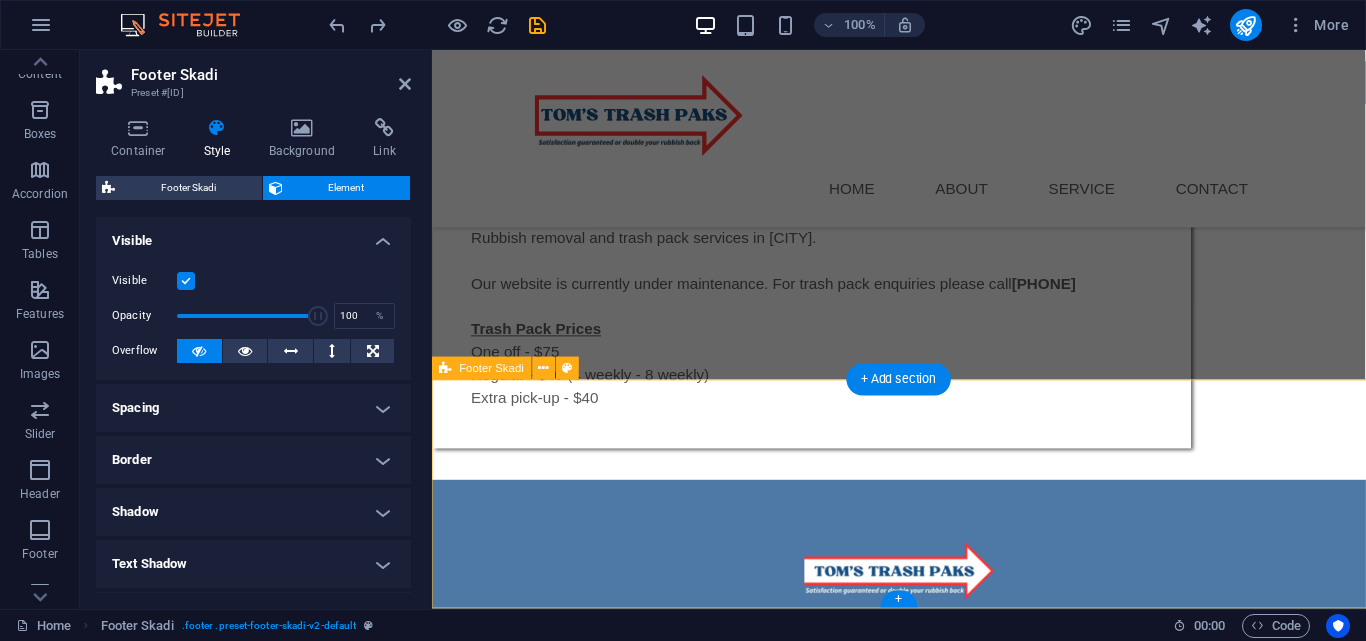 scroll, scrollTop: 182, scrollLeft: 0, axis: vertical 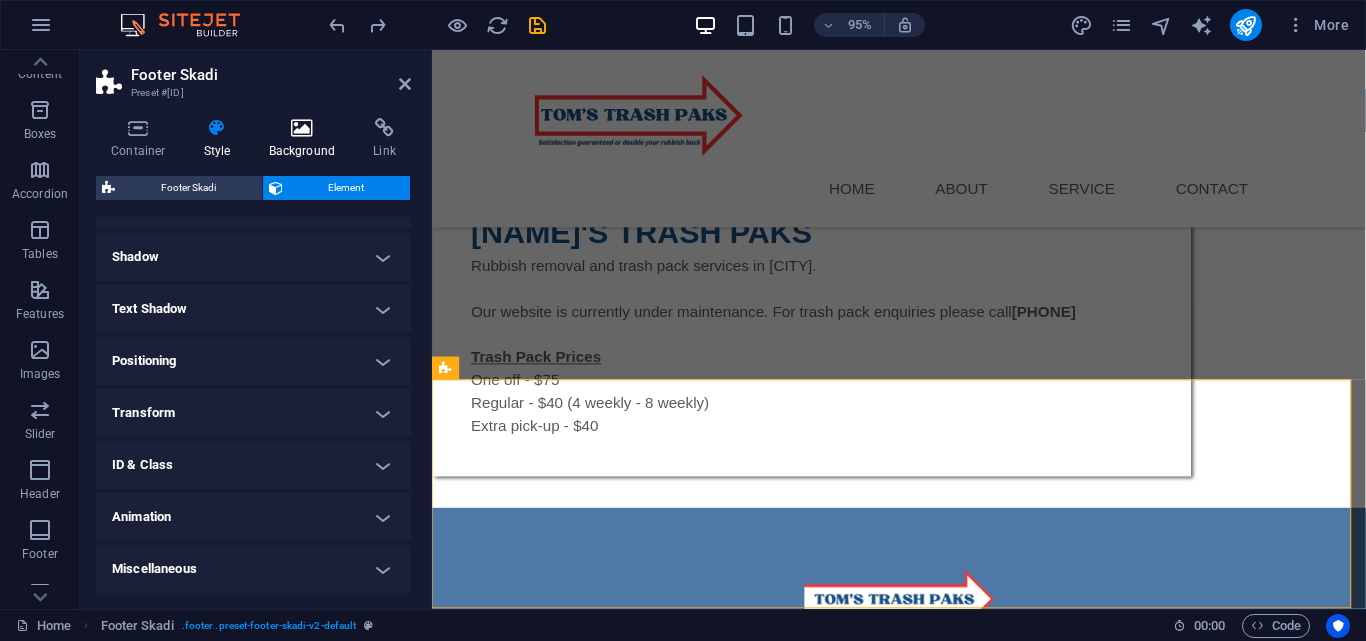 click at bounding box center [302, 128] 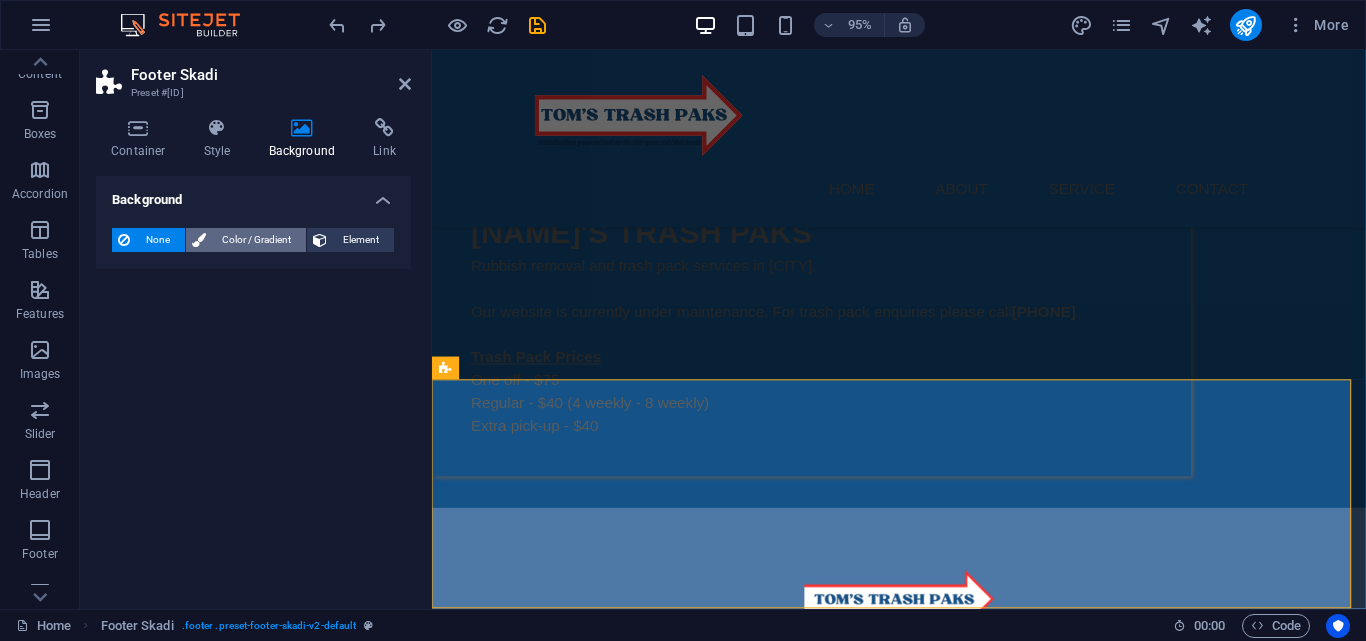 click on "Color / Gradient" at bounding box center [256, 240] 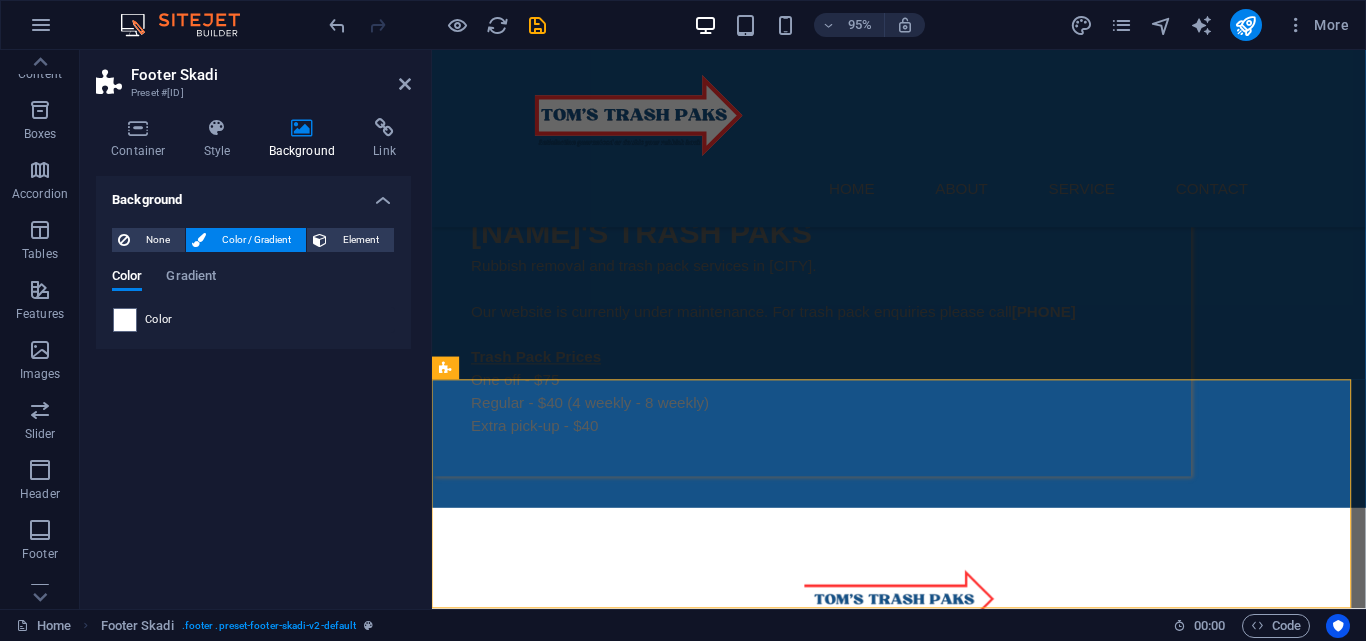 click on "None Color / Gradient Element Stretch background to full-width Color overlay Places an overlay over the background to colorize it Parallax 0 % Image Image slider Map Video YouTube Vimeo HTML Color Gradient Color A parent element contains a background. Edit background on parent element" at bounding box center (253, 280) 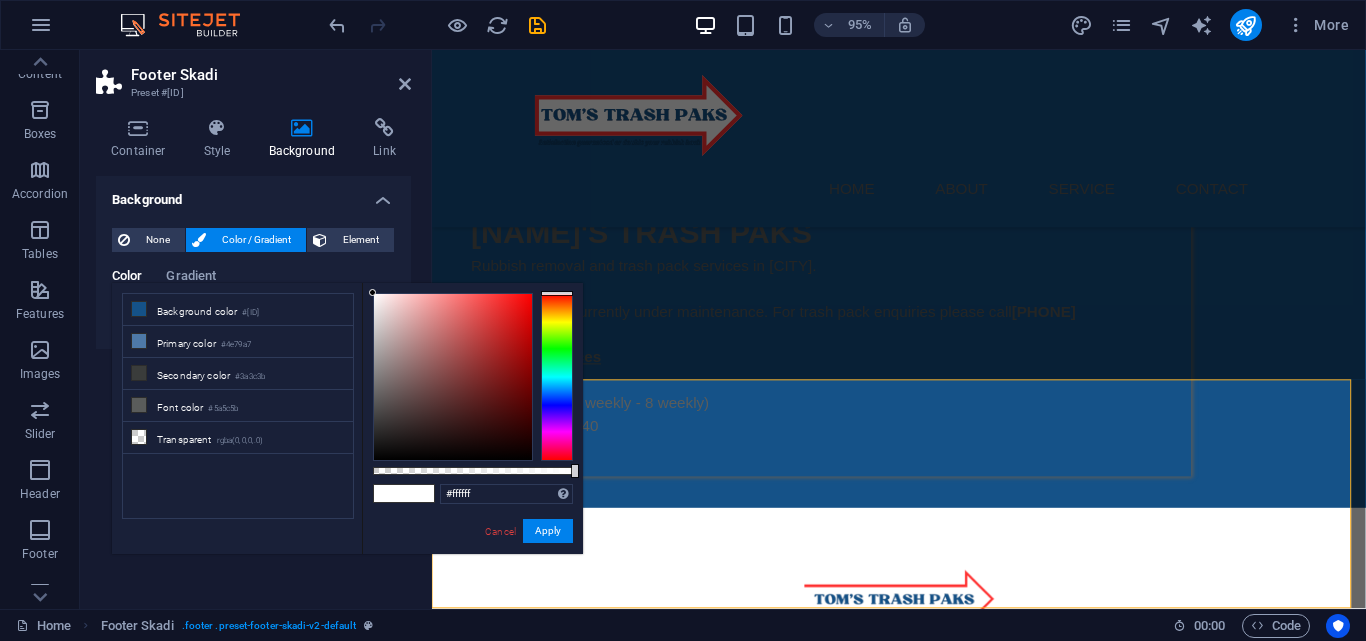 click on "Background None Color / Gradient Element Stretch background to full-width Color overlay Places an overlay over the background to colorize it Parallax 0 % Image Image slider Map Video YouTube Vimeo HTML Color Gradient Color A parent element contains a background. Edit background on parent element" at bounding box center (253, 384) 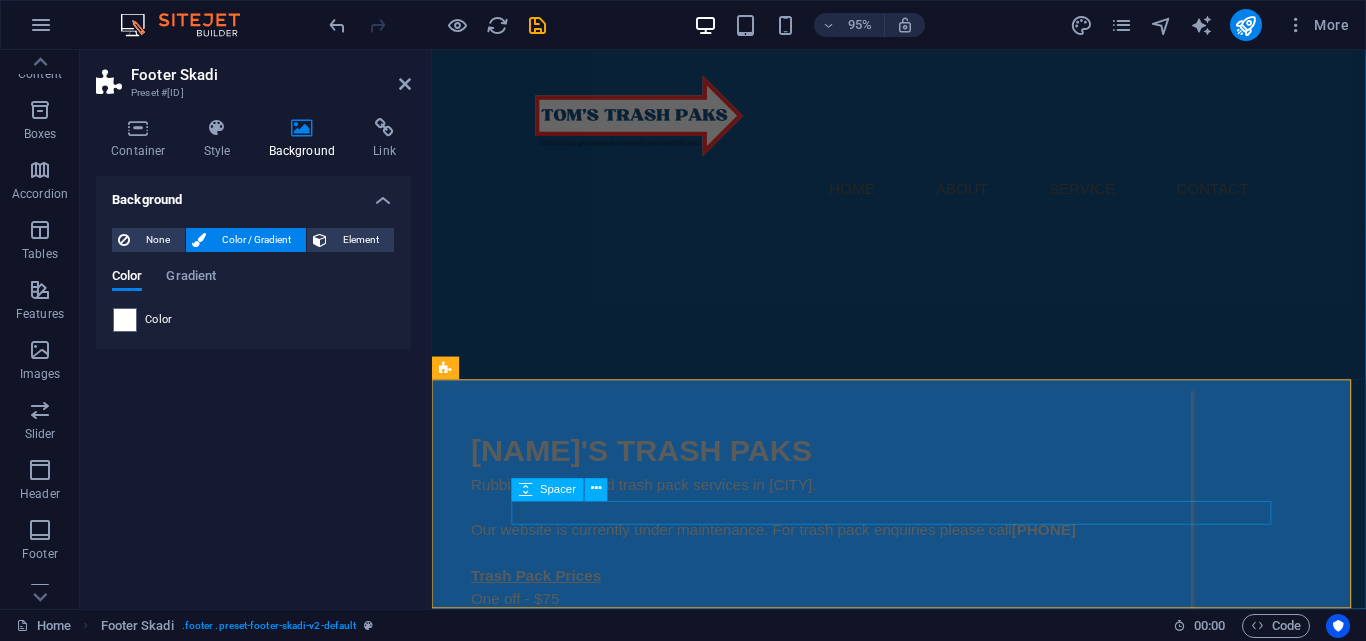 scroll, scrollTop: 182, scrollLeft: 0, axis: vertical 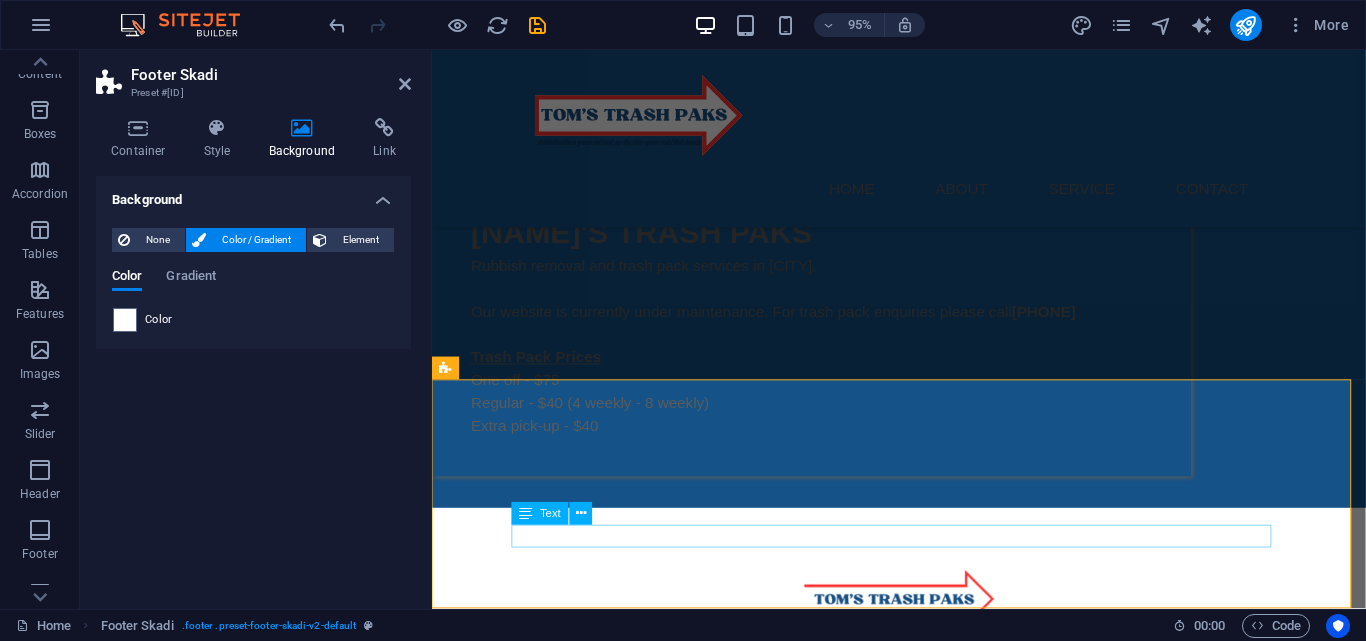 click on "[EMAIL]" at bounding box center [825, 696] 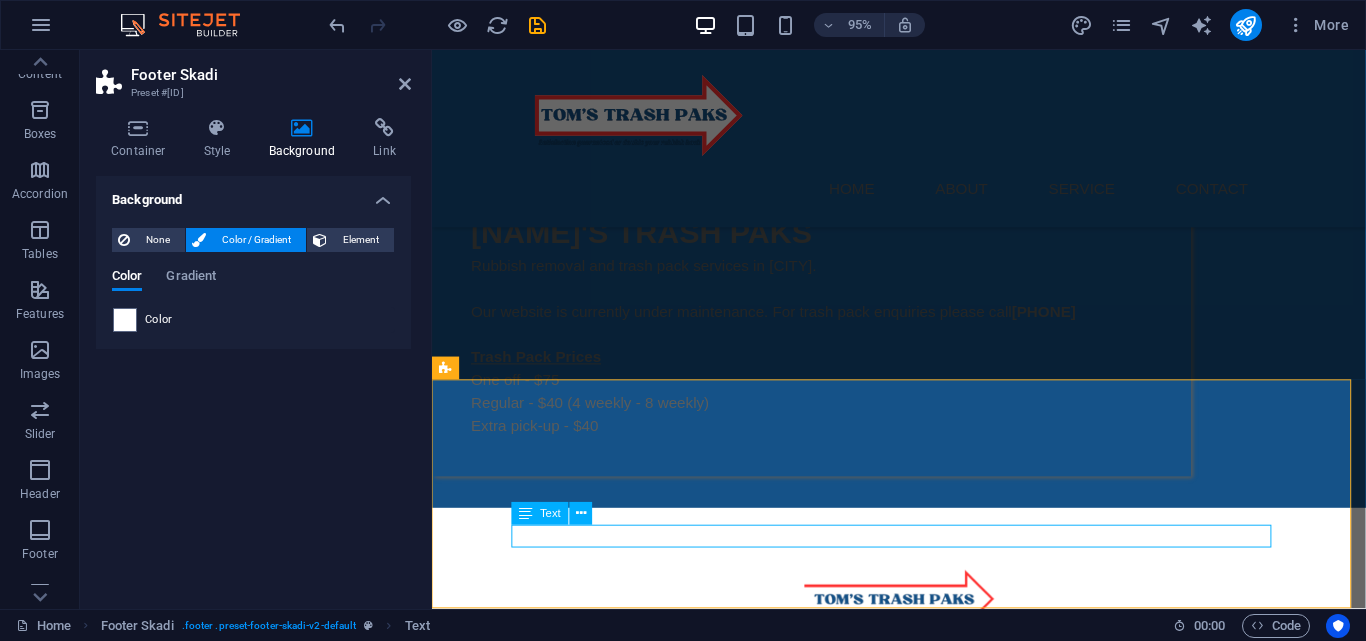 click on "[EMAIL]" at bounding box center (825, 696) 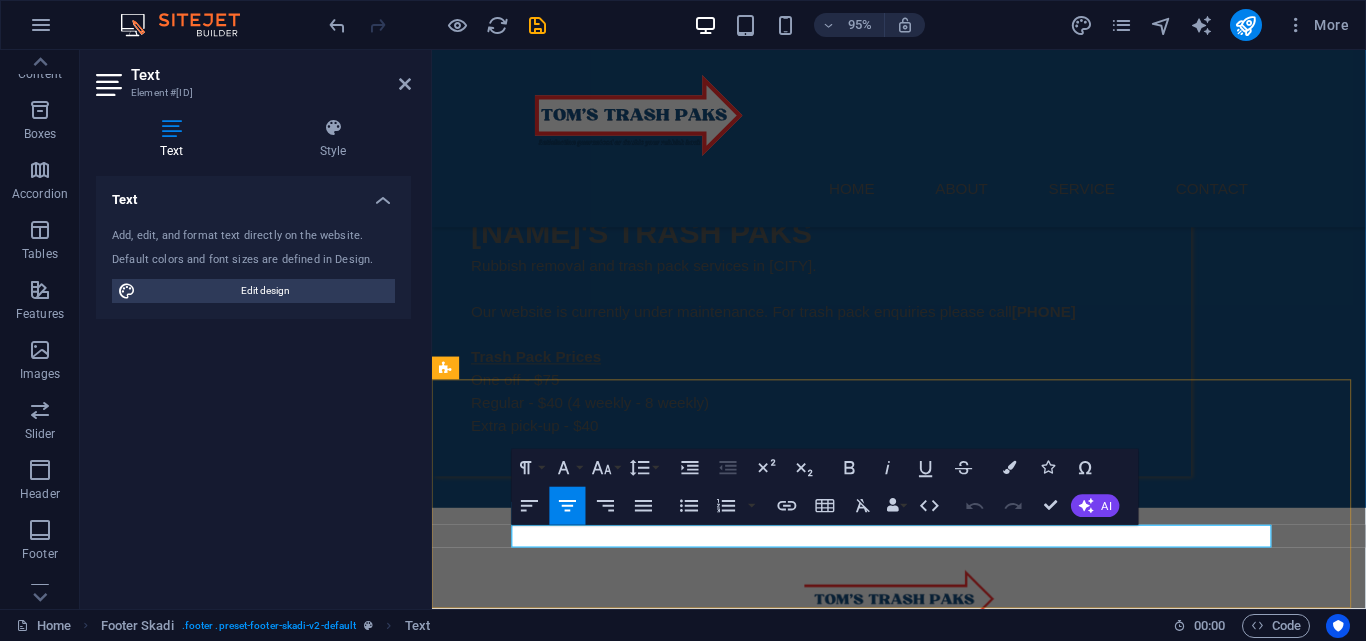 click on "[EMAIL]" at bounding box center (825, 696) 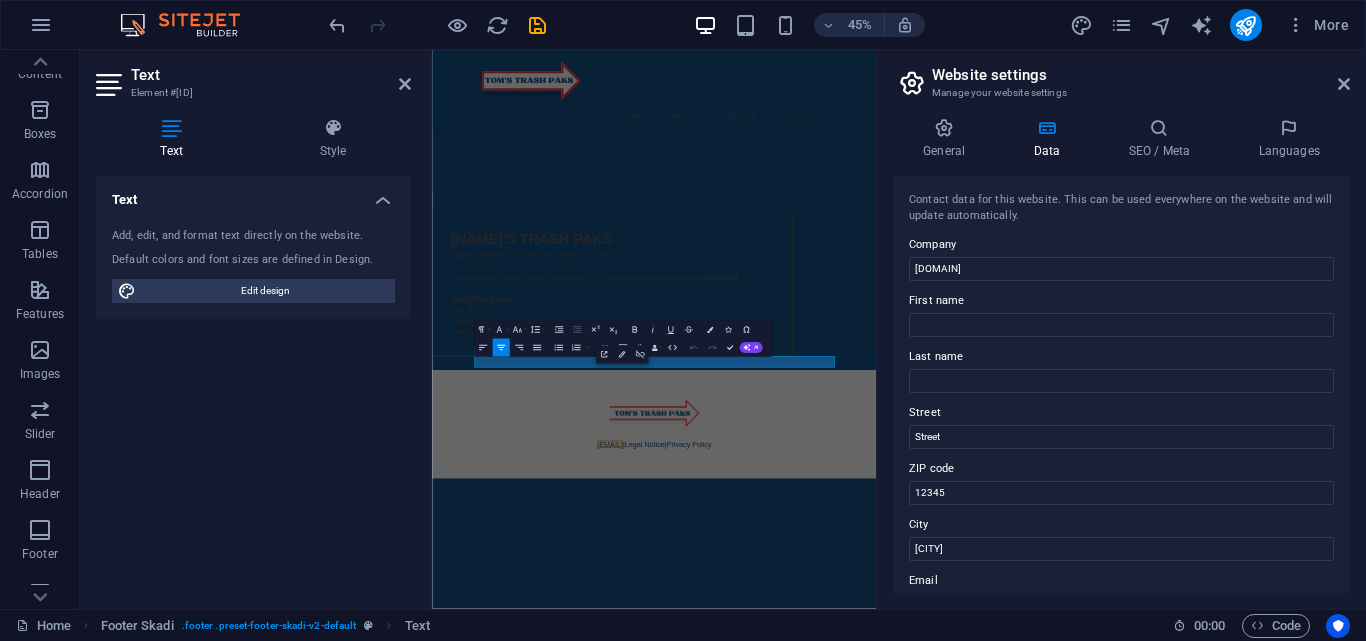 scroll, scrollTop: 0, scrollLeft: 0, axis: both 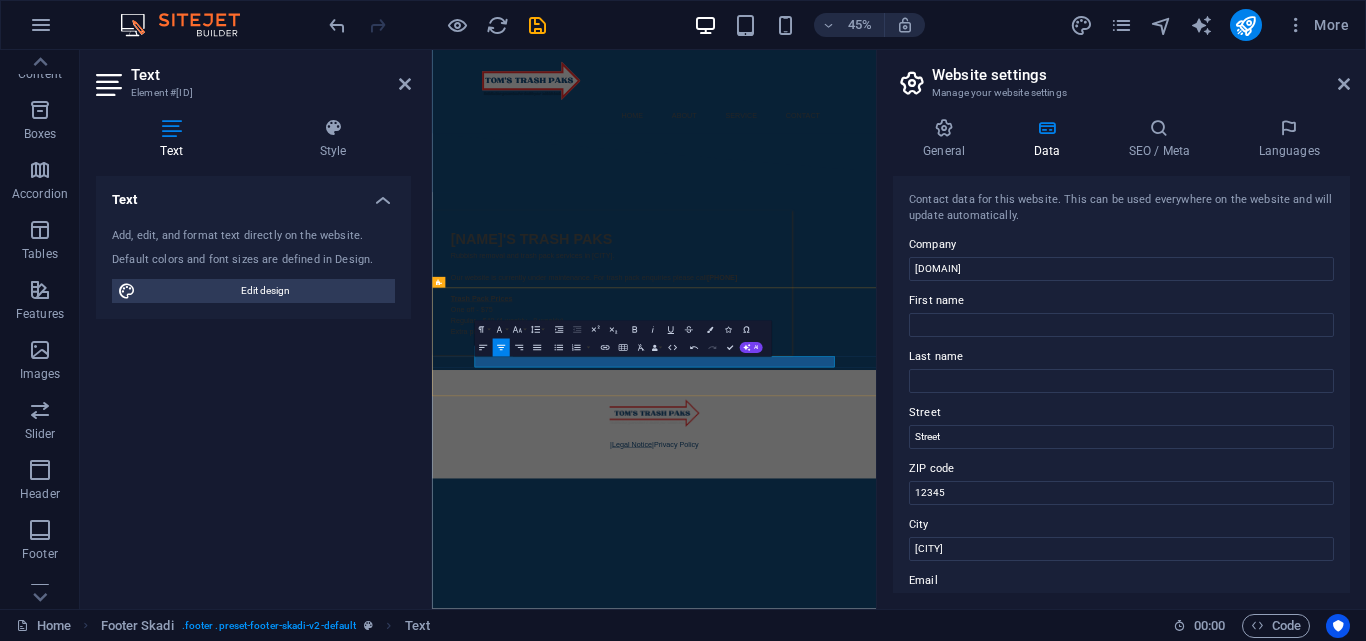 click on "Legal Notice" at bounding box center [875, 926] 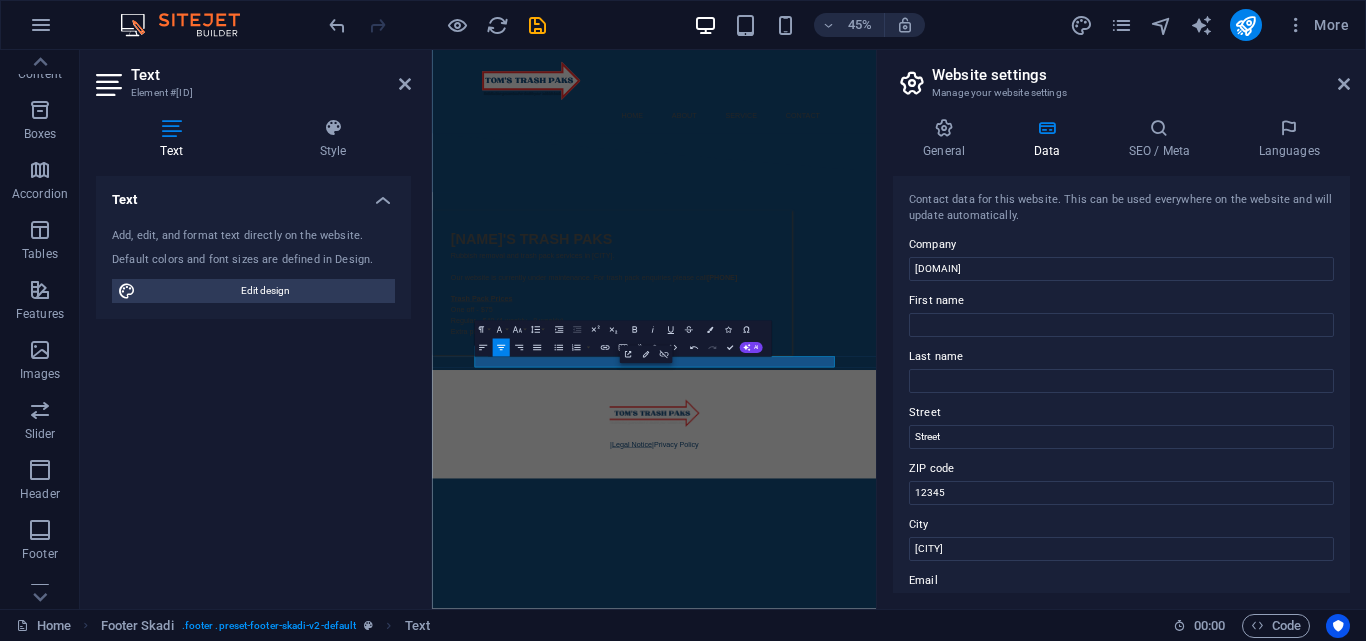 click on "Legal Notice" at bounding box center (875, 926) 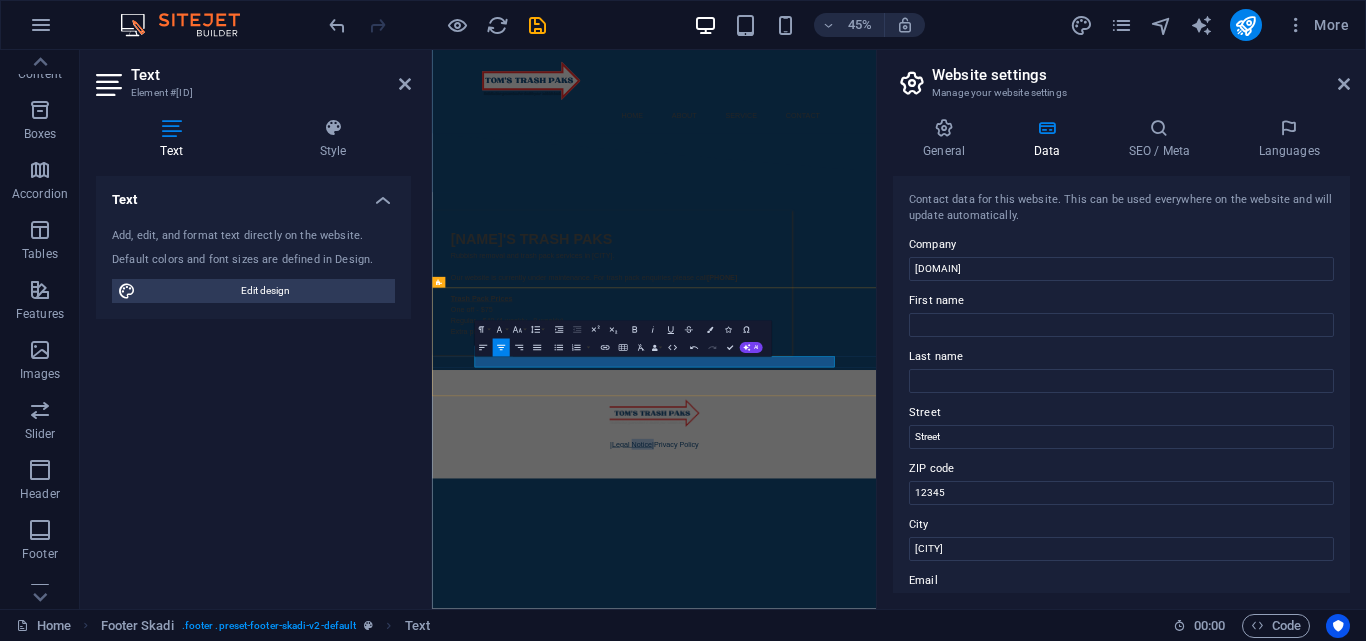 click on "Legal Notice" at bounding box center (875, 926) 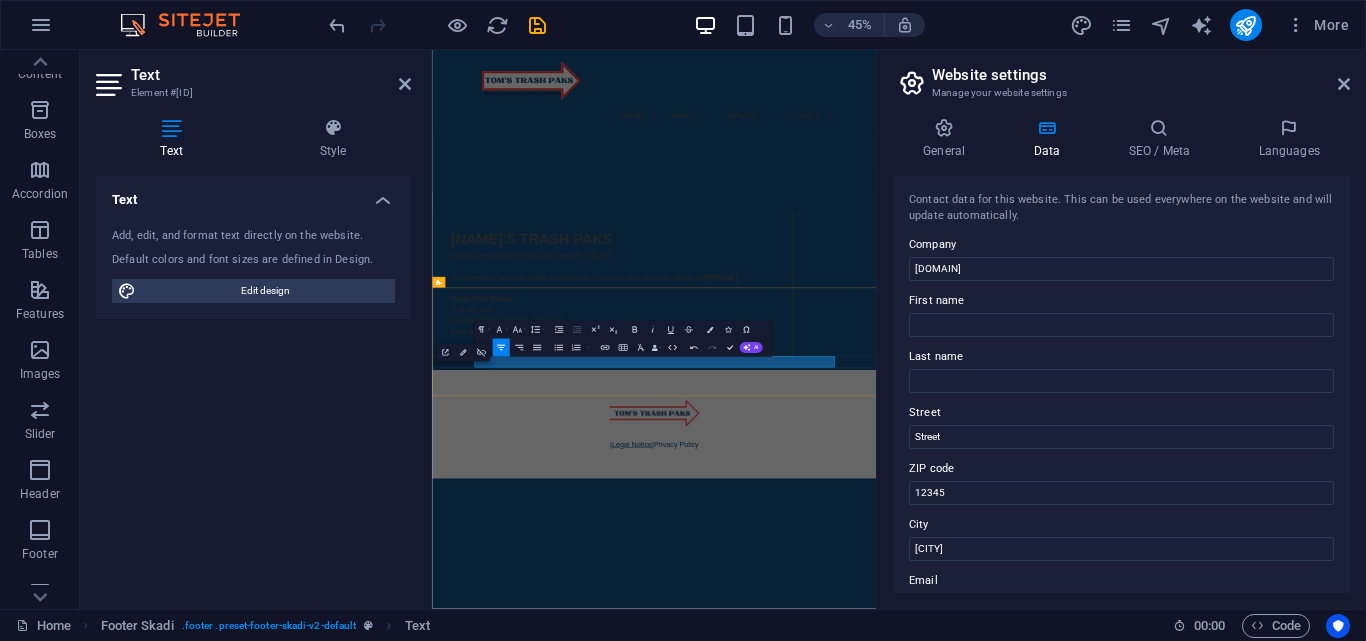 click on "Legal Notice" at bounding box center [875, 926] 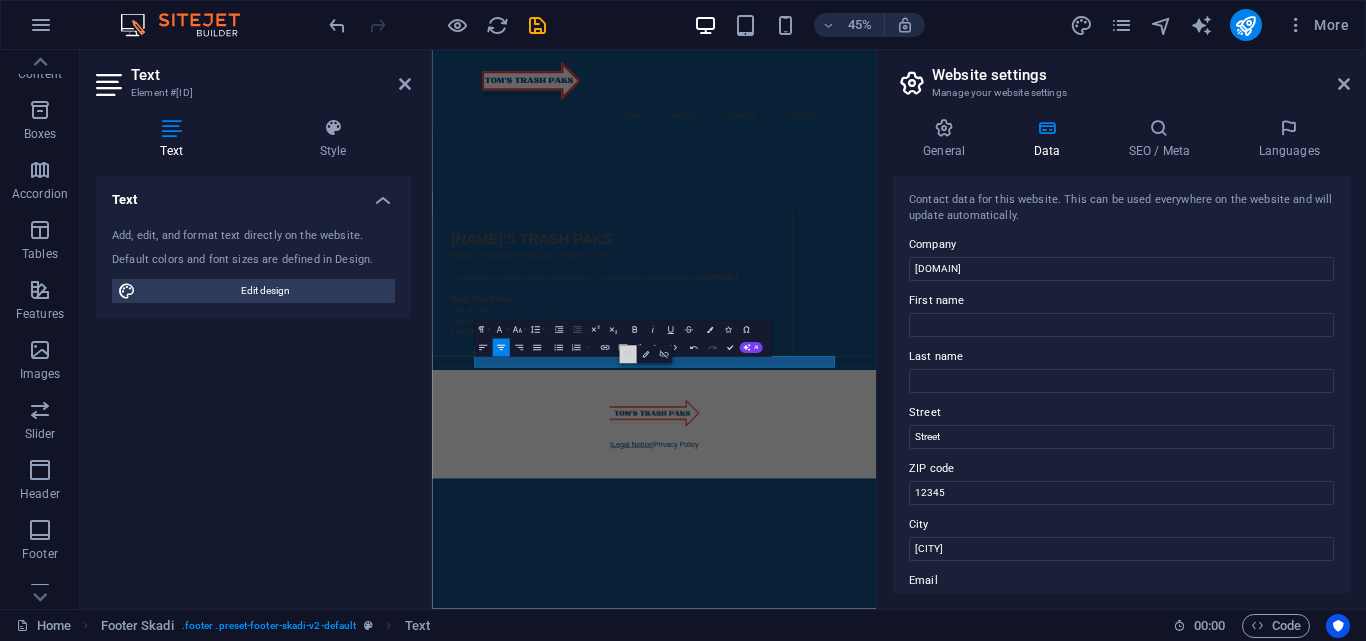 click on "Open Link" at bounding box center (627, 355) 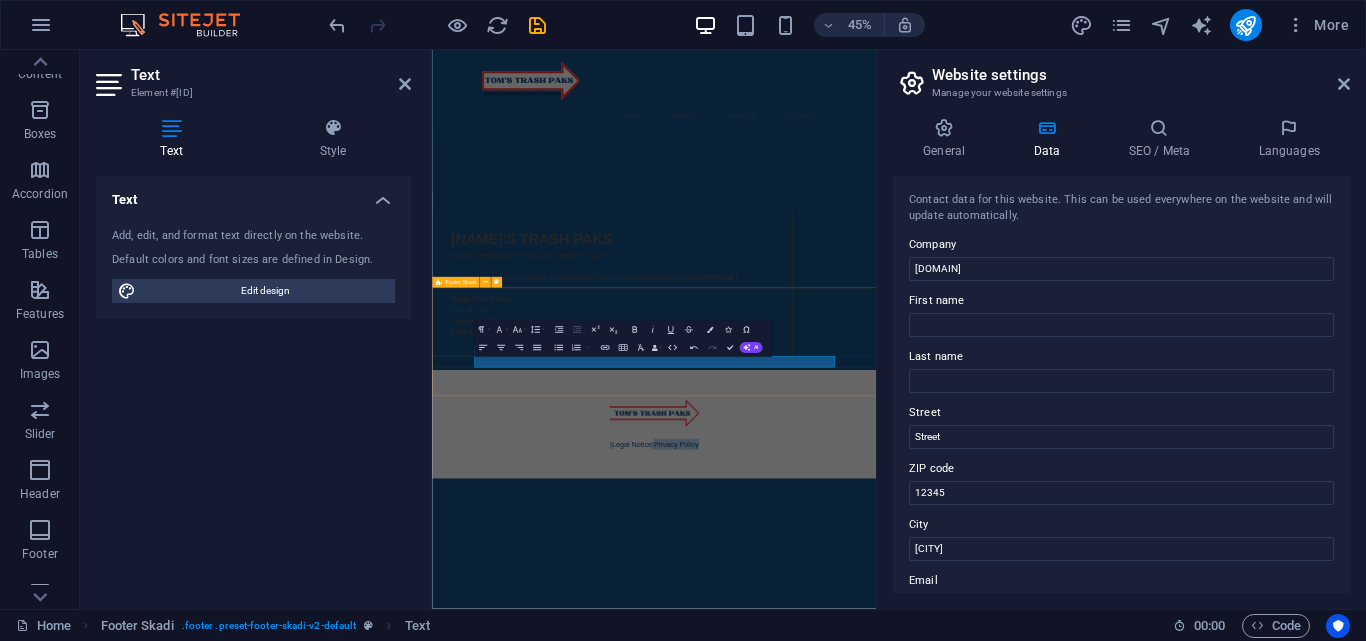 drag, startPoint x: 1047, startPoint y: 745, endPoint x: 925, endPoint y: 776, distance: 125.87692 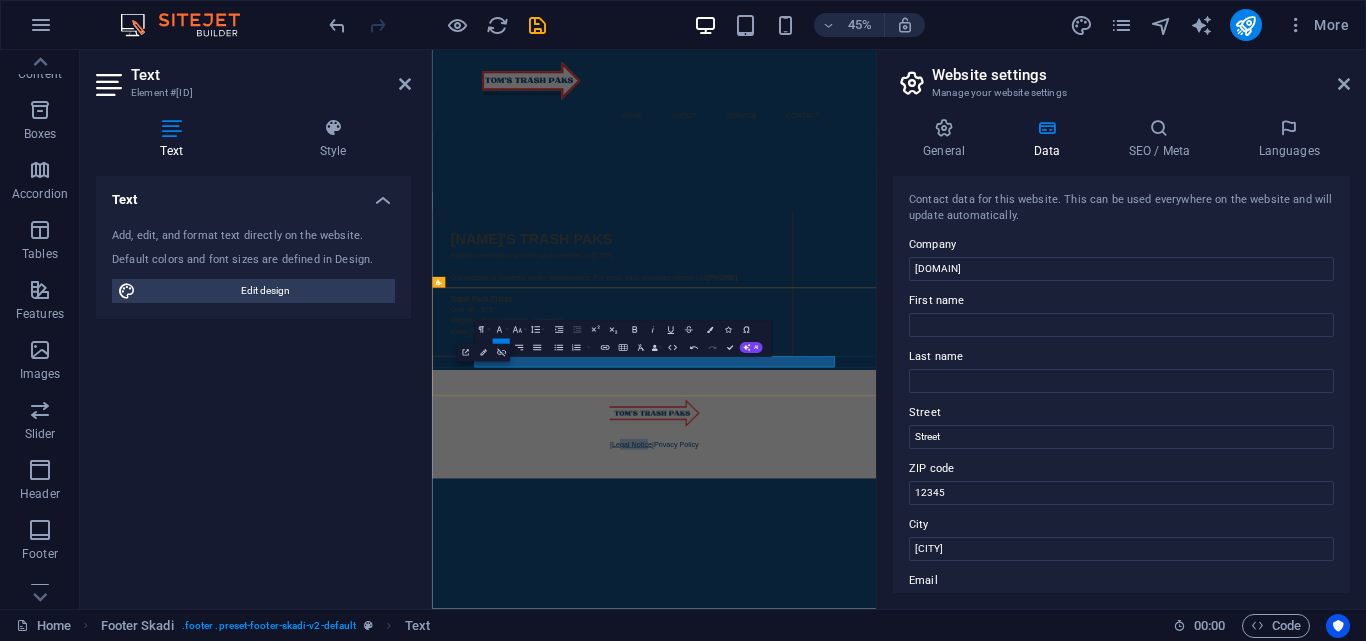 drag, startPoint x: 907, startPoint y: 754, endPoint x: 849, endPoint y: 747, distance: 58.420887 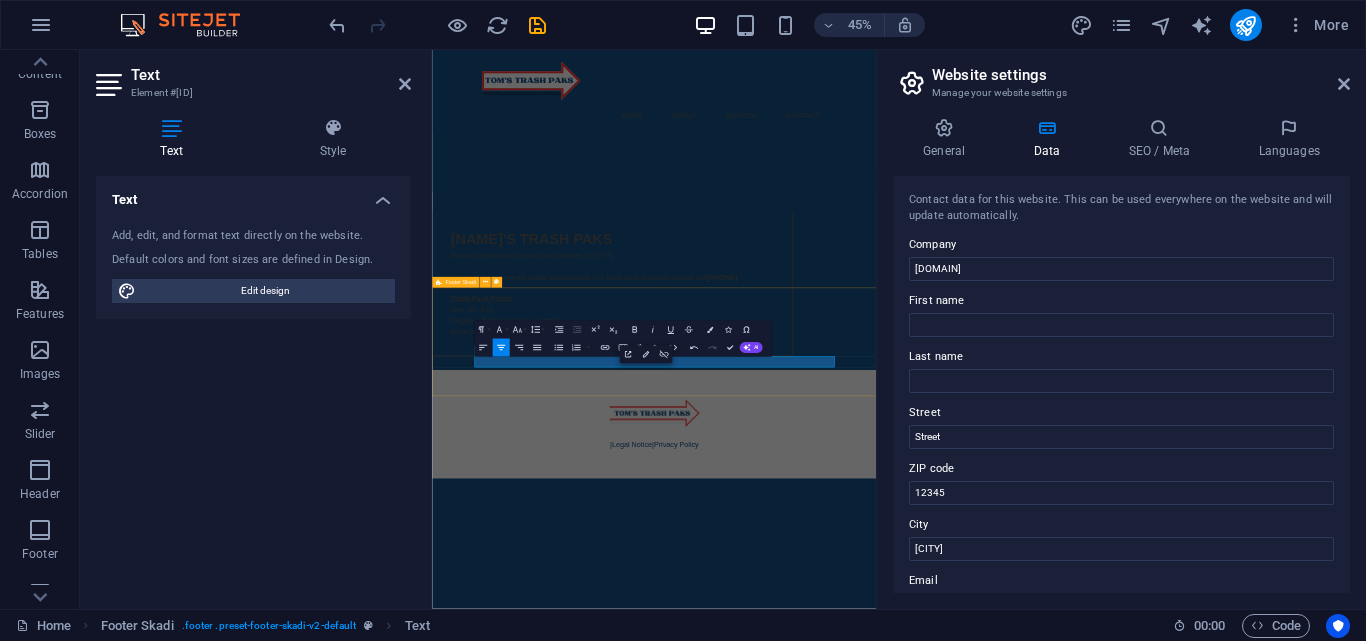 click on "Skip to main content
Menu Home About Service Contact [NAME]'S TRASH PAKS Rubbish removal and trash pack services in [CITY]. Our website is currently under maintenance. For trash pack enquiries please call  [PHONE] Trash Pack Prices One off - $75 Regular - $40 (4 weekly - 8 weekly) Extra pick-up - $40 | Legal Notice | Privacy Policy" at bounding box center [925, 526] 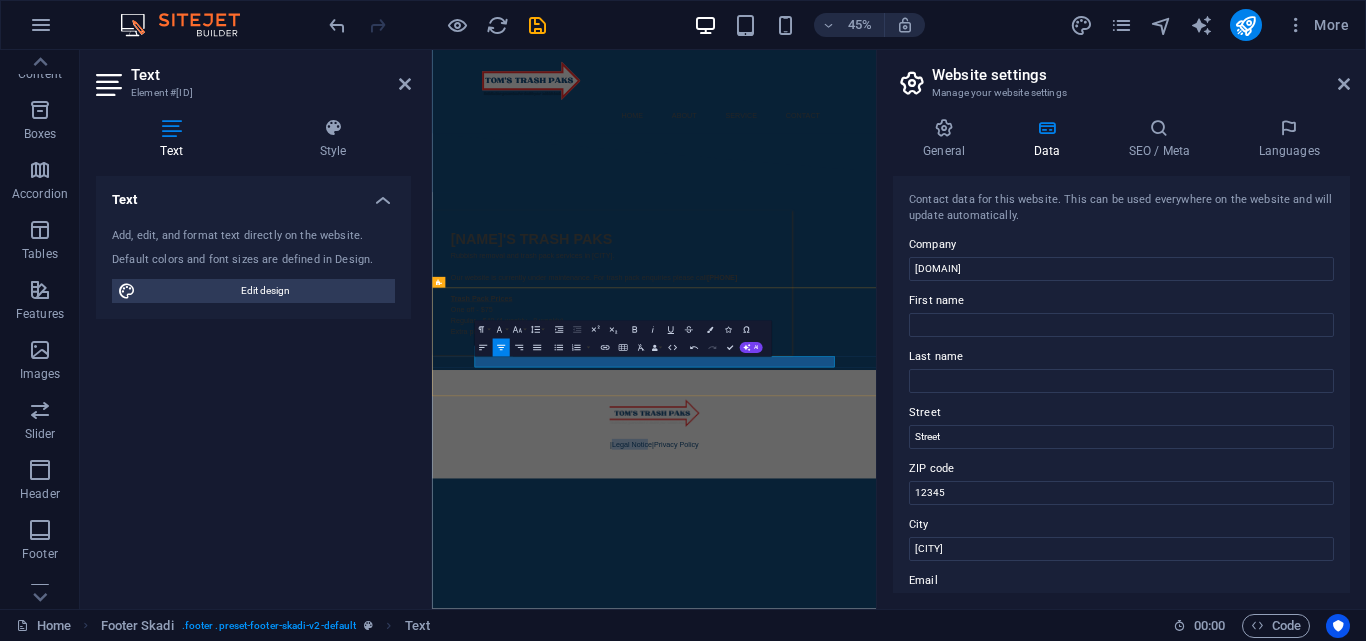 drag, startPoint x: 911, startPoint y: 745, endPoint x: 829, endPoint y: 745, distance: 82 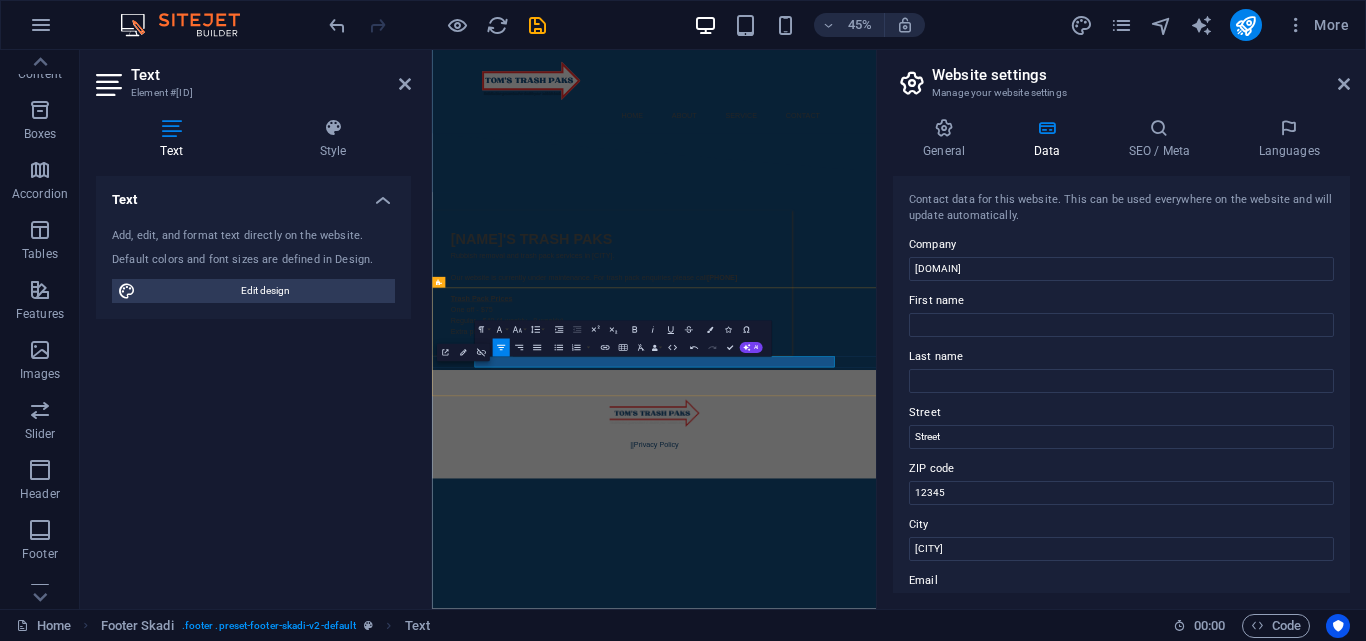 drag, startPoint x: 985, startPoint y: 741, endPoint x: 883, endPoint y: 732, distance: 102.396286 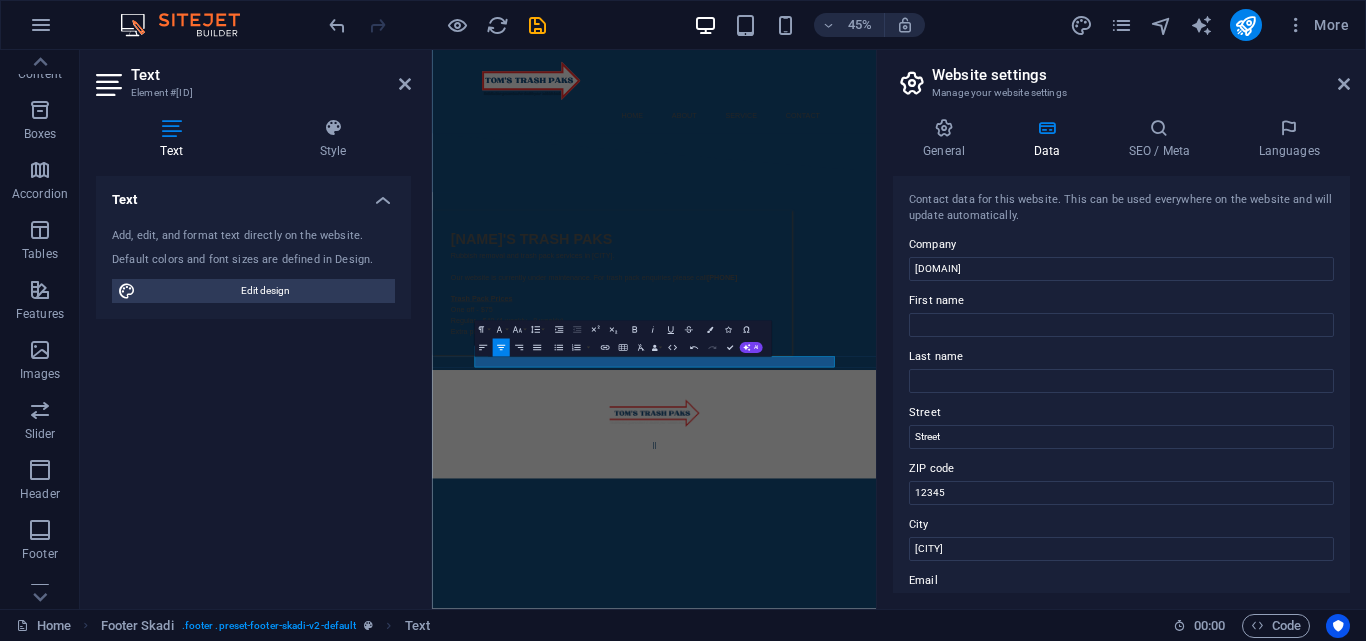 click on "Skip to main content
Menu Home About Service Contact [NAME]'S TRASH PAKS Rubbish removal and trash pack services in [CITY]. Our website is currently under maintenance. For trash pack enquiries please call  [PHONE] Trash Pack Prices One off - $75 Regular - $40 (4 weekly - 8 weekly) Extra pick-up - $40 | |" at bounding box center [925, 526] 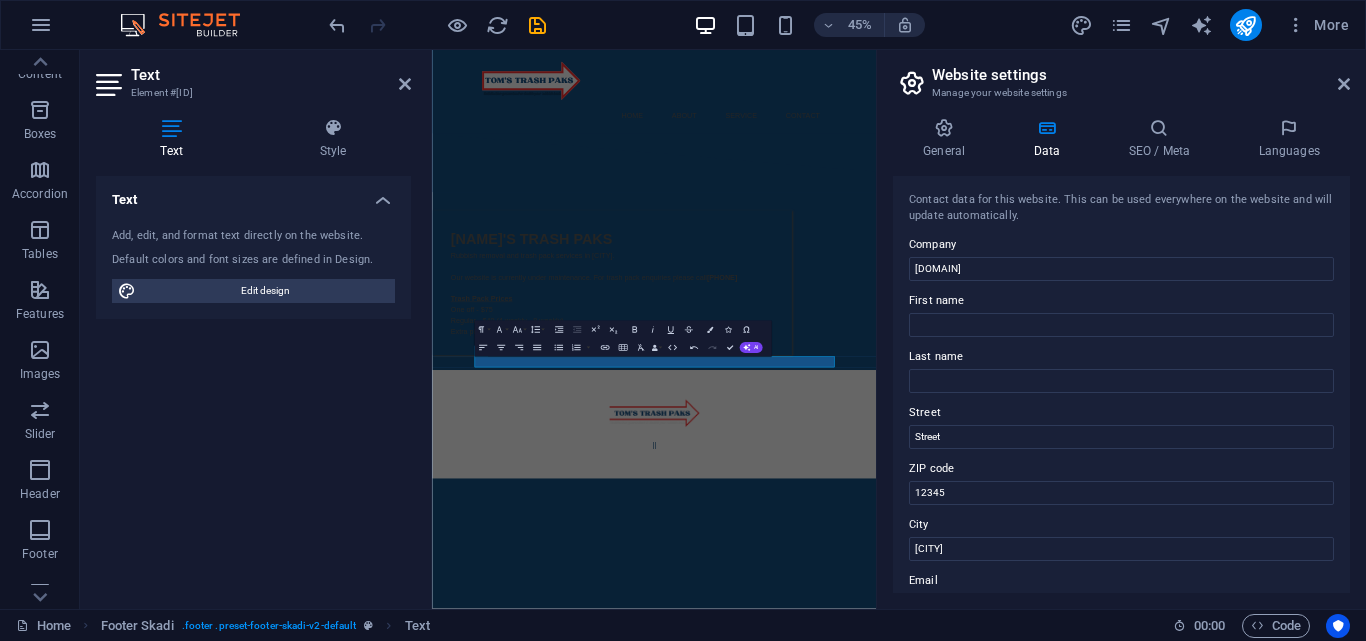 click on "Skip to main content
Menu Home About Service Contact [NAME]'S TRASH PAKS Rubbish removal and trash pack services in [CITY]. Our website is currently under maintenance. For trash pack enquiries please call  [PHONE] Trash Pack Prices One off - $75 Regular - $40 (4 weekly - 8 weekly) Extra pick-up - $40 | |" at bounding box center [925, 526] 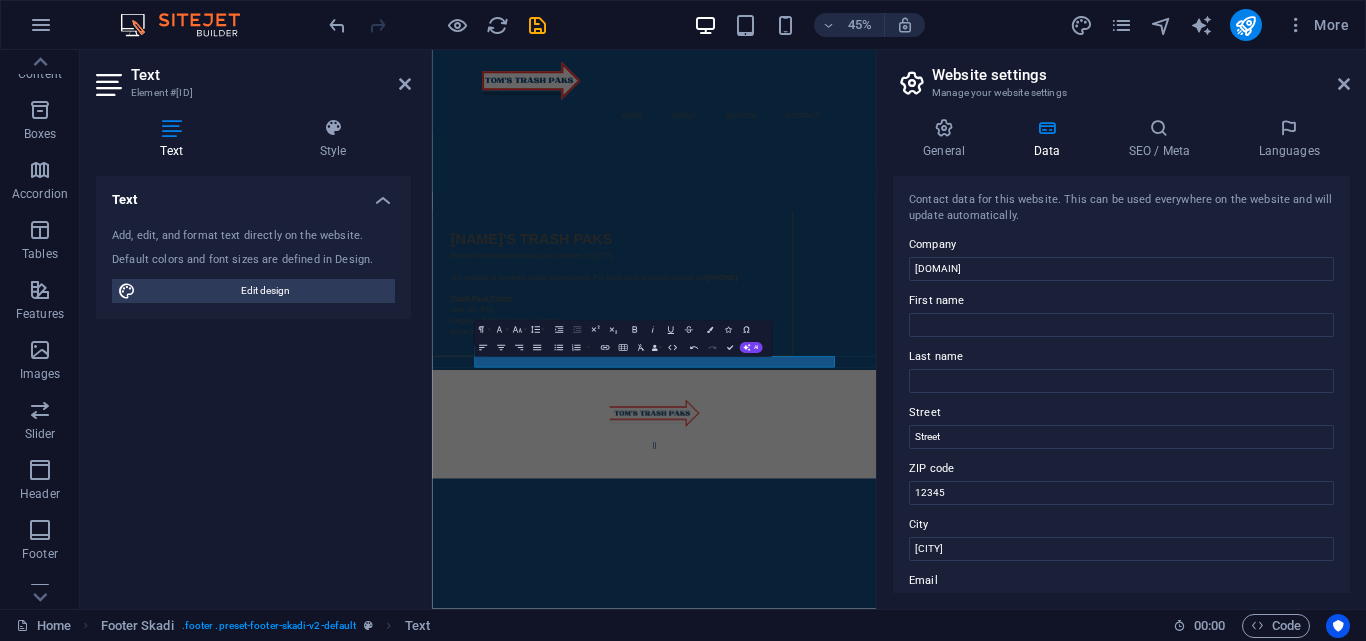 click on "Text Add, edit, and format text directly on the website. Default colors and font sizes are defined in Design. Edit design Alignment Left aligned Centered Right aligned" at bounding box center (253, 384) 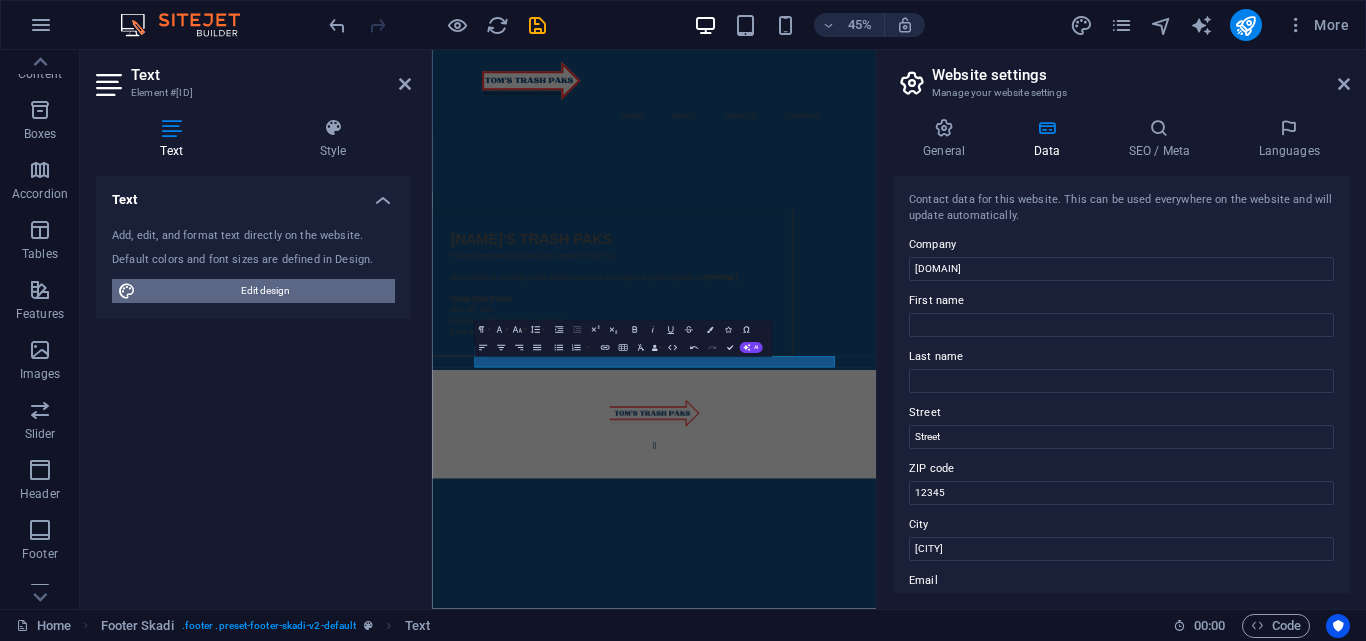 click on "Edit design" at bounding box center (265, 291) 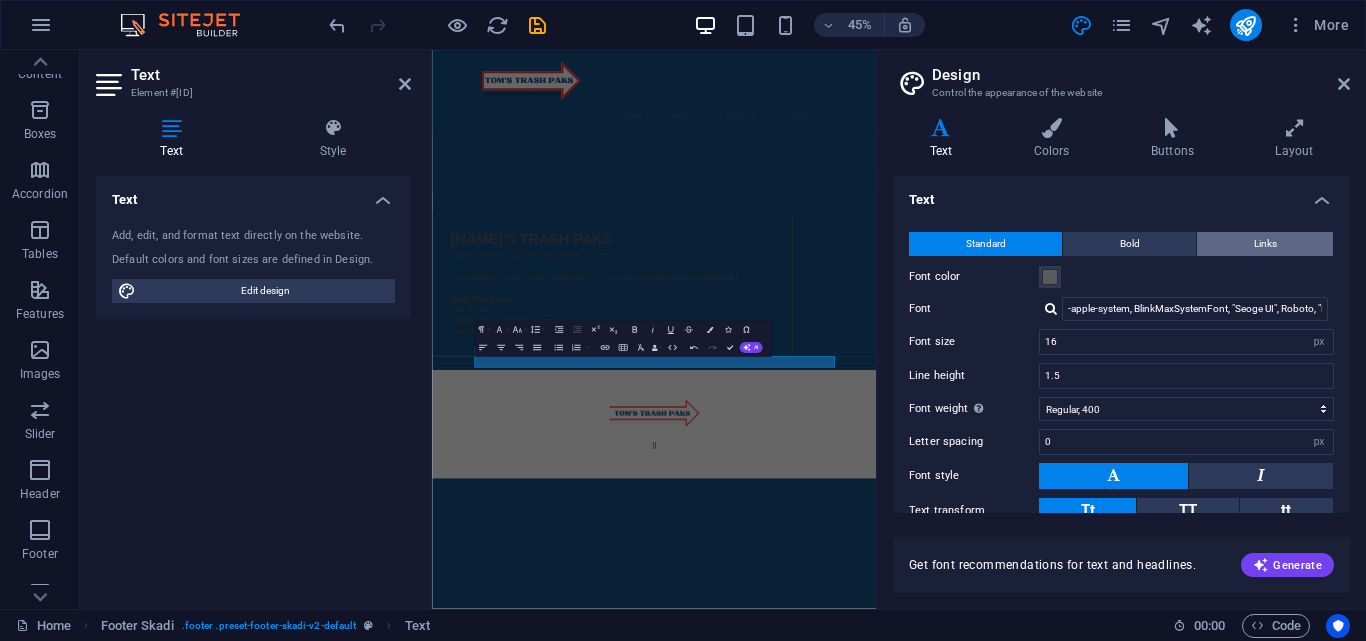 click on "Links" at bounding box center (1265, 244) 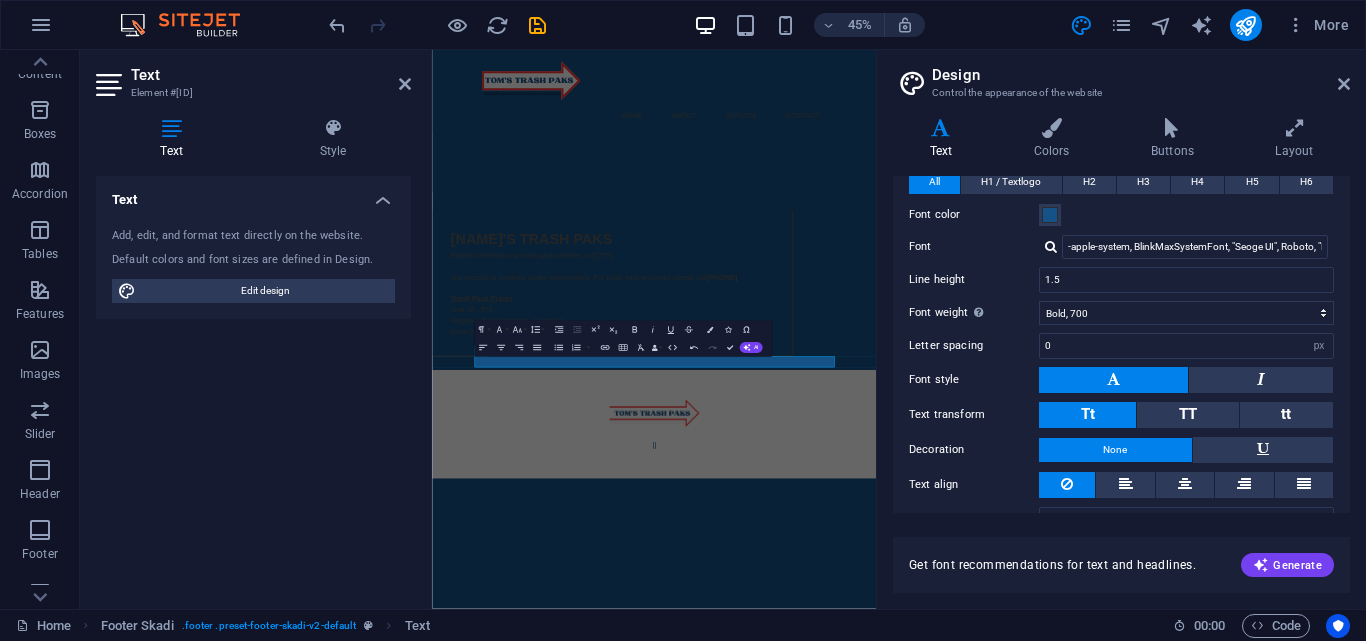 scroll, scrollTop: 373, scrollLeft: 0, axis: vertical 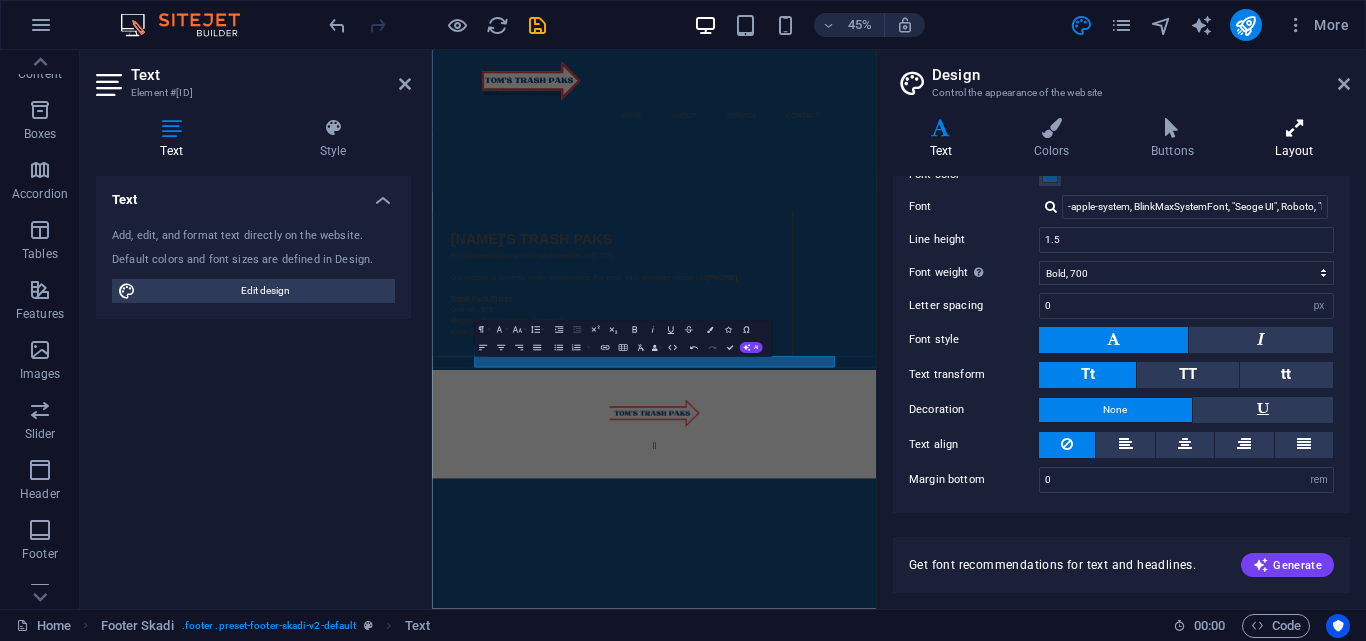 click at bounding box center (1294, 128) 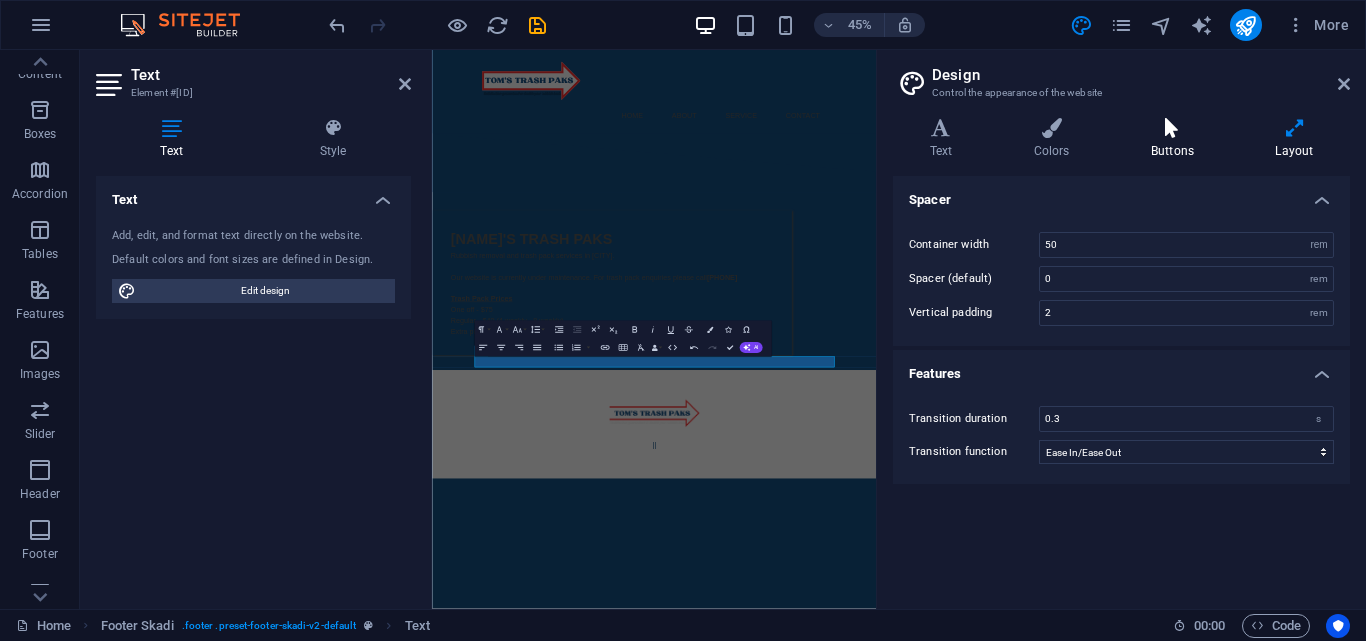 click on "Buttons" at bounding box center (1176, 139) 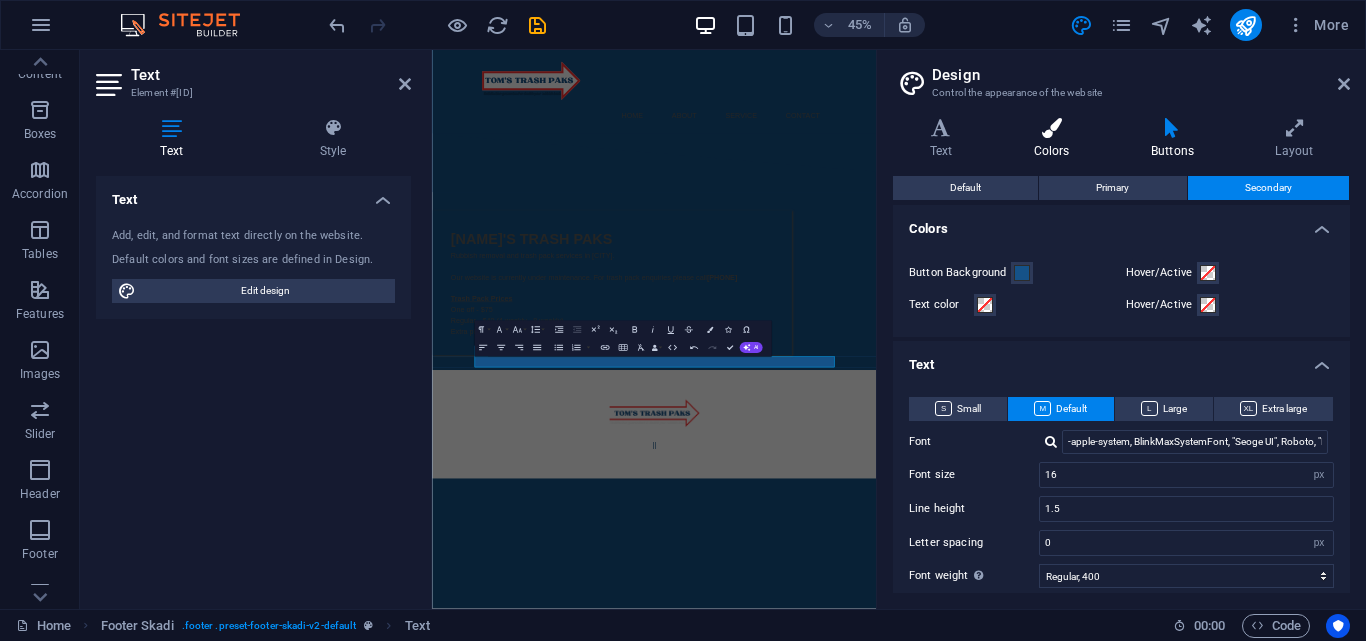 click at bounding box center [1051, 128] 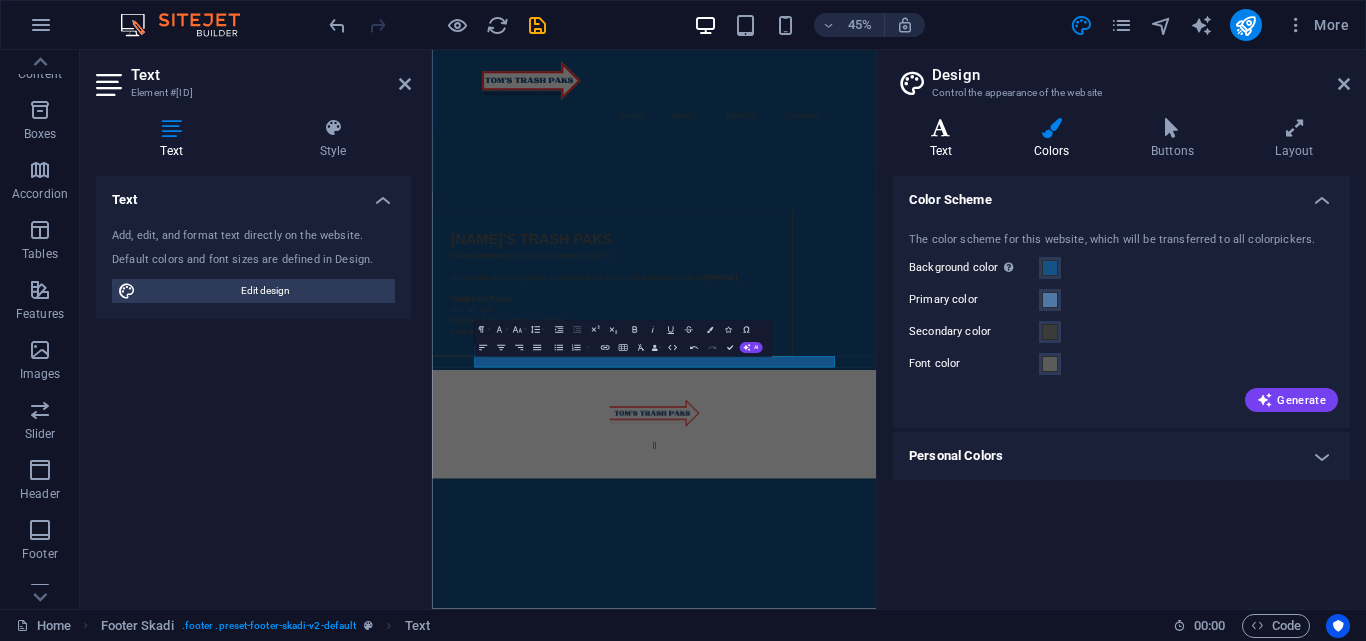 click at bounding box center (941, 128) 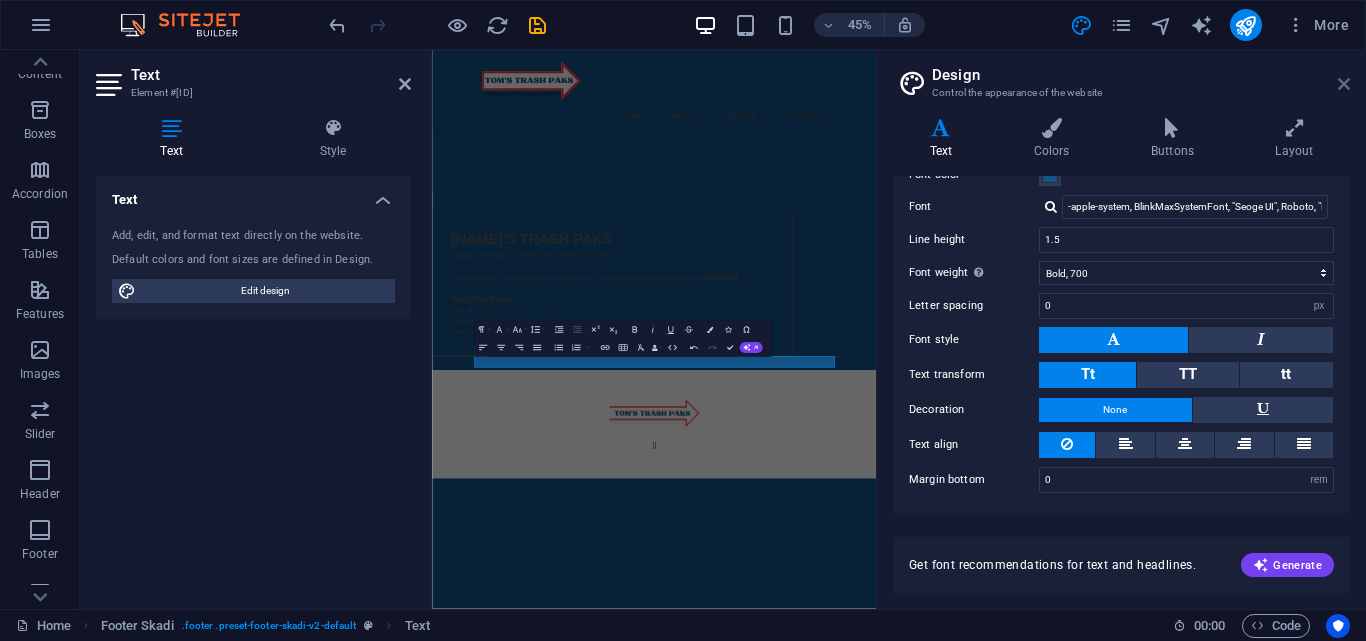 click at bounding box center [1344, 84] 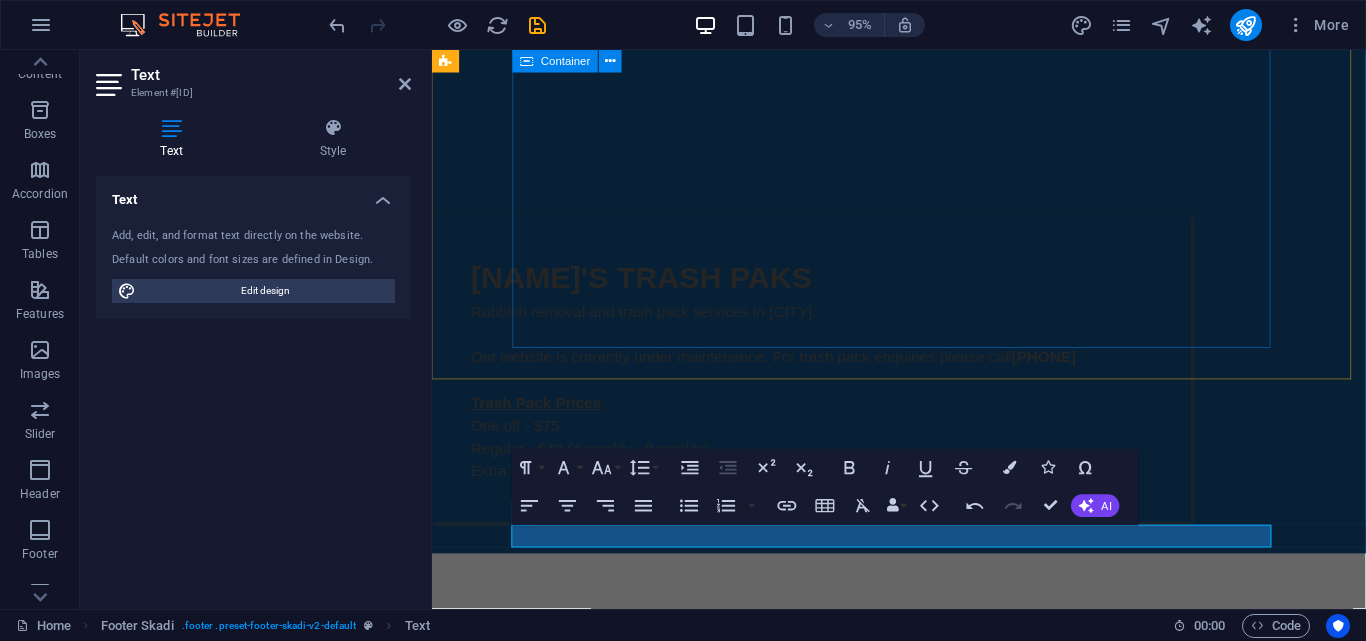 scroll, scrollTop: 0, scrollLeft: 0, axis: both 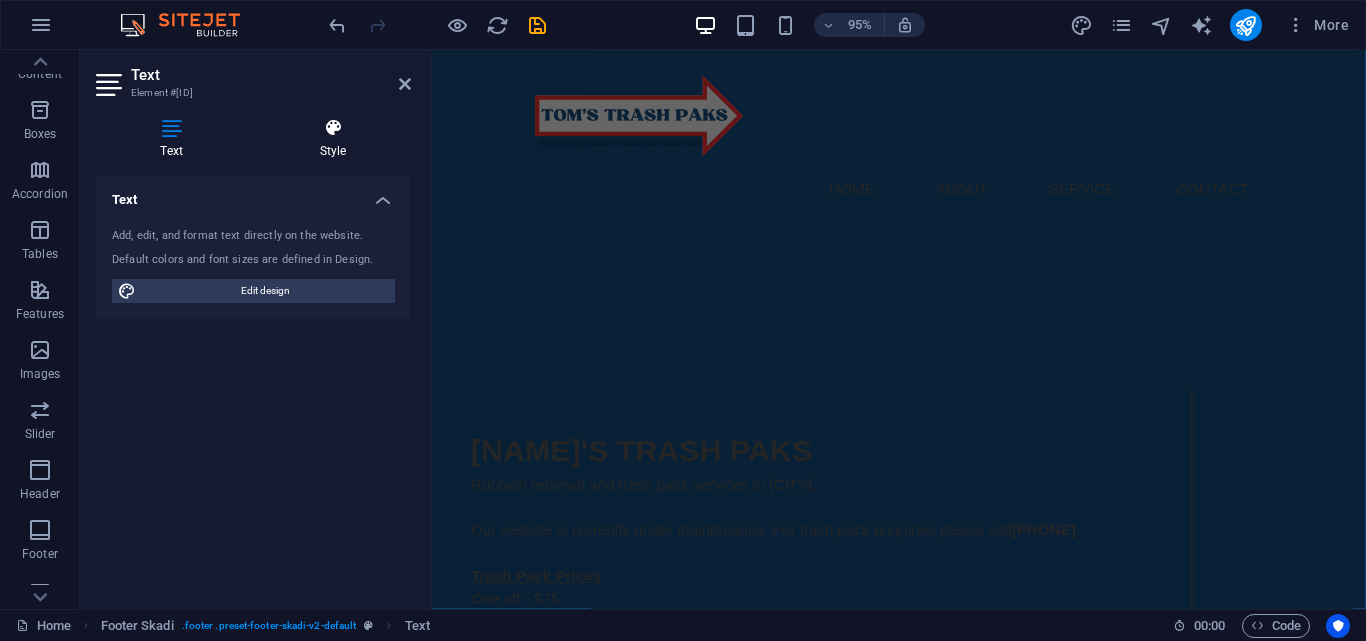 click on "Style" at bounding box center (333, 139) 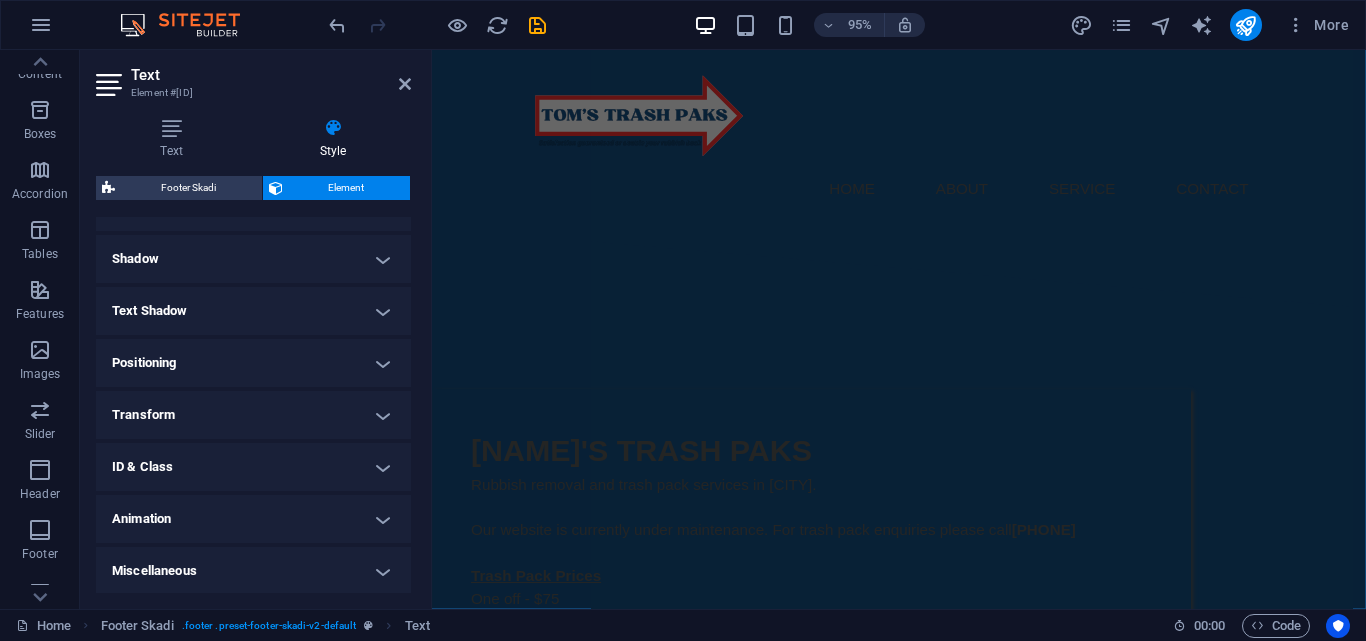 scroll, scrollTop: 469, scrollLeft: 0, axis: vertical 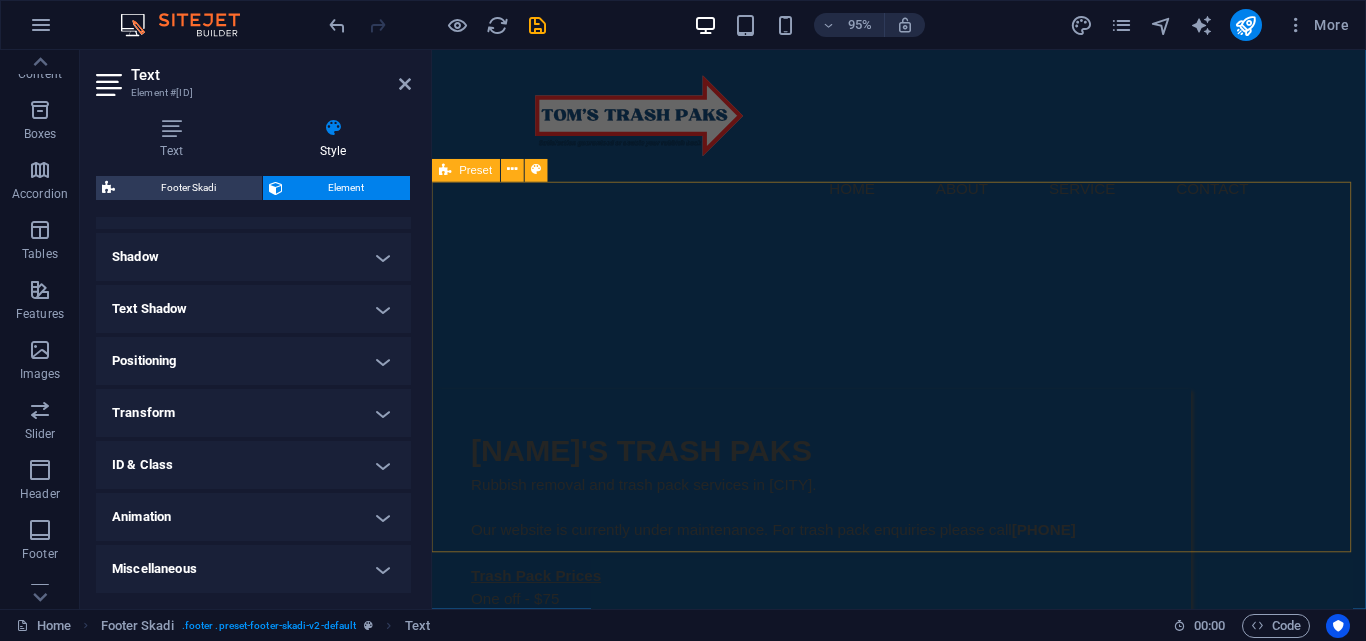 click on "[NAME]'S TRASH PAKS Rubbish removal and trash pack services in [CITY]. Our website is currently under maintenance. For trash pack enquiries please call  [PHONE] Trash Pack Prices One off - $75 Regular - $40 (4 weekly - 8 weekly) Extra pick-up - $40" at bounding box center [923, 499] 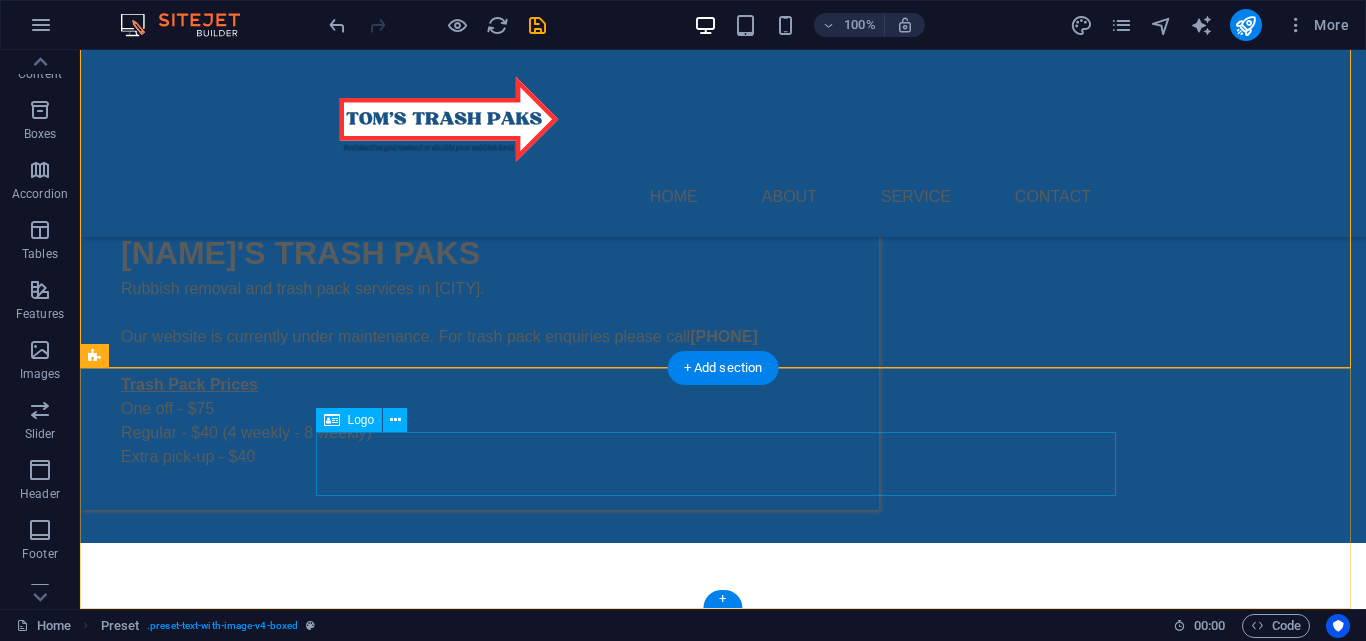 scroll, scrollTop: 0, scrollLeft: 0, axis: both 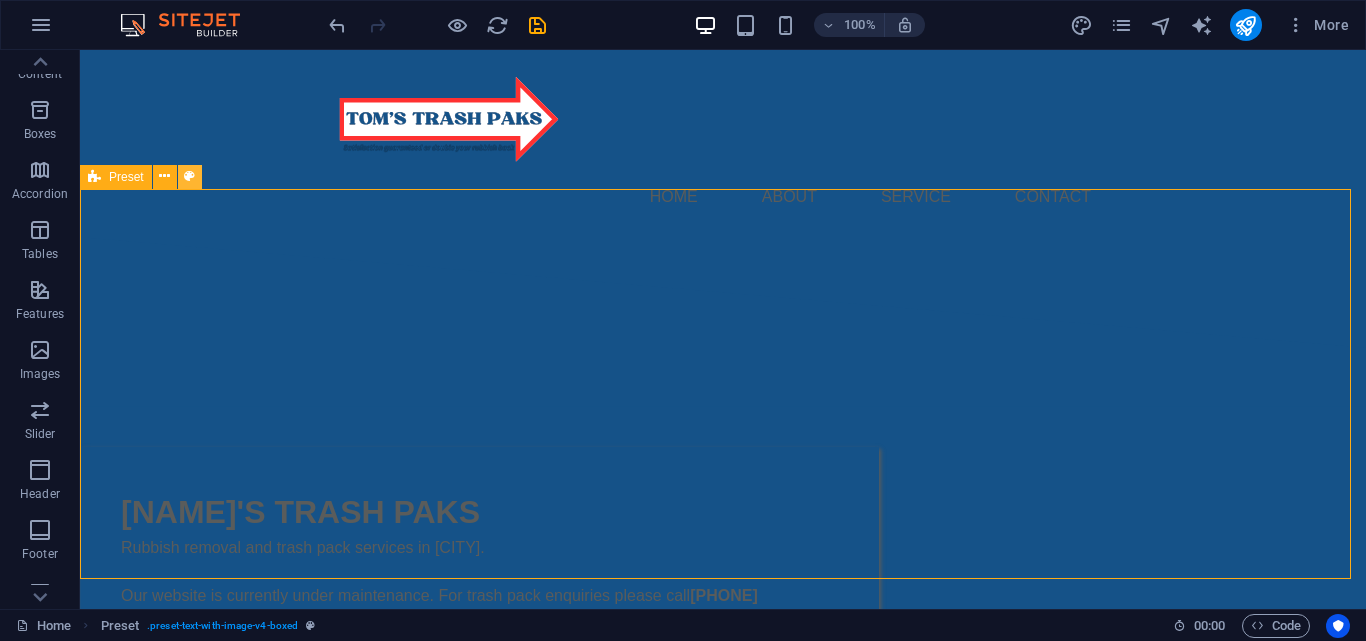 click at bounding box center [190, 177] 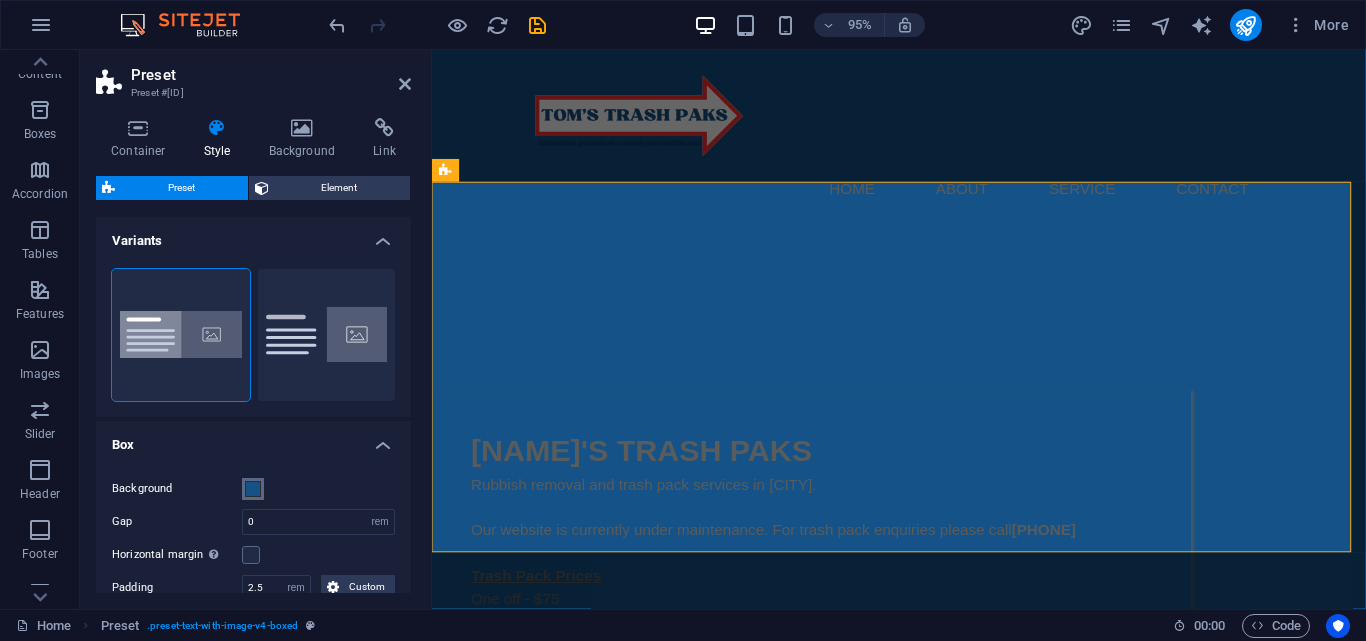 scroll, scrollTop: 133, scrollLeft: 0, axis: vertical 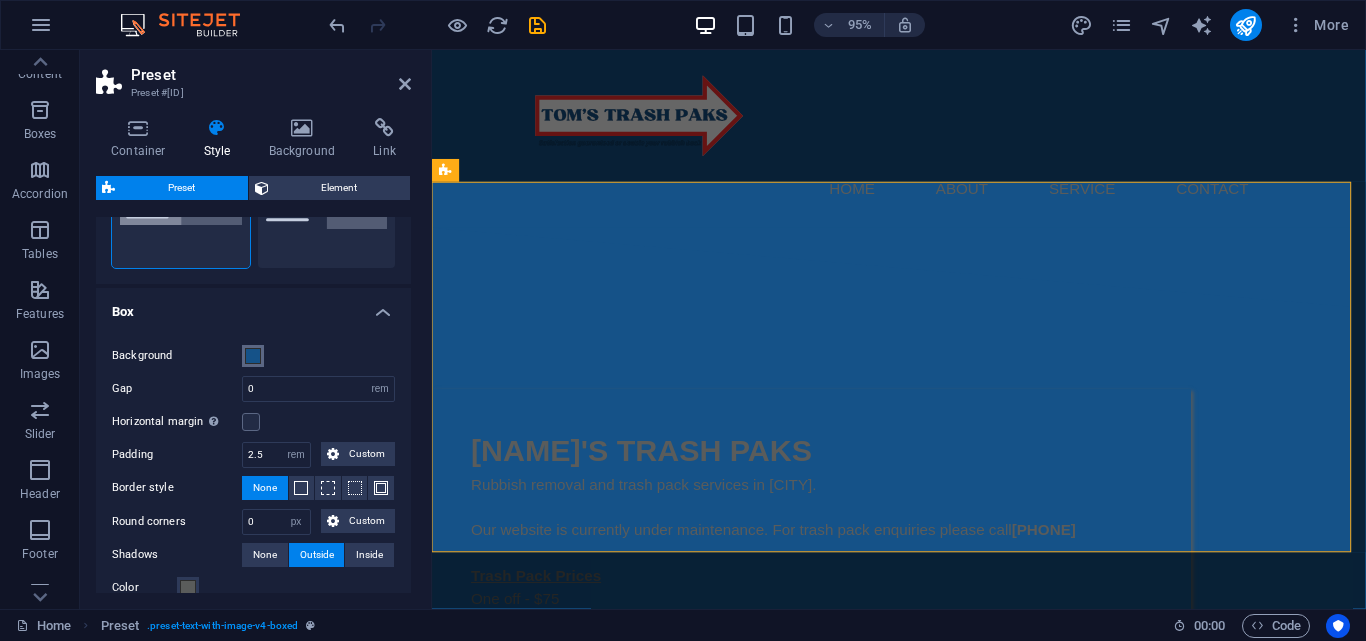 click at bounding box center (253, 356) 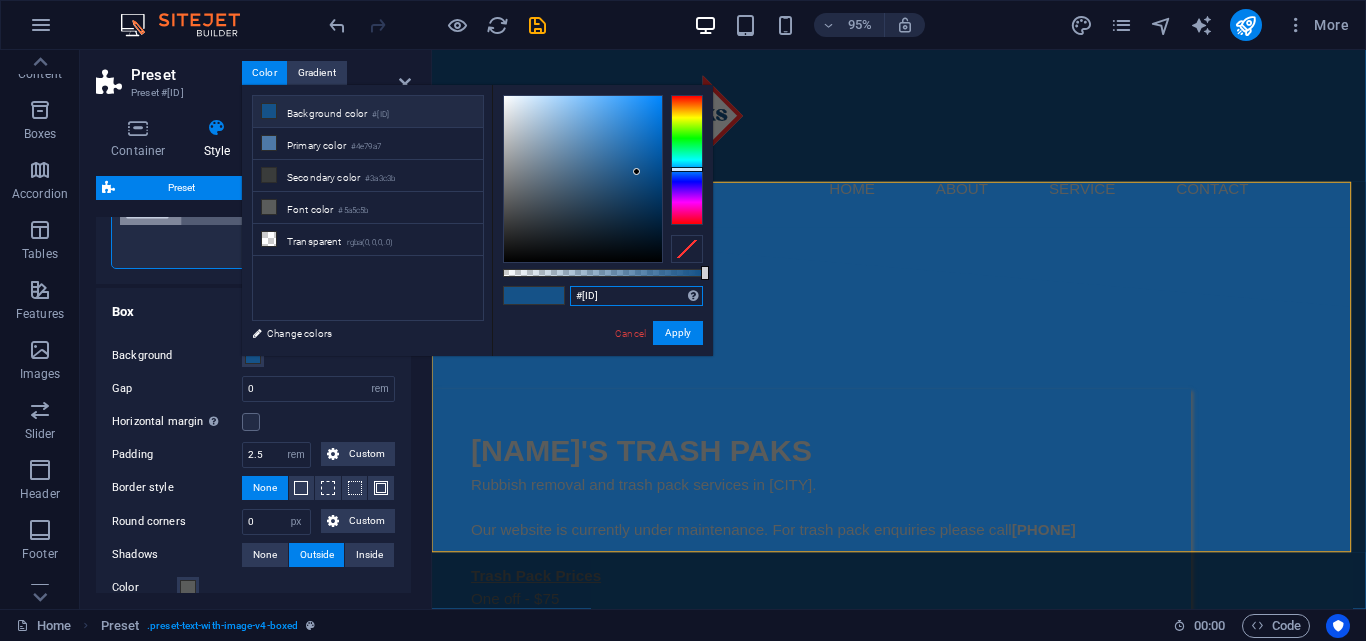 click on "#[ID]" at bounding box center (636, 296) 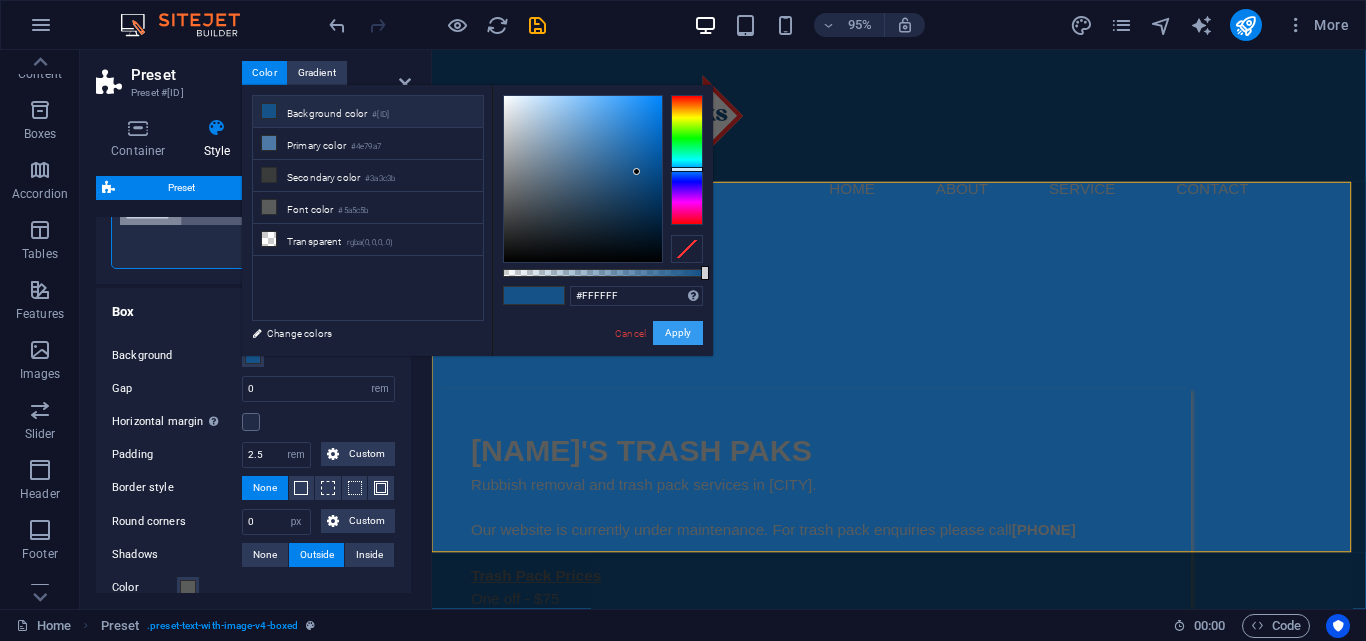 type on "#ffffff" 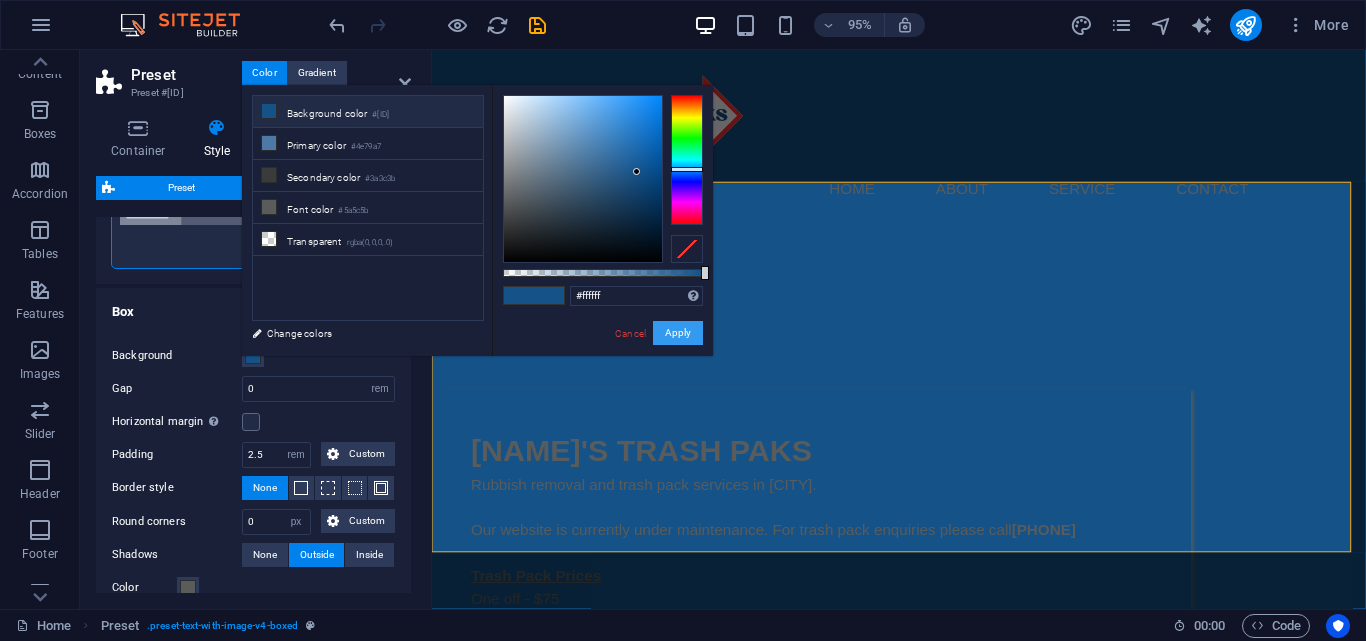 drag, startPoint x: 677, startPoint y: 331, endPoint x: 233, endPoint y: 277, distance: 447.27173 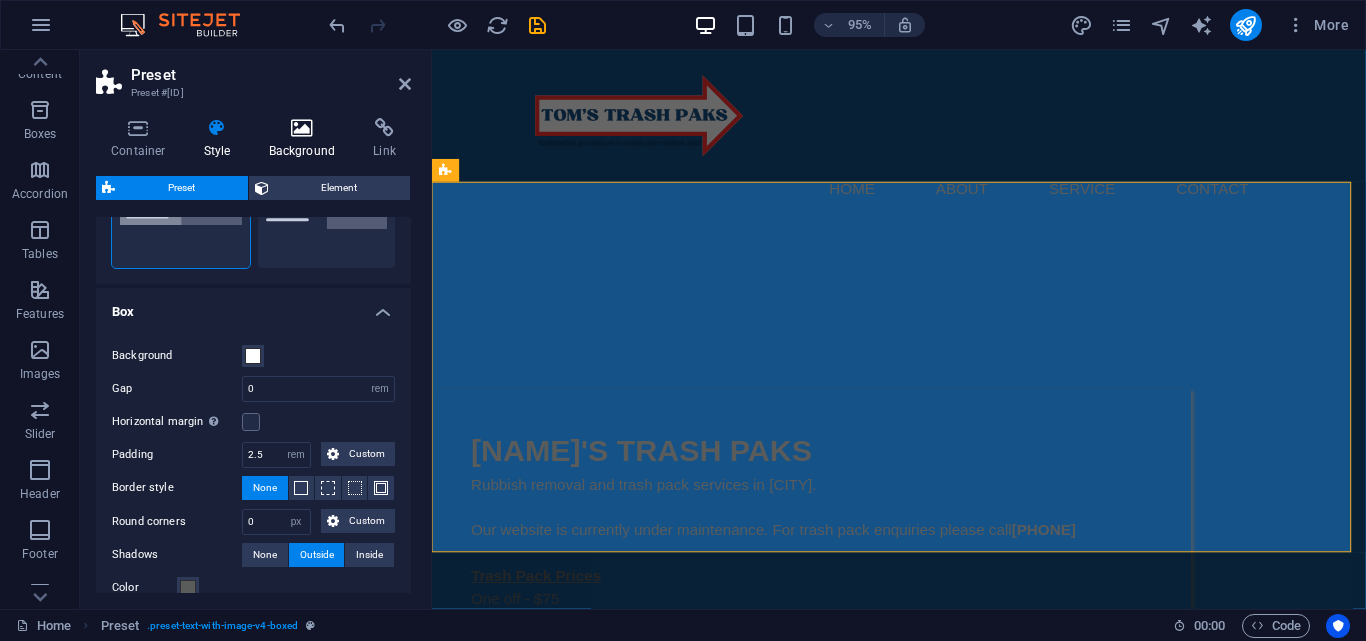 click at bounding box center [302, 128] 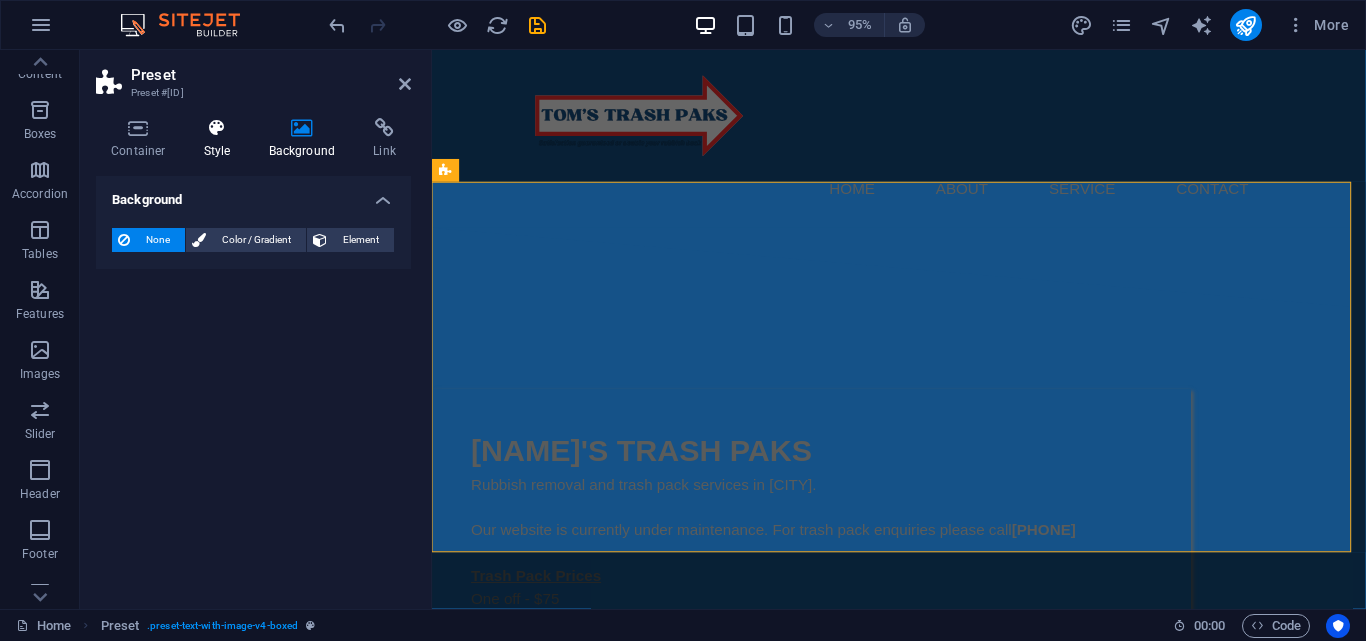 click on "Style" at bounding box center (221, 139) 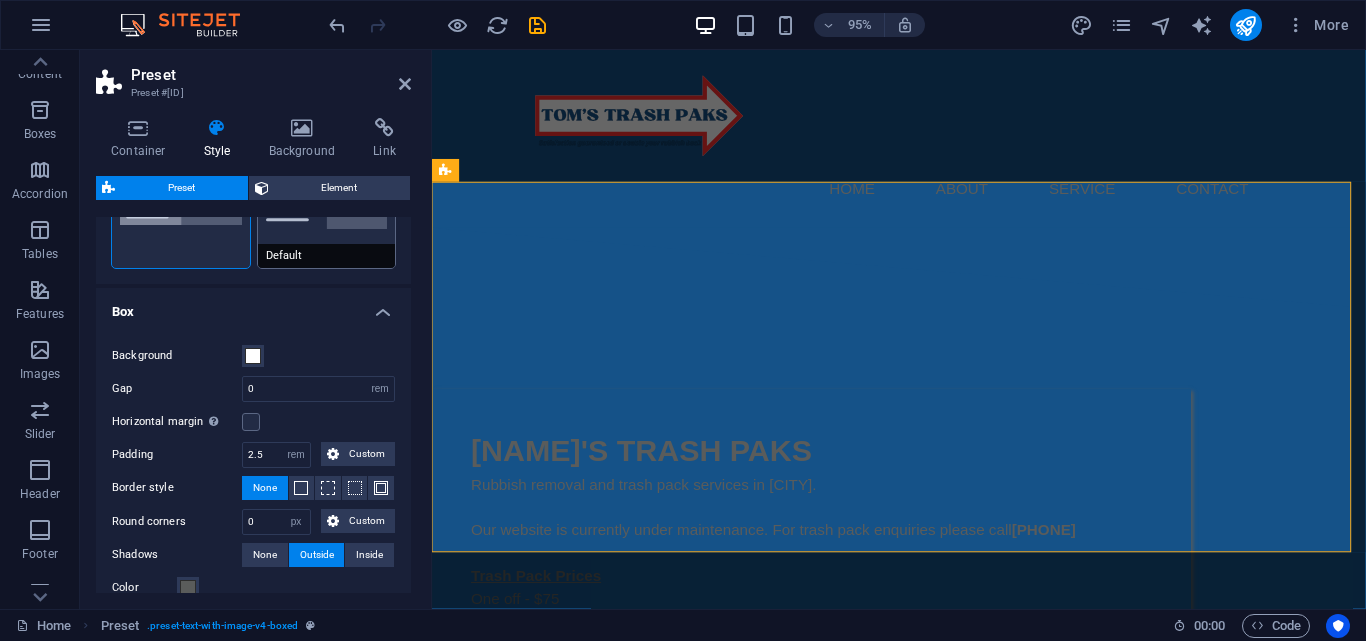 scroll, scrollTop: 0, scrollLeft: 0, axis: both 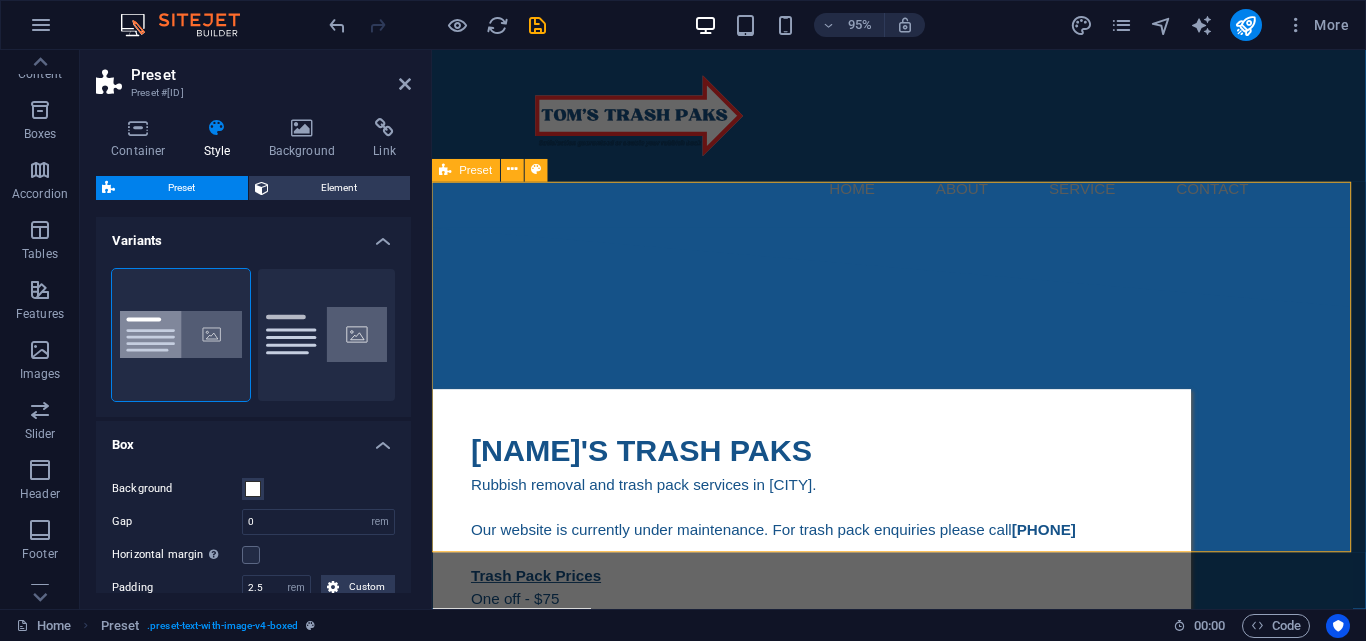 click on "[NAME]'S TRASH PAKS Rubbish removal and trash pack services in [CITY]. Our website is currently under maintenance. For trash pack enquiries please call  [PHONE] Trash Pack Prices One off - $75 Regular - $40 (4 weekly - 8 weekly) Extra pick-up - $40" at bounding box center (923, 499) 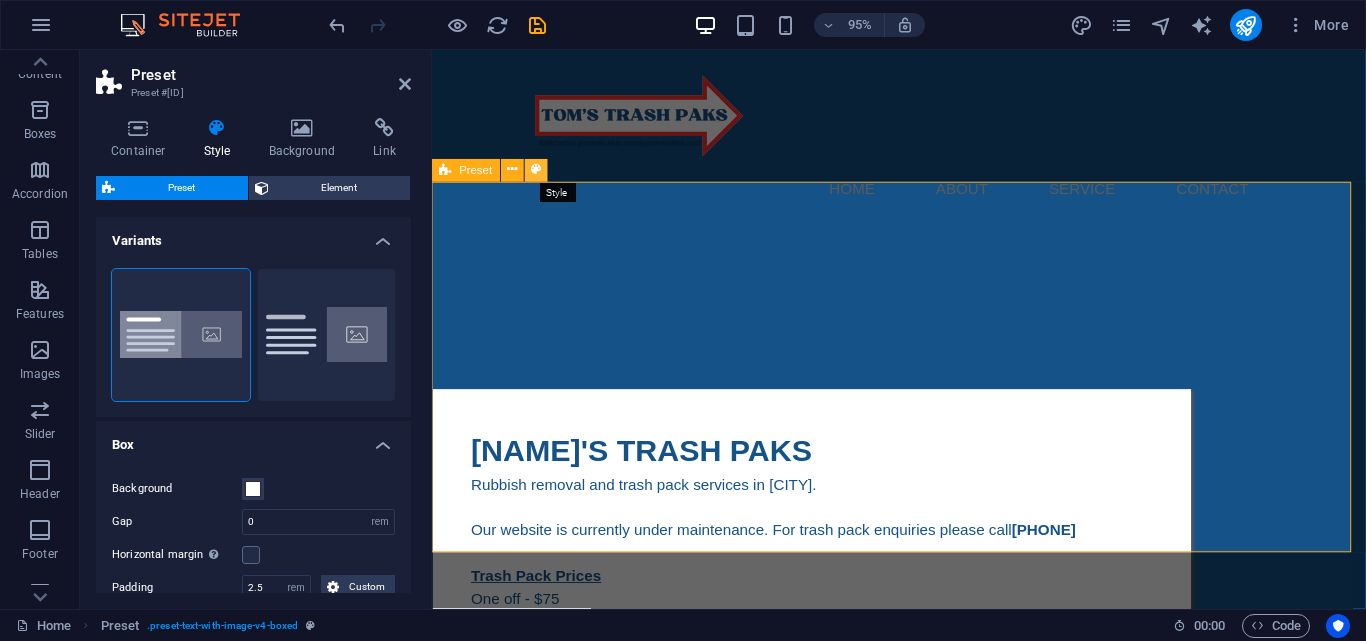 click at bounding box center (536, 171) 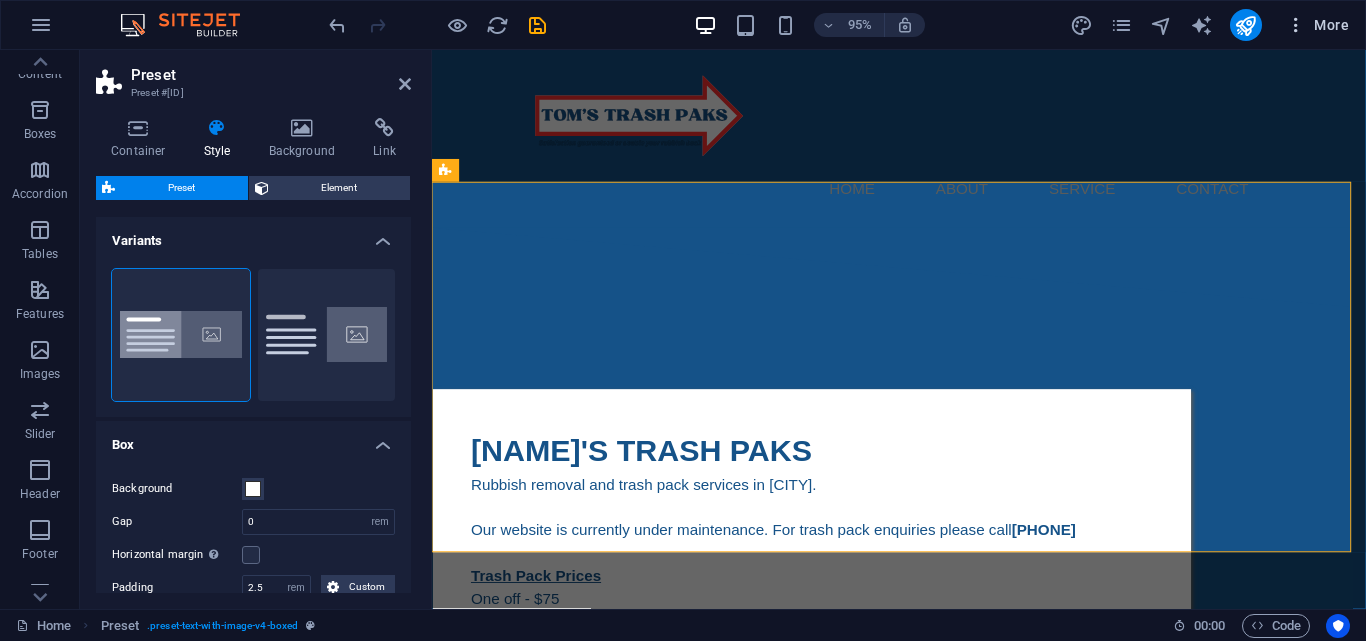 click at bounding box center (1296, 25) 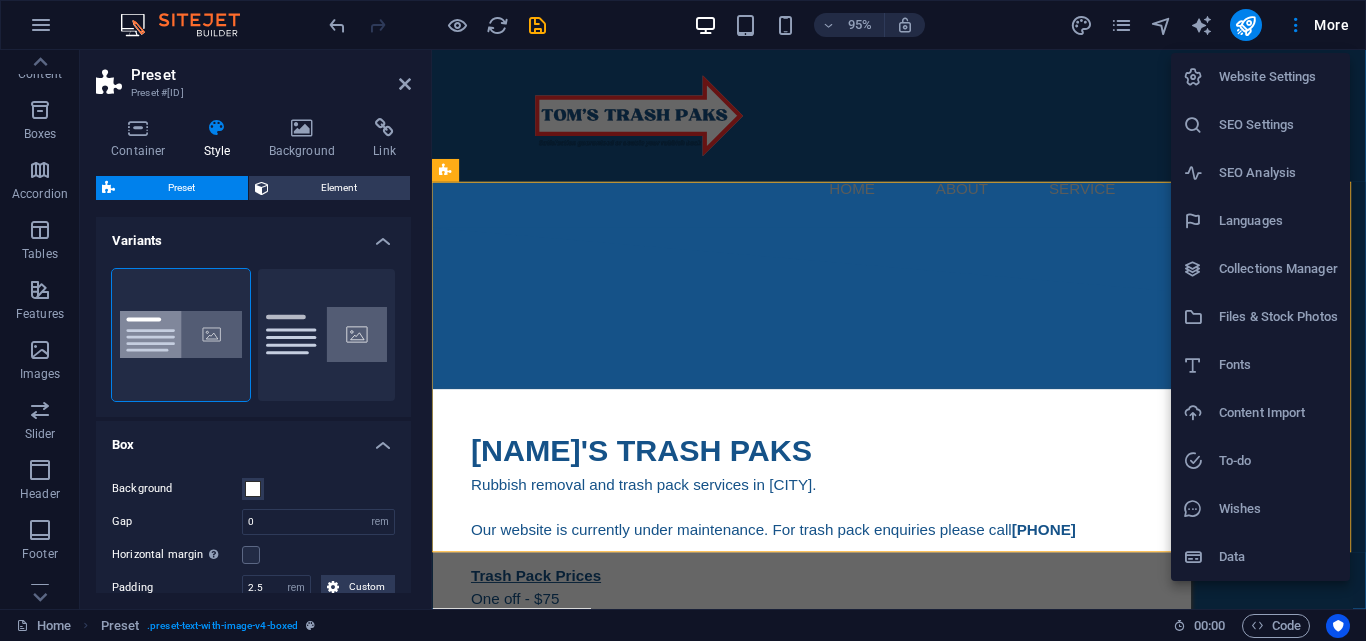 click on "Website Settings" at bounding box center (1278, 77) 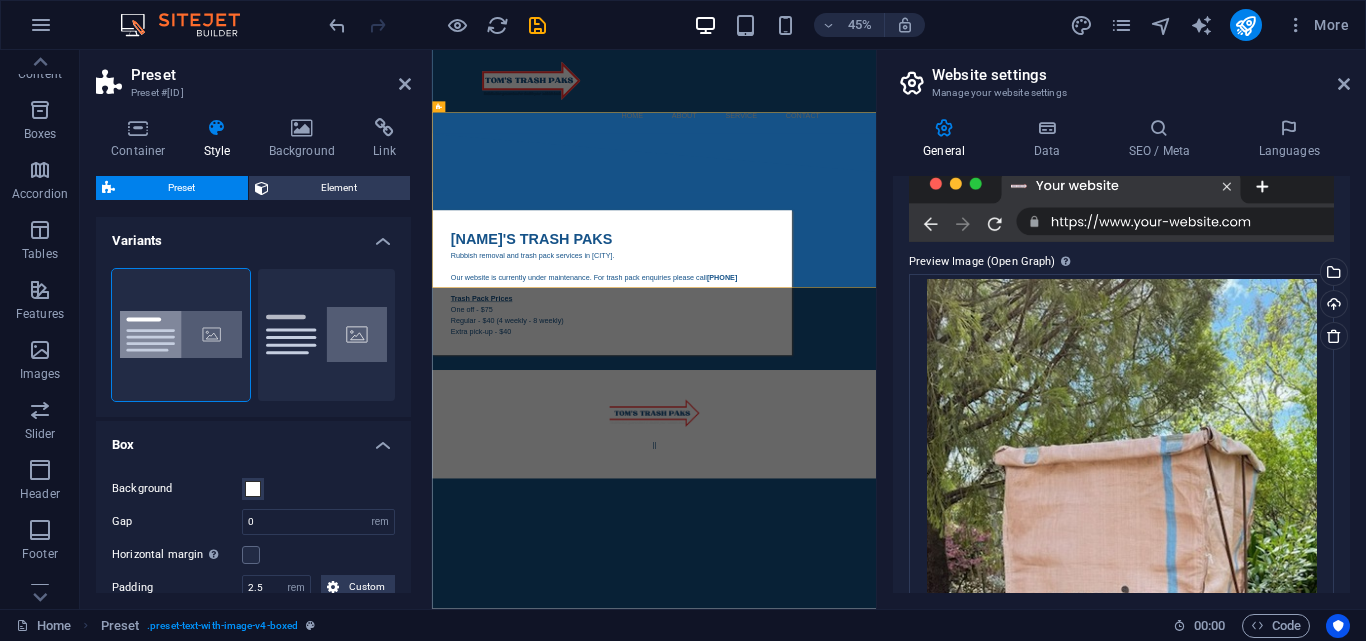 scroll, scrollTop: 0, scrollLeft: 0, axis: both 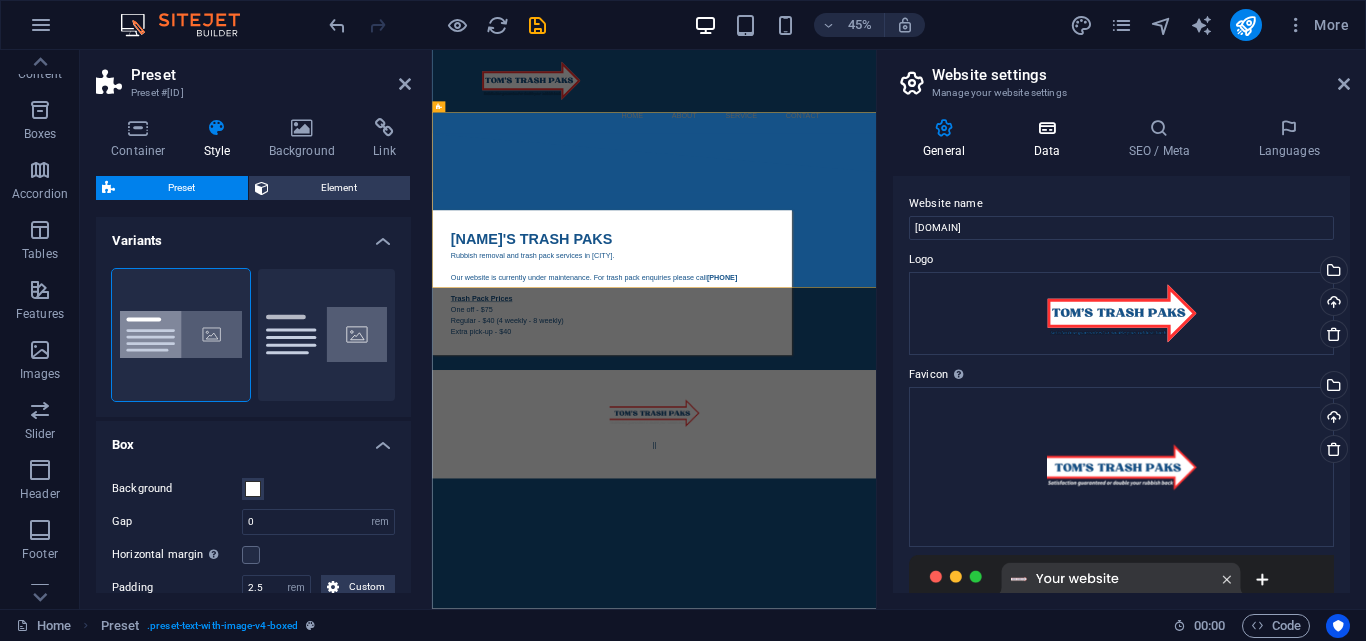click at bounding box center (1046, 128) 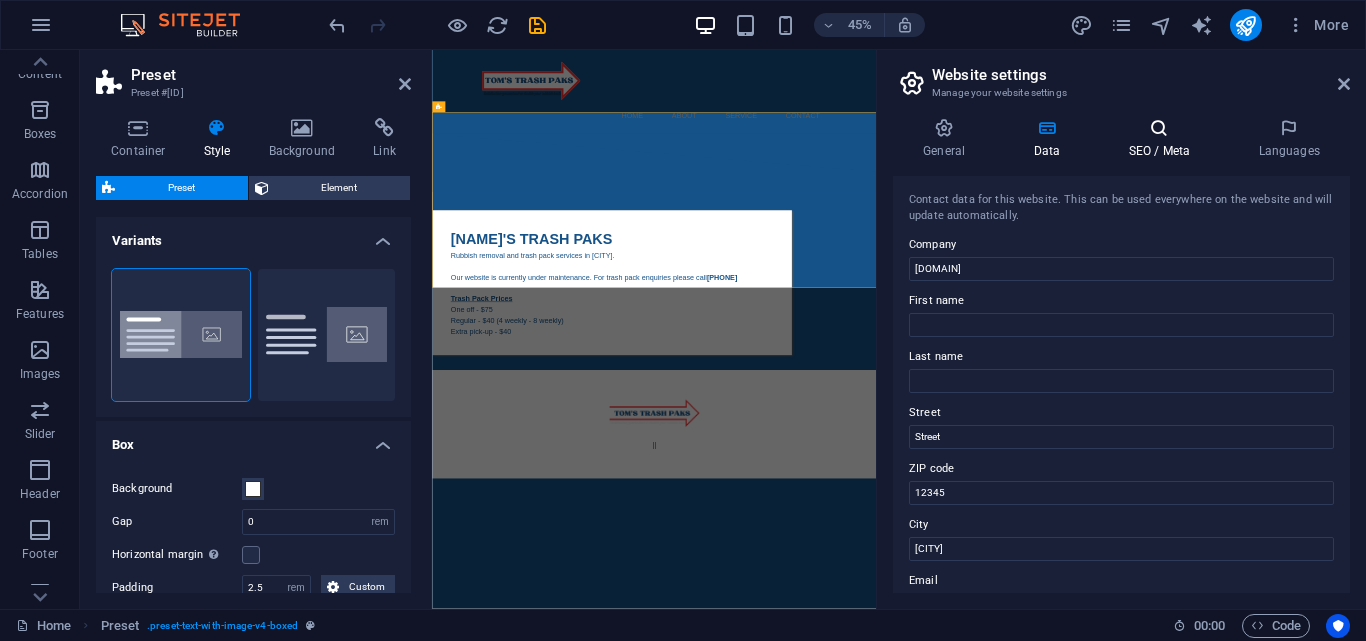 click at bounding box center [1159, 128] 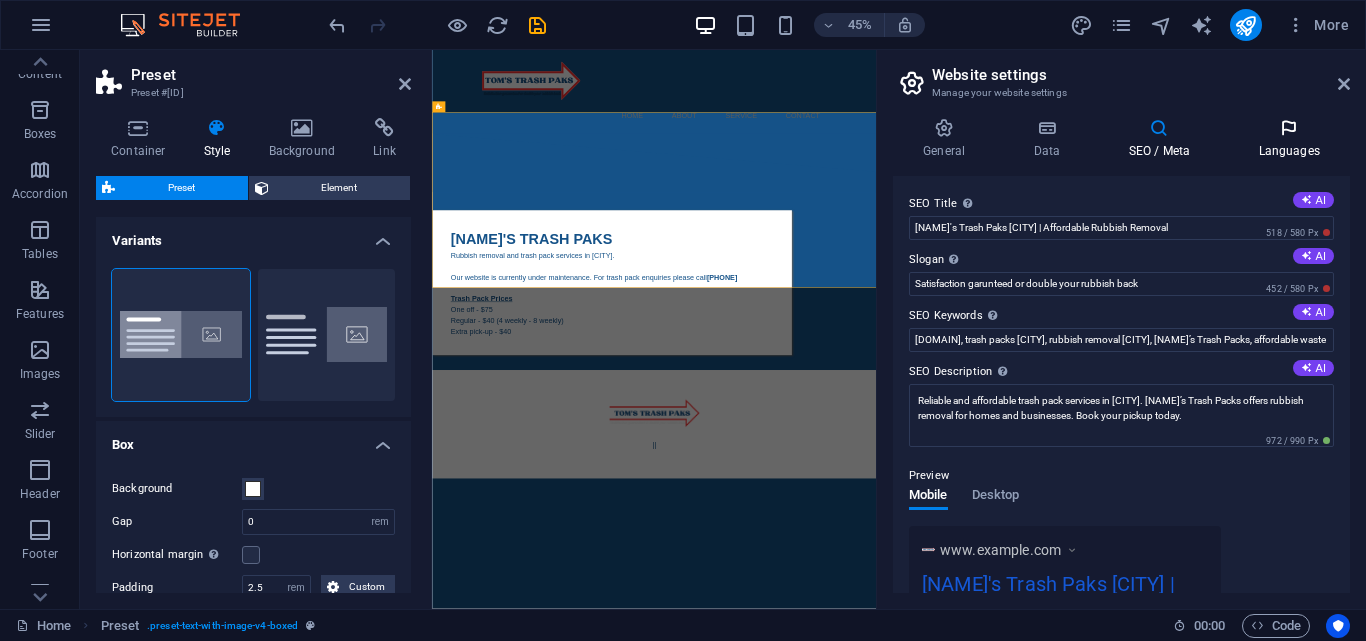 click at bounding box center (1289, 128) 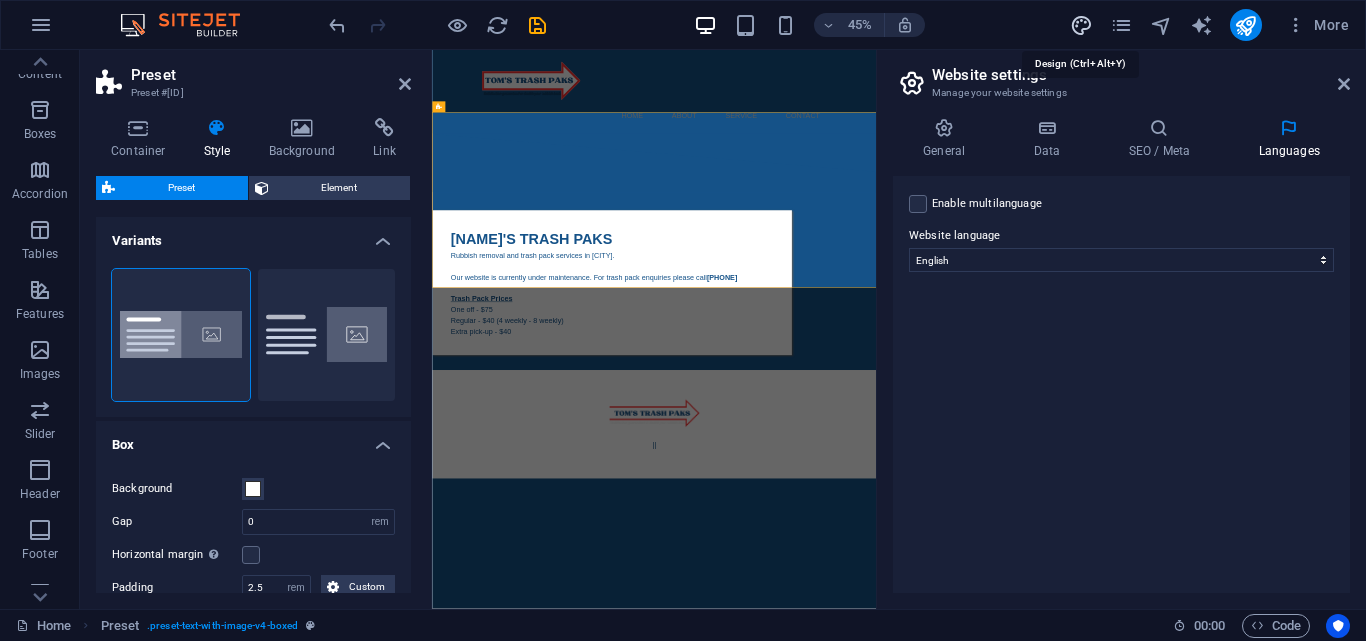 click at bounding box center (1081, 25) 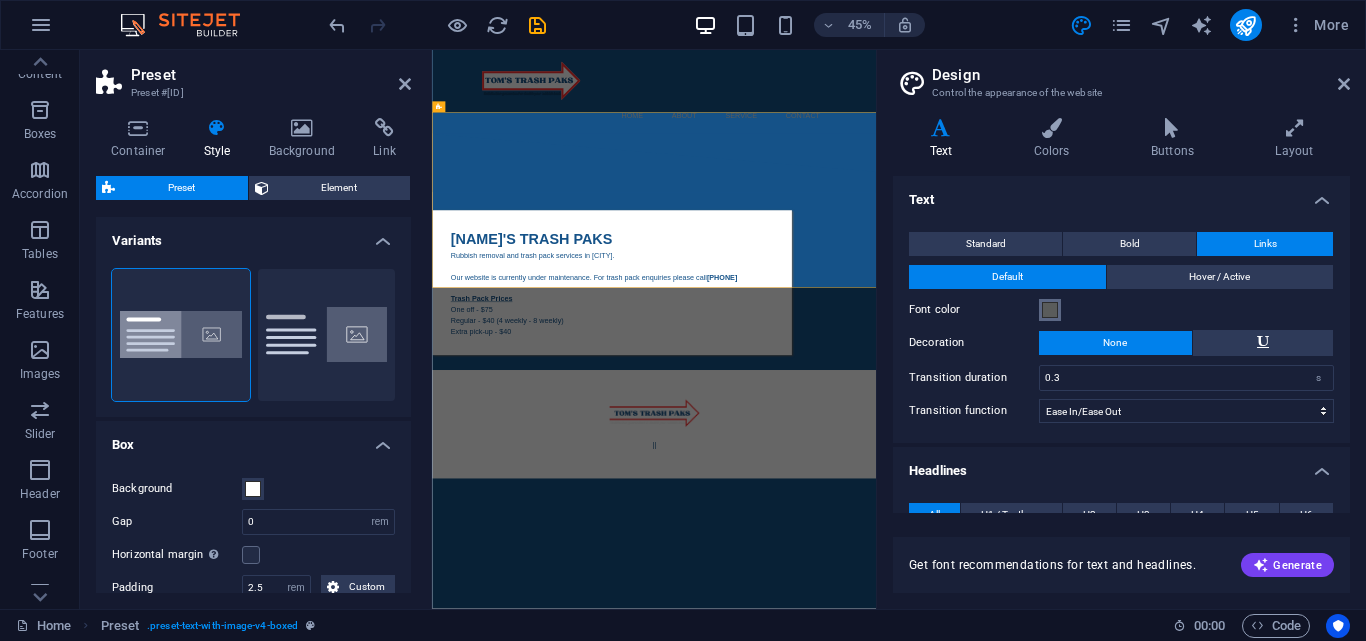 click at bounding box center (1050, 310) 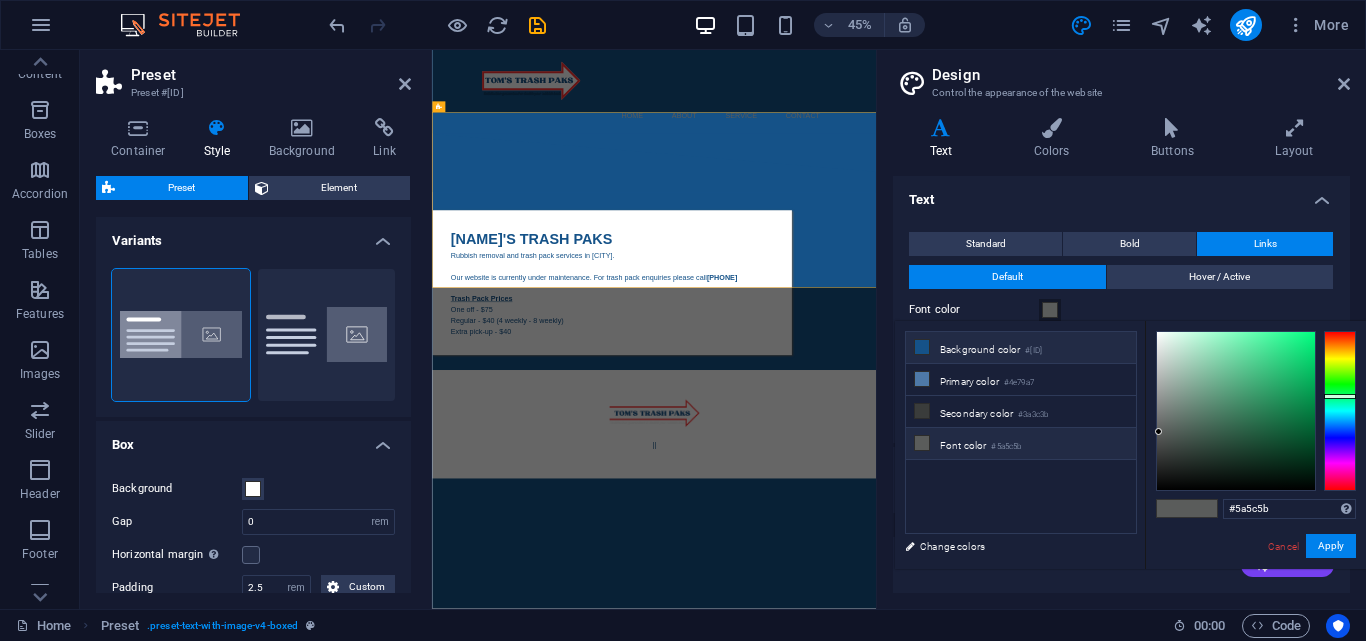 click on "#[ID]" at bounding box center (1033, 351) 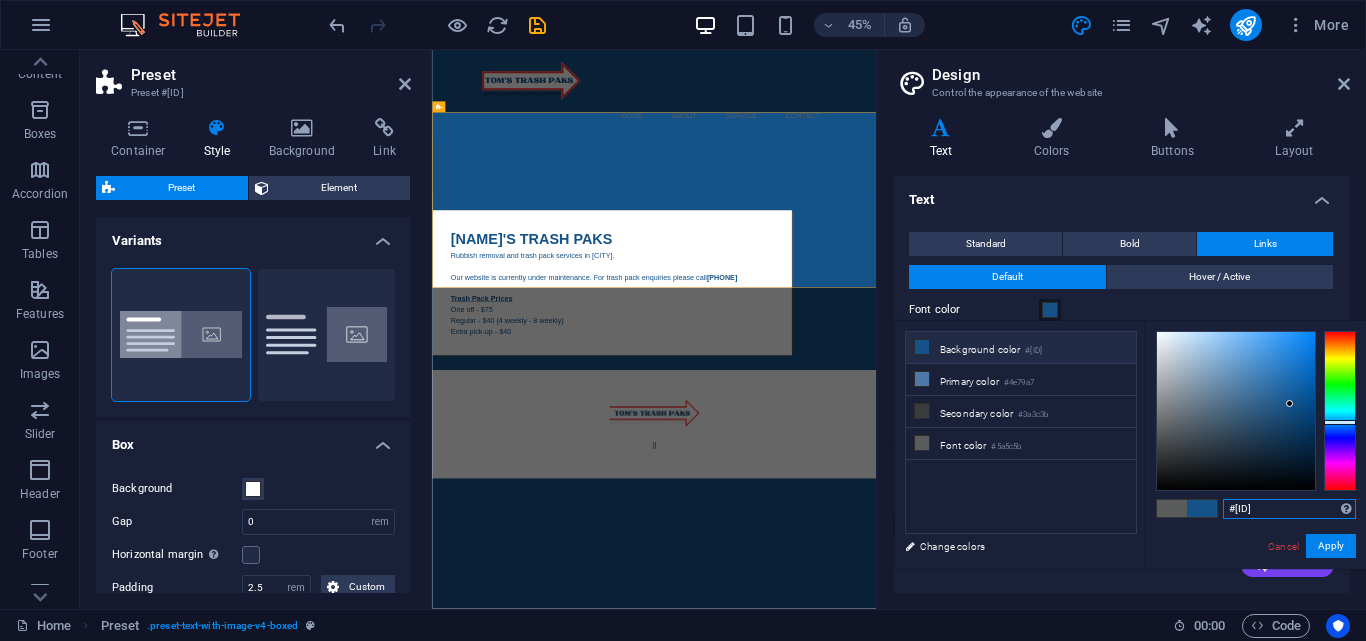 click on "#[ID]" at bounding box center [1289, 509] 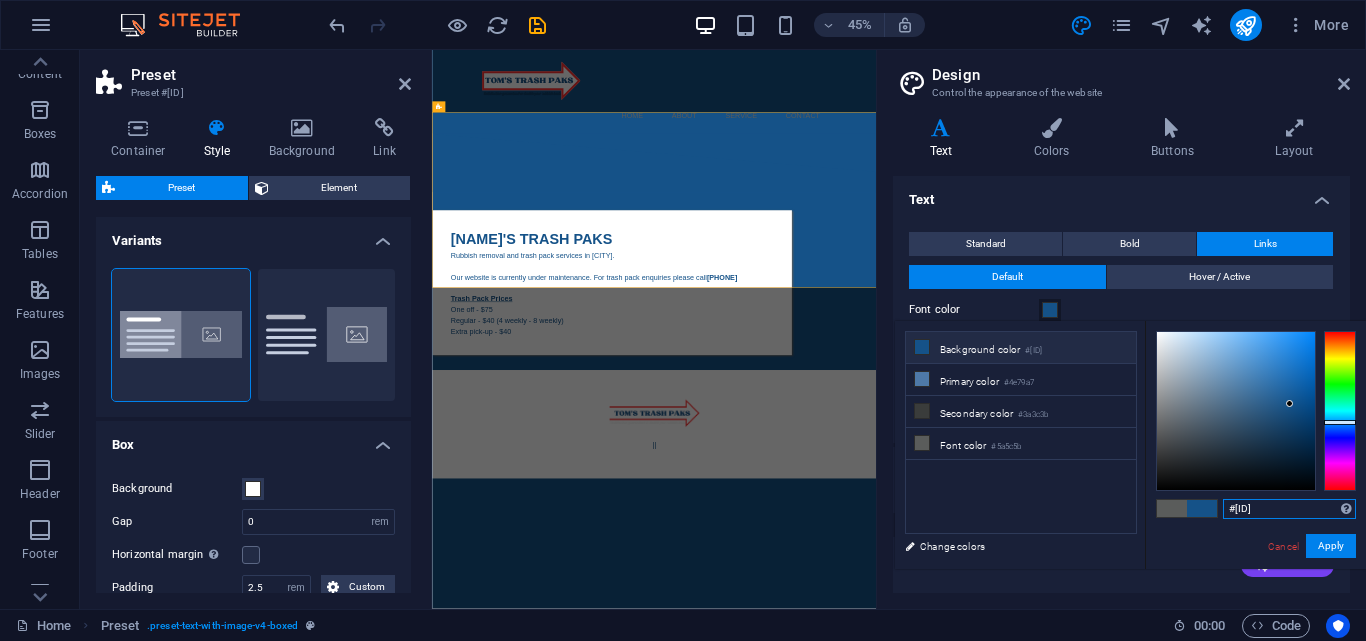 click on "#[ID]" at bounding box center (1289, 509) 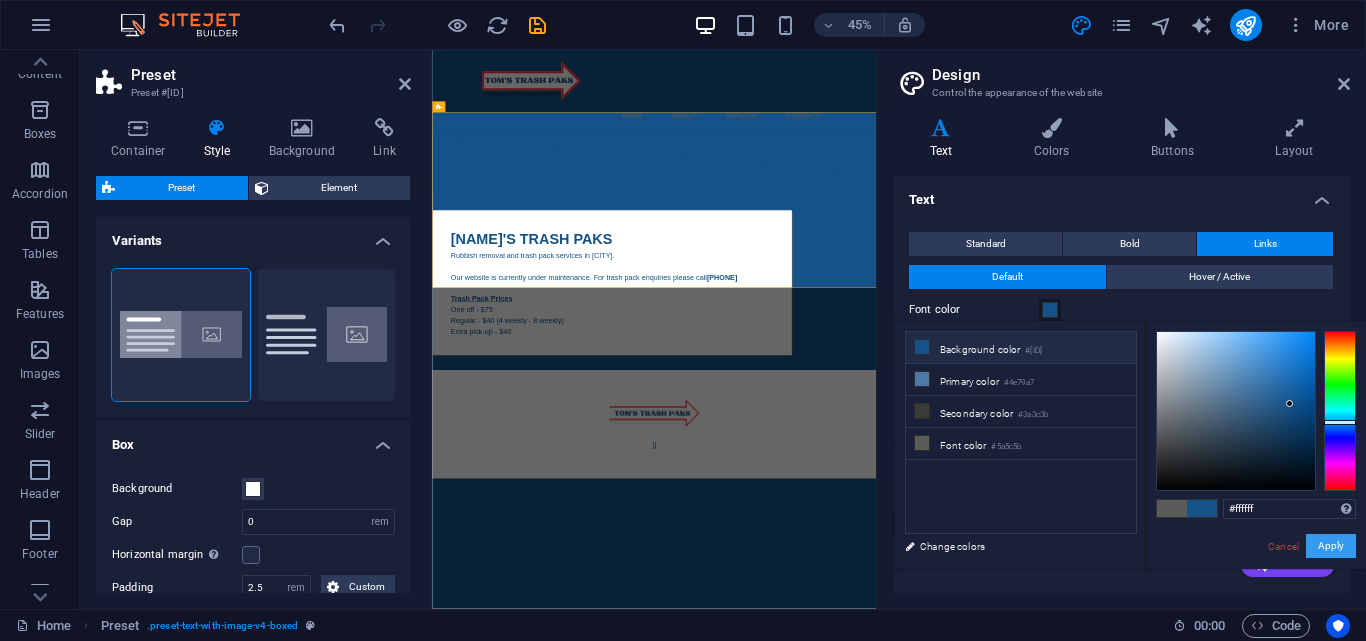 click on "Apply" at bounding box center (1331, 546) 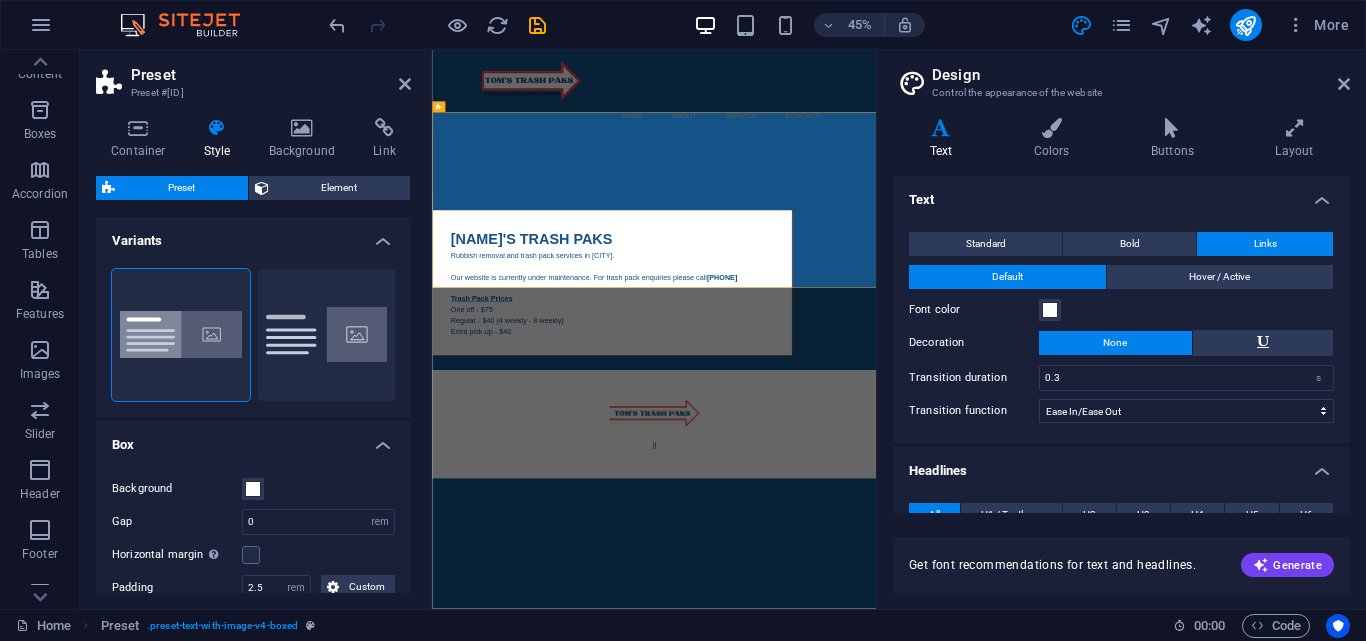 click at bounding box center (941, 128) 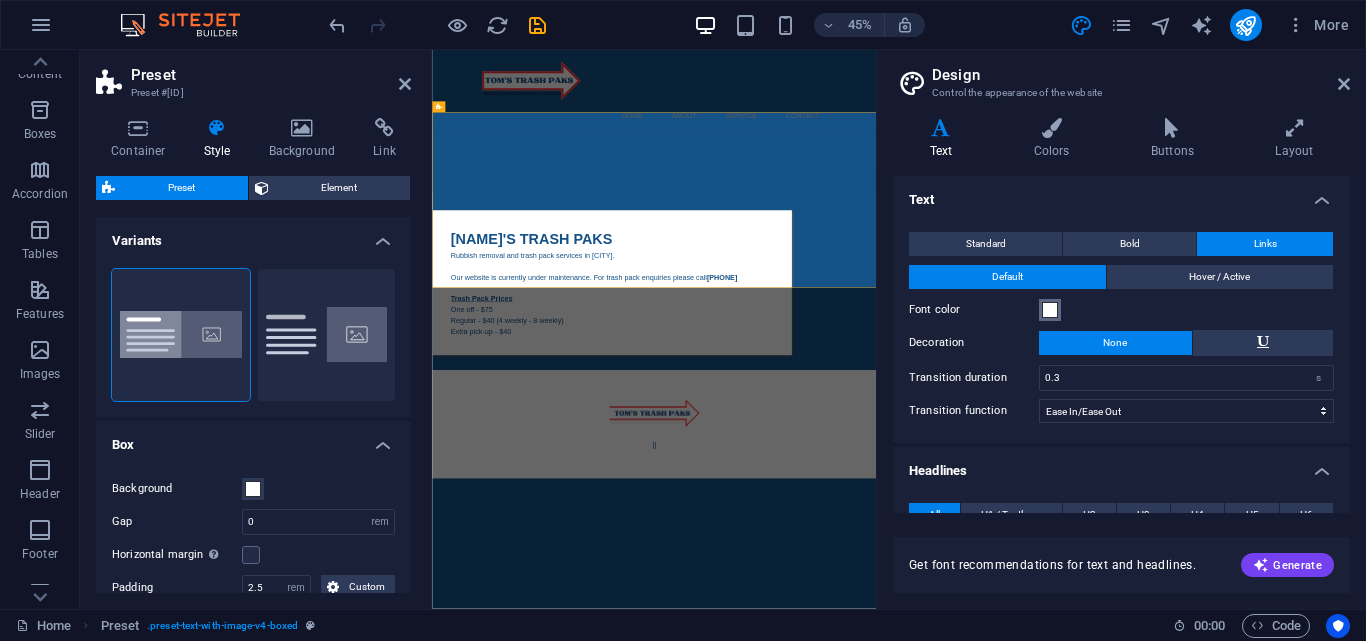 click at bounding box center (1050, 310) 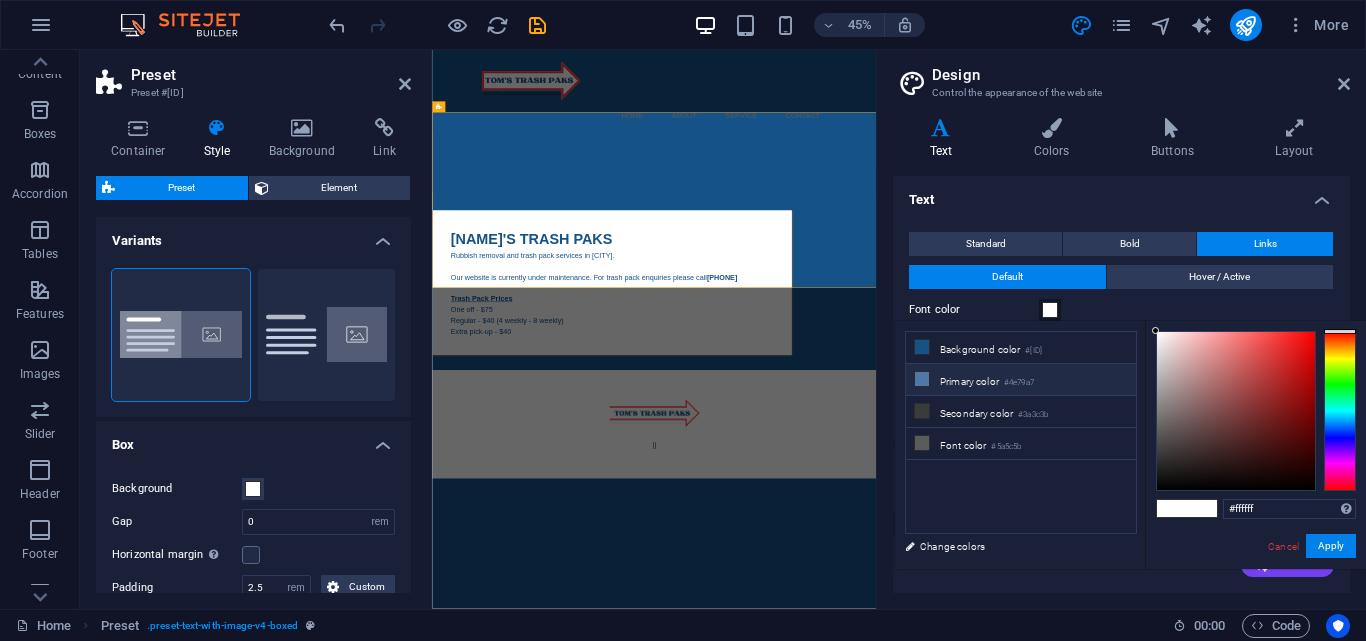 click on "#4e79a7" at bounding box center (1019, 383) 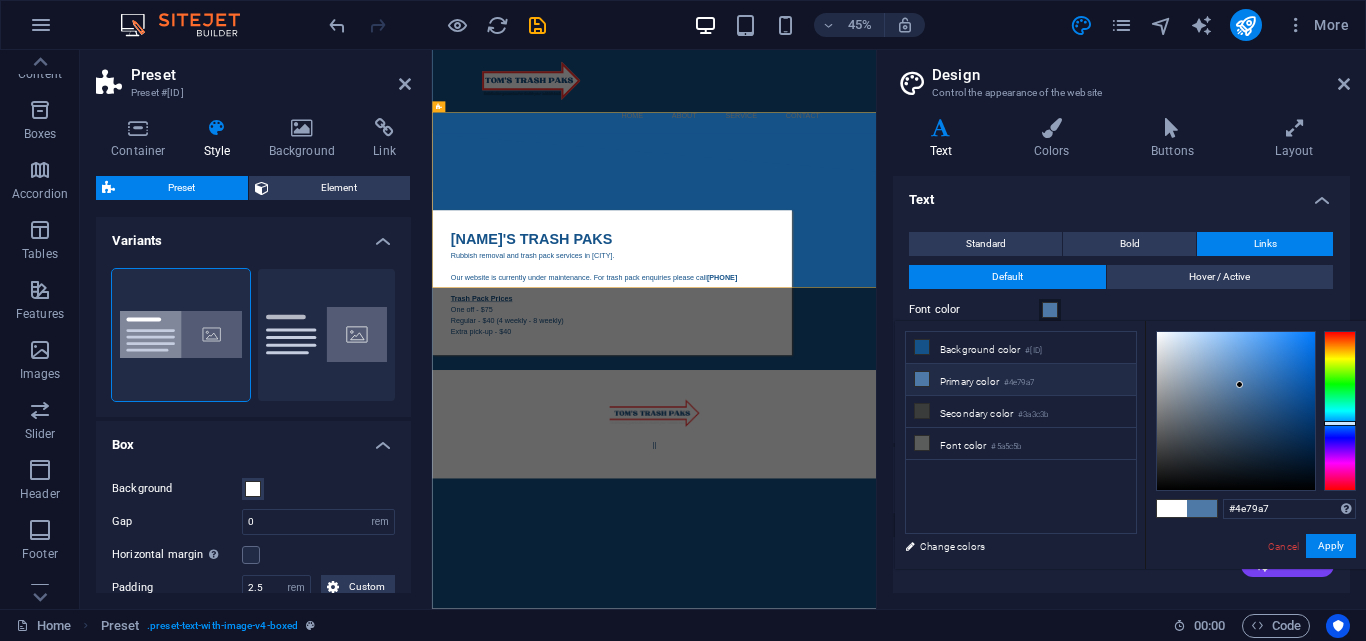 click on "#4e79a7" at bounding box center (1019, 383) 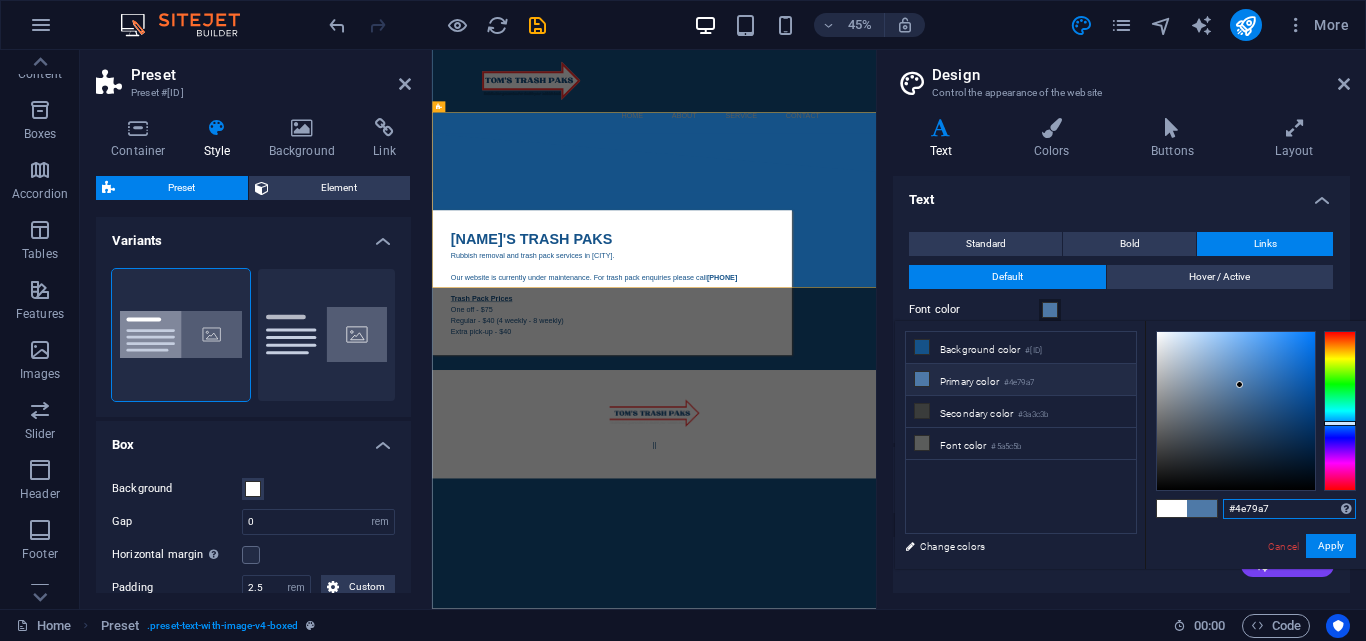 drag, startPoint x: 1233, startPoint y: 505, endPoint x: 1310, endPoint y: 508, distance: 77.05842 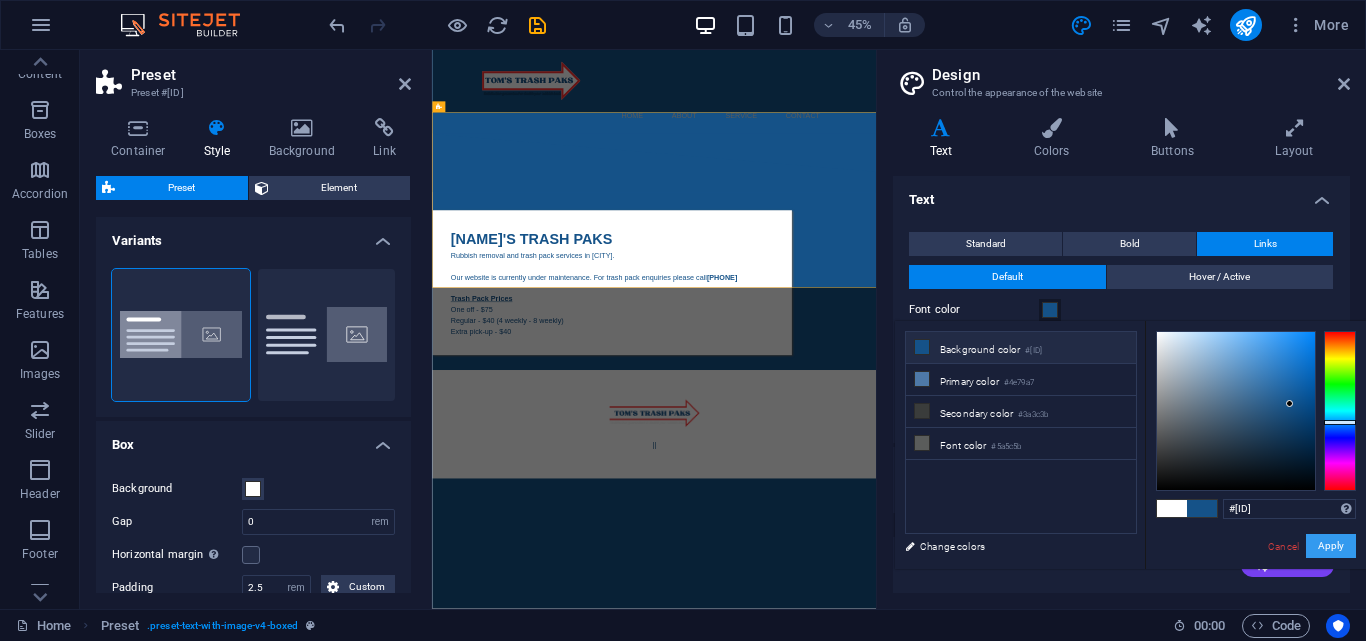 click on "Apply" at bounding box center (1331, 546) 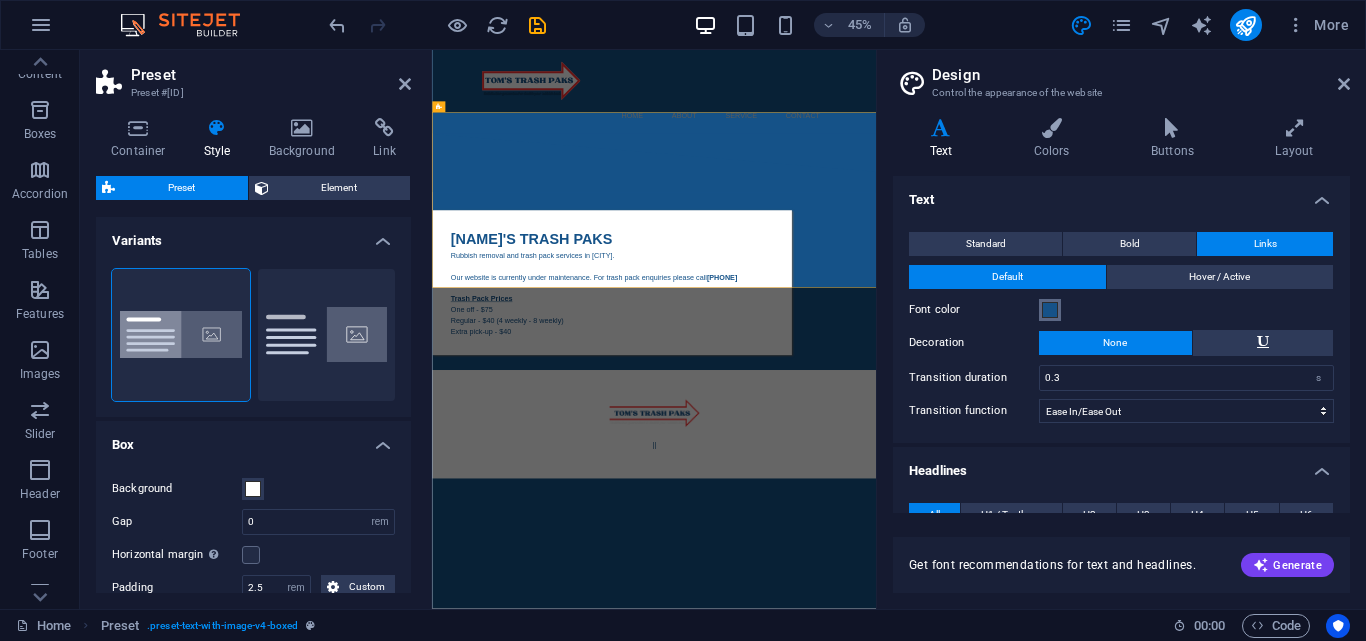 click at bounding box center (1050, 310) 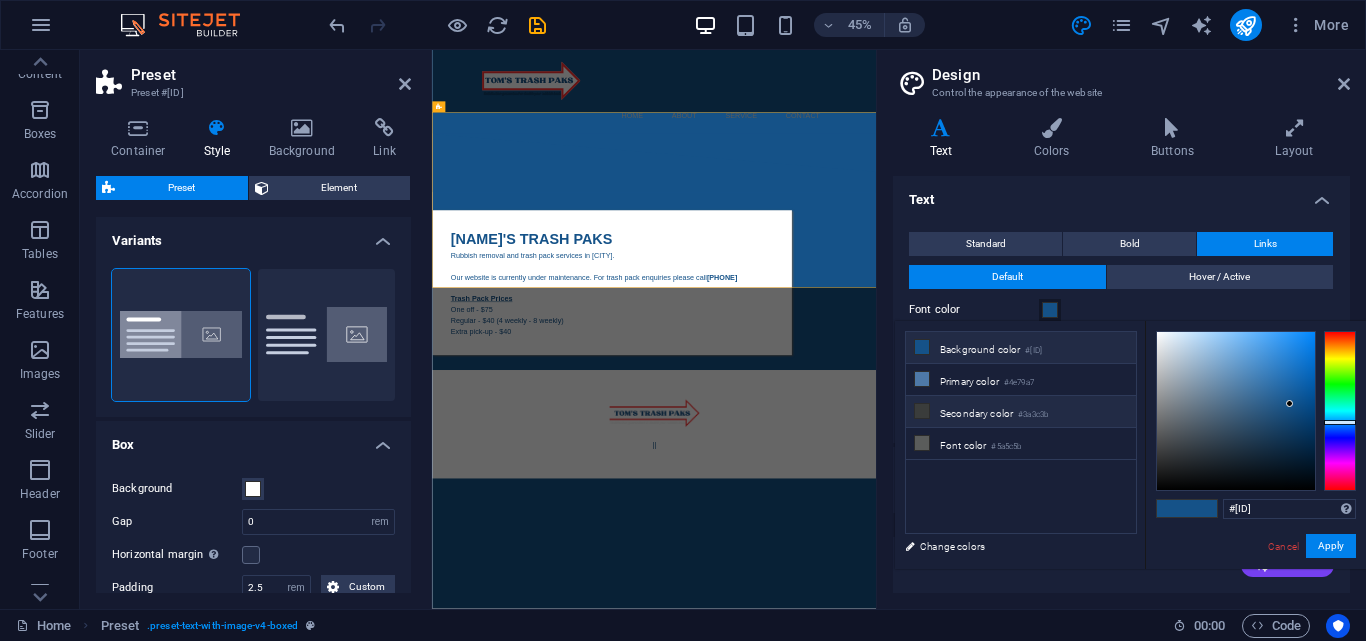 click on "Secondary color
#3a3c3b" at bounding box center [1021, 412] 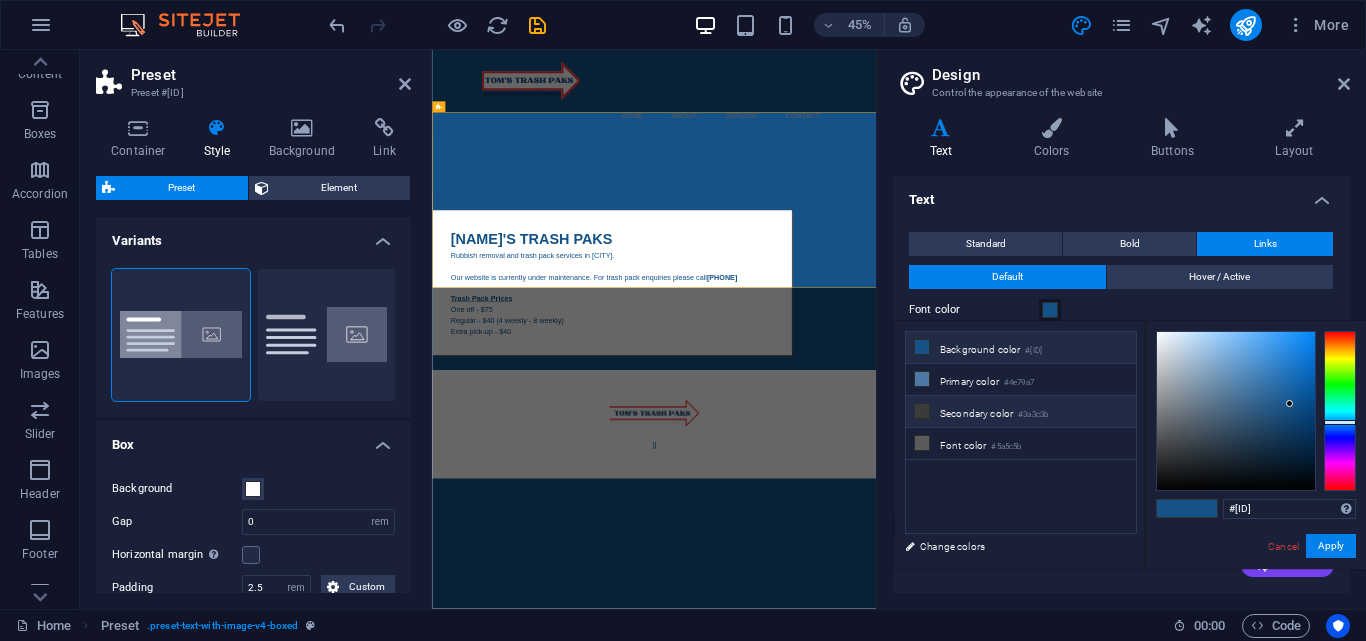 type on "#3a3c3b" 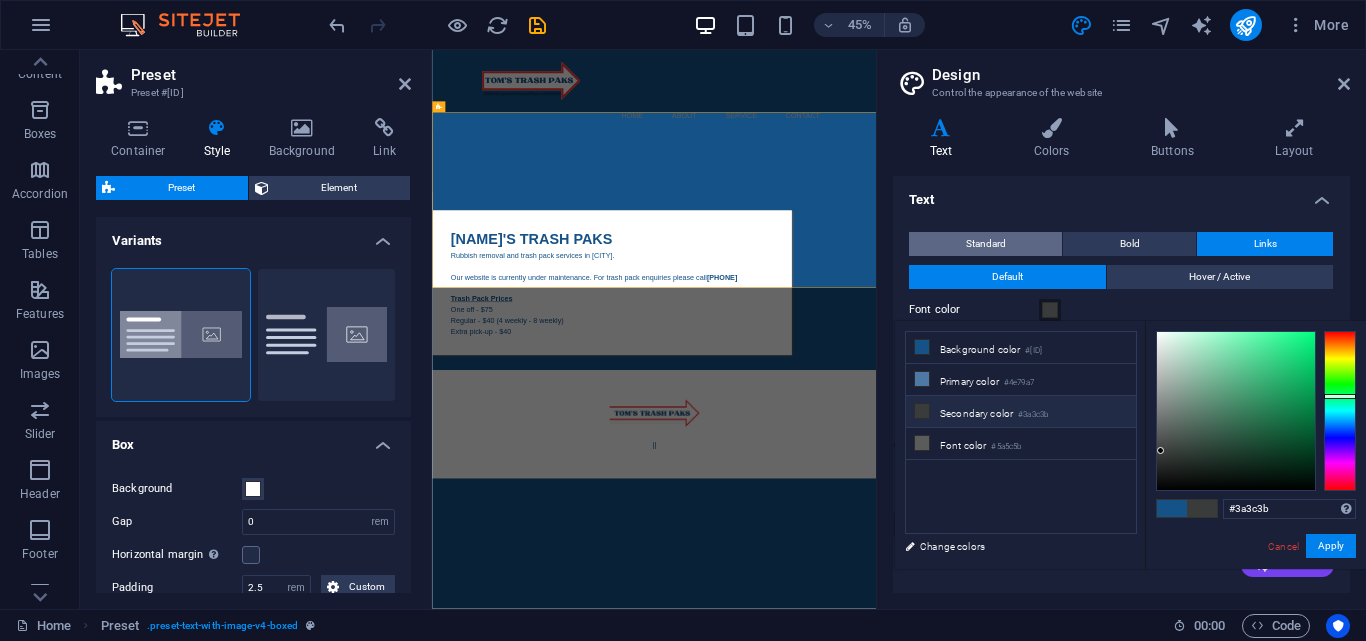 click on "Standard" at bounding box center [985, 244] 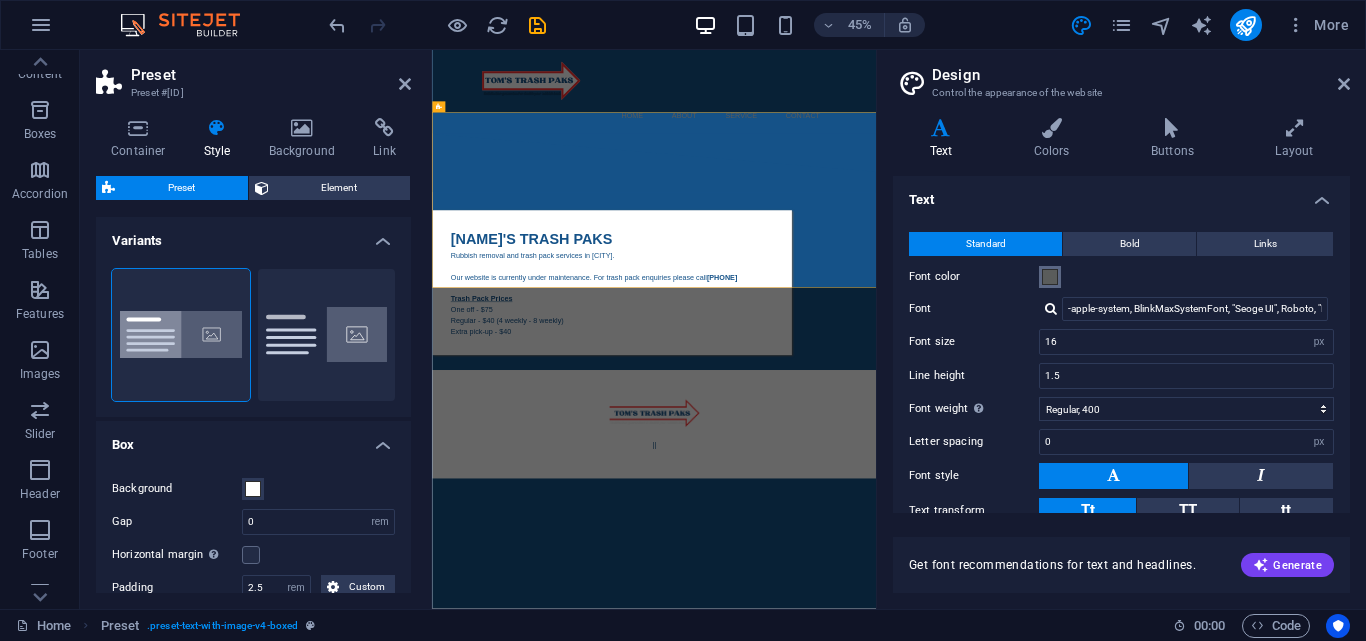 click at bounding box center [1050, 277] 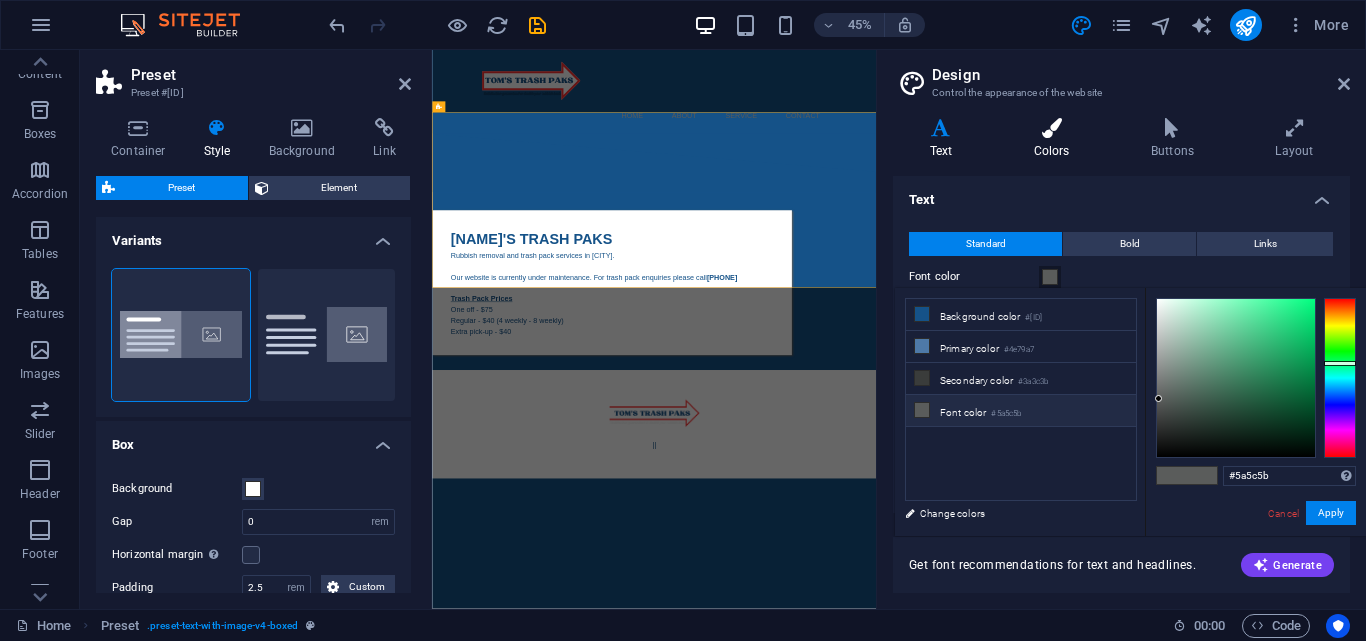 click at bounding box center [1051, 128] 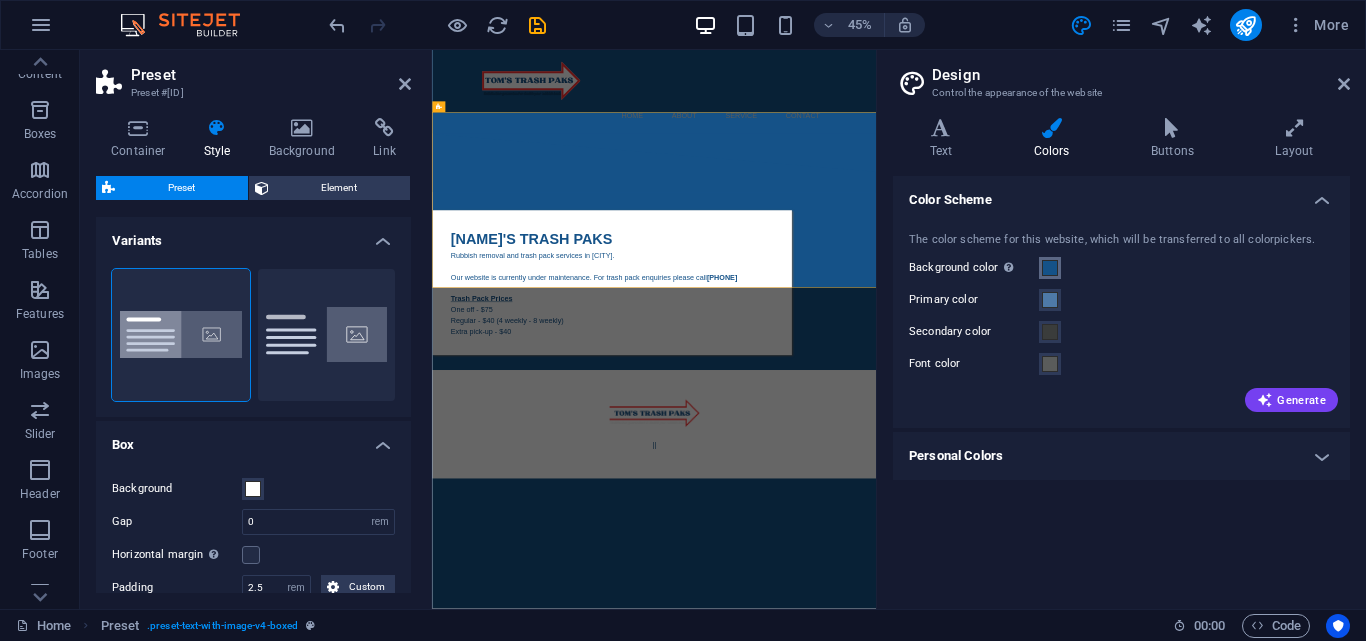 click at bounding box center (1050, 268) 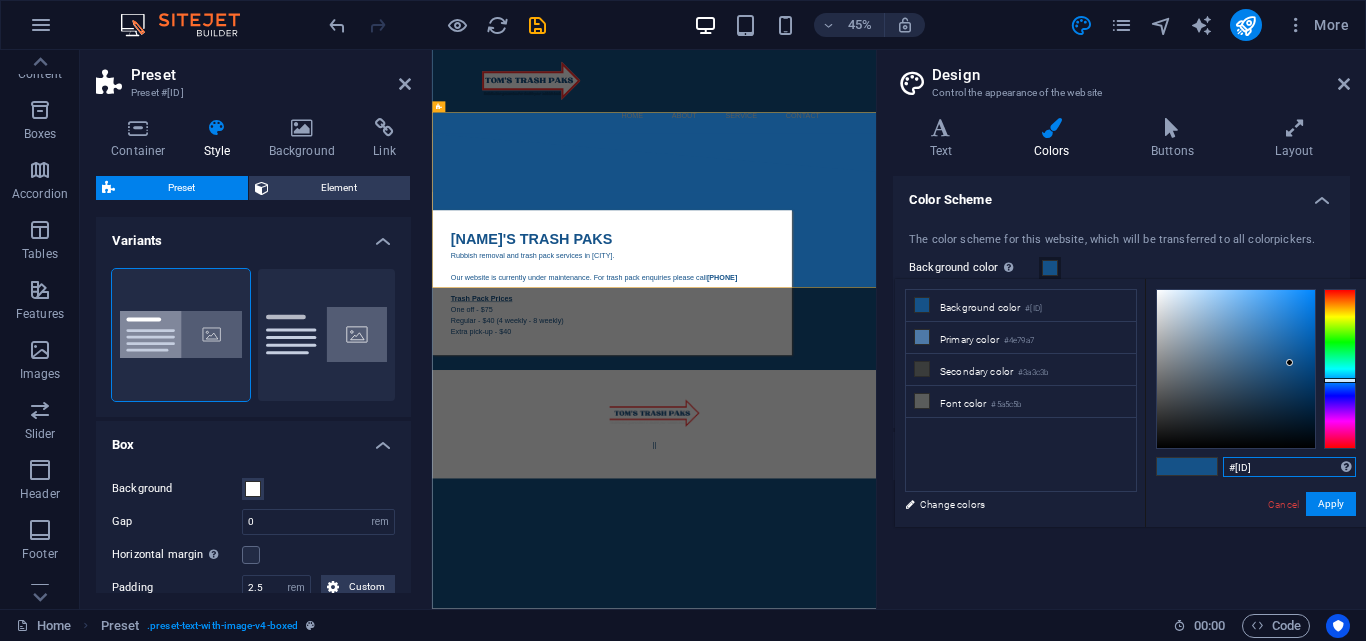click on "#[ID]" at bounding box center (1289, 467) 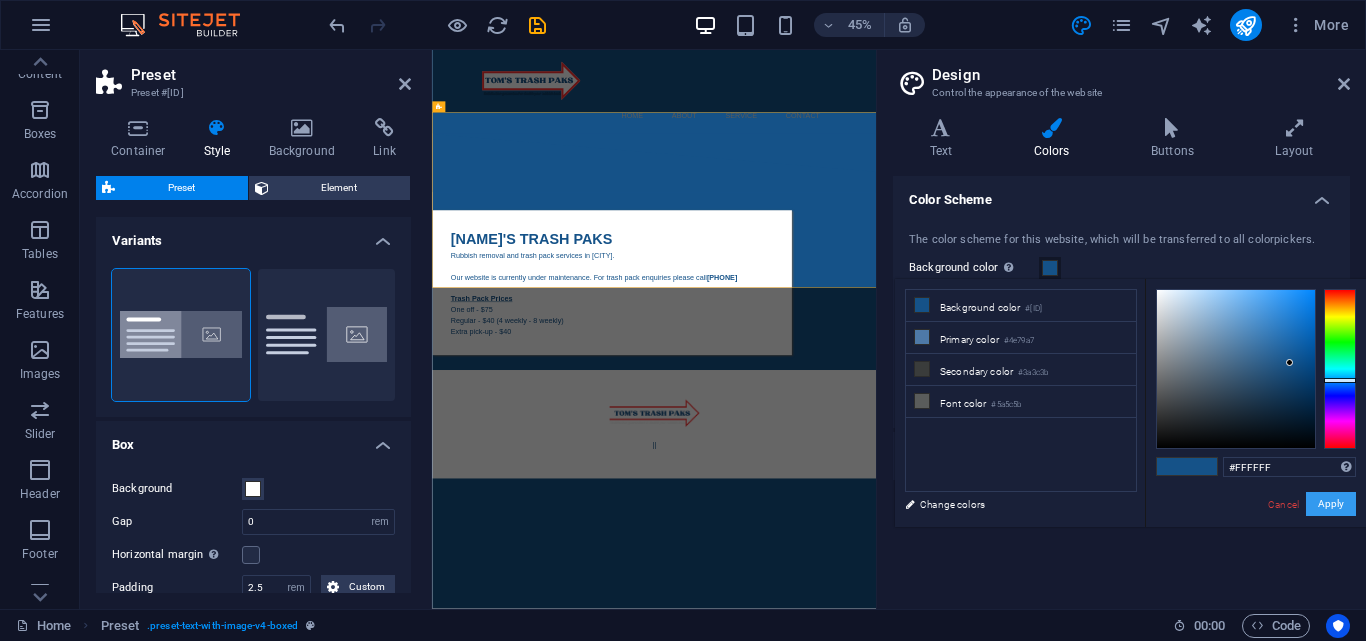 type on "#ffffff" 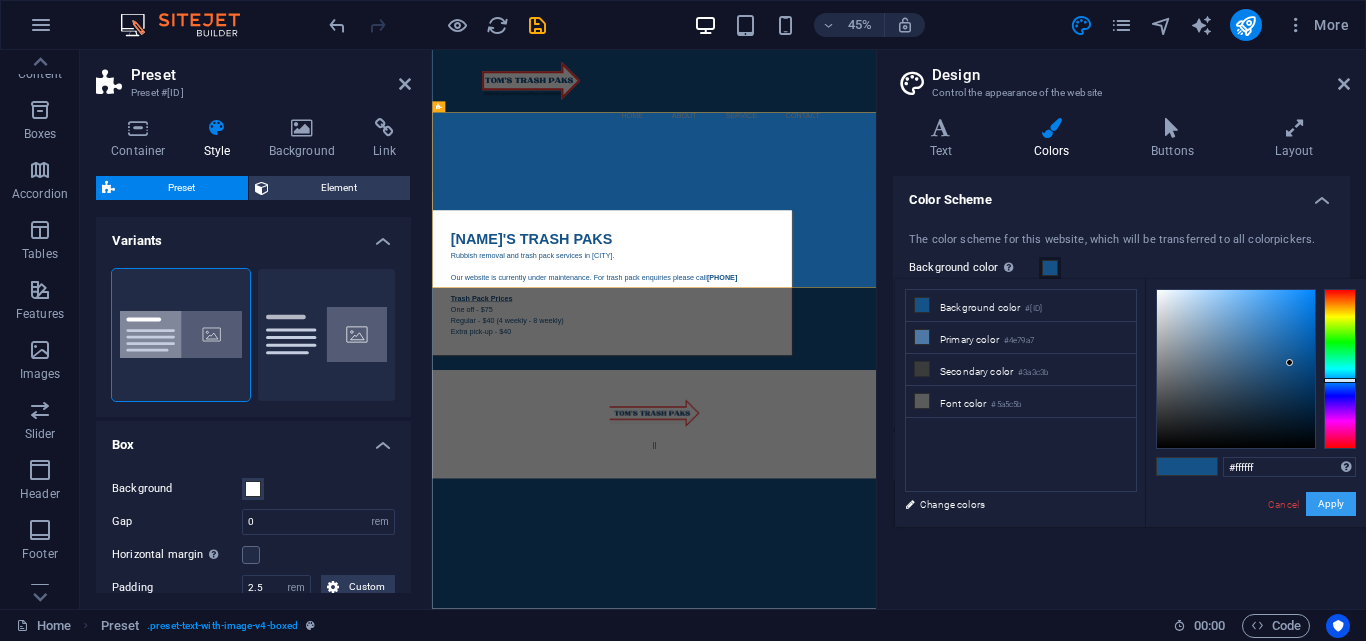 click on "Apply" at bounding box center (1331, 504) 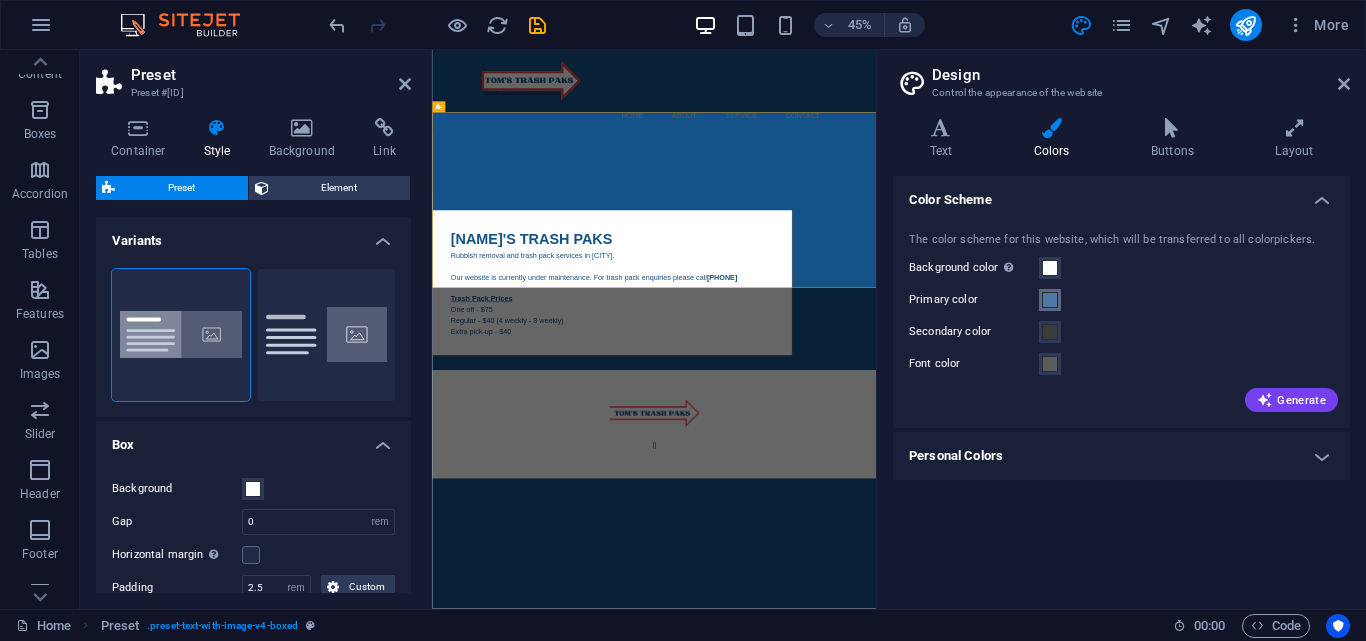 click at bounding box center (1050, 300) 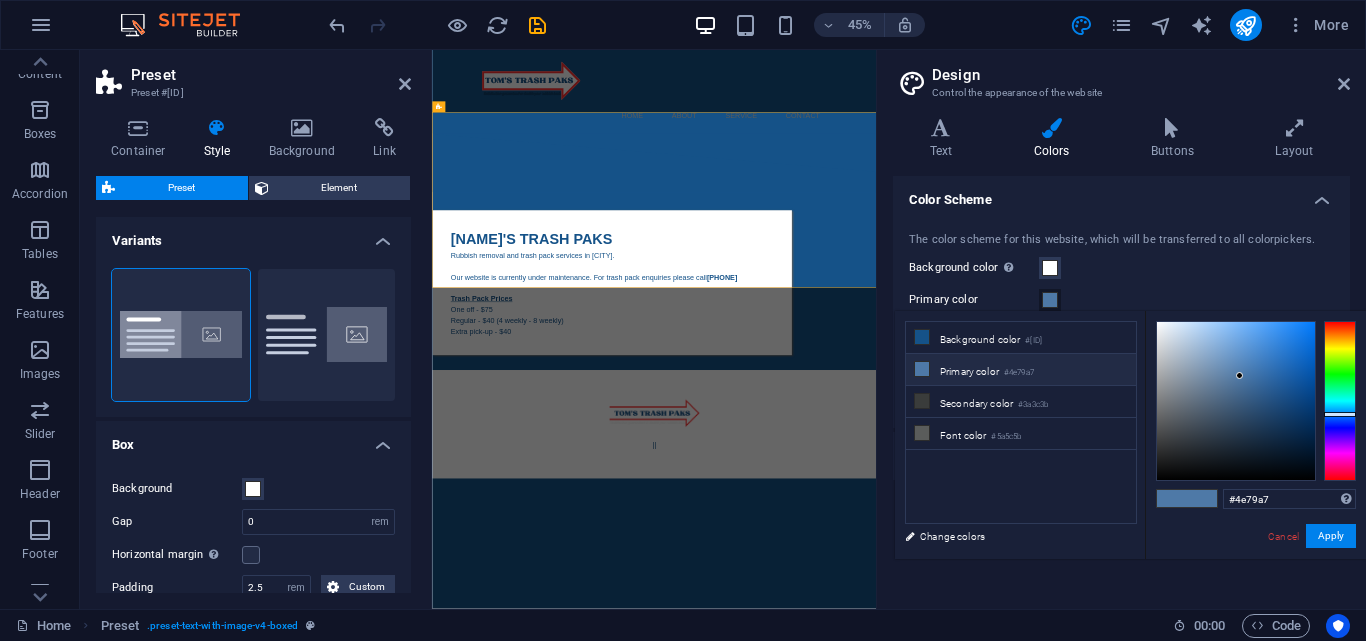 click on "Primary color
#4e79a7" at bounding box center (1021, 370) 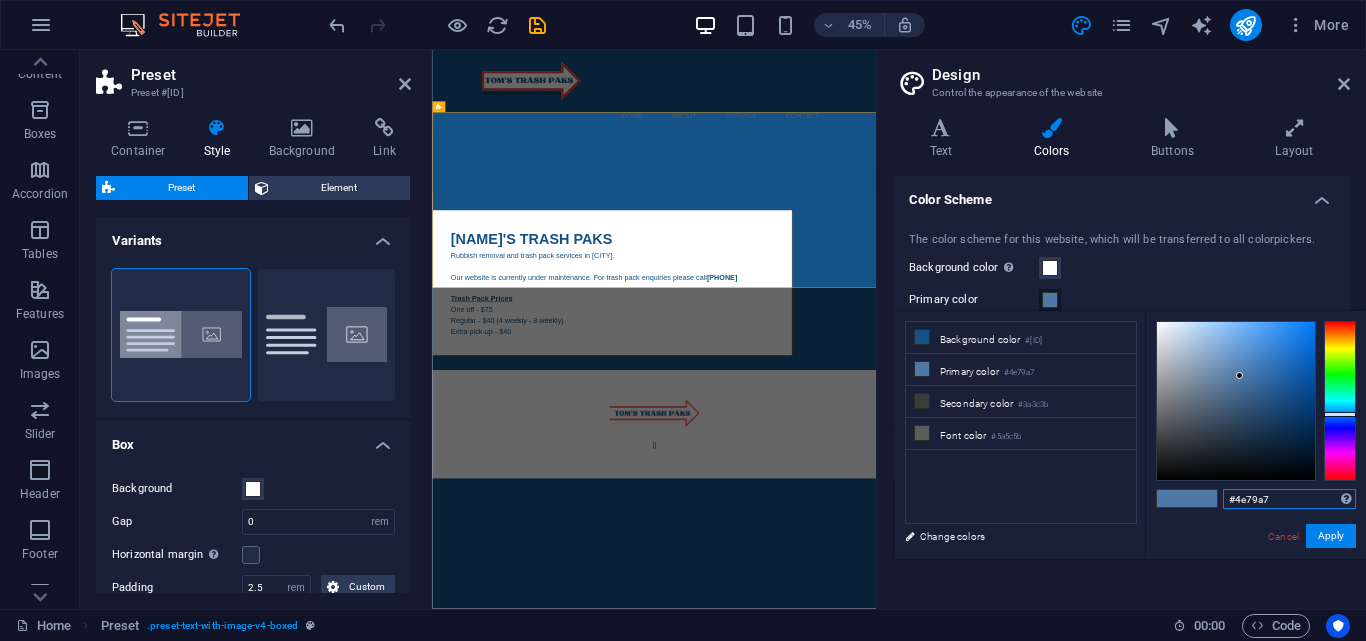 click on "#4e79a7" at bounding box center (1289, 499) 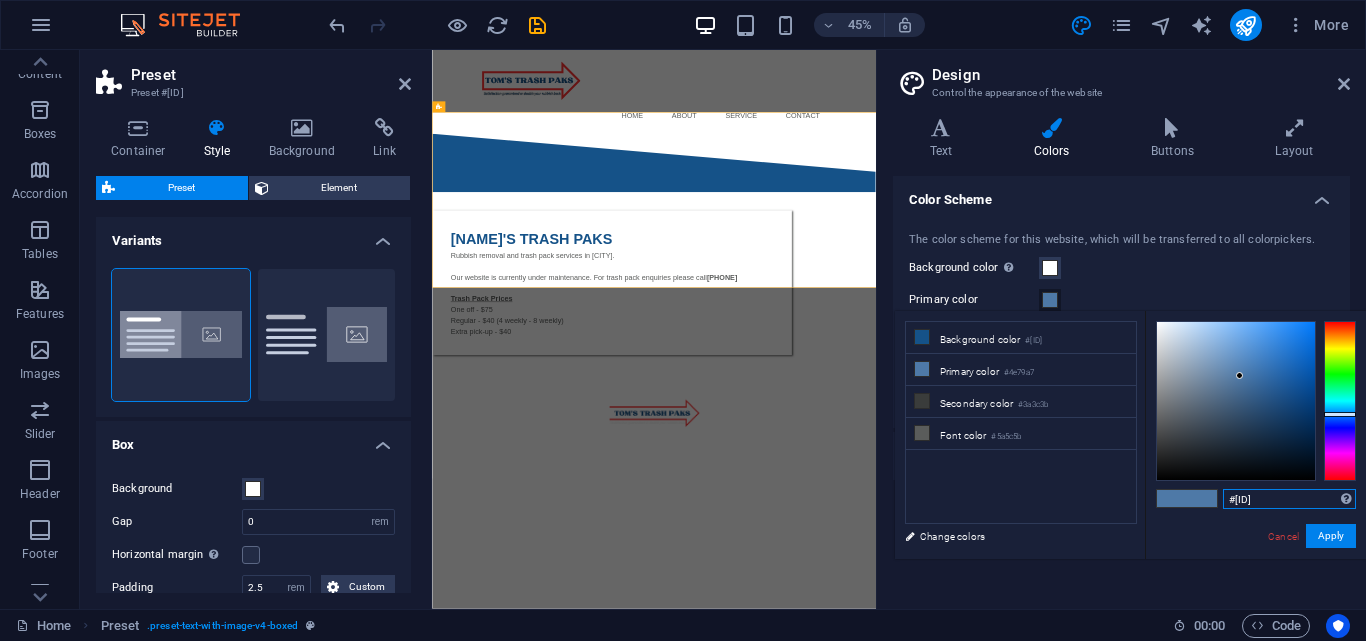 click on "#[ID]" at bounding box center [1289, 499] 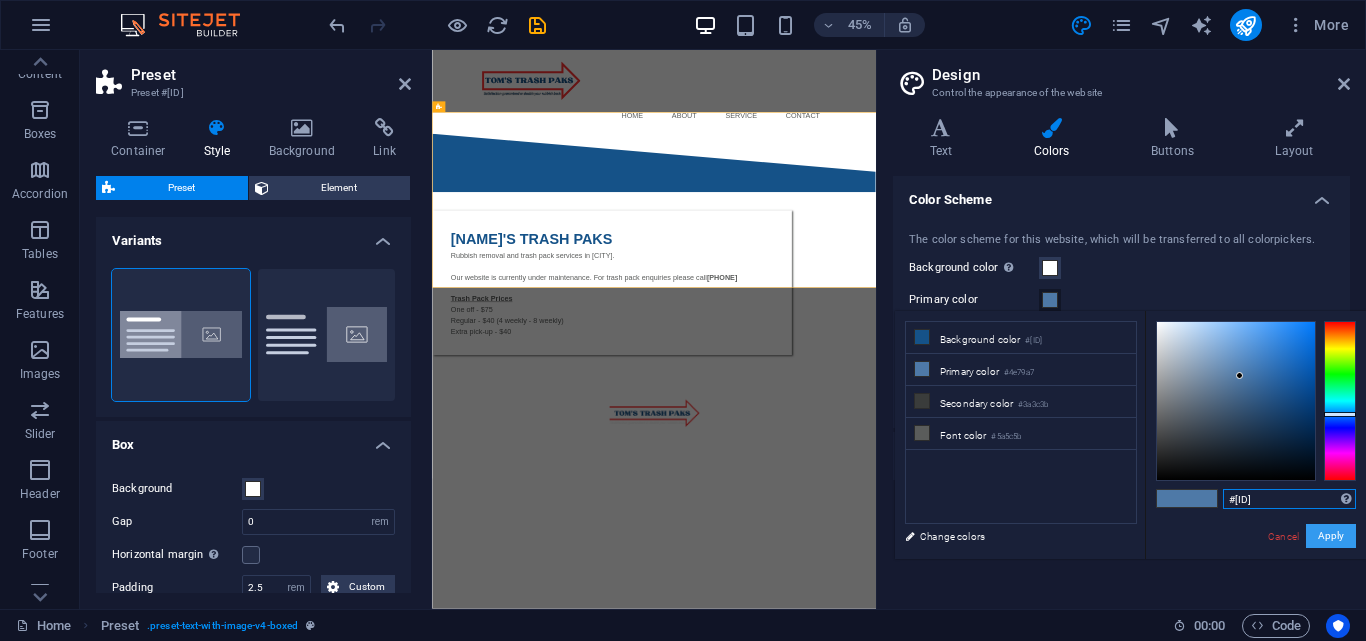 type on "#[ID]" 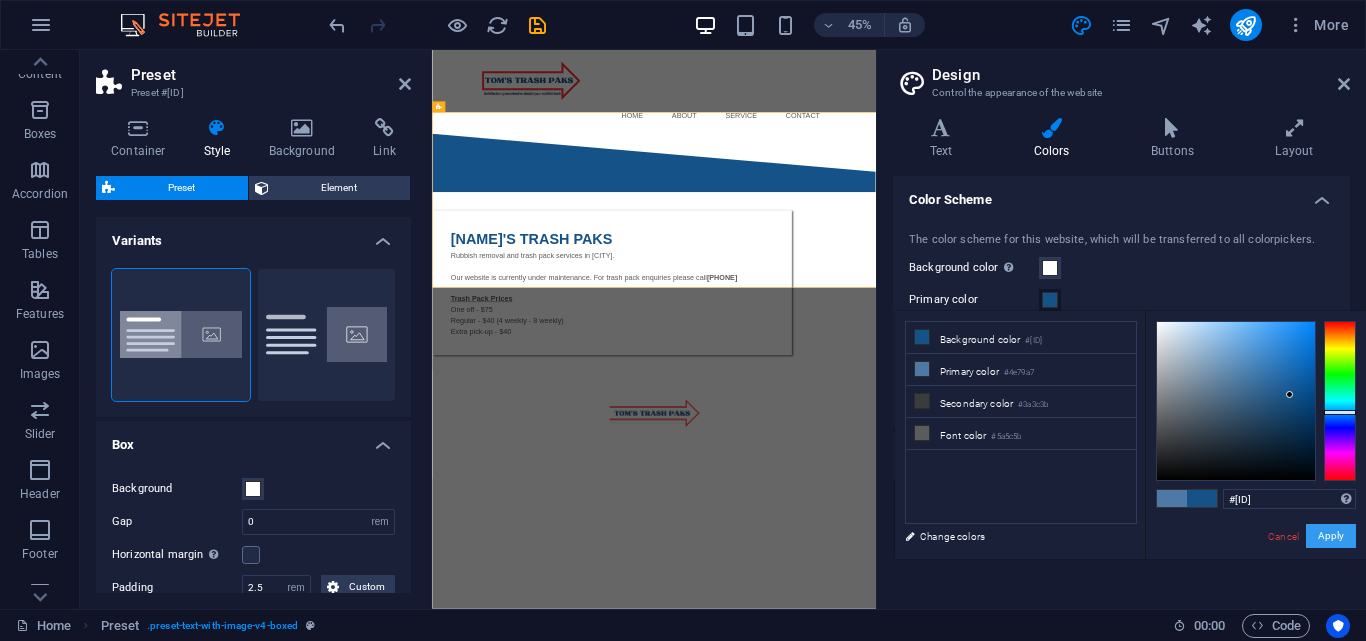 click on "Apply" at bounding box center (1331, 536) 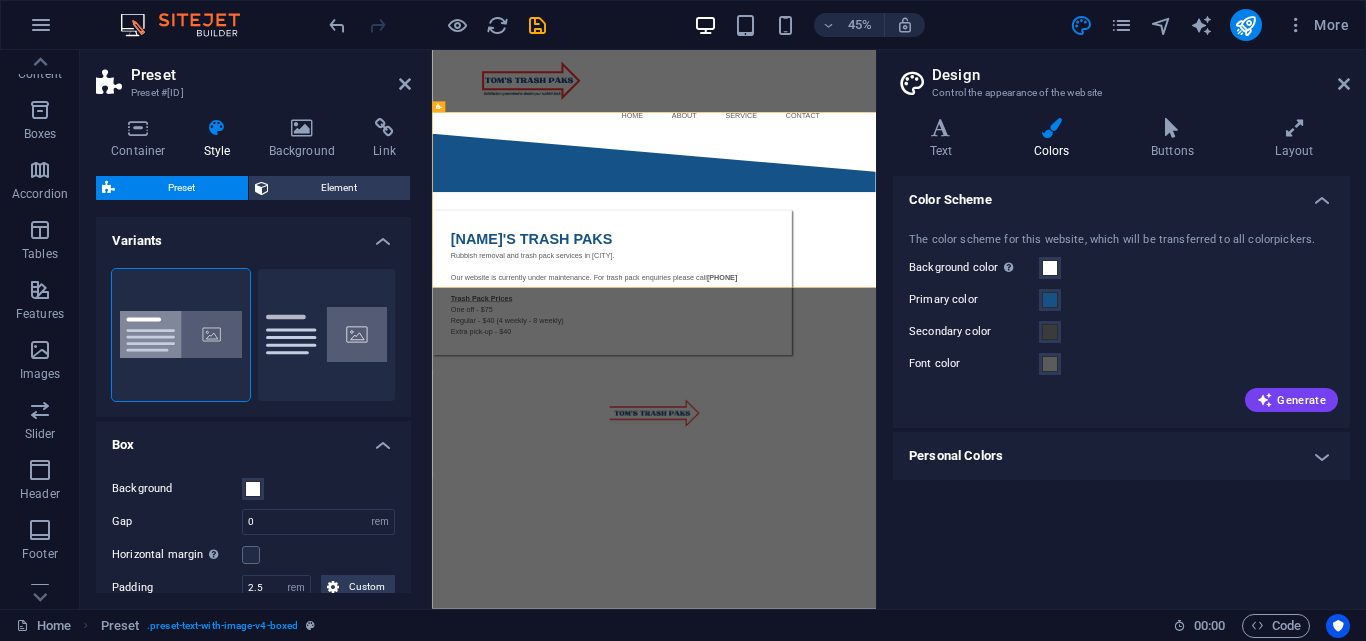 click on "Personal Colors" at bounding box center (1121, 456) 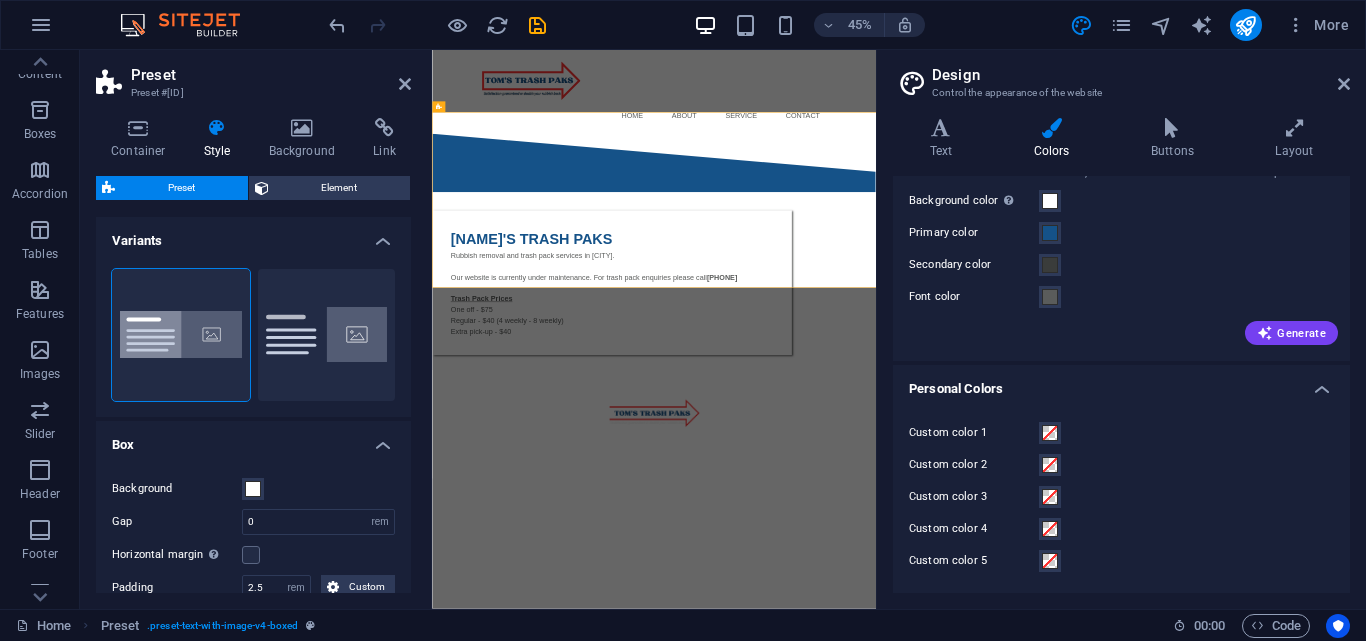 scroll, scrollTop: 0, scrollLeft: 0, axis: both 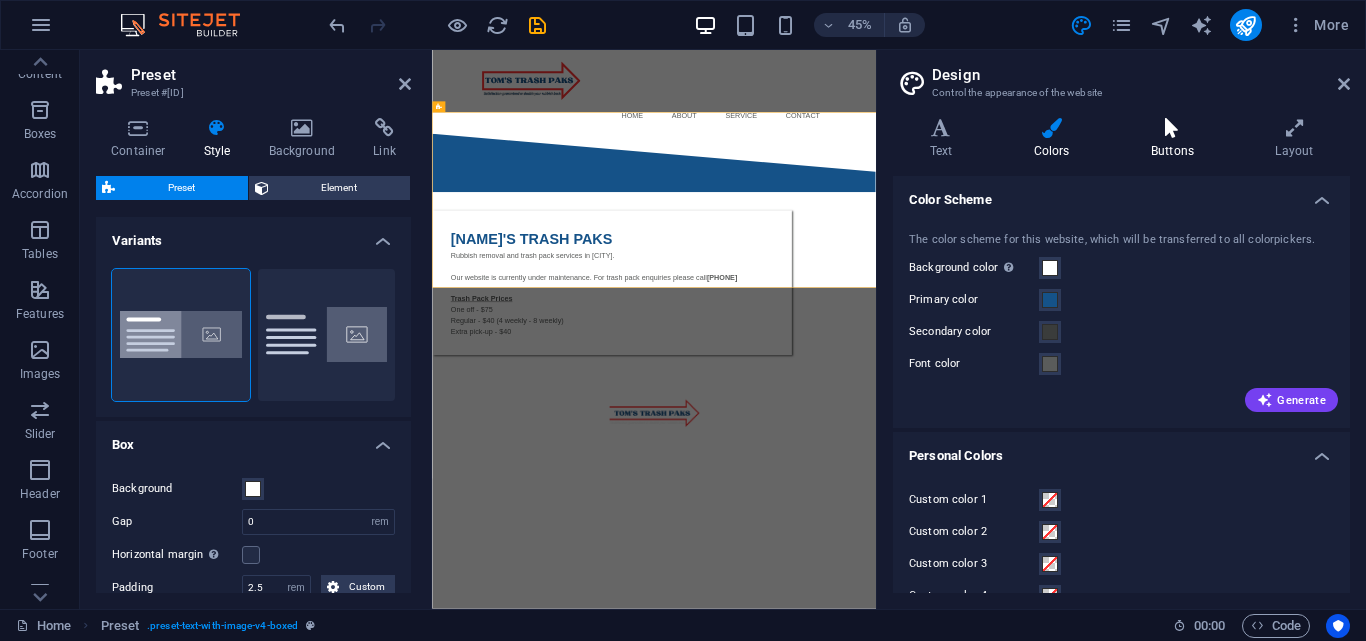 click on "Buttons" at bounding box center (1176, 139) 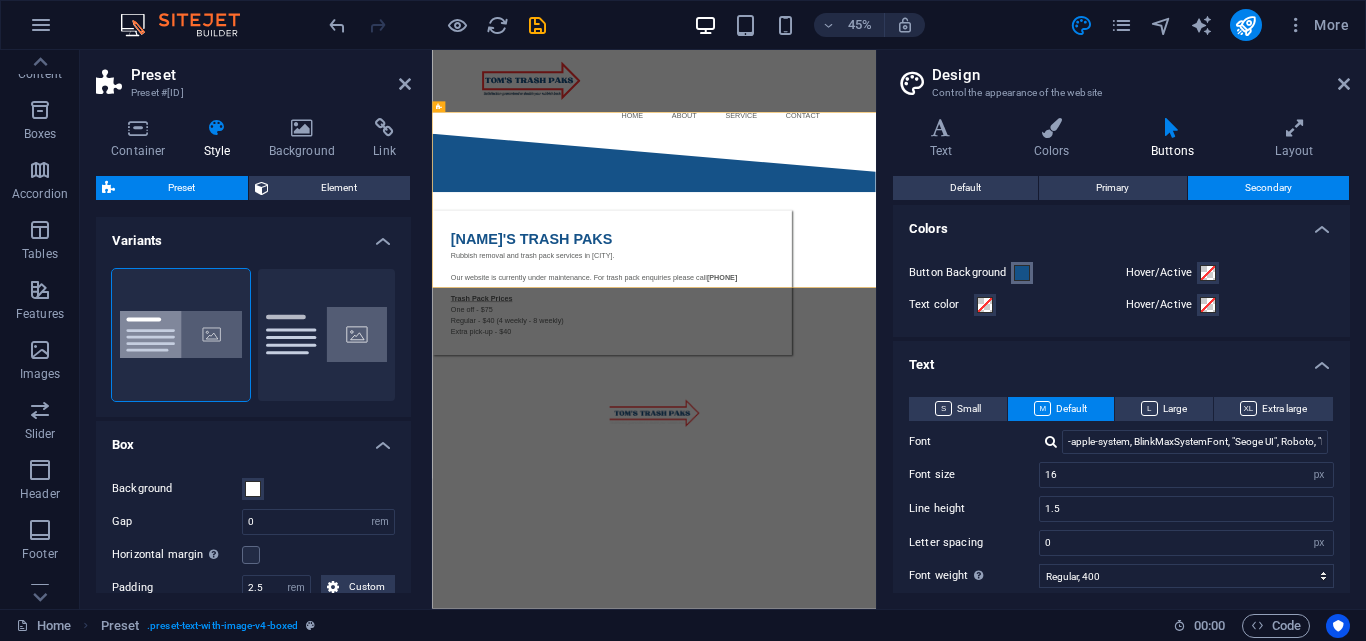 click at bounding box center [1022, 273] 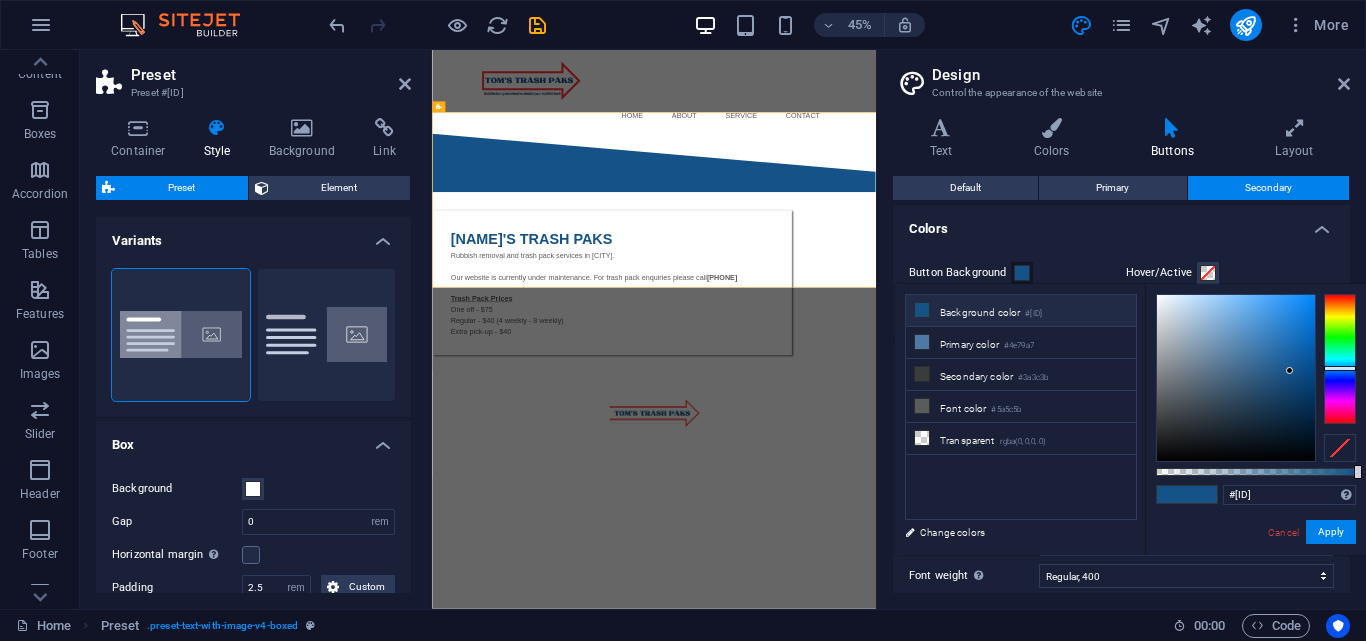 click on "#[ID]" at bounding box center [1033, 314] 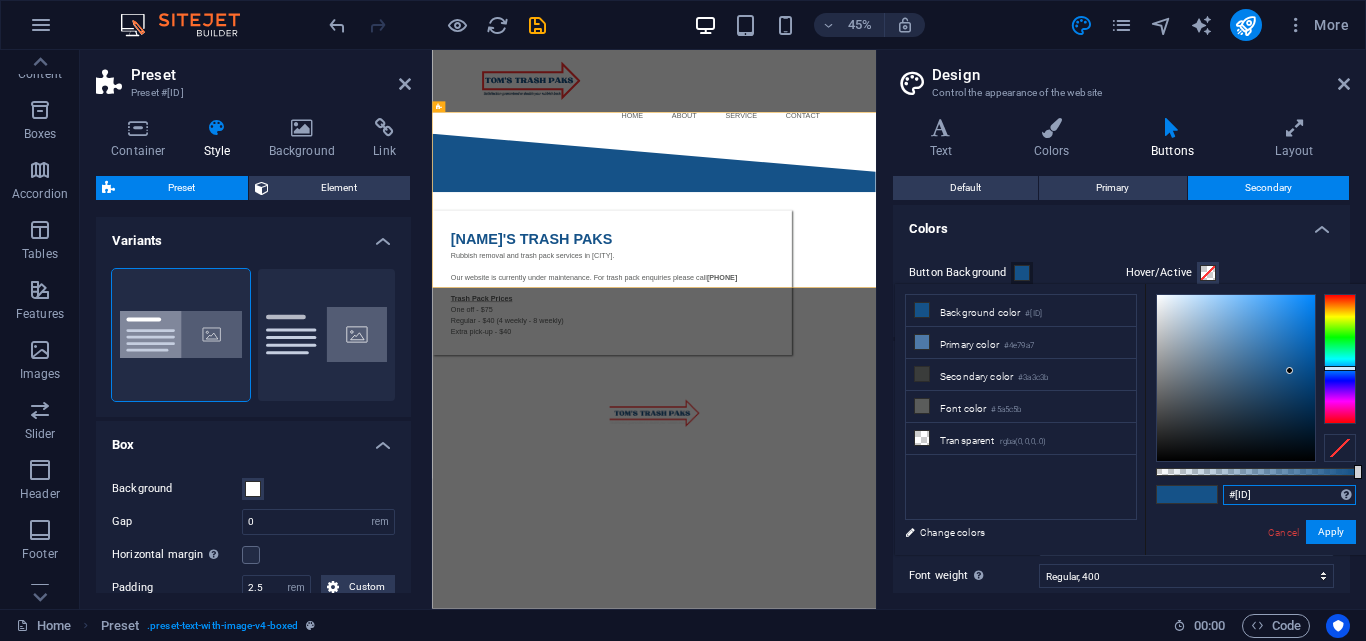 click on "#[ID]" at bounding box center [1289, 495] 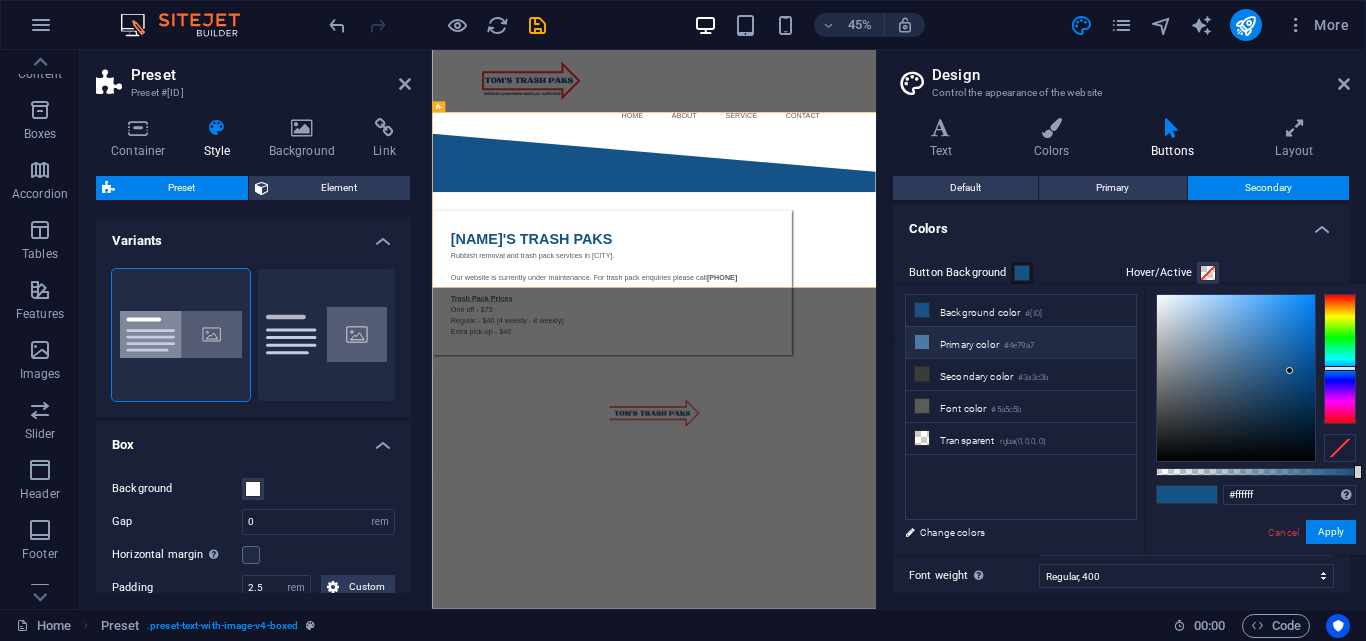 click on "Primary color
#4e79a7" at bounding box center [1021, 343] 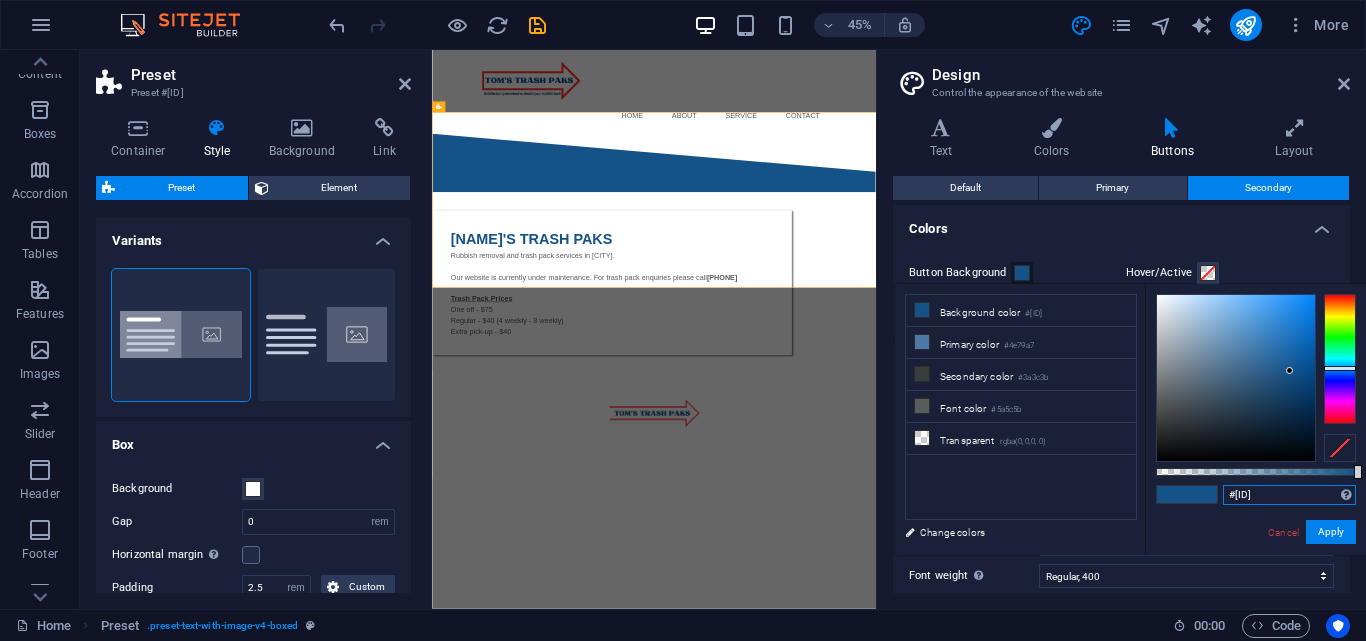 click on "#[ID]" at bounding box center (1289, 495) 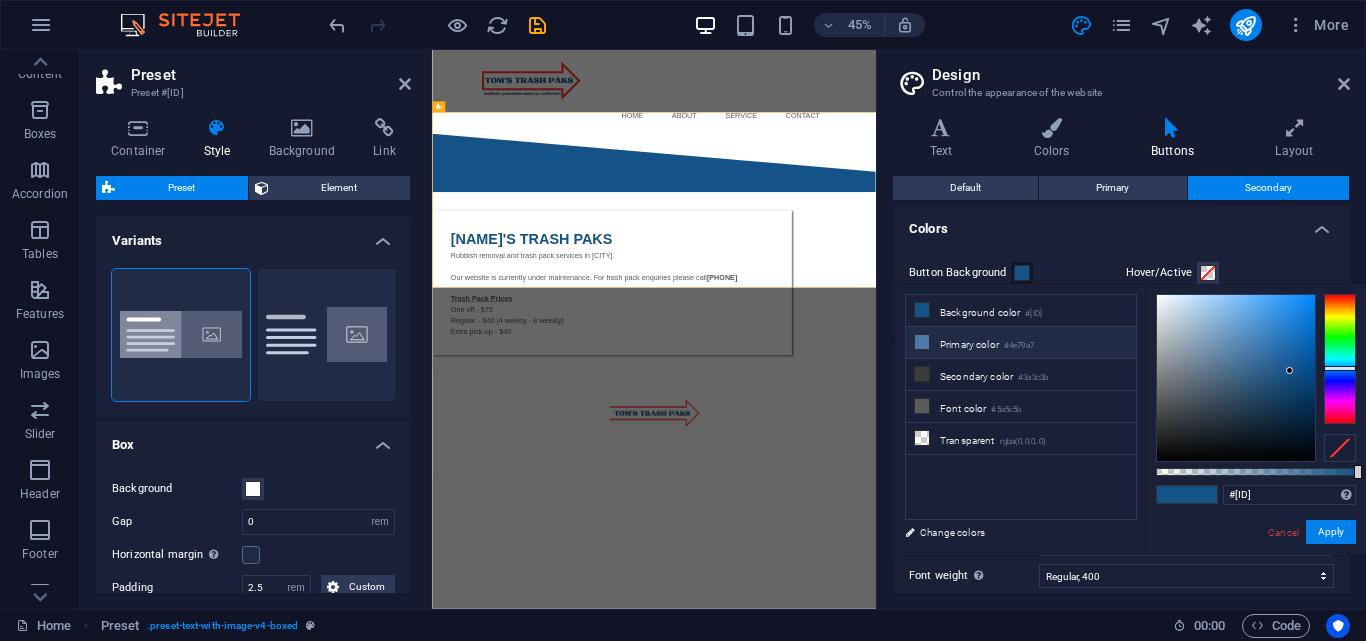 click on "Primary color
#4e79a7" at bounding box center (1021, 343) 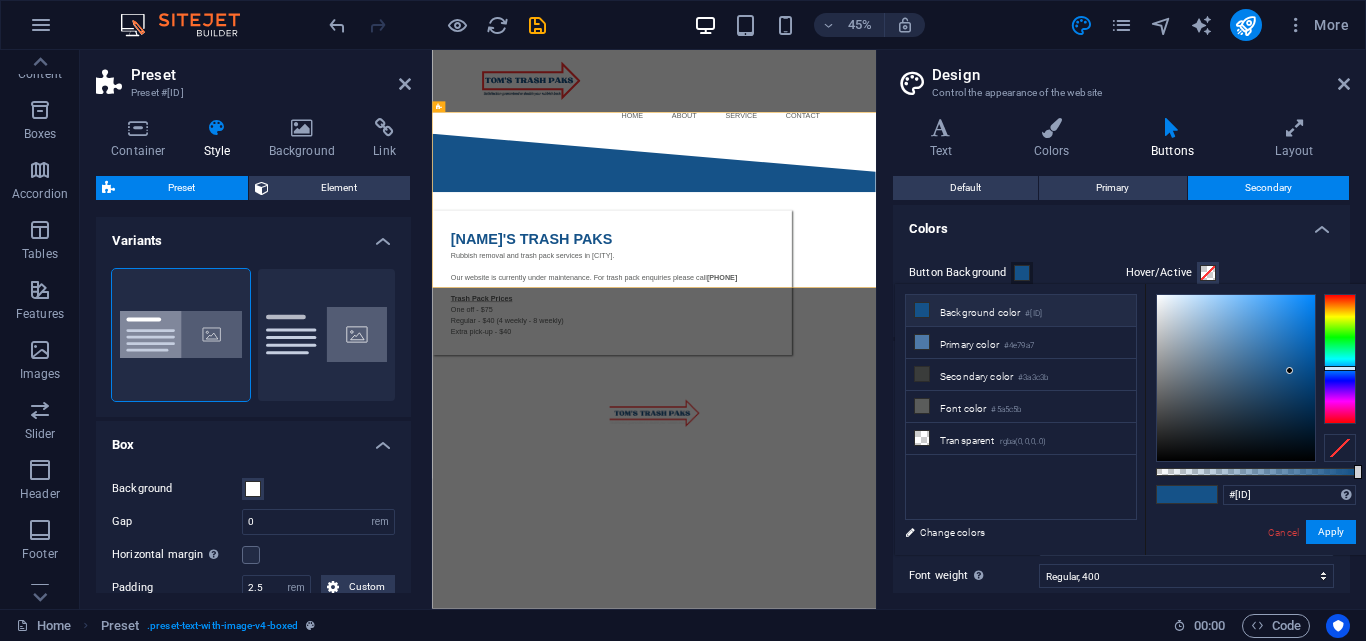 click on "Background color
#[HEX]" at bounding box center [1021, 311] 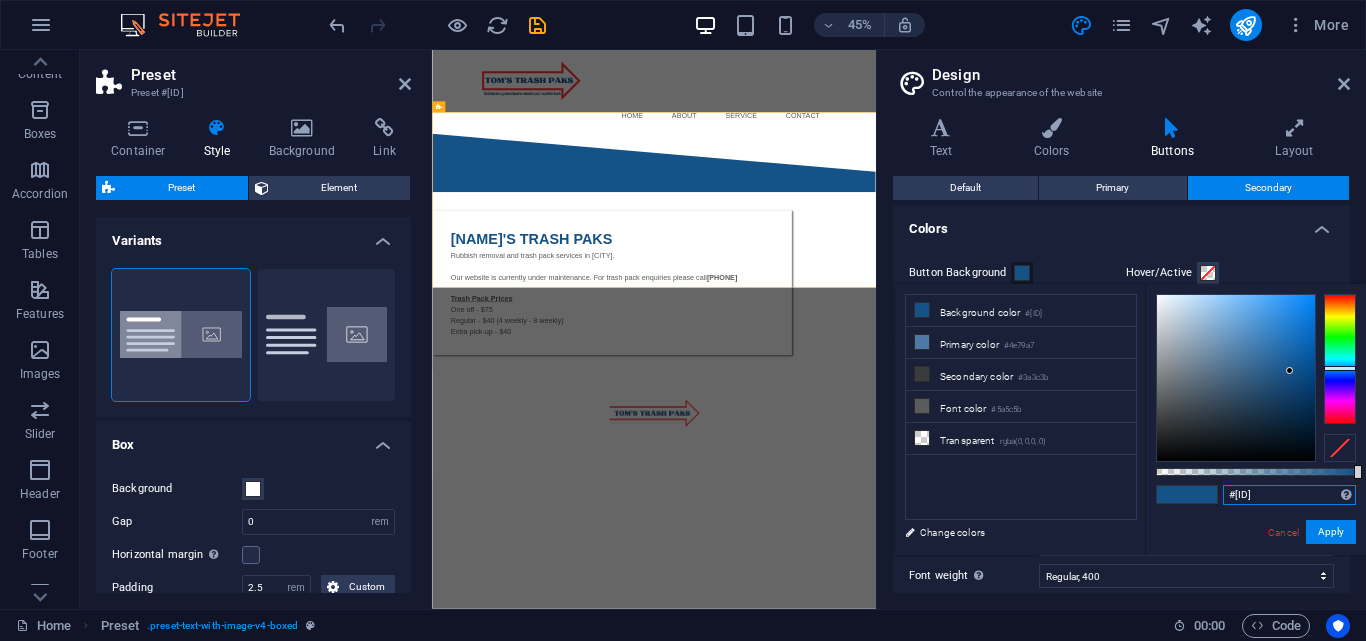 click on "#[ID]" at bounding box center (1289, 495) 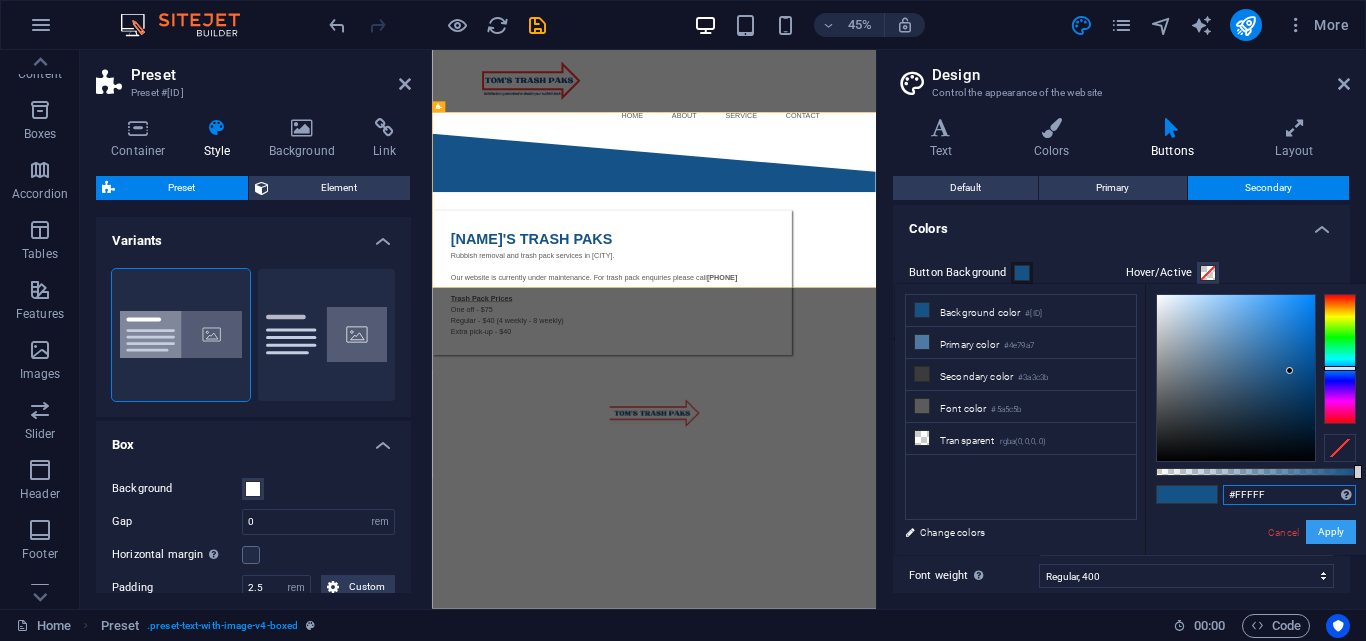type on "#FFFFFF" 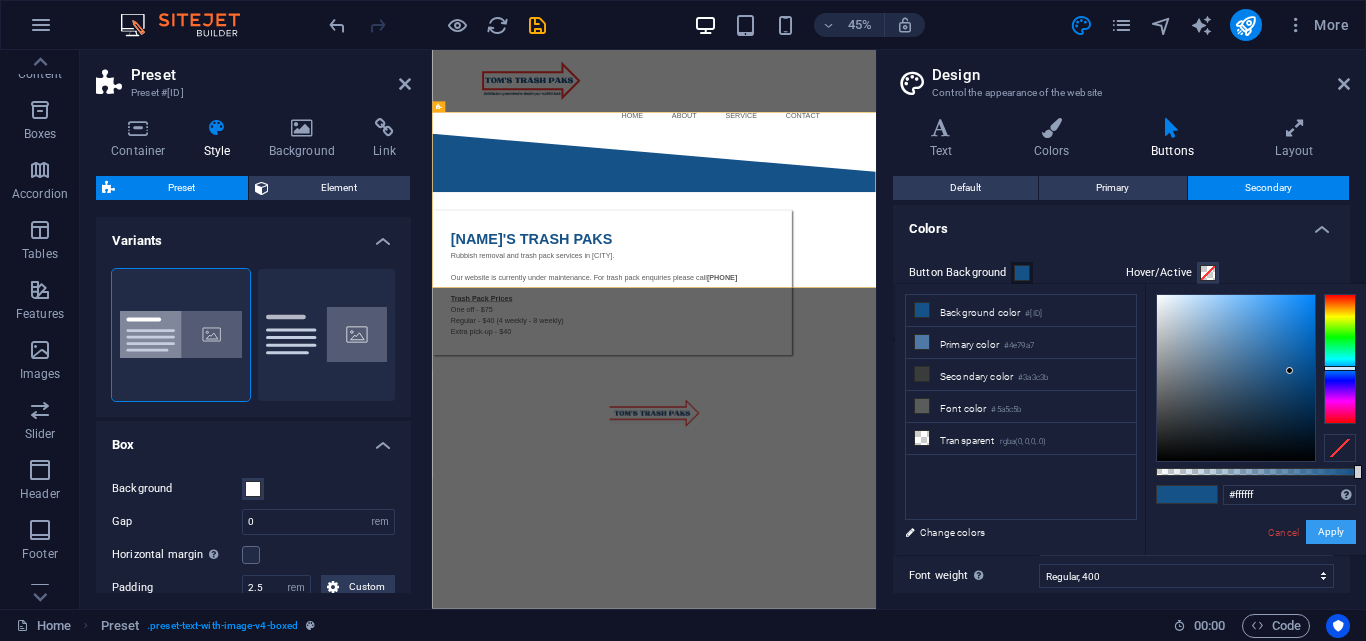 click on "Apply" at bounding box center (1331, 532) 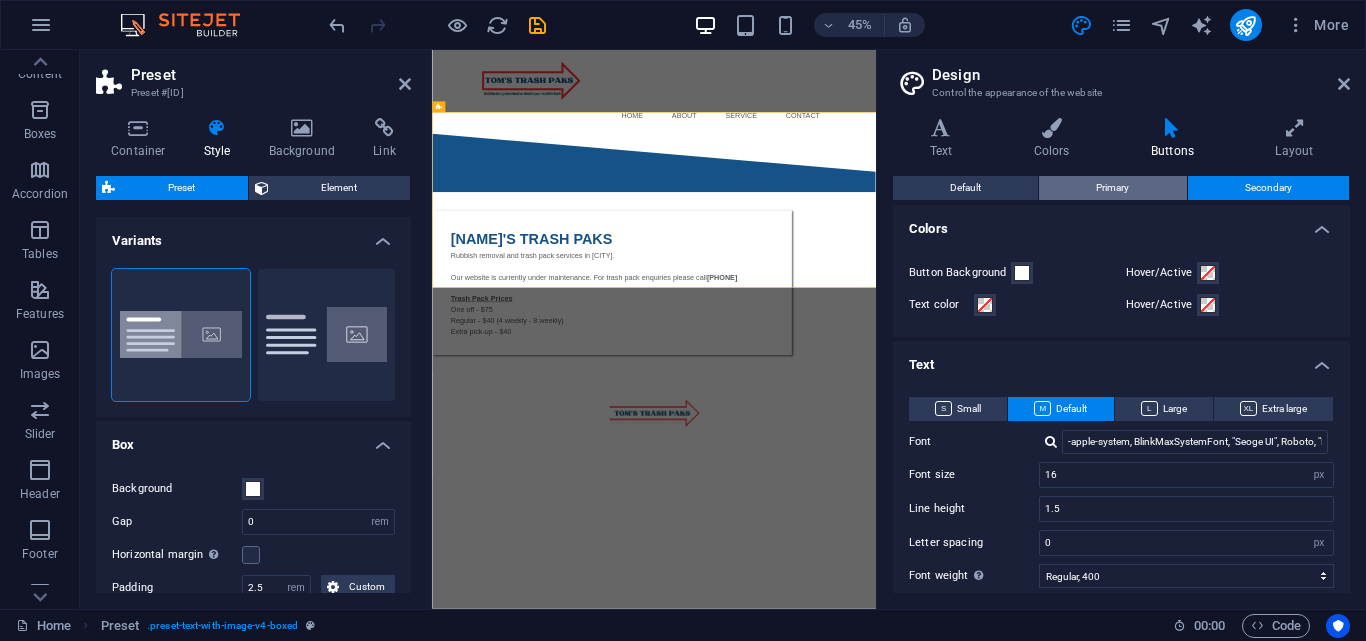 click on "Primary" at bounding box center (1112, 188) 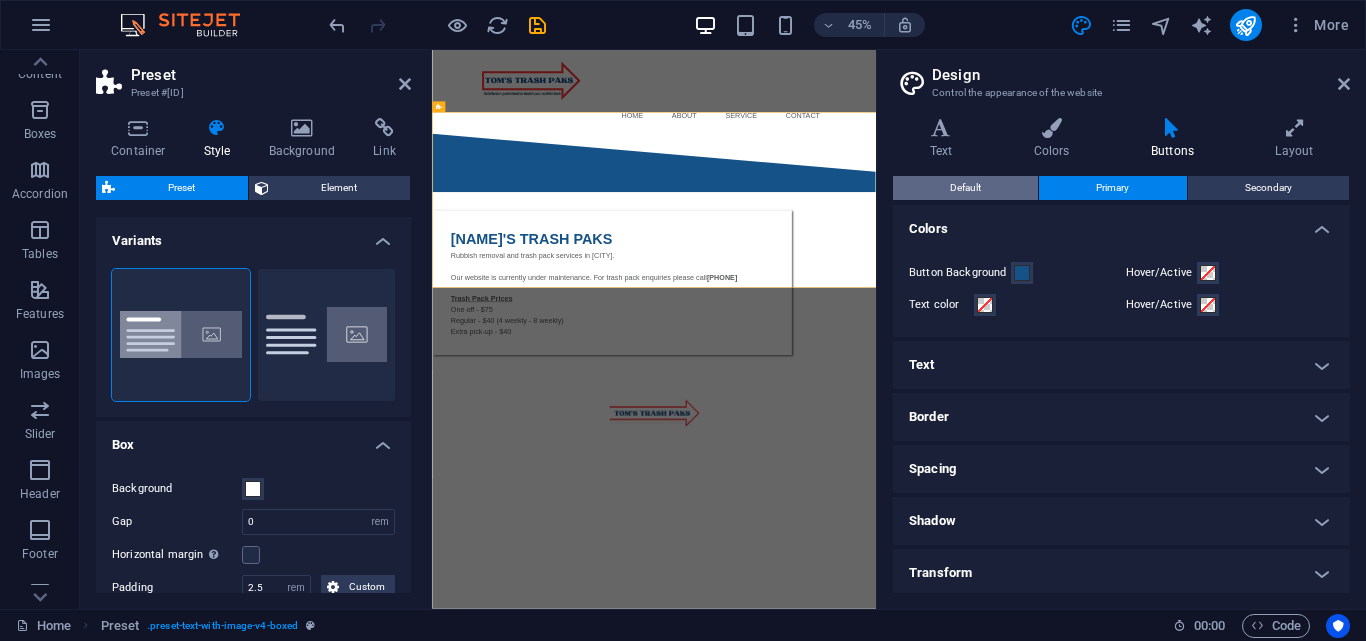click on "Default" at bounding box center [965, 188] 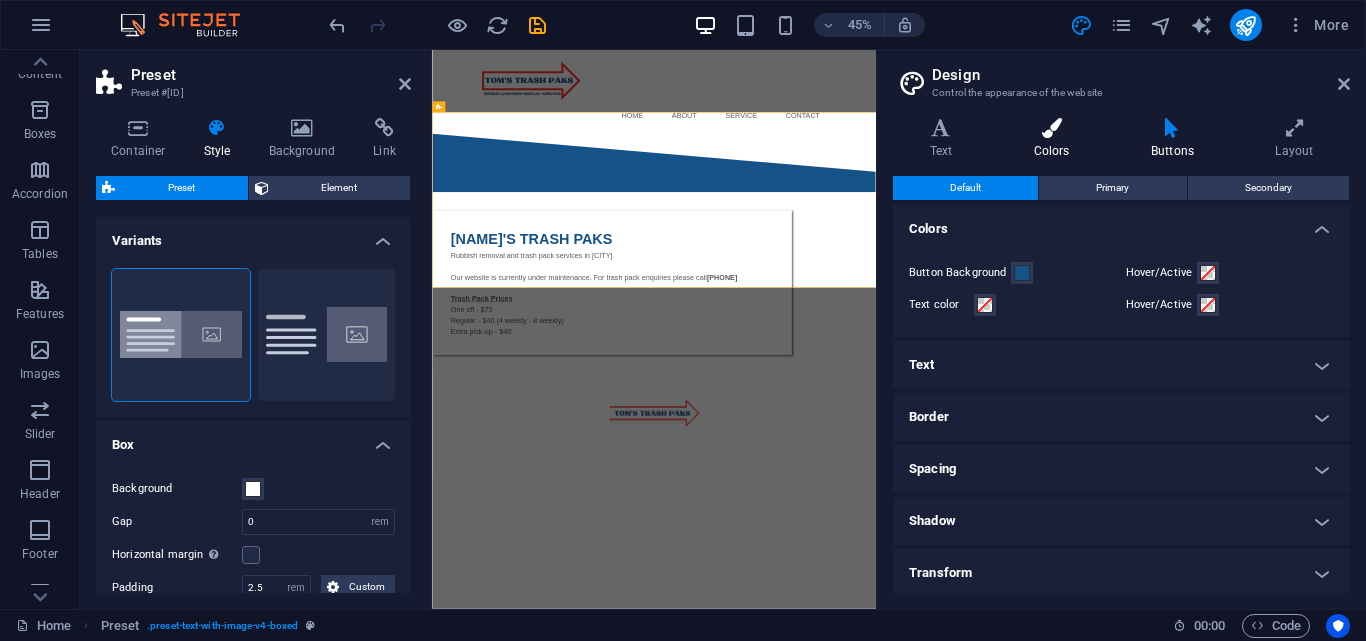click at bounding box center (1051, 128) 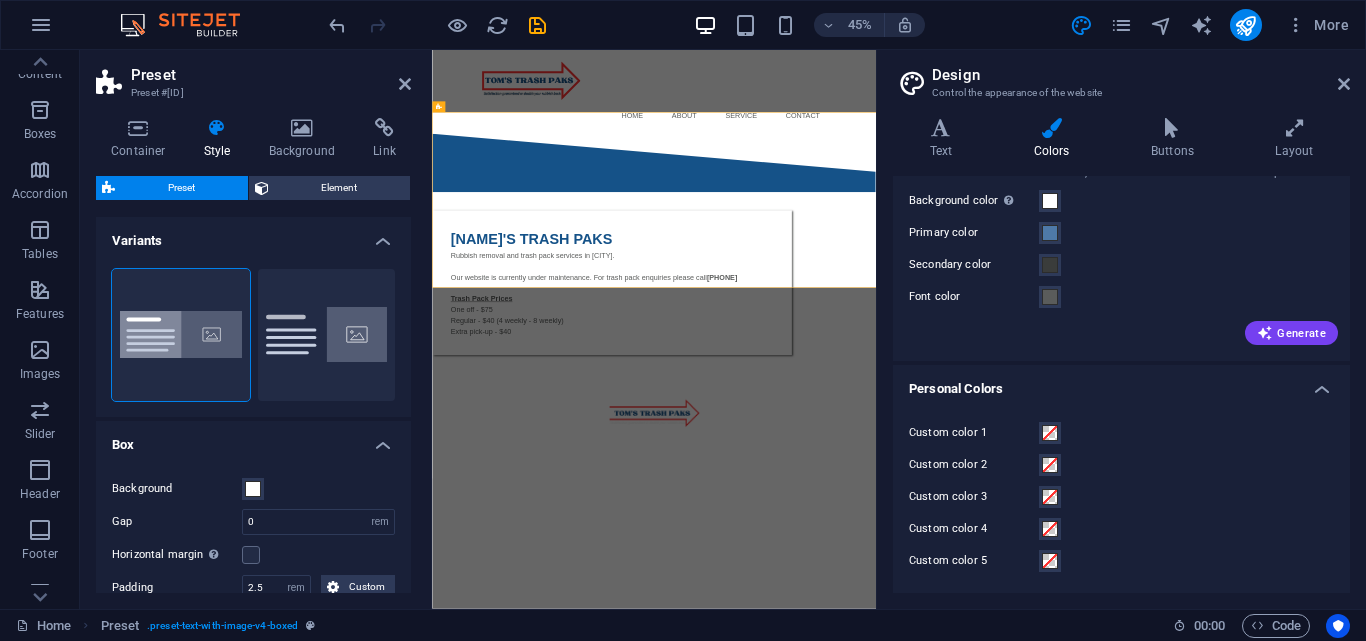 scroll, scrollTop: 0, scrollLeft: 0, axis: both 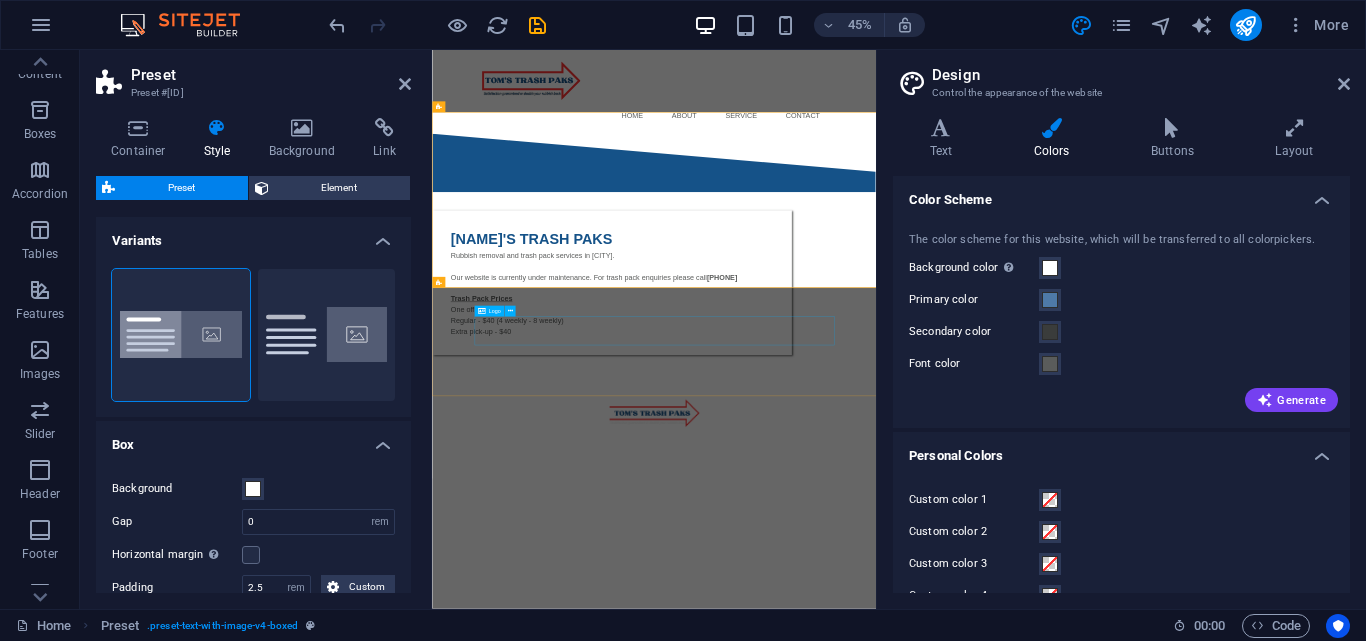 click at bounding box center [926, 858] 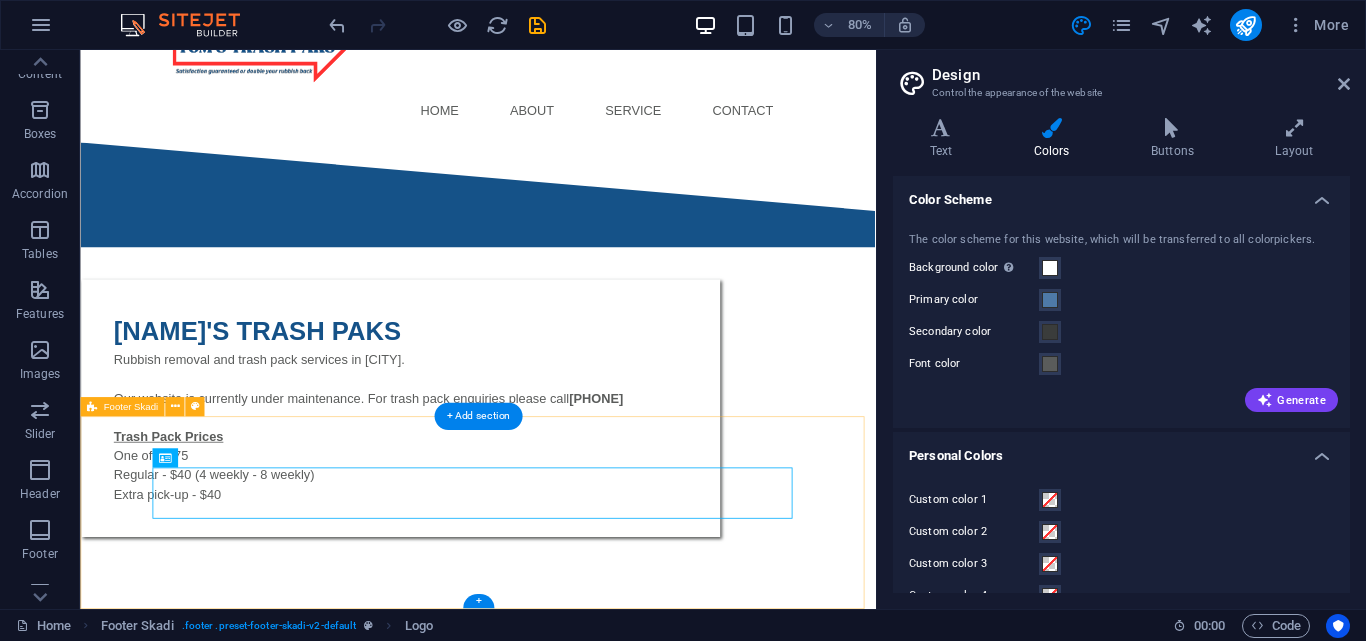 scroll, scrollTop: 0, scrollLeft: 0, axis: both 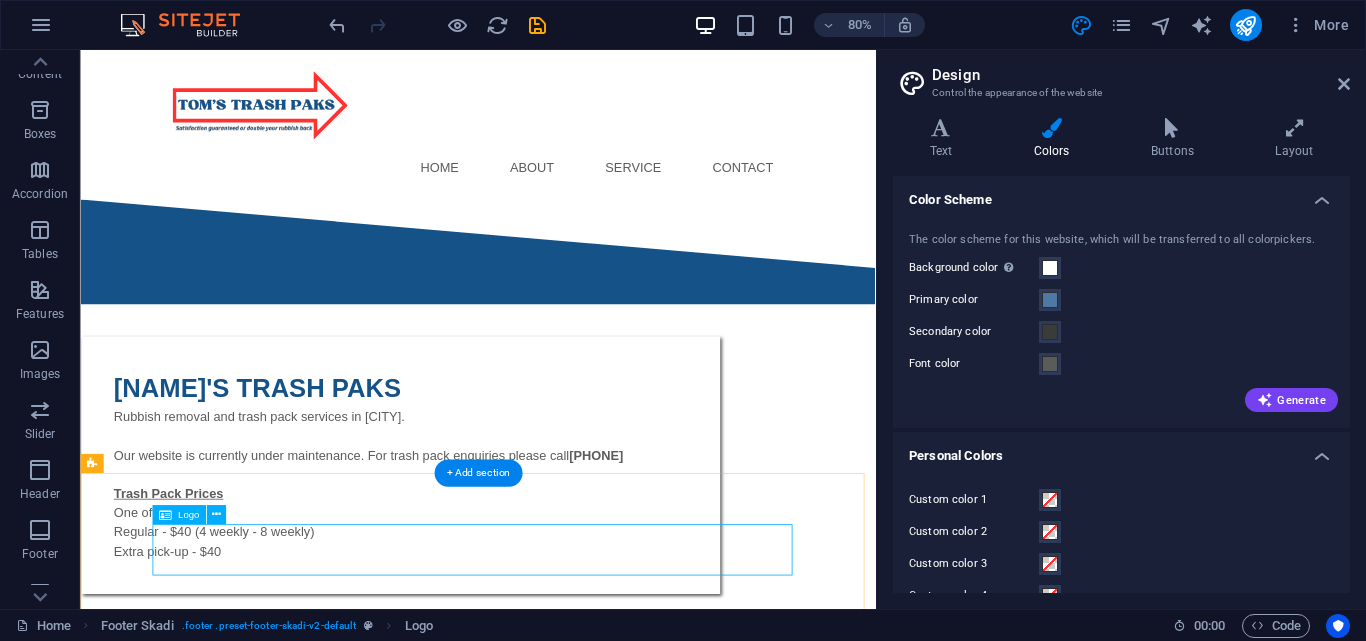 click at bounding box center [578, 859] 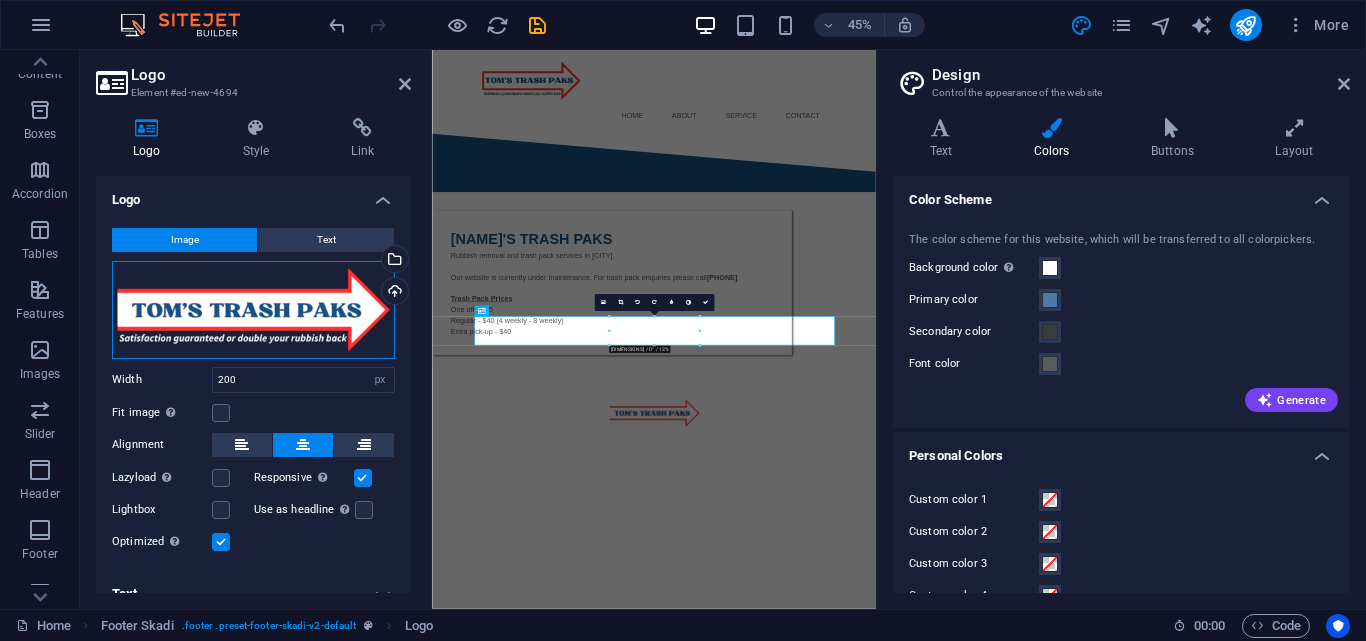 click on "Drag files here, click to choose files or select files from Files or our free stock photos & videos" at bounding box center (253, 310) 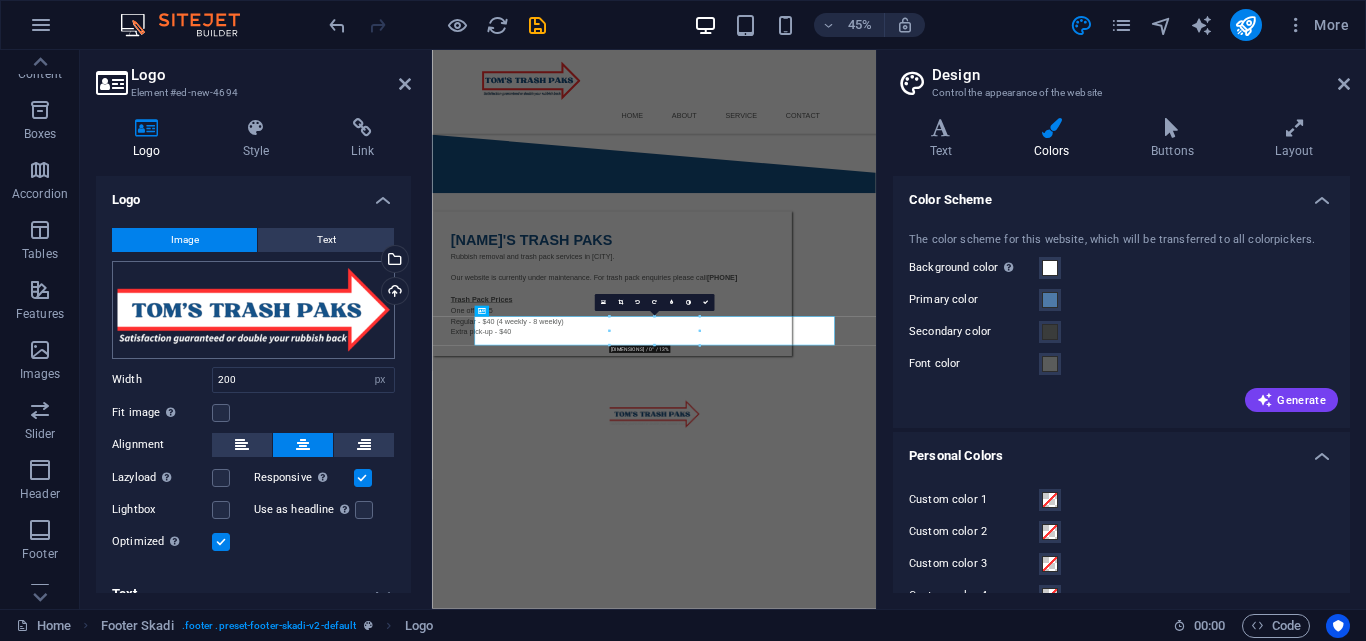 scroll, scrollTop: 1201, scrollLeft: 0, axis: vertical 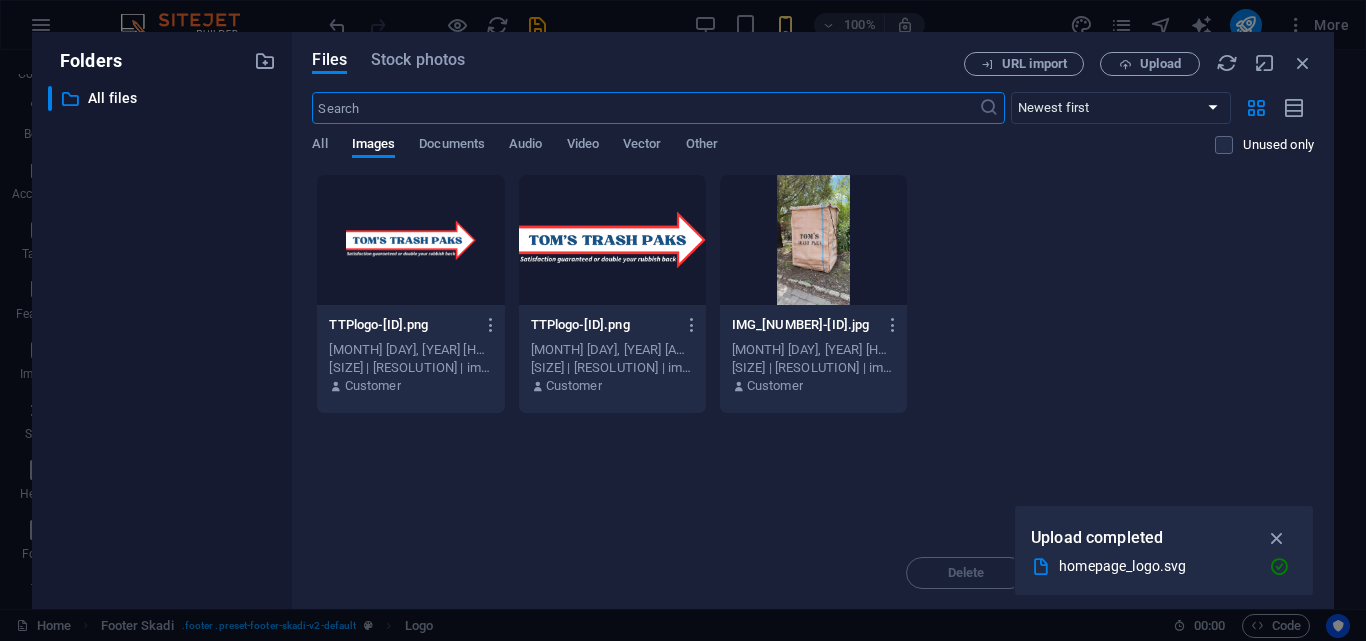 click on "​ Newest first Oldest first Name (A-Z) Name (Z-A) Size (0-9) Size (9-0) Resolution (0-9) Resolution (9-0) All Images Documents Audio Video Vector Other Unused only" at bounding box center [813, 133] 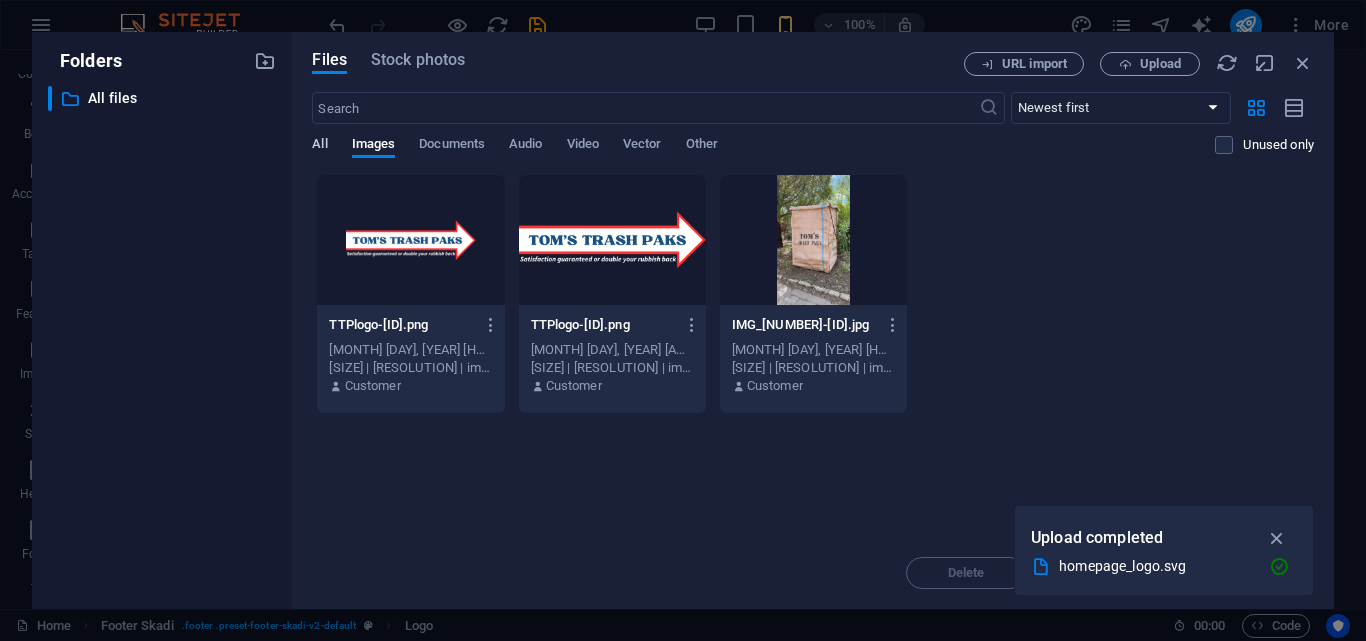 click on "All" at bounding box center (319, 146) 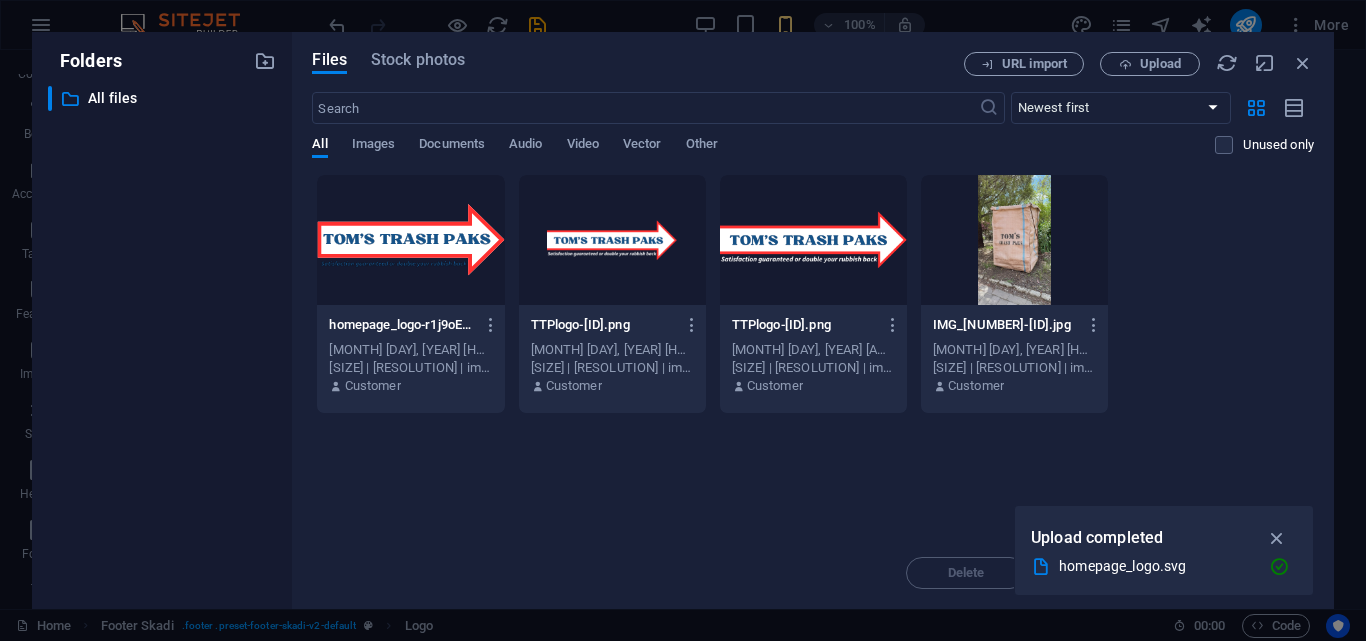 click at bounding box center [410, 240] 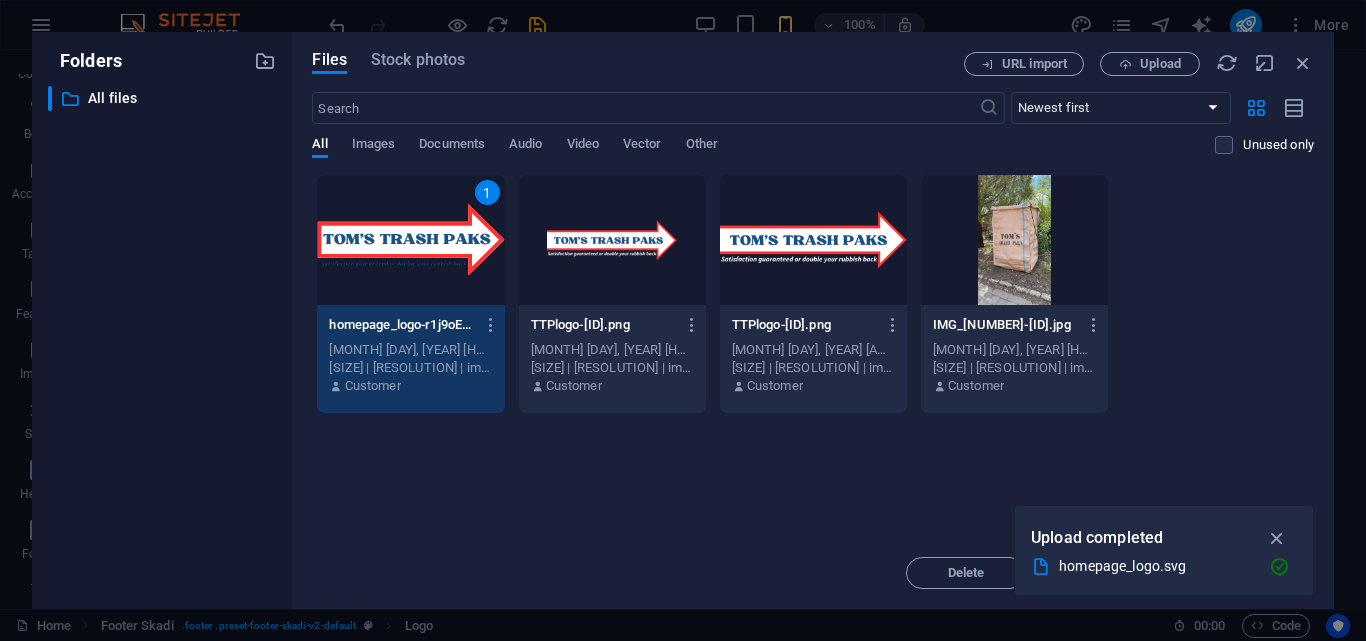 click on "1" at bounding box center [410, 240] 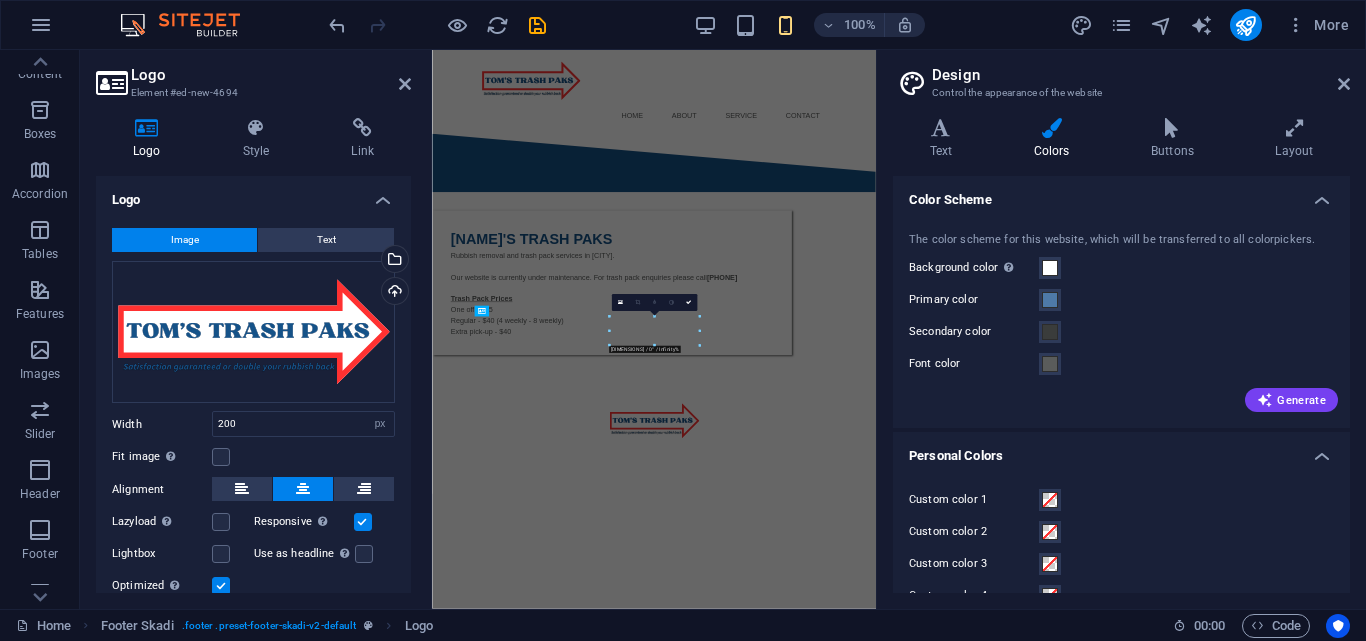 scroll, scrollTop: 0, scrollLeft: 0, axis: both 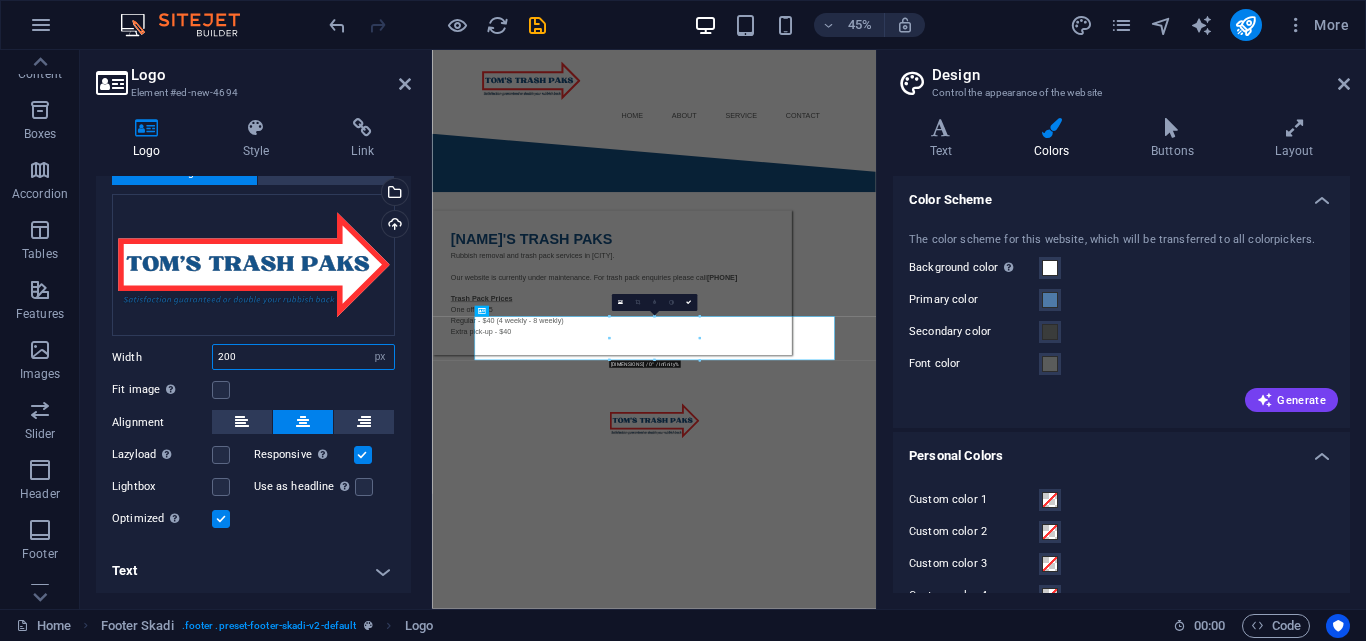 click on "200" at bounding box center (303, 357) 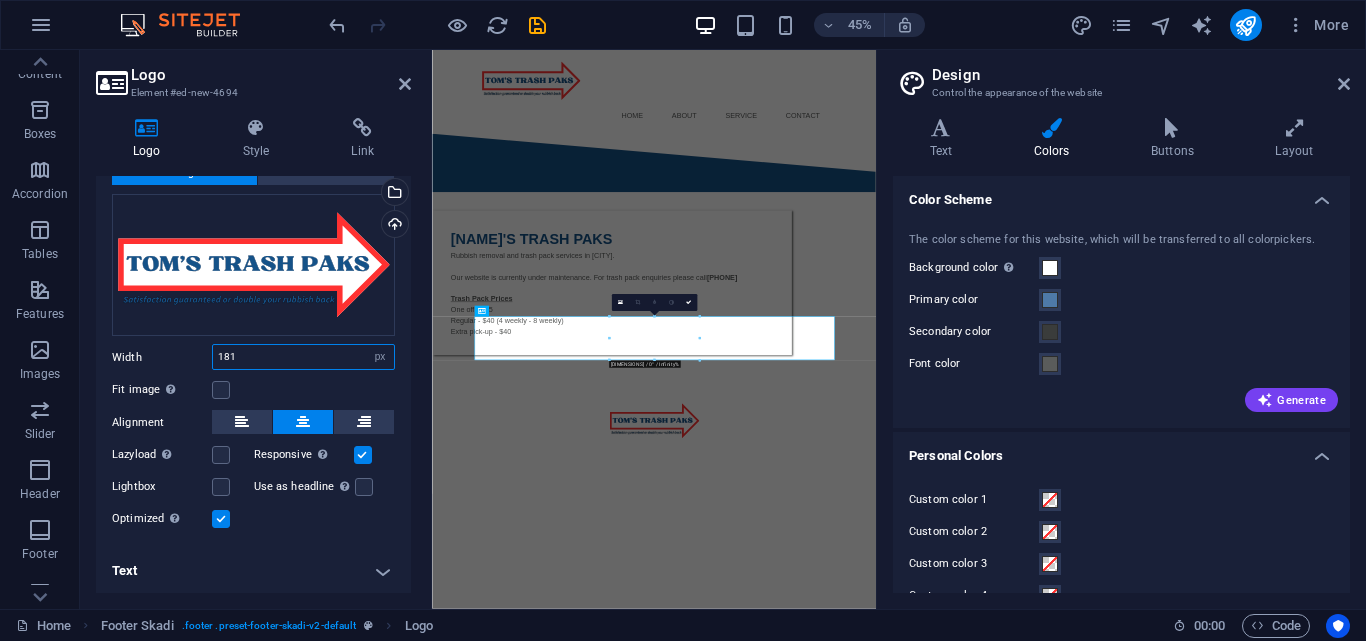 type on "180" 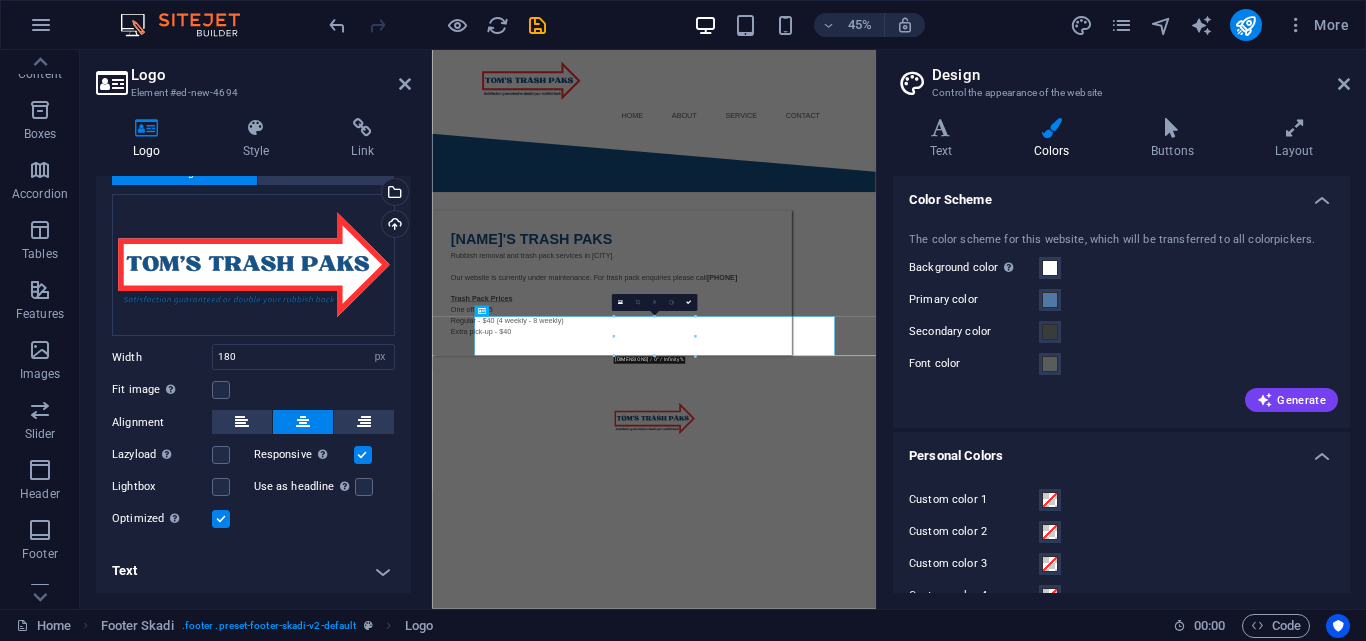 click on "Skip to main content
Menu Home About Service Contact [NAME]'S TRASH PAKS Rubbish removal and trash pack services in [CITY]. Our website is currently under maintenance. For trash pack enquiries please call  [PHONE] Trash Pack Prices One off - $75 Regular - $40 (4 weekly - 8 weekly) Extra pick-up - $40 | |" at bounding box center [925, 538] 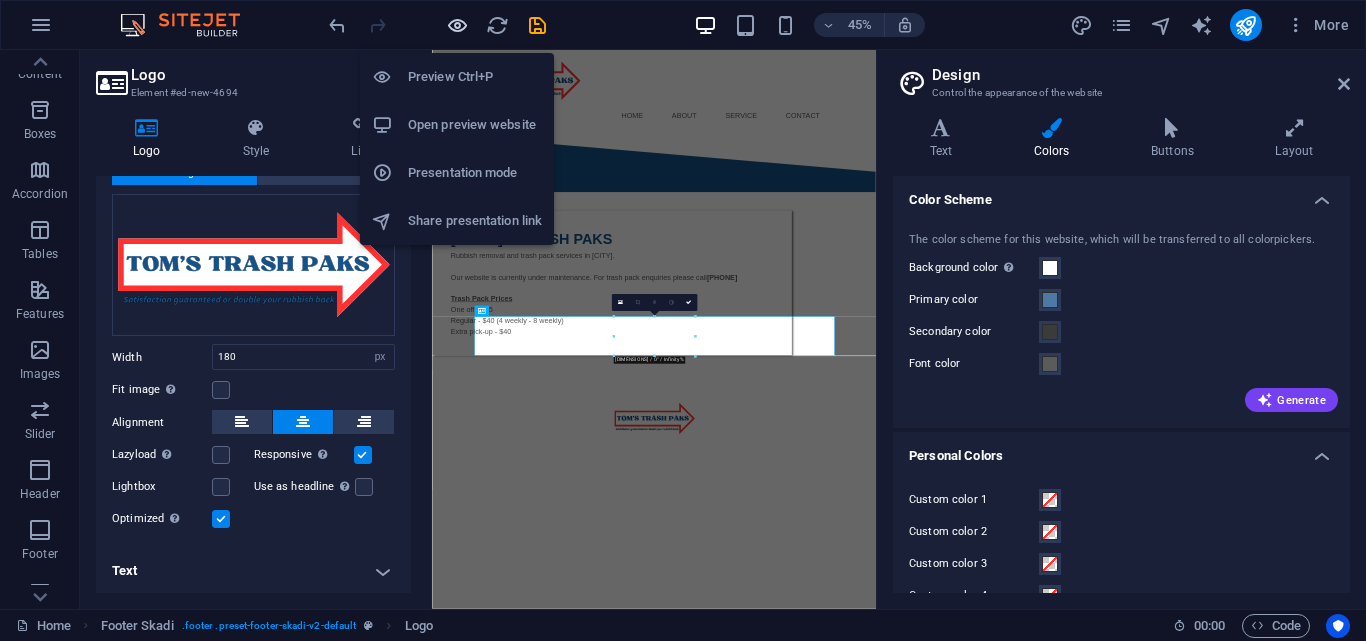click at bounding box center [457, 25] 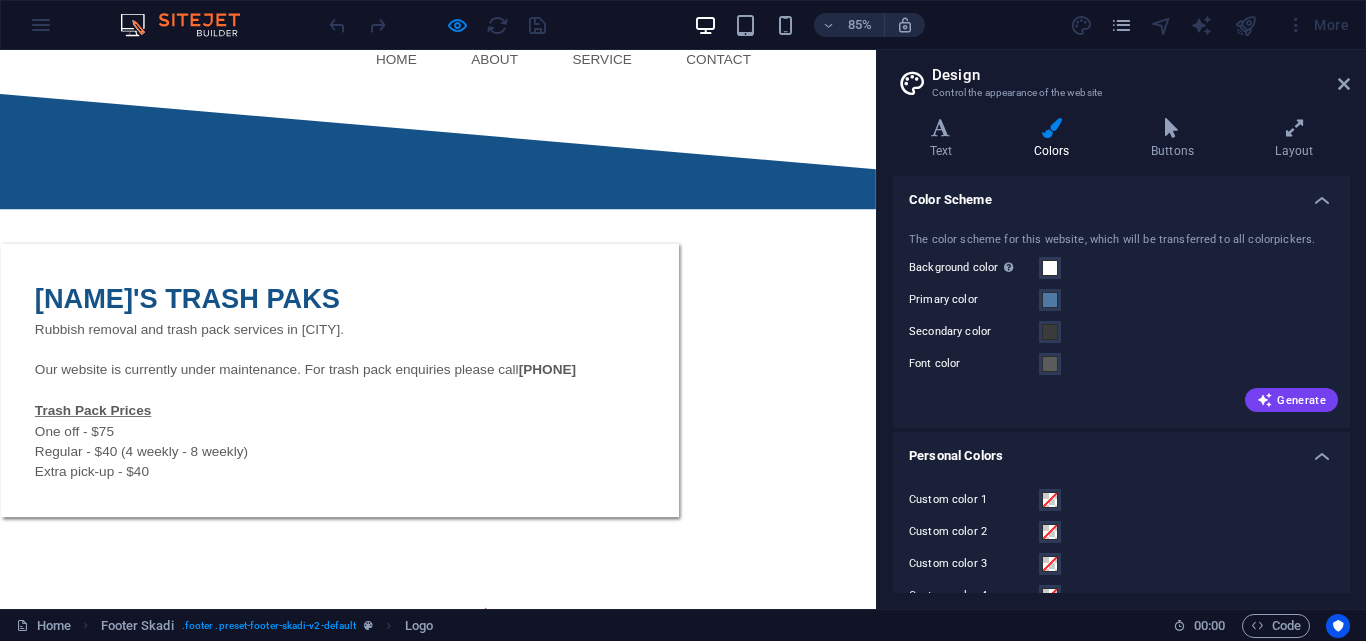 scroll, scrollTop: 0, scrollLeft: 0, axis: both 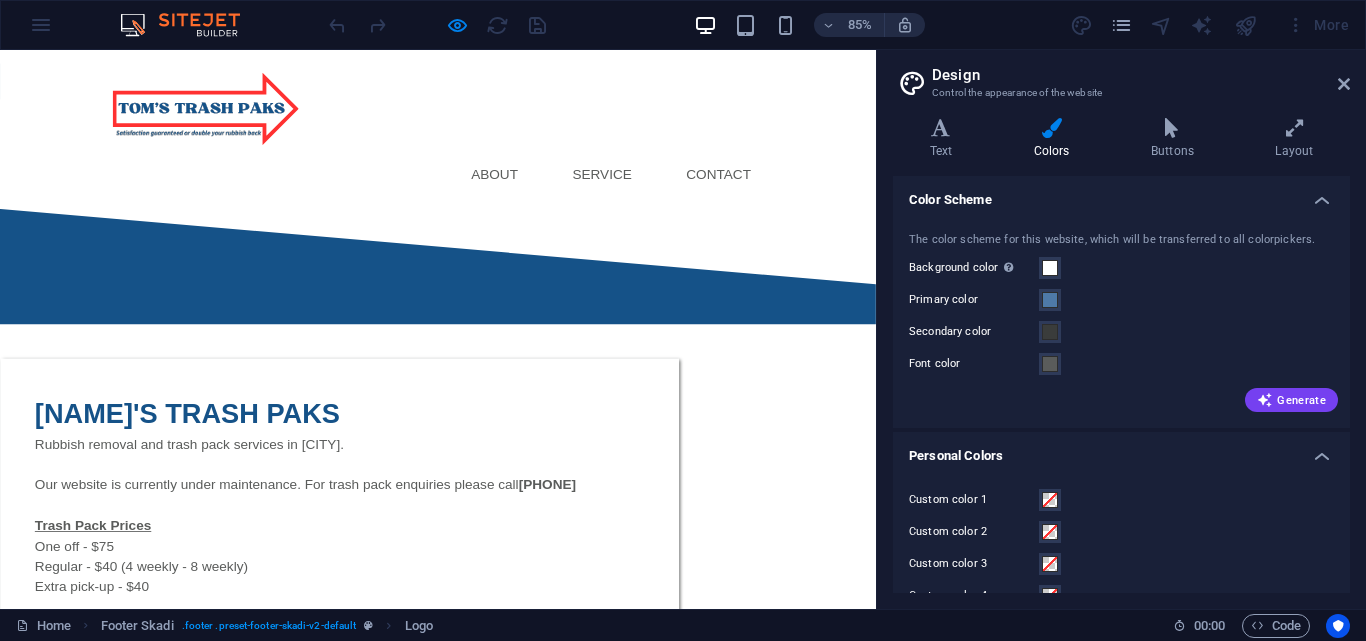 click on "Home" at bounding box center [466, 197] 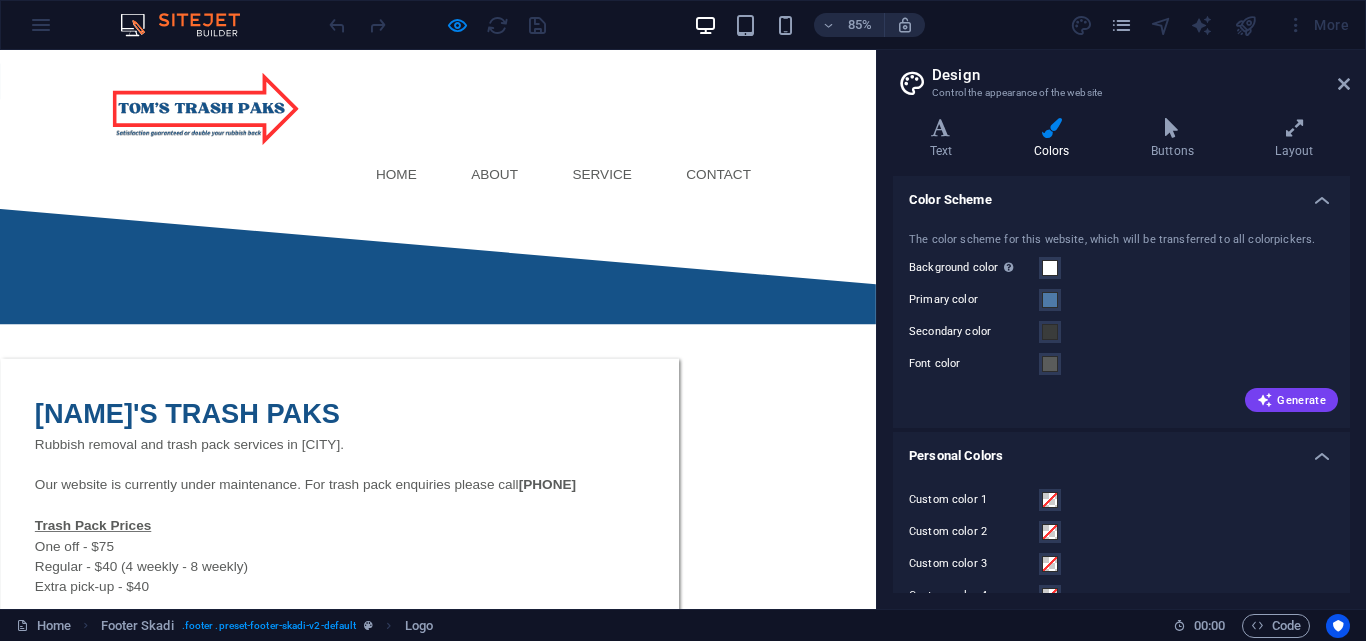 click on "Menu Home About Service Contact" at bounding box center [515, 143] 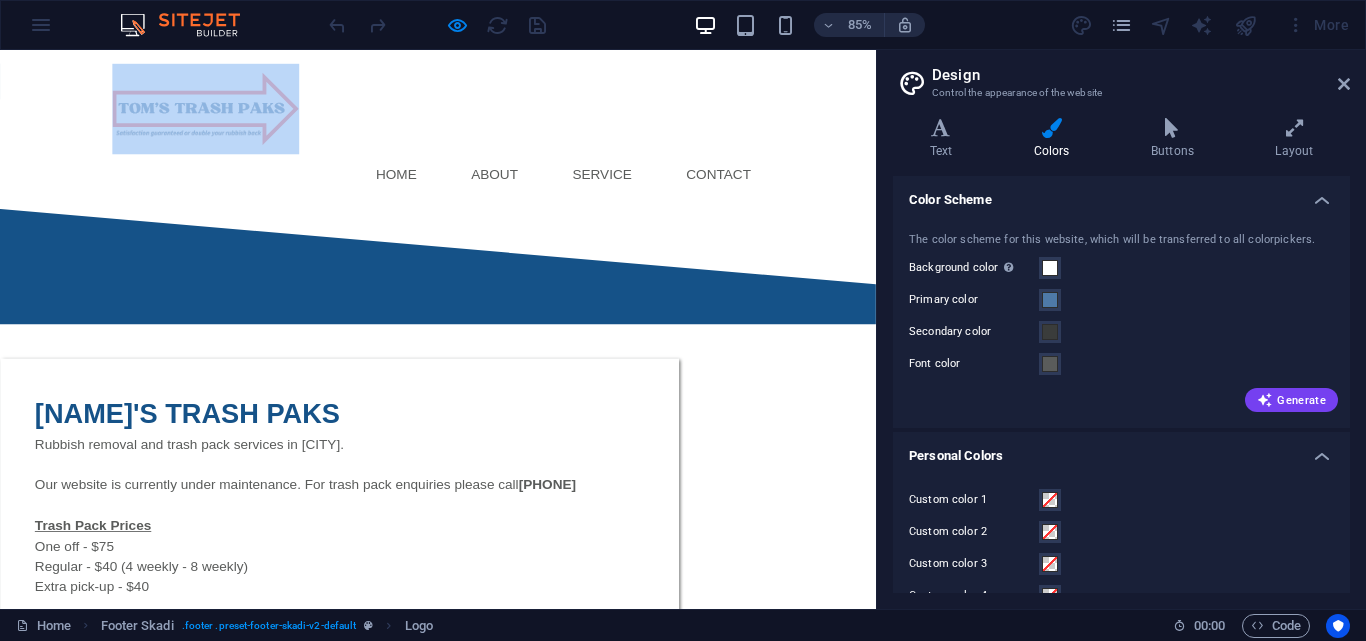 click on "Menu Home About Service Contact" at bounding box center (515, 143) 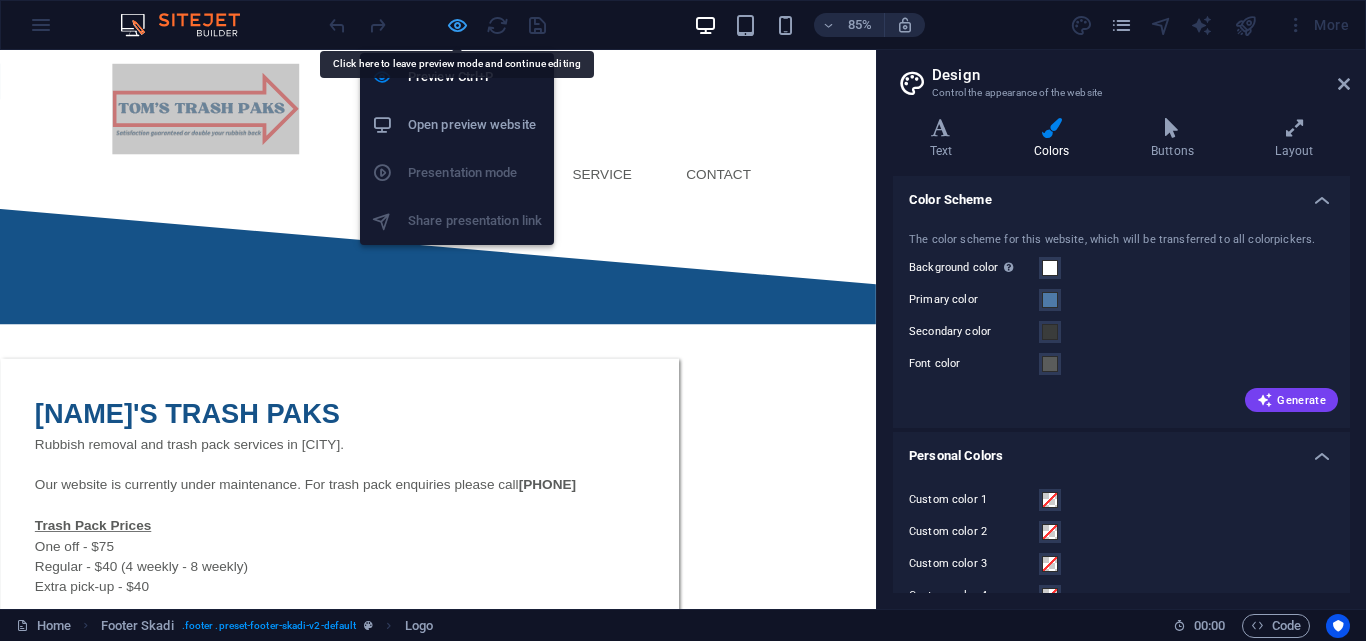 click at bounding box center (457, 25) 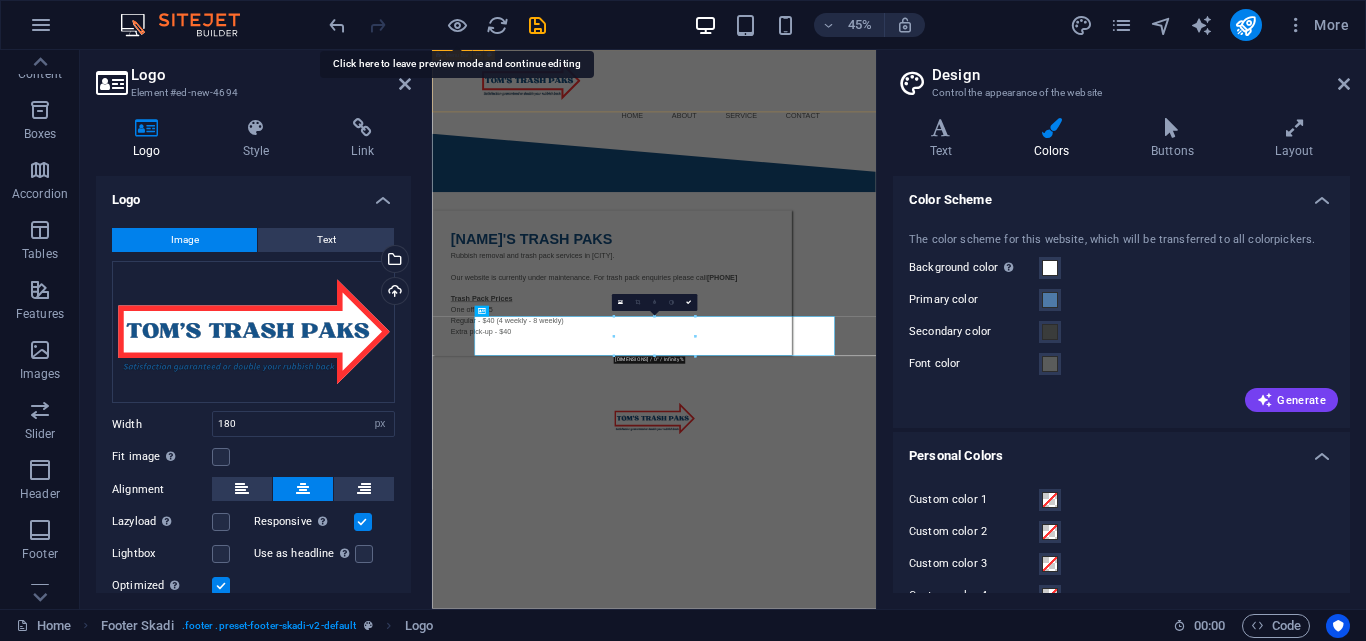 drag, startPoint x: 923, startPoint y: 154, endPoint x: 1149, endPoint y: 113, distance: 229.68892 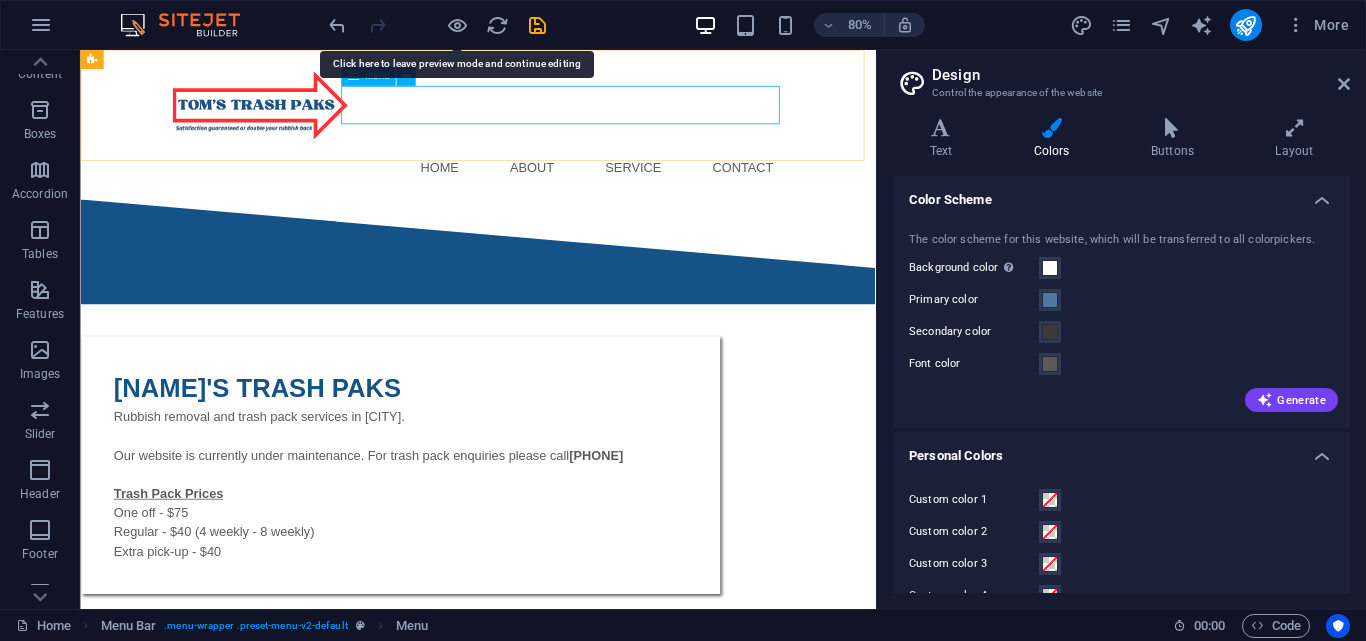 click at bounding box center [352, 76] 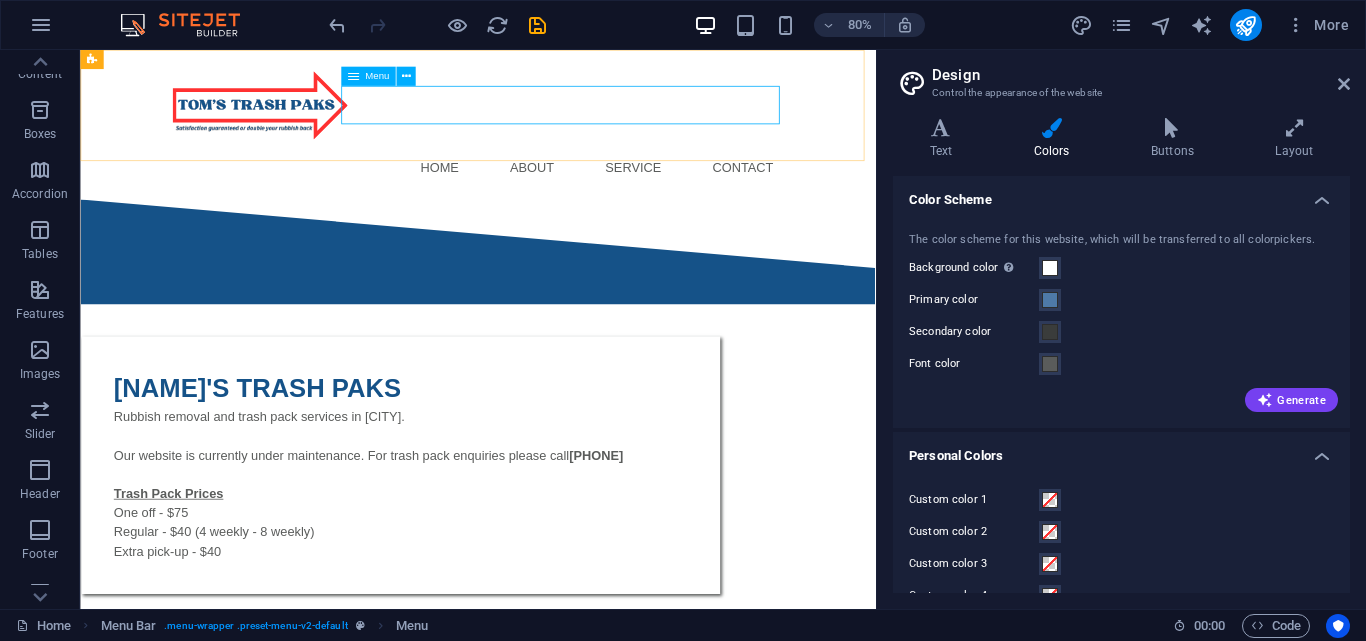 click at bounding box center [352, 76] 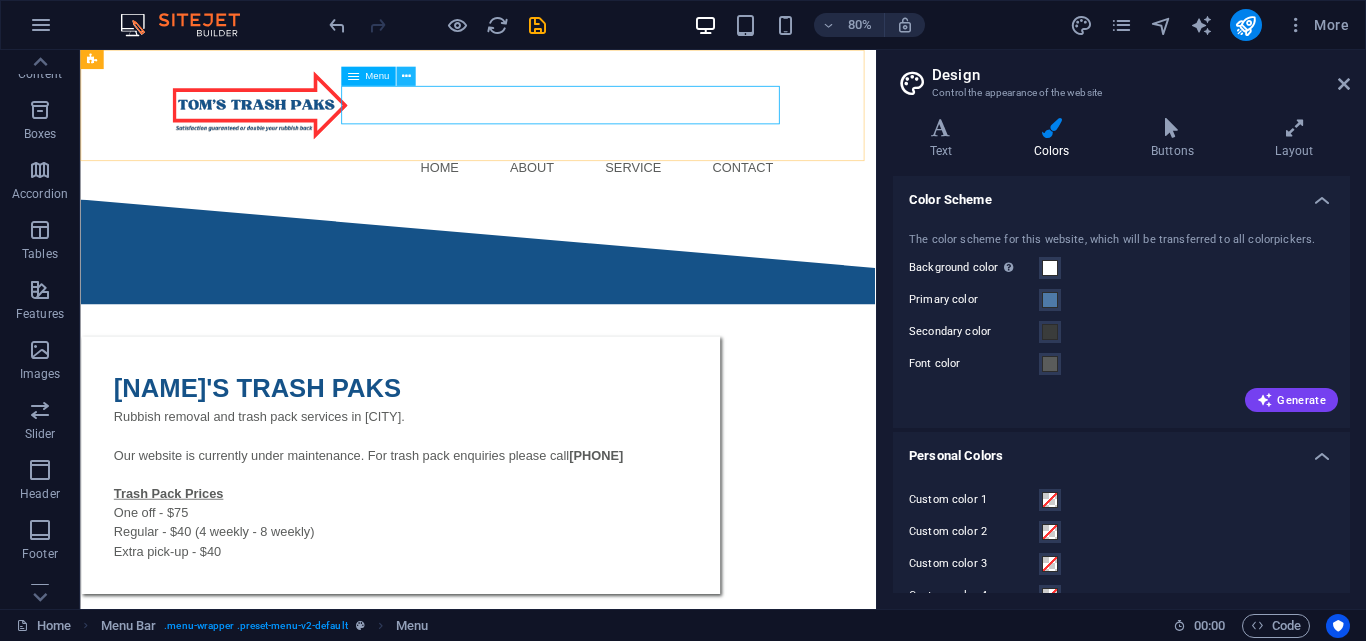 click at bounding box center (405, 76) 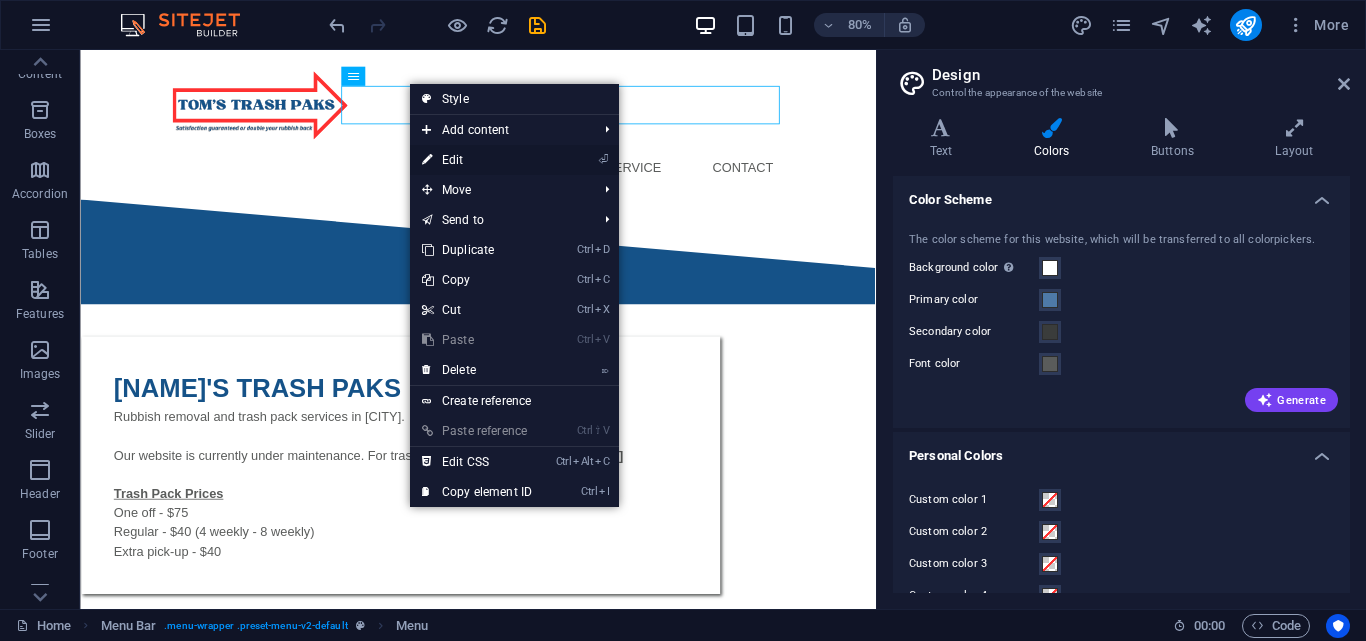 click on "⏎  Edit" at bounding box center (477, 160) 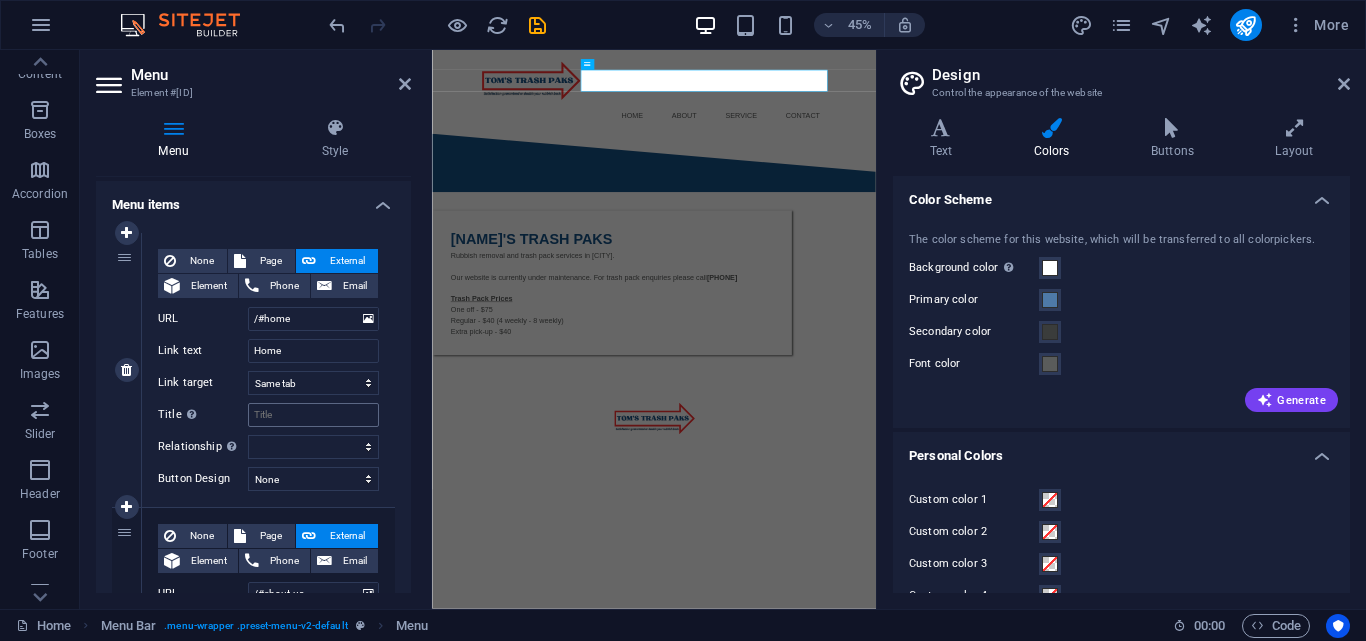 scroll, scrollTop: 267, scrollLeft: 0, axis: vertical 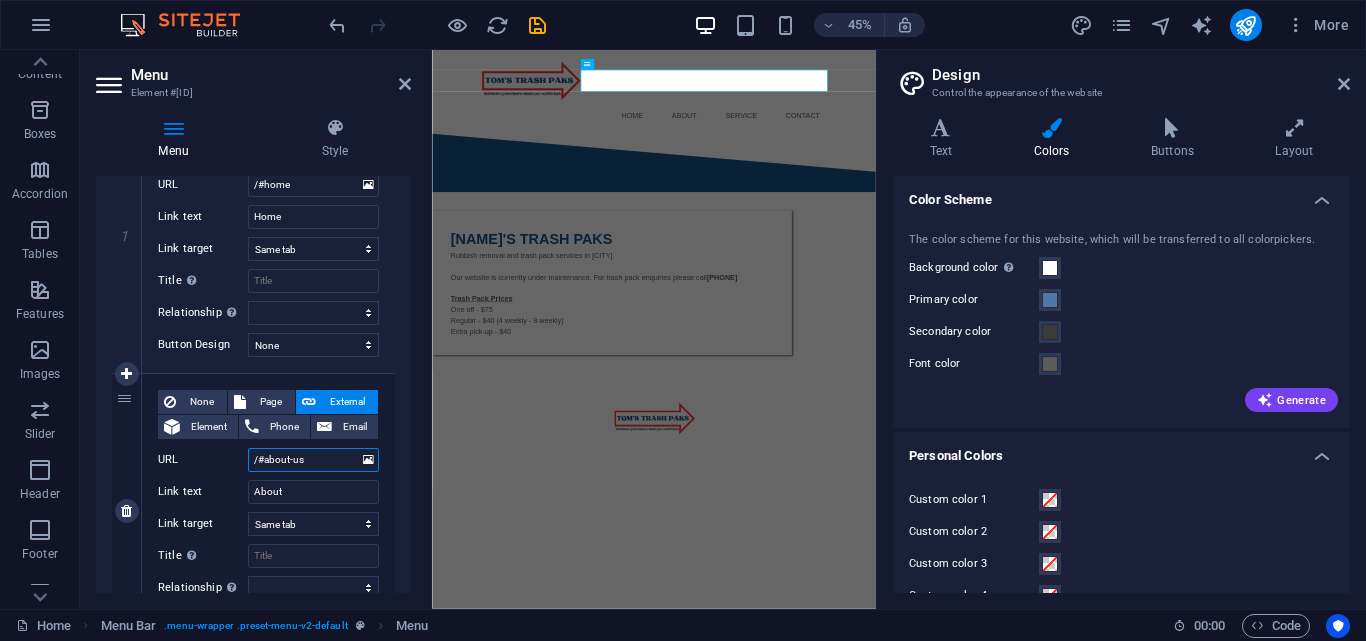 drag, startPoint x: 325, startPoint y: 457, endPoint x: 211, endPoint y: 457, distance: 114 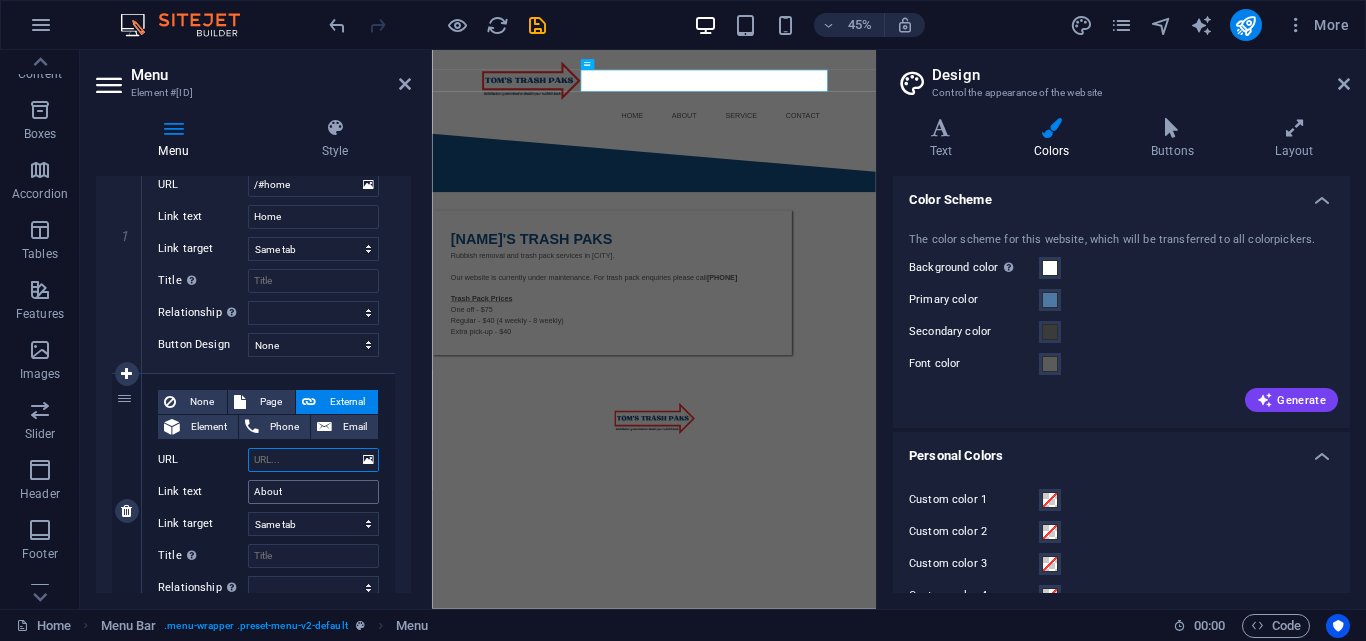 type 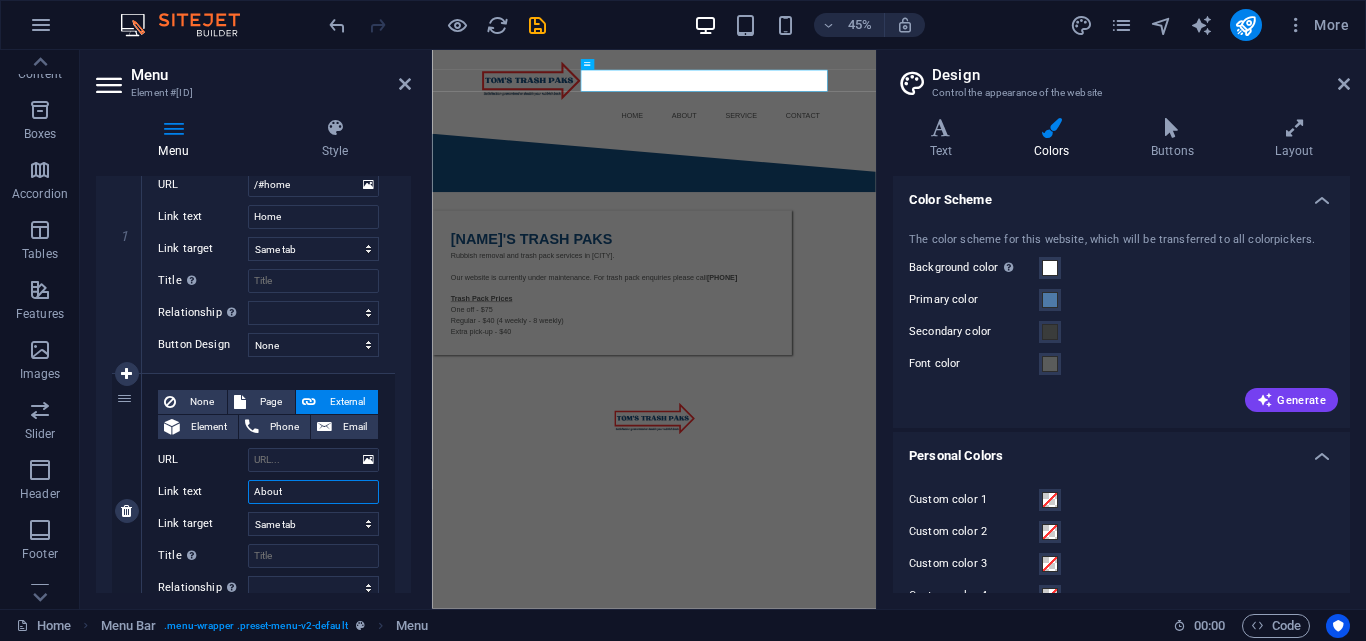 select 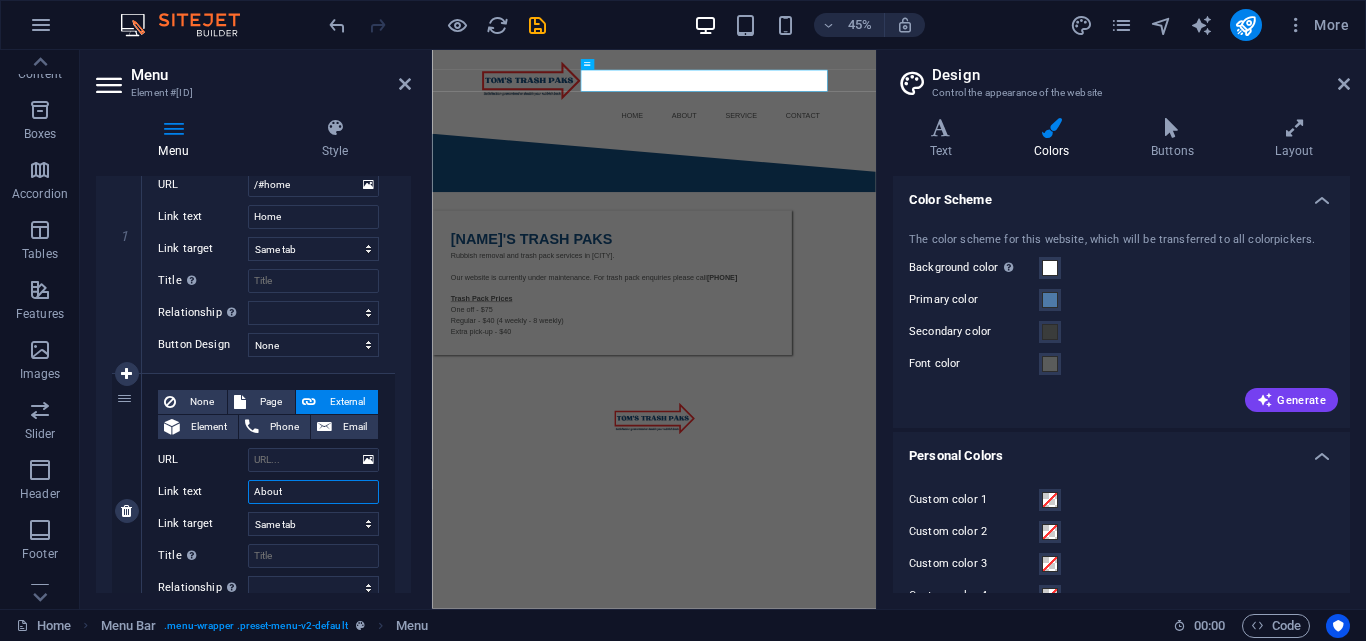 drag, startPoint x: 325, startPoint y: 496, endPoint x: 185, endPoint y: 482, distance: 140.69826 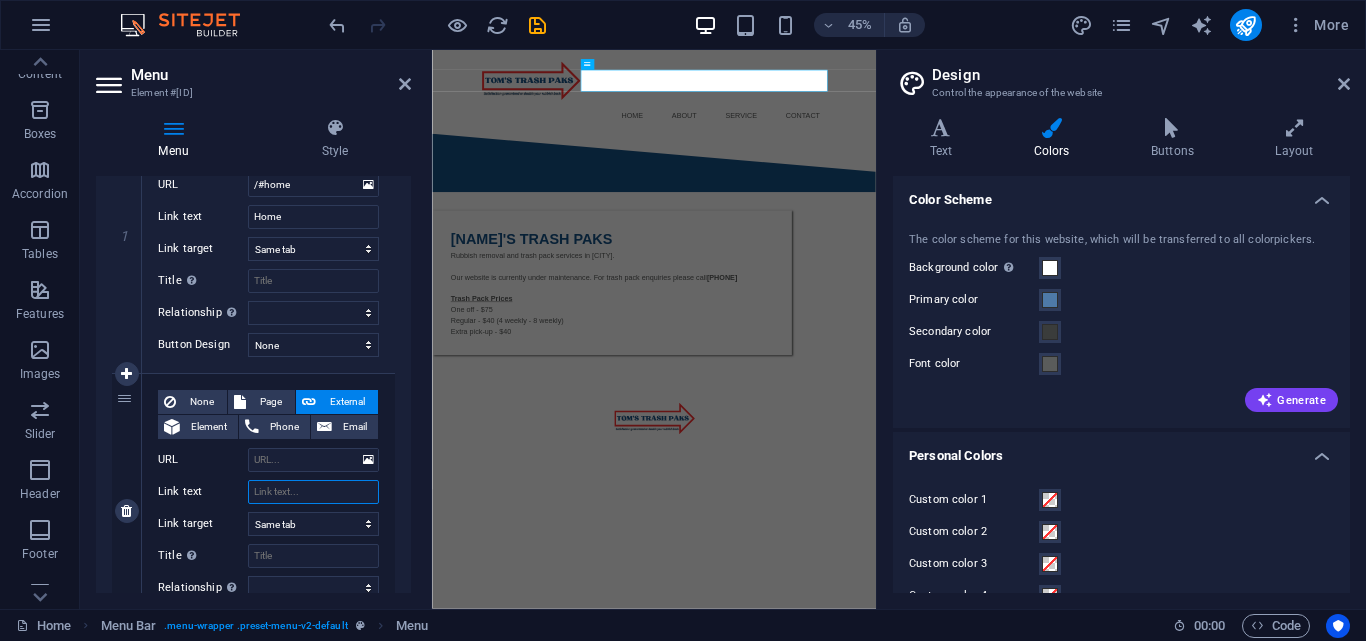 type 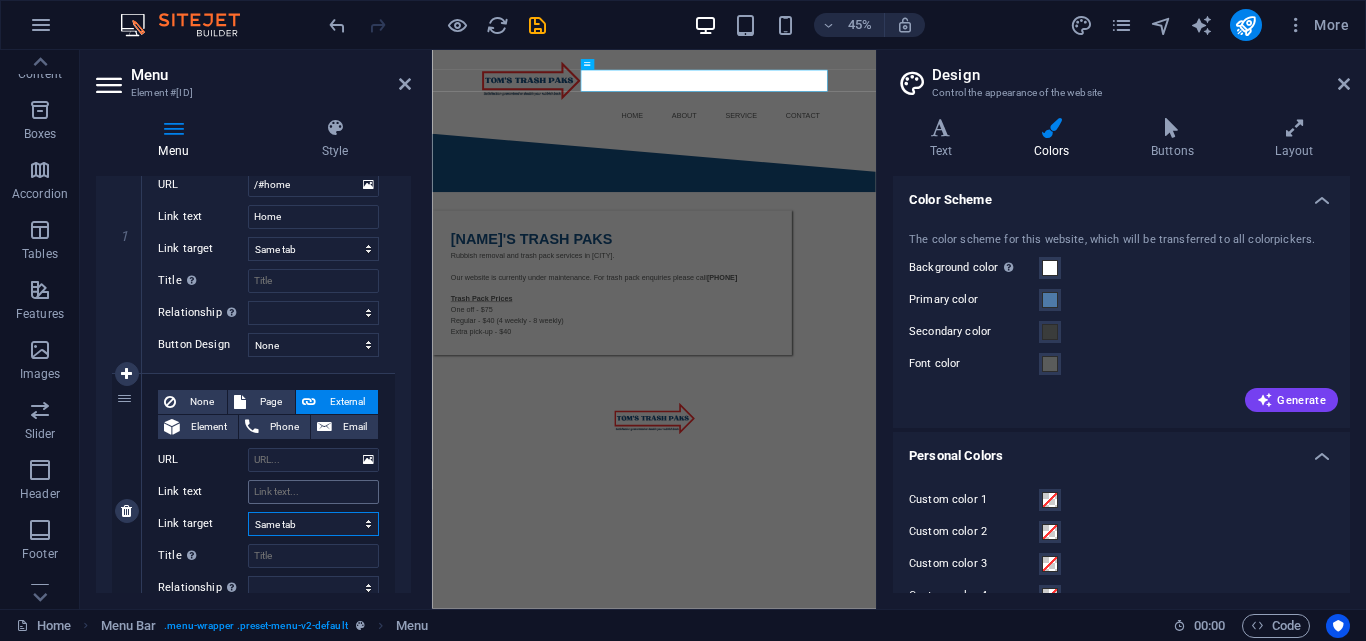 click on "New tab Same tab Overlay" at bounding box center (313, 524) 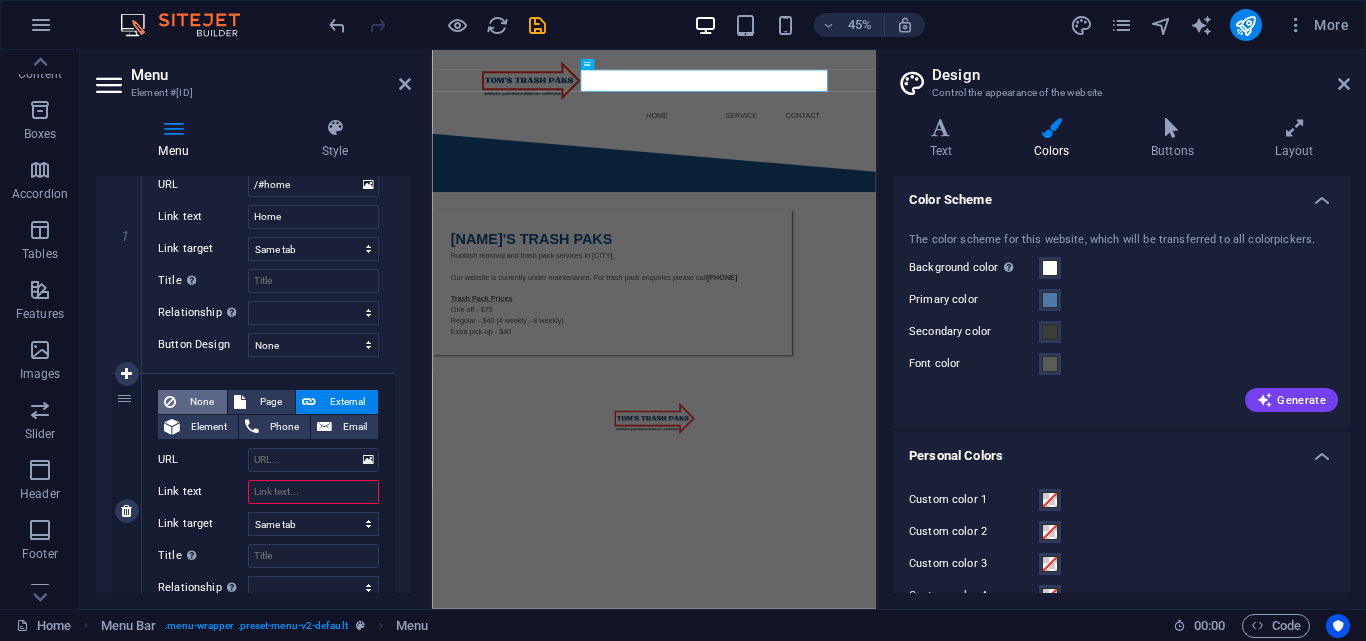 click on "None" at bounding box center [201, 402] 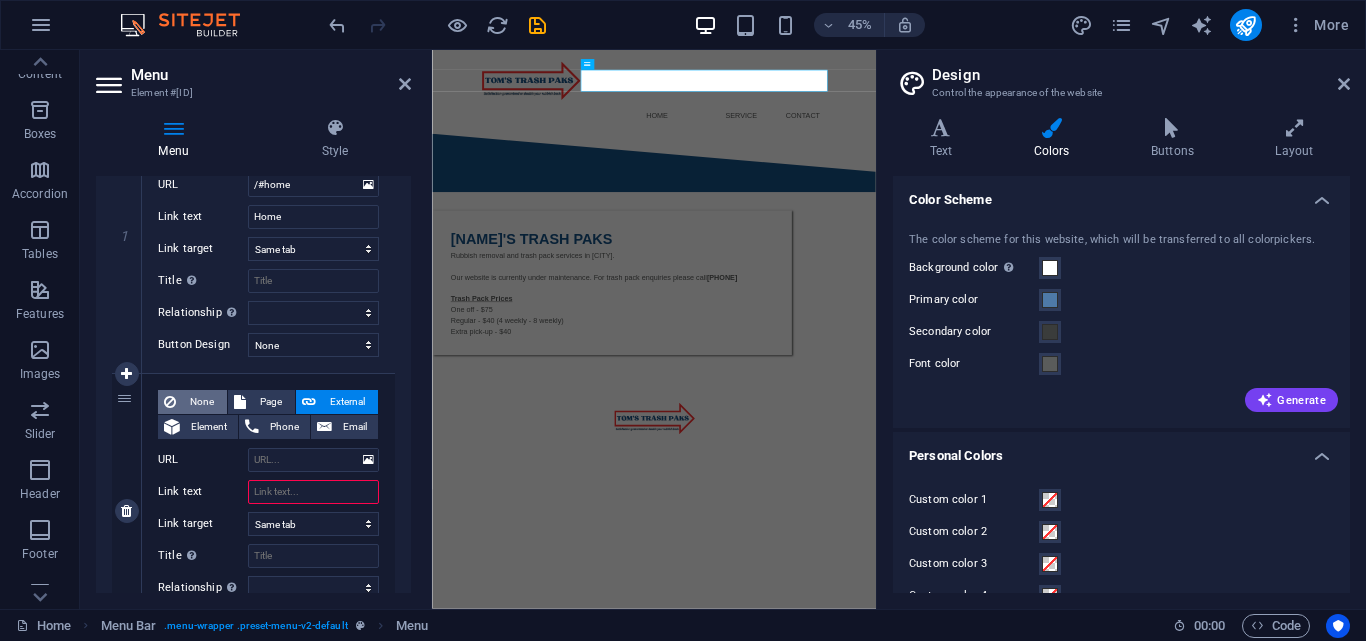select 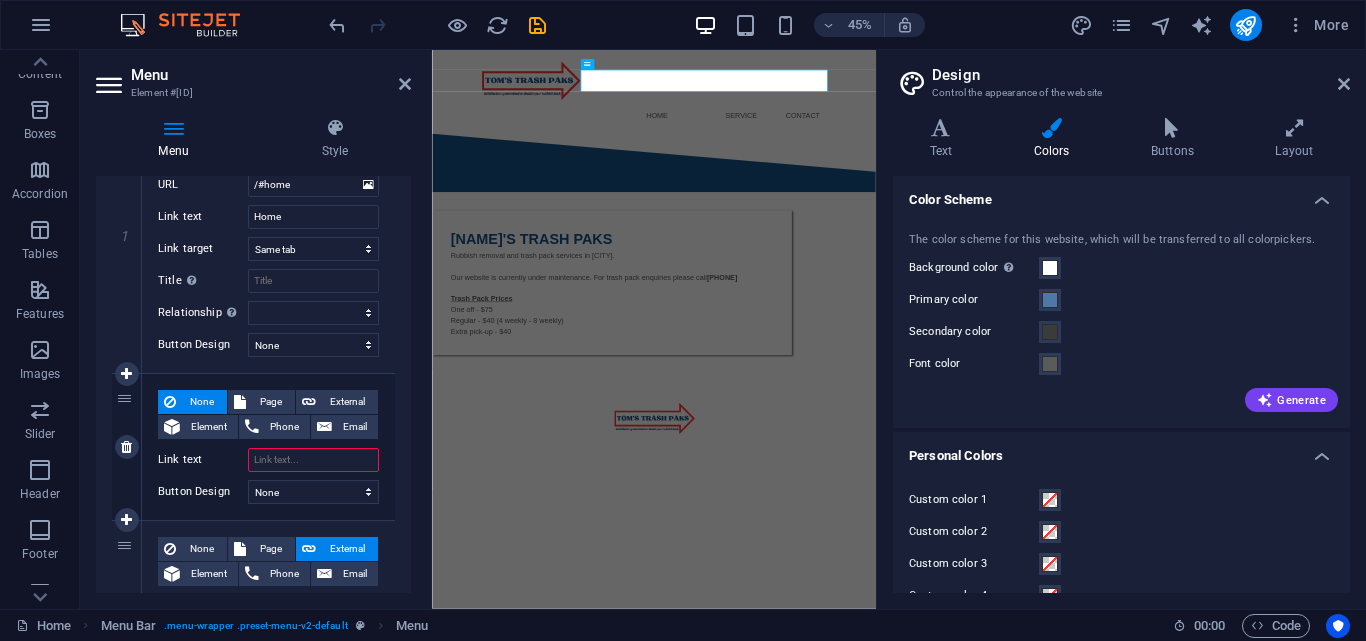 scroll, scrollTop: 467, scrollLeft: 0, axis: vertical 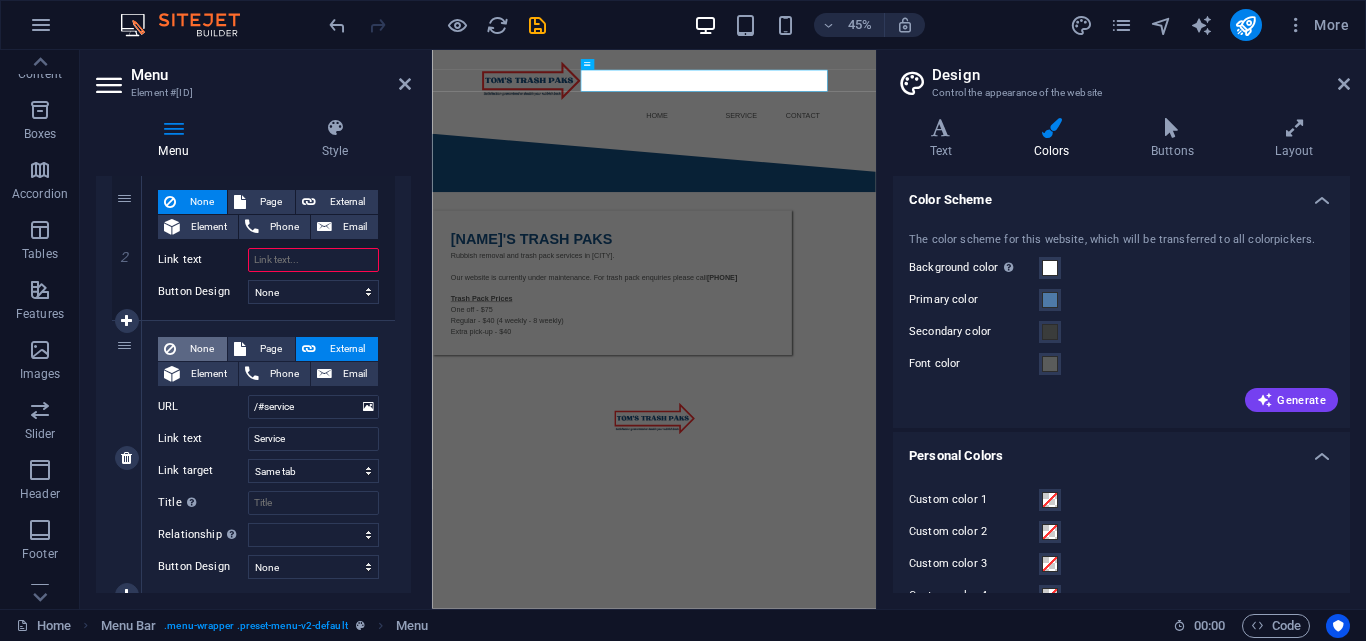 click on "None" at bounding box center [201, 349] 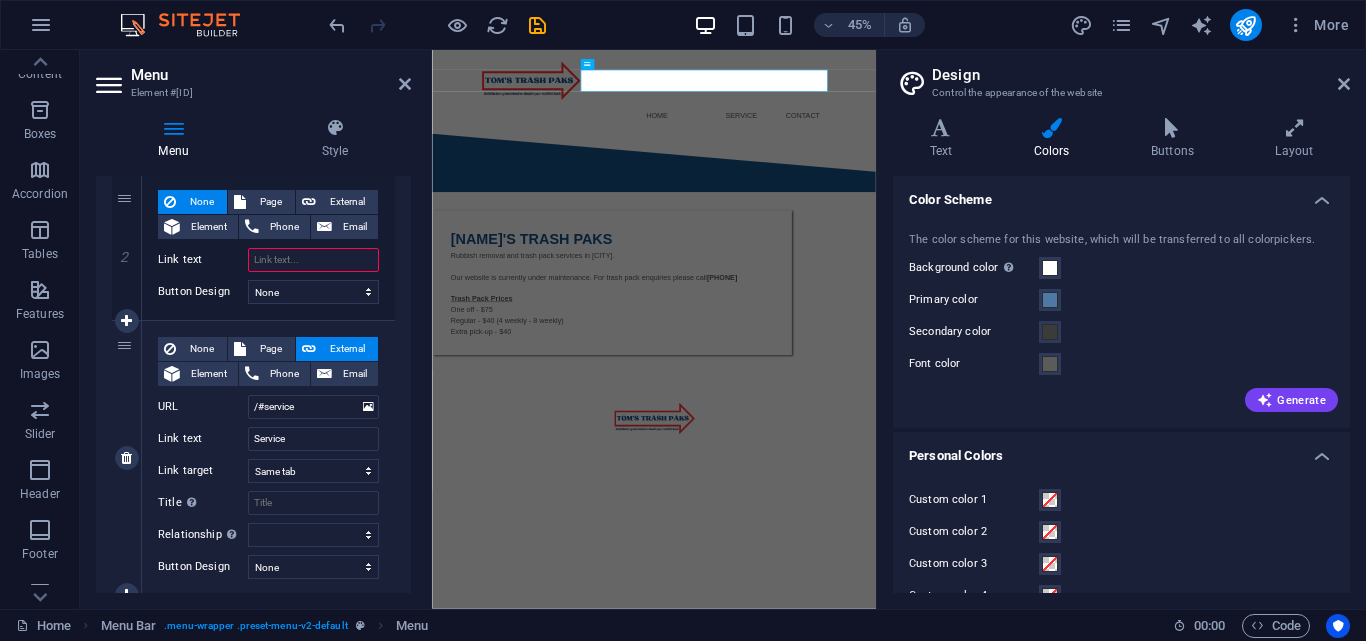 select 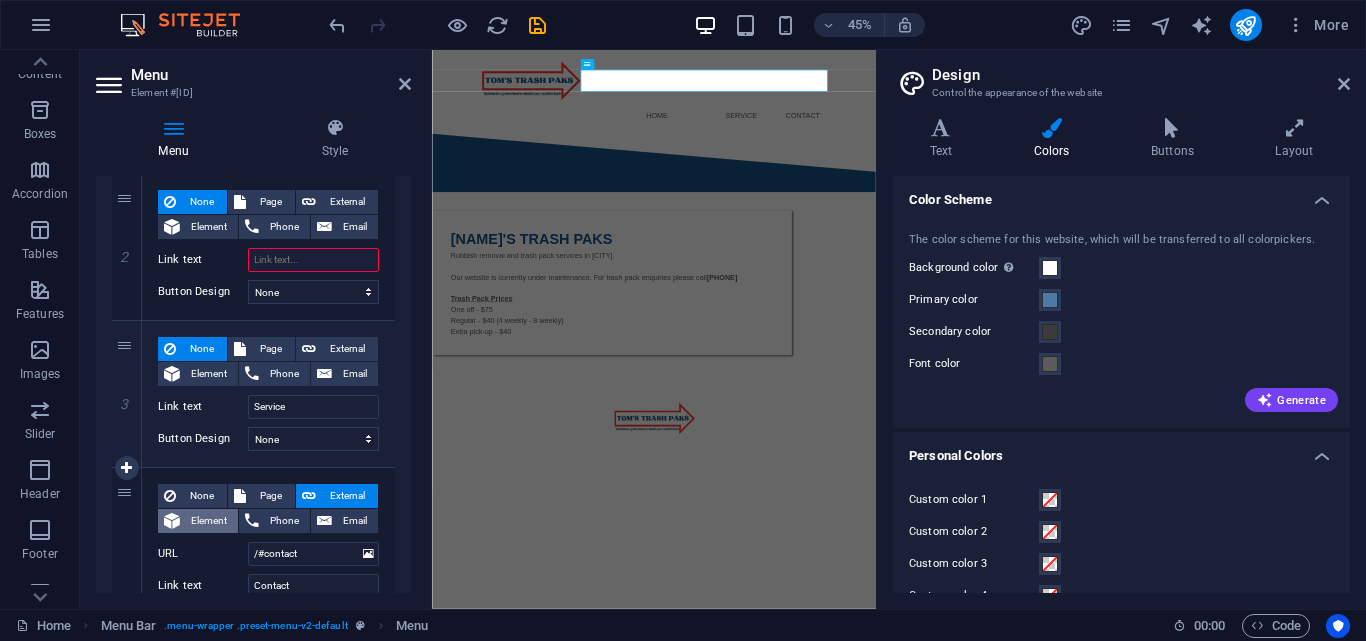 scroll, scrollTop: 667, scrollLeft: 0, axis: vertical 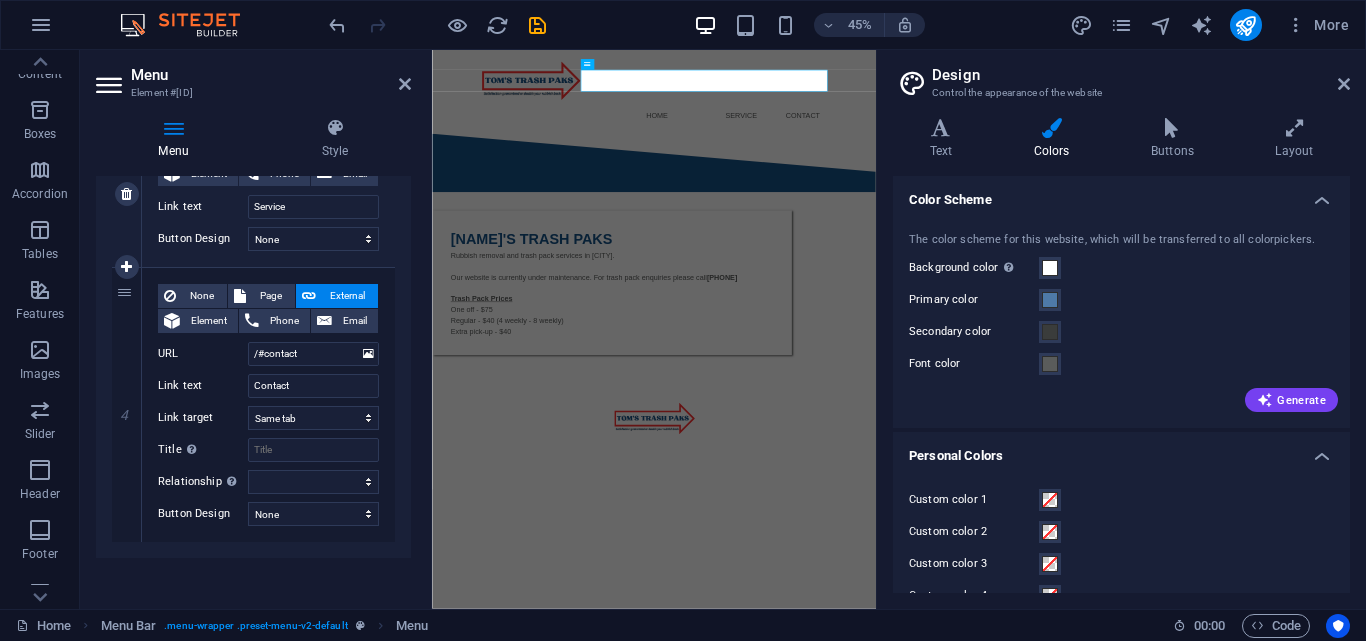 click on "None" at bounding box center [201, 296] 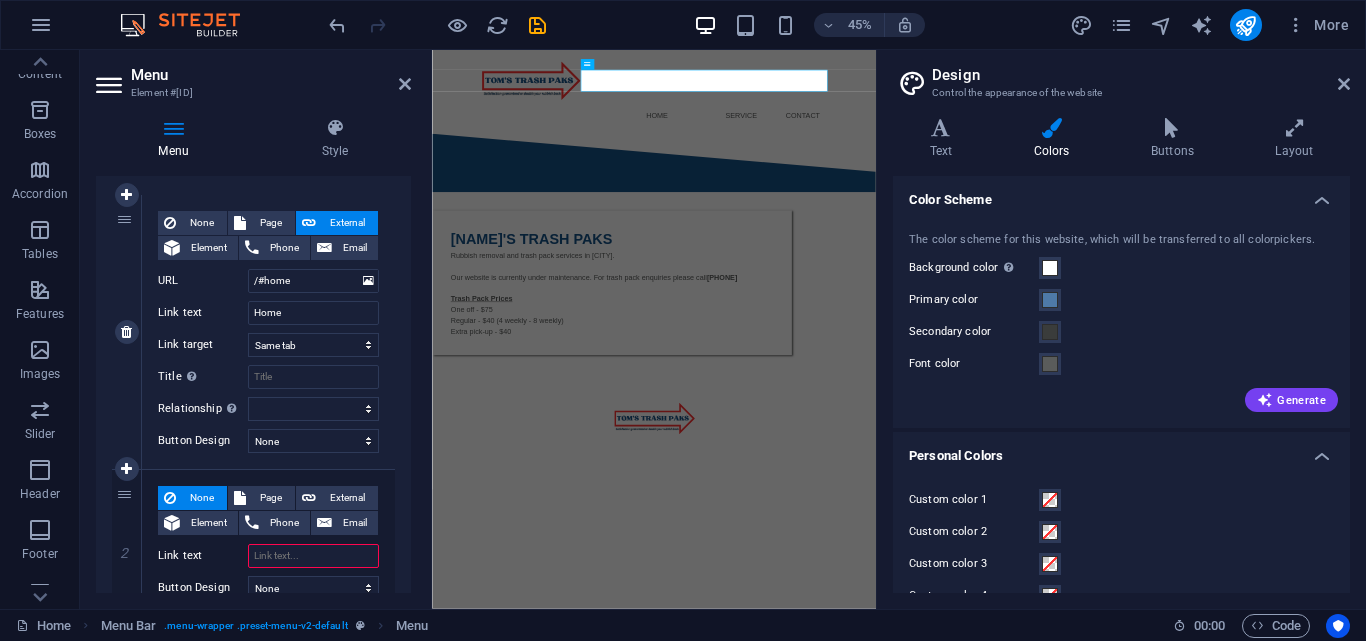 scroll, scrollTop: 104, scrollLeft: 0, axis: vertical 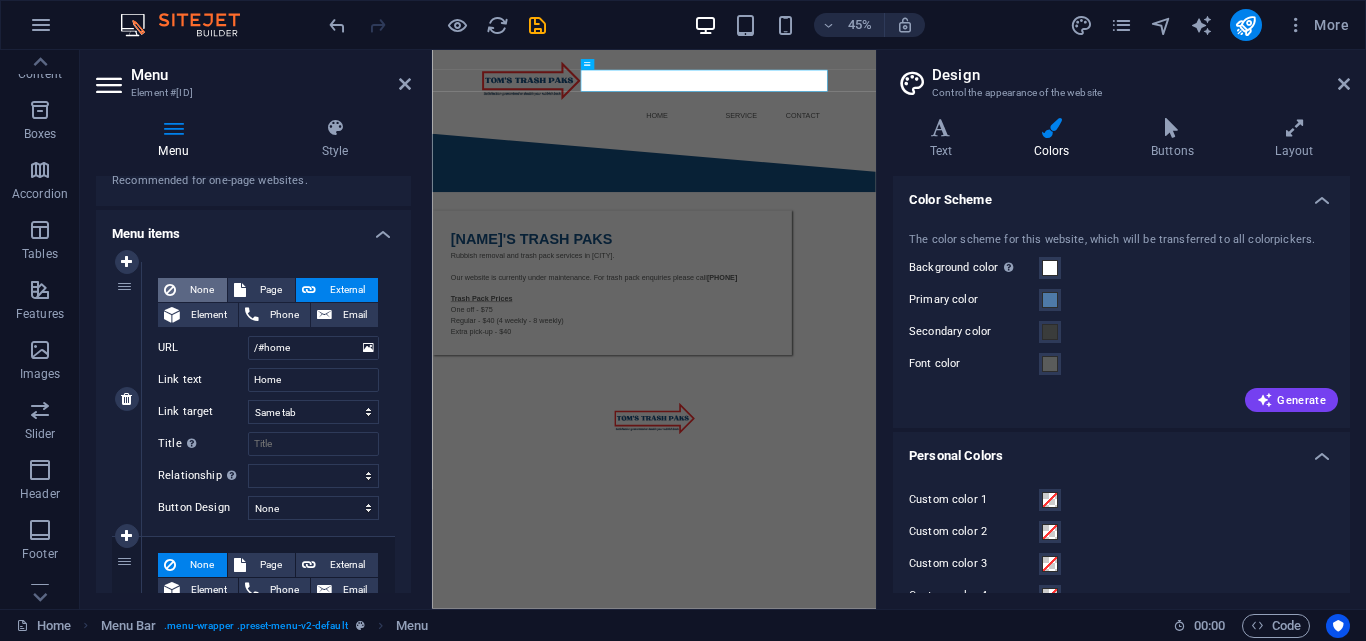 click on "None" at bounding box center [201, 290] 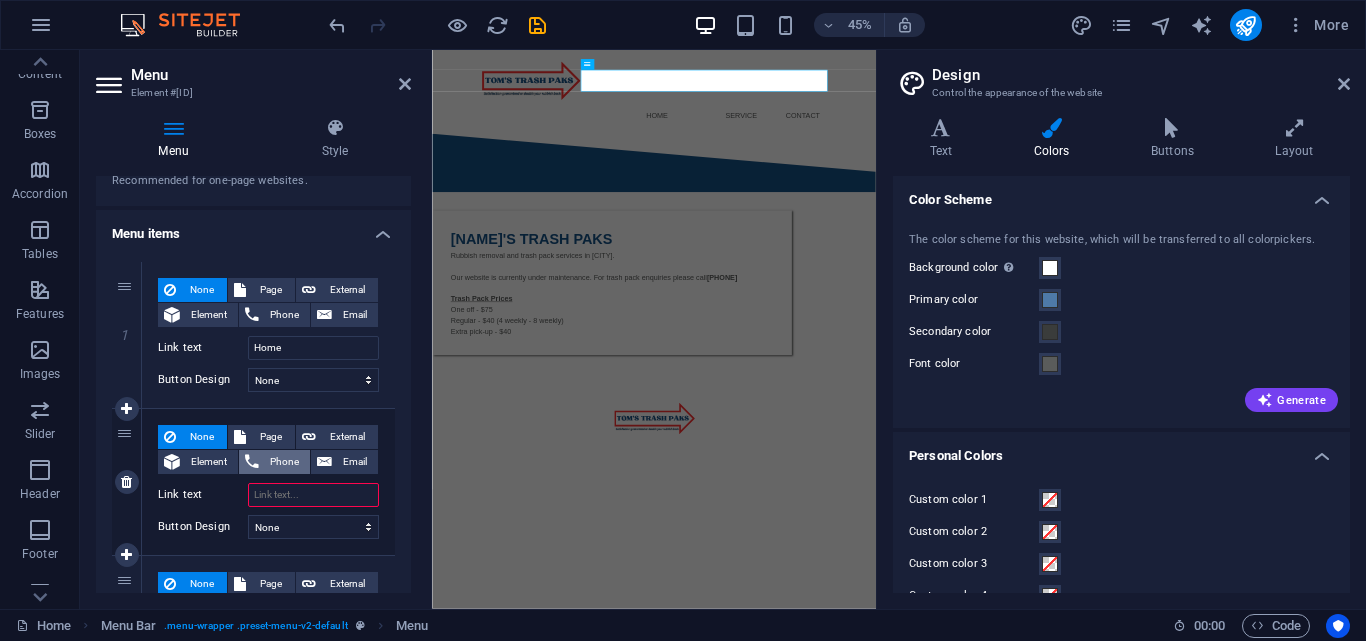 scroll, scrollTop: 304, scrollLeft: 0, axis: vertical 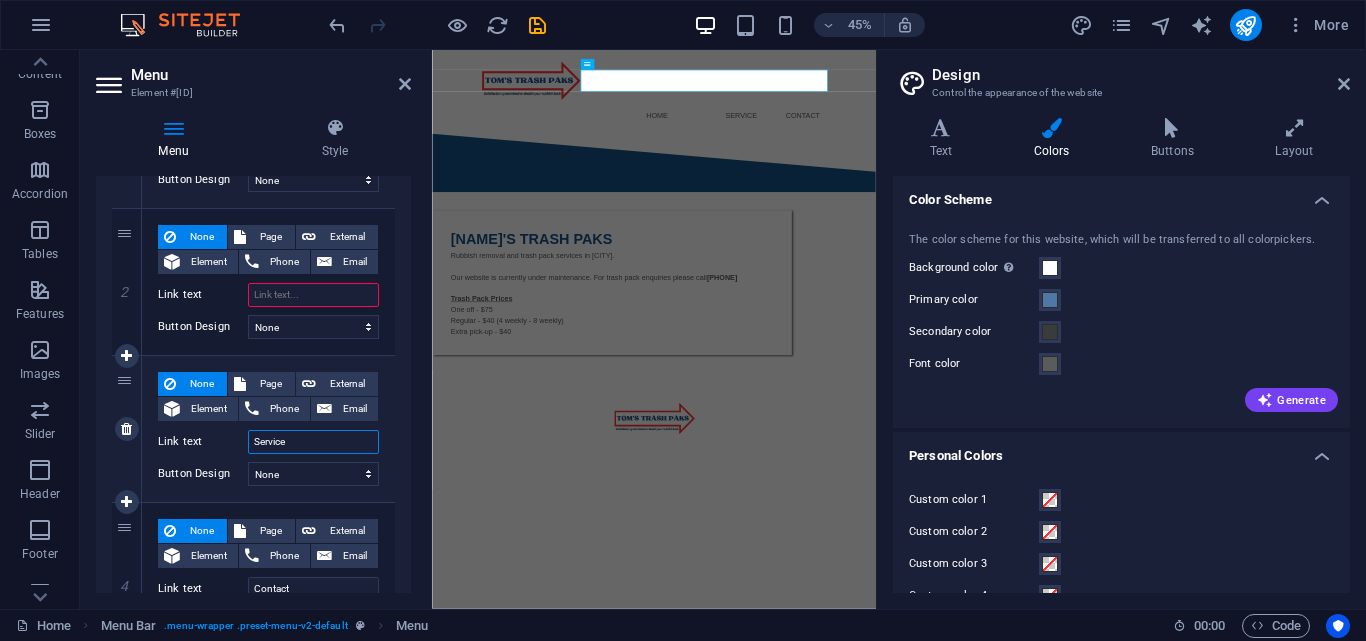 drag, startPoint x: 285, startPoint y: 435, endPoint x: 225, endPoint y: 435, distance: 60 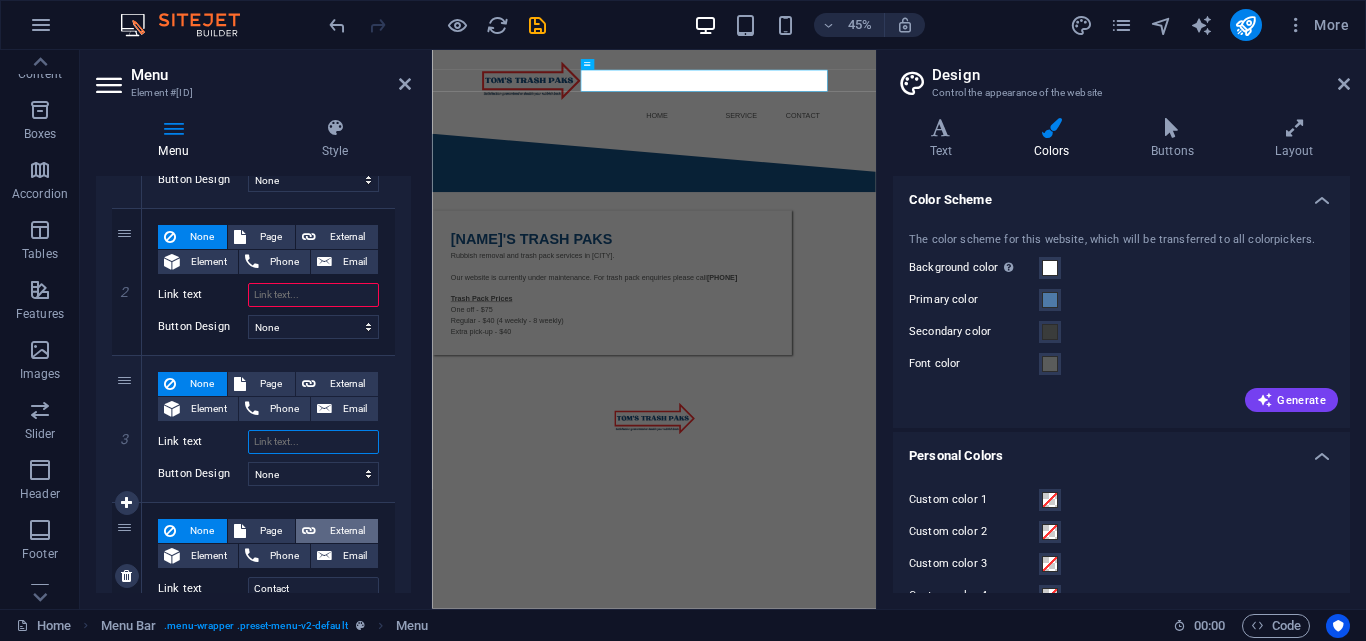 scroll, scrollTop: 376, scrollLeft: 0, axis: vertical 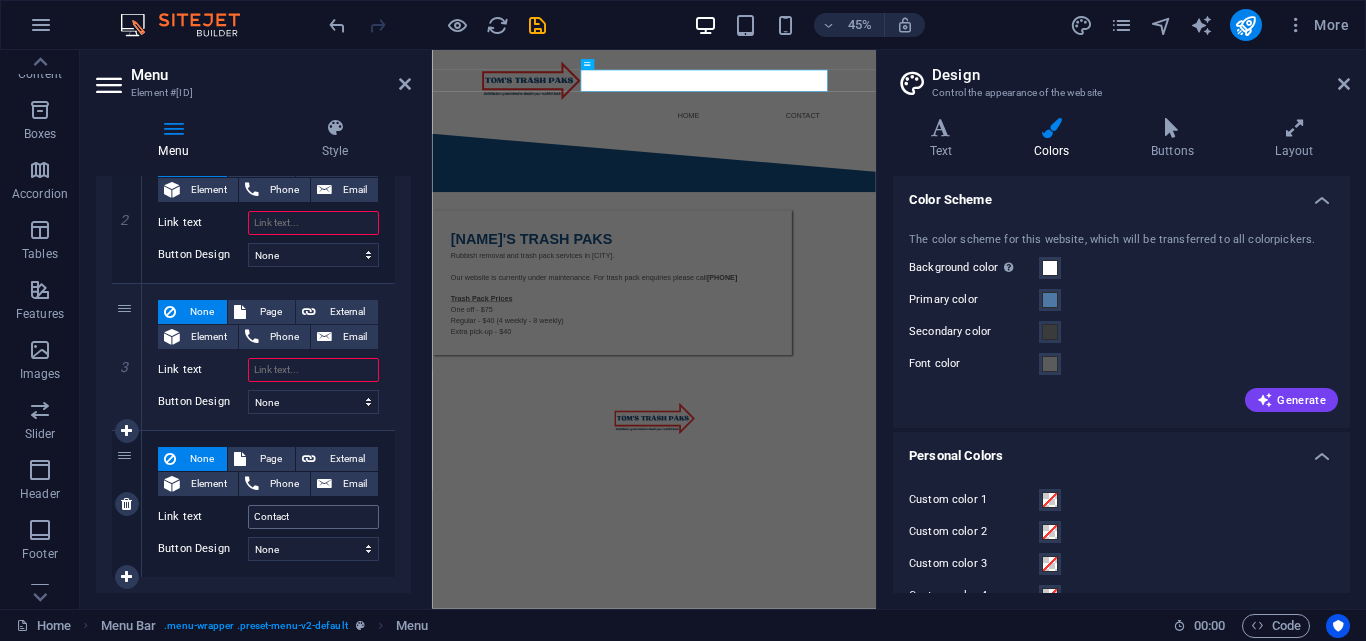 type 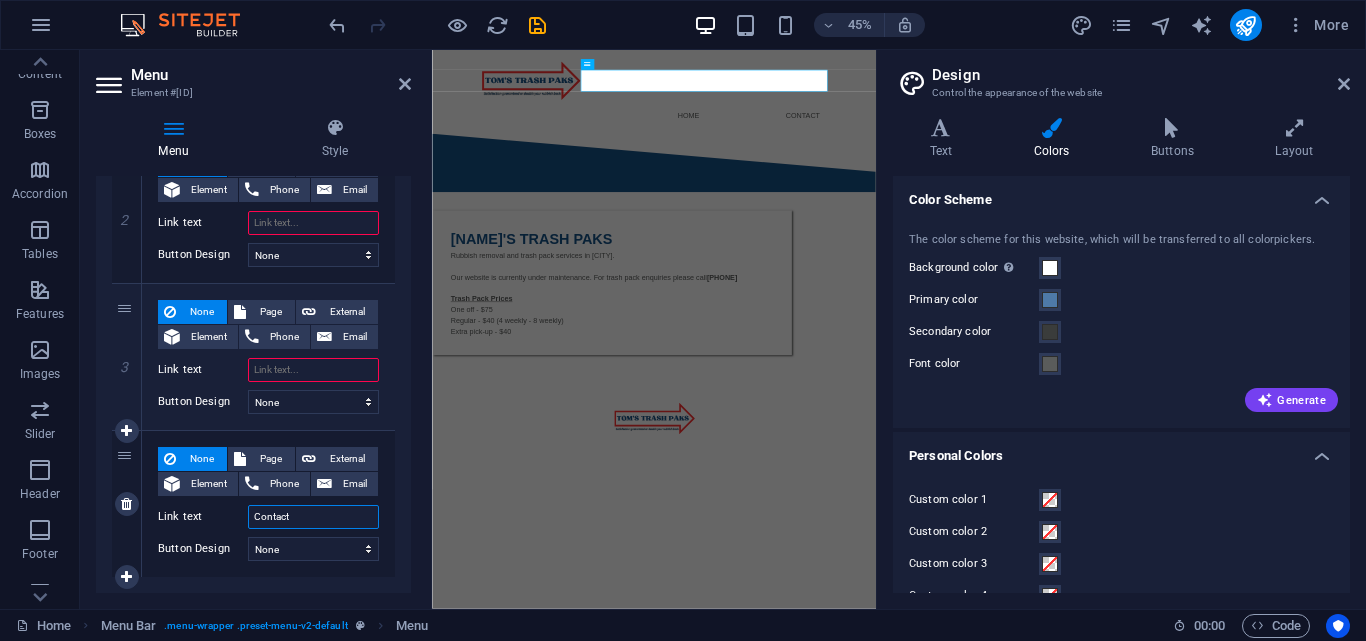 drag, startPoint x: 310, startPoint y: 518, endPoint x: 180, endPoint y: 517, distance: 130.00385 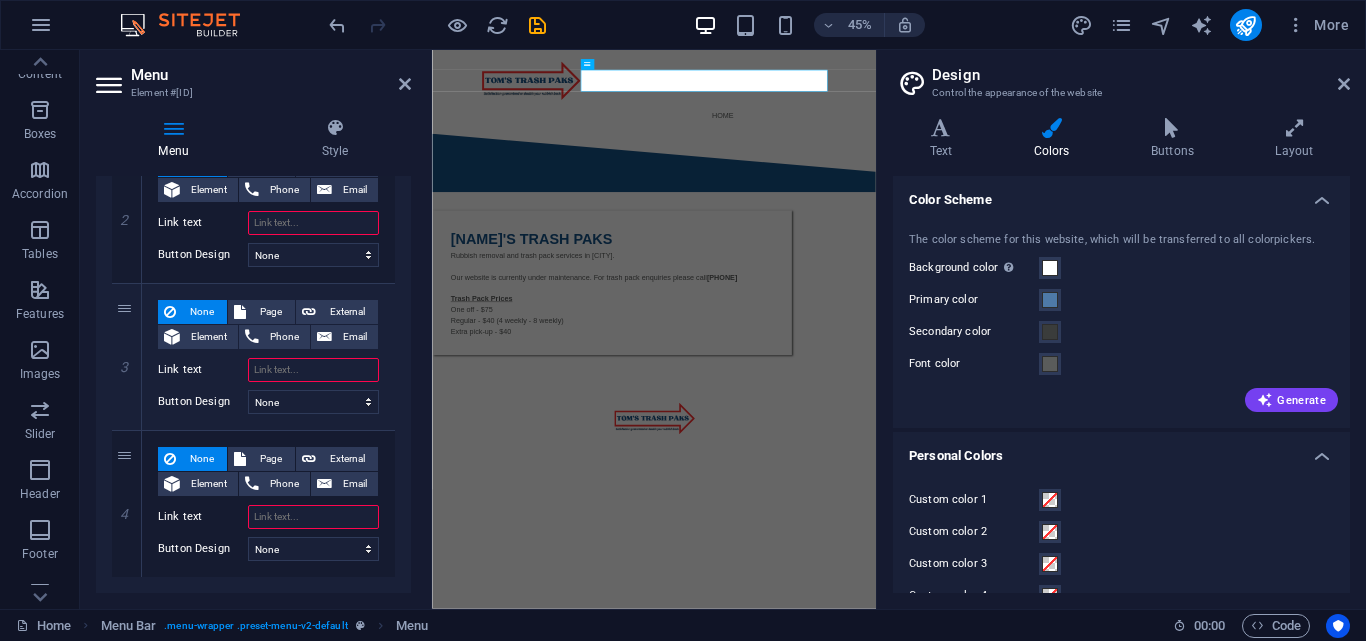 type 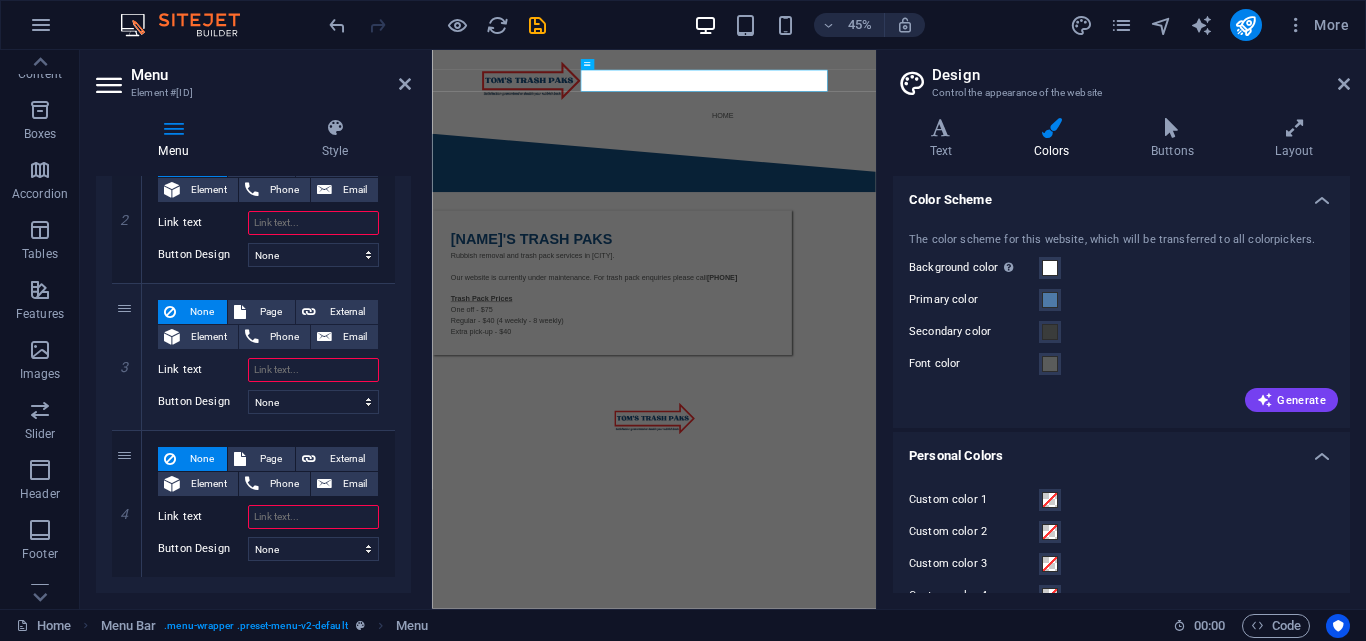 click on "Skip to main content
Menu Home [NAME]'S TRASH PAKS Rubbish removal and trash pack services in [CITY]. Our website is currently under maintenance. For trash pack enquiries please call  [PHONE] Trash Pack Prices One off - $75 Regular - $40 (4 weekly - 8 weekly) Extra pick-up - $40 | |" at bounding box center (925, 538) 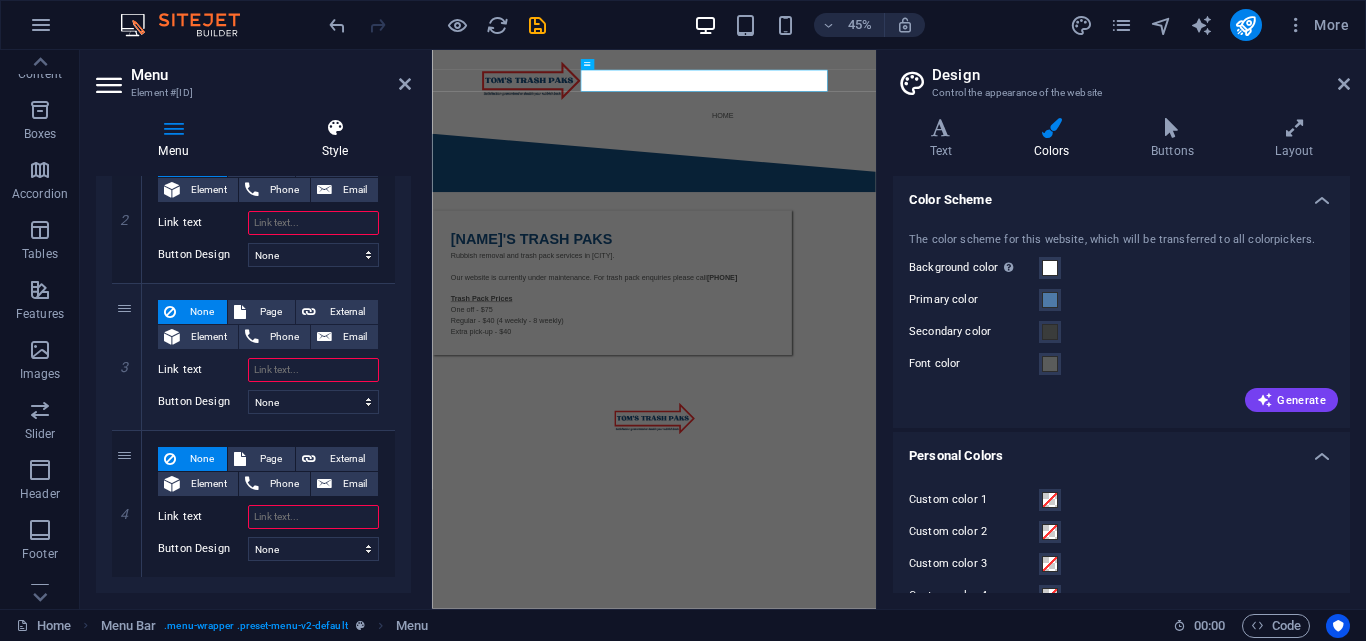 click at bounding box center (335, 128) 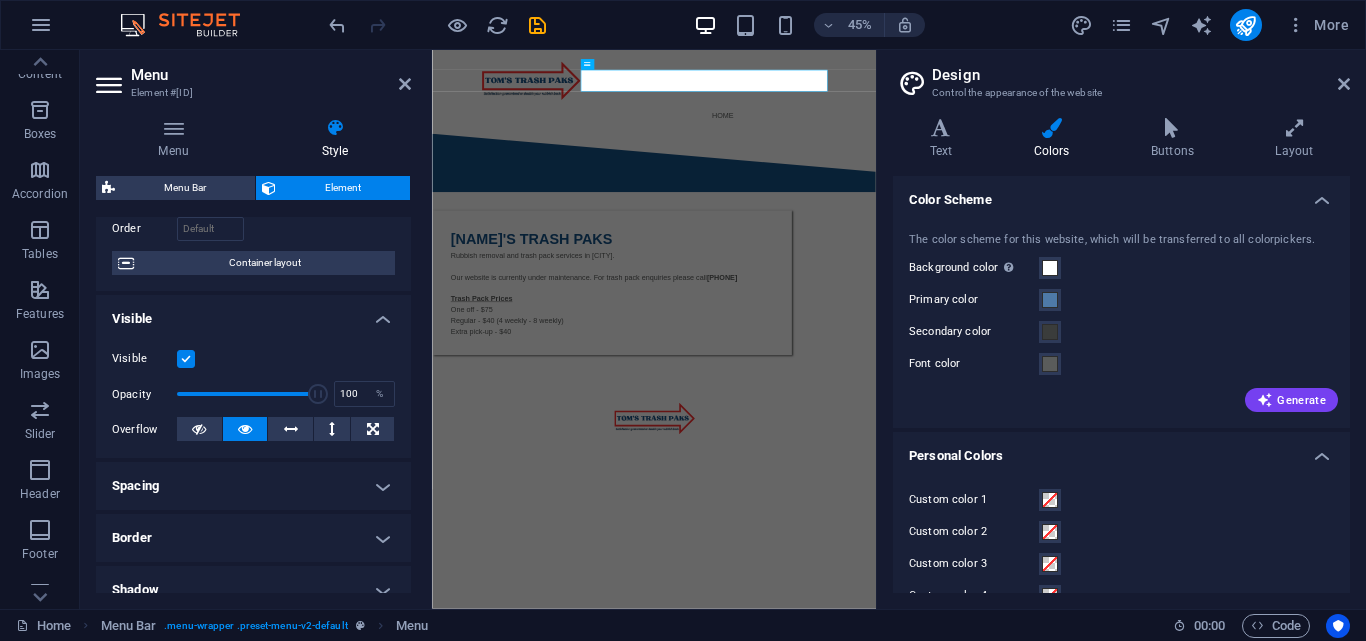 scroll, scrollTop: 0, scrollLeft: 0, axis: both 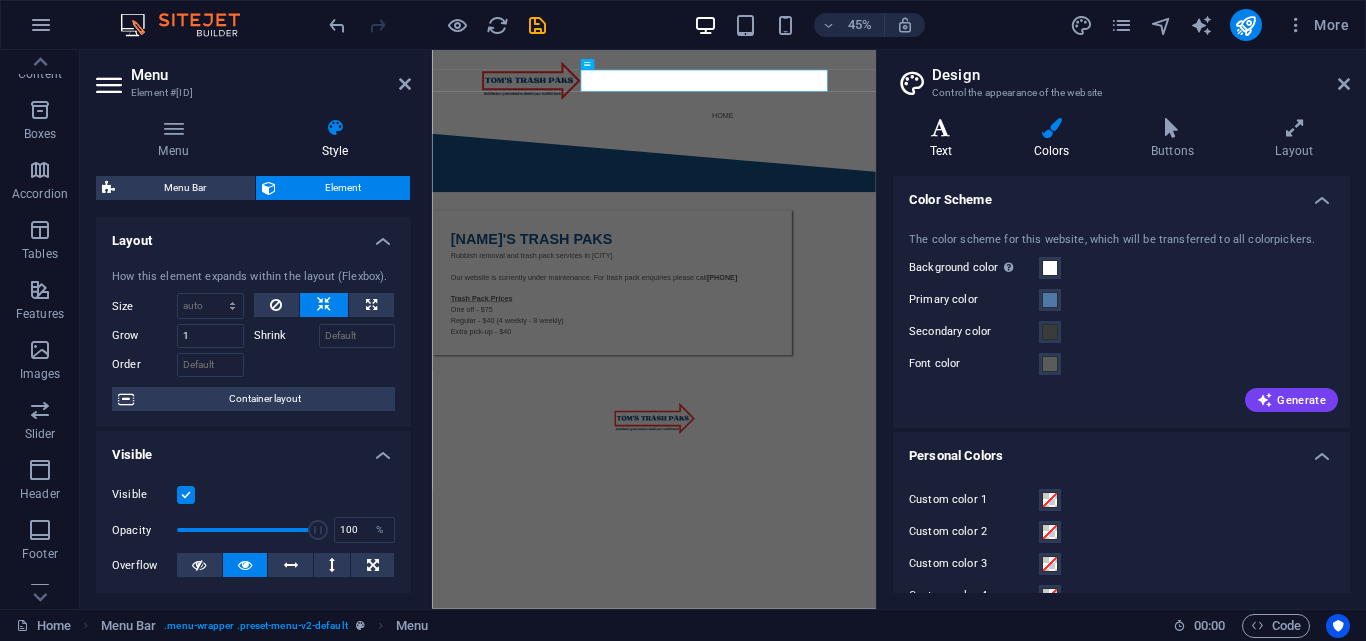 click on "Text" at bounding box center (945, 139) 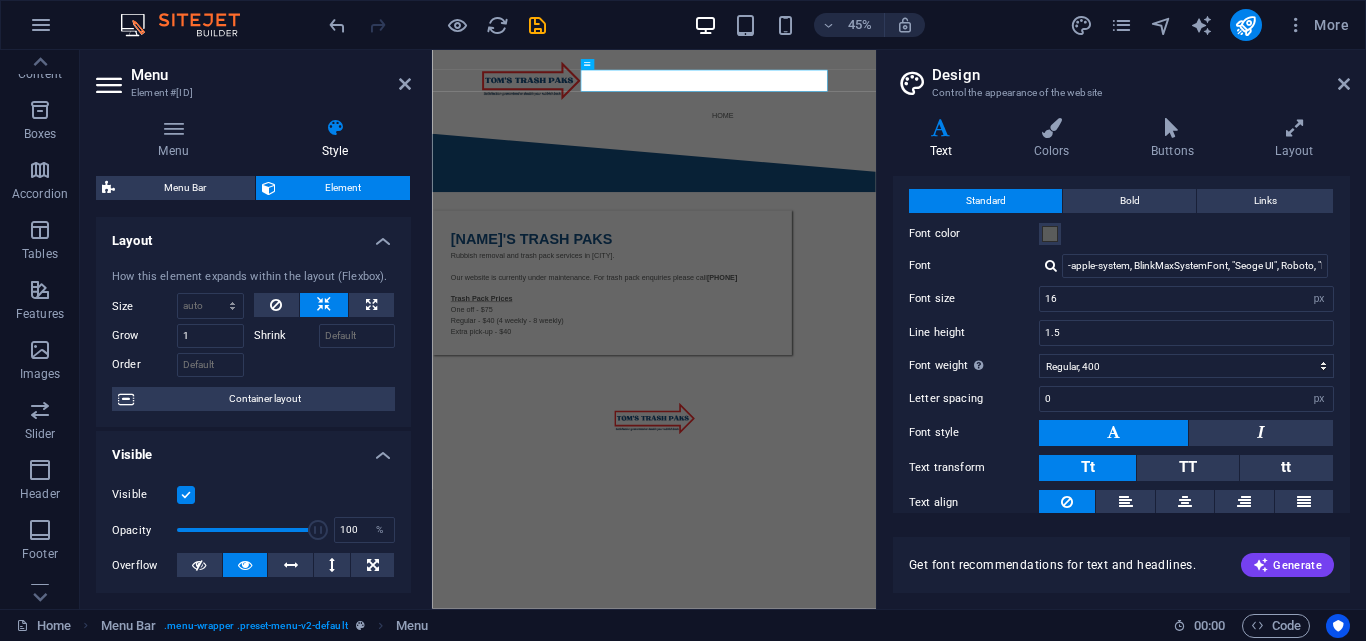 scroll, scrollTop: 0, scrollLeft: 0, axis: both 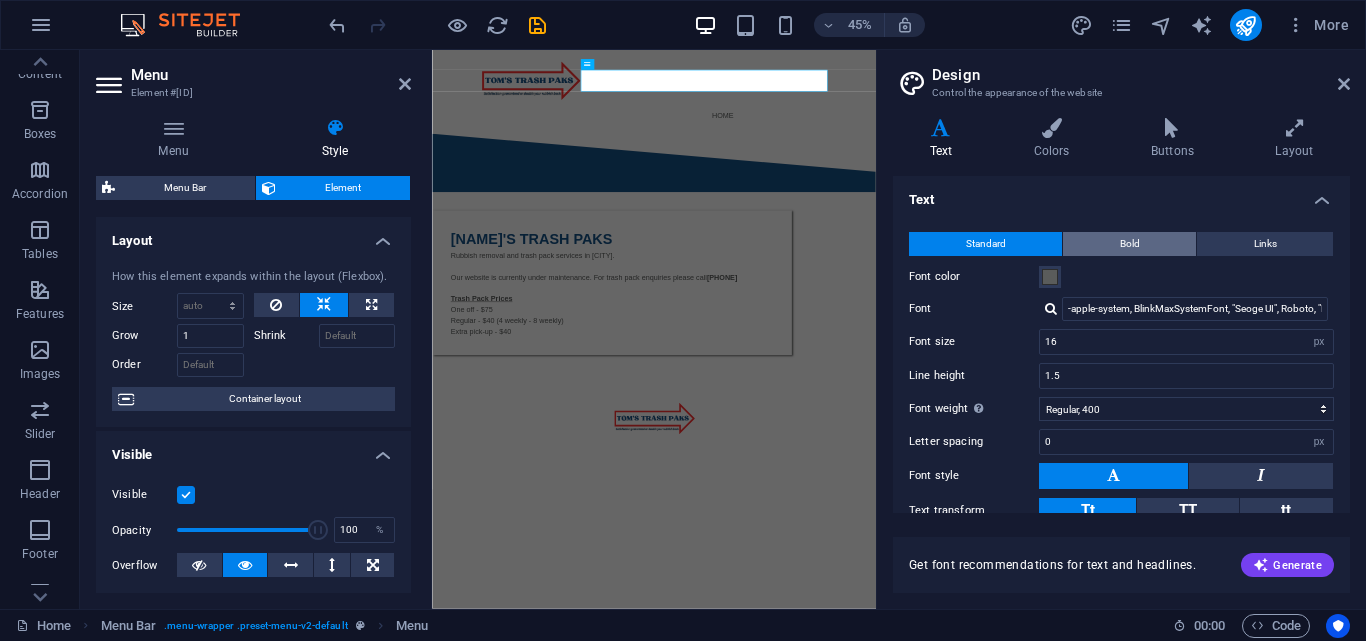 click on "Bold" at bounding box center (1130, 244) 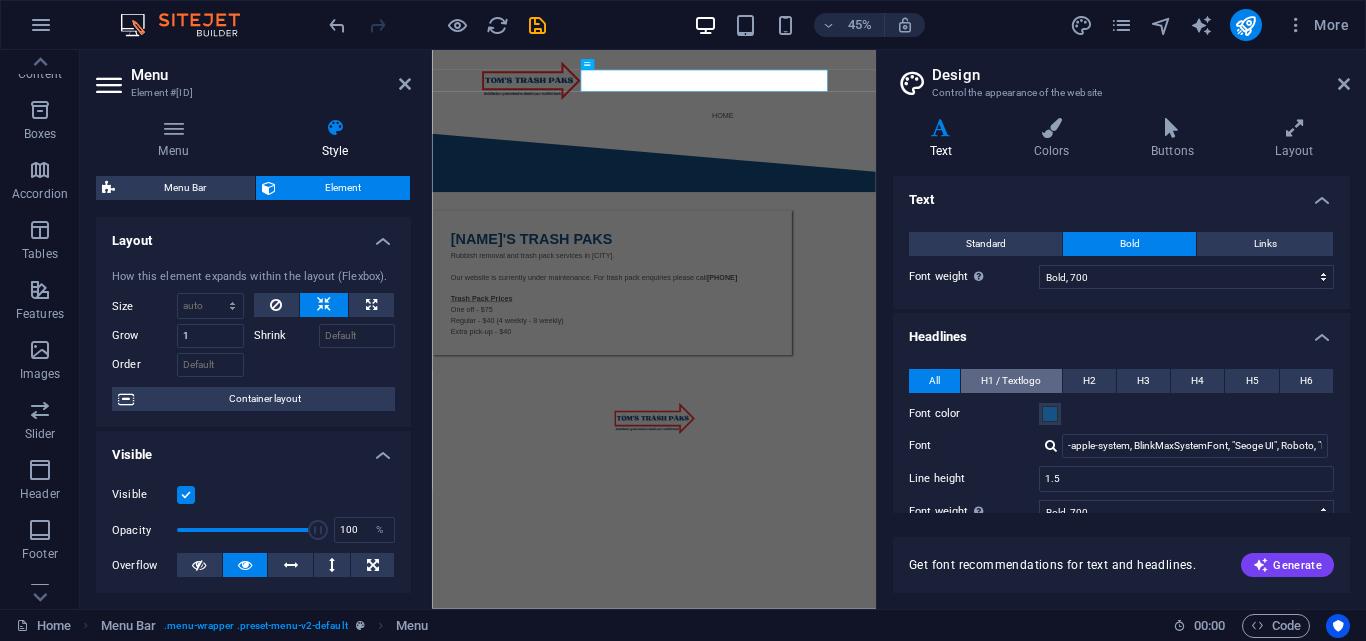 click on "H1 / Textlogo" at bounding box center (1011, 381) 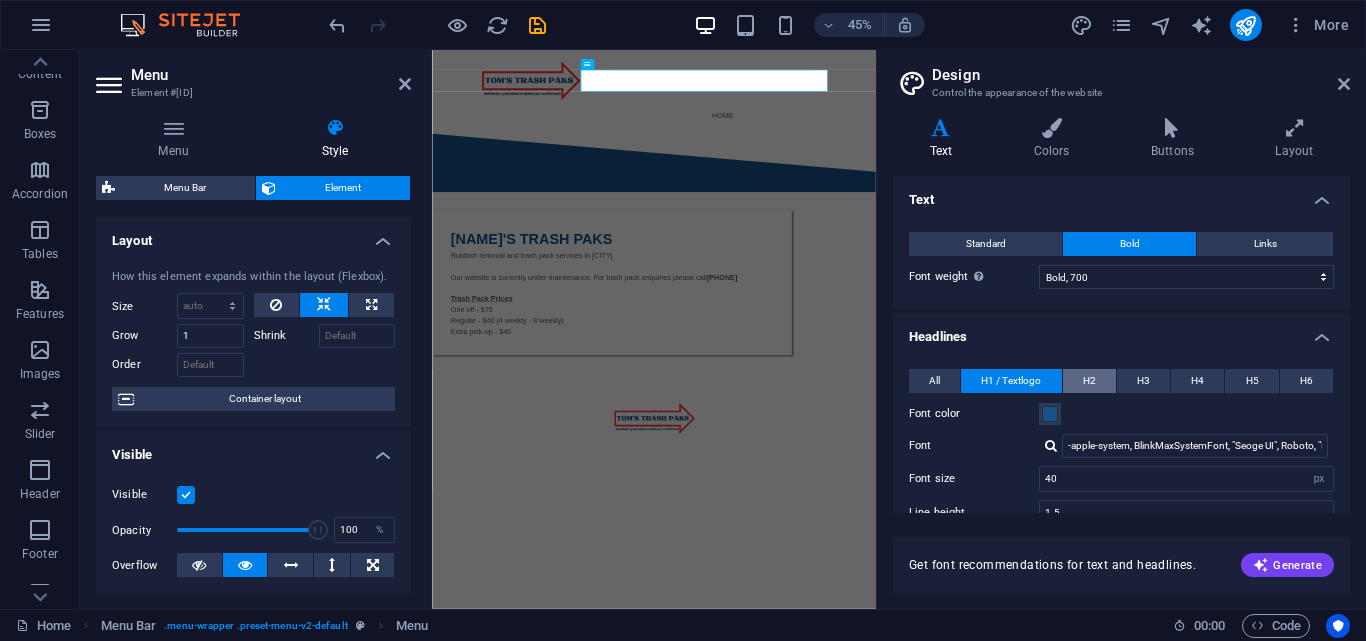 click on "H2" at bounding box center [1089, 381] 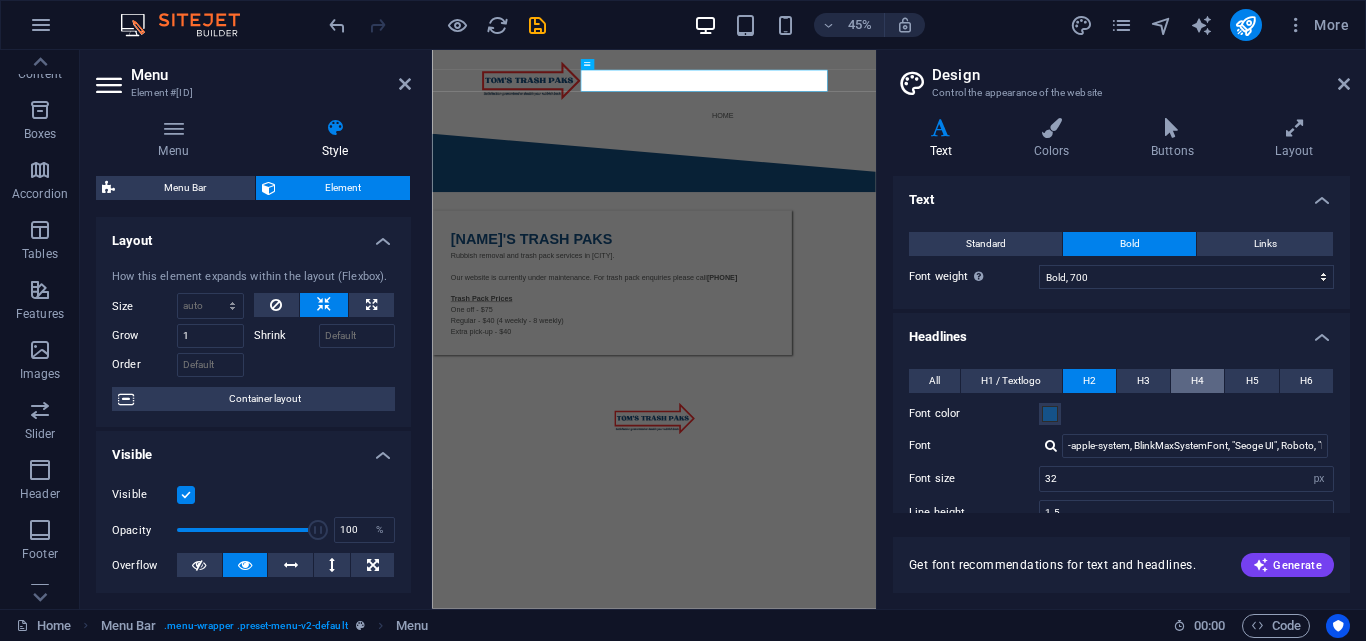 drag, startPoint x: 1129, startPoint y: 381, endPoint x: 1187, endPoint y: 375, distance: 58.30952 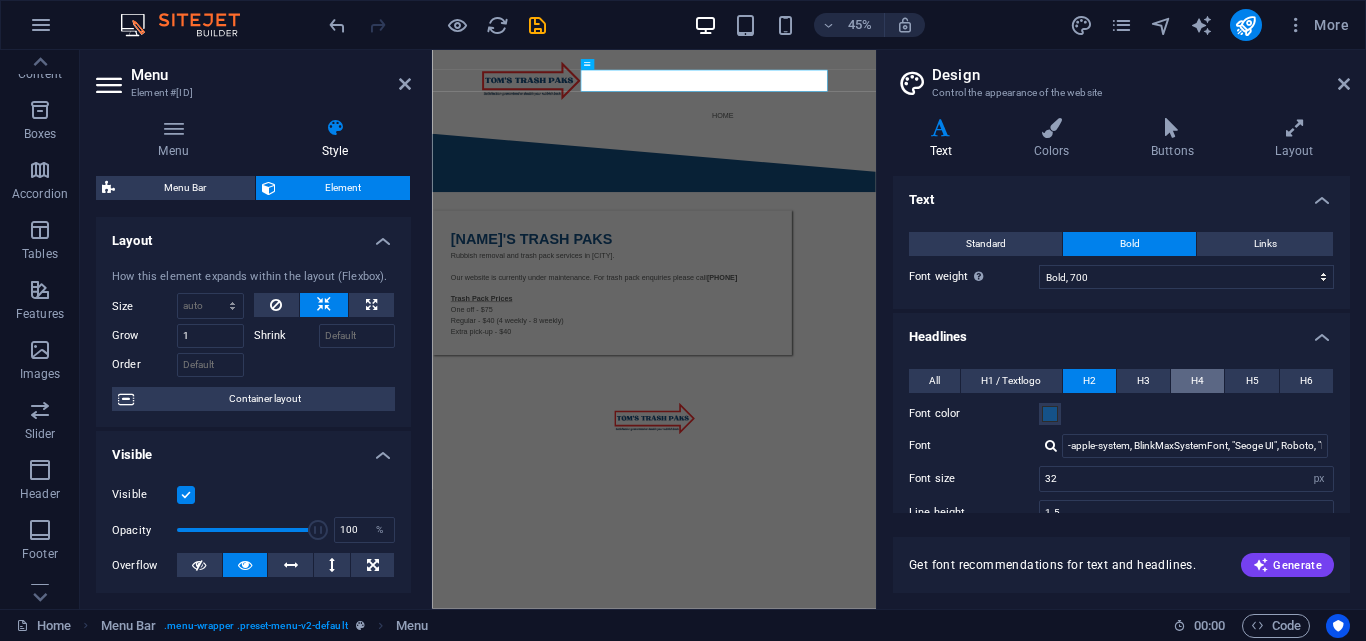 click on "H3" at bounding box center [1143, 381] 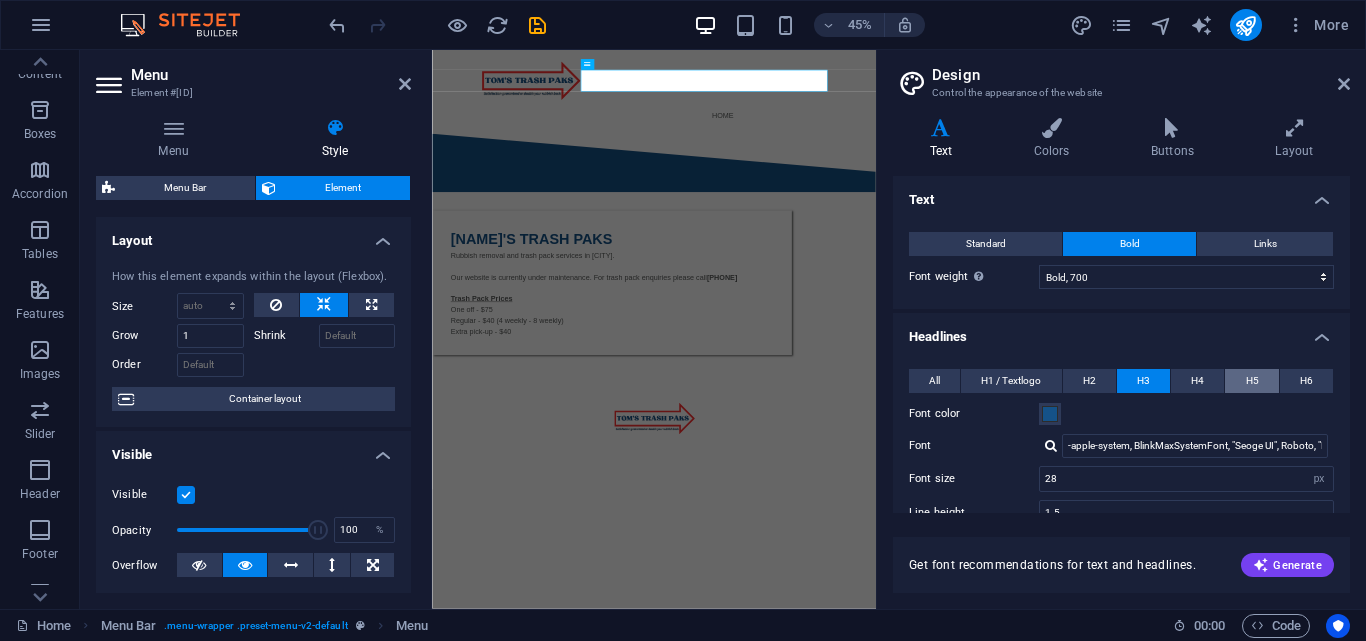 click on "H4" at bounding box center (1197, 381) 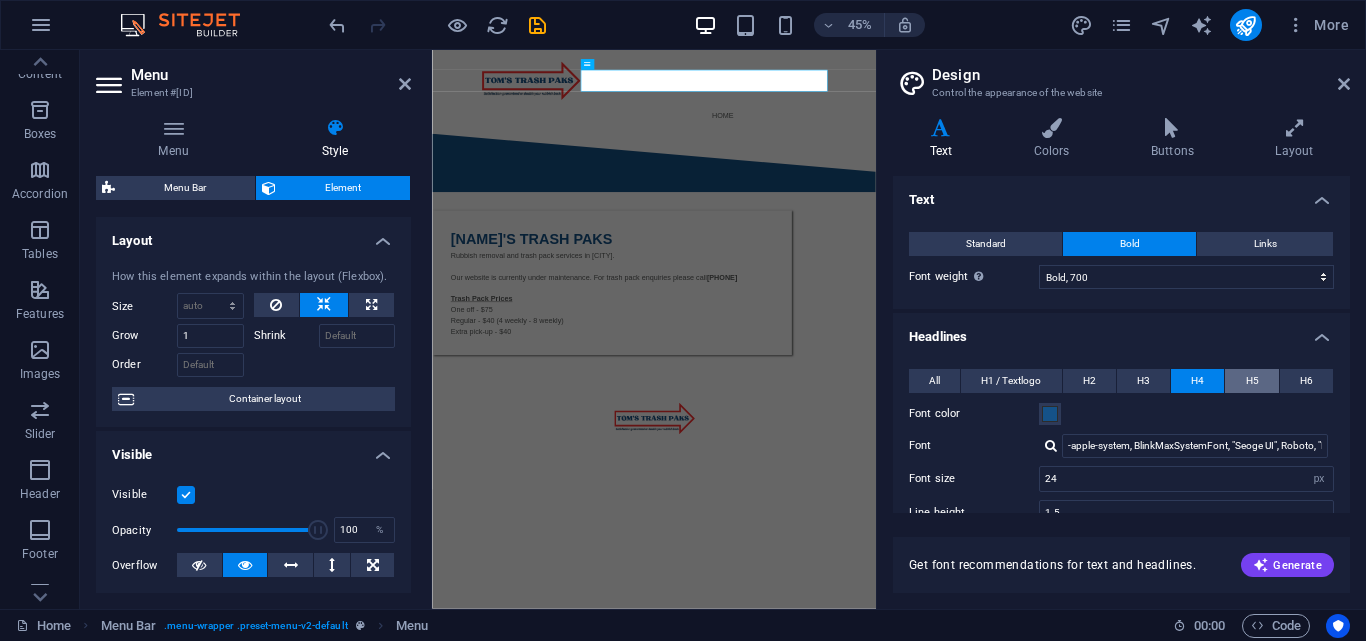 click on "H5" at bounding box center [1251, 381] 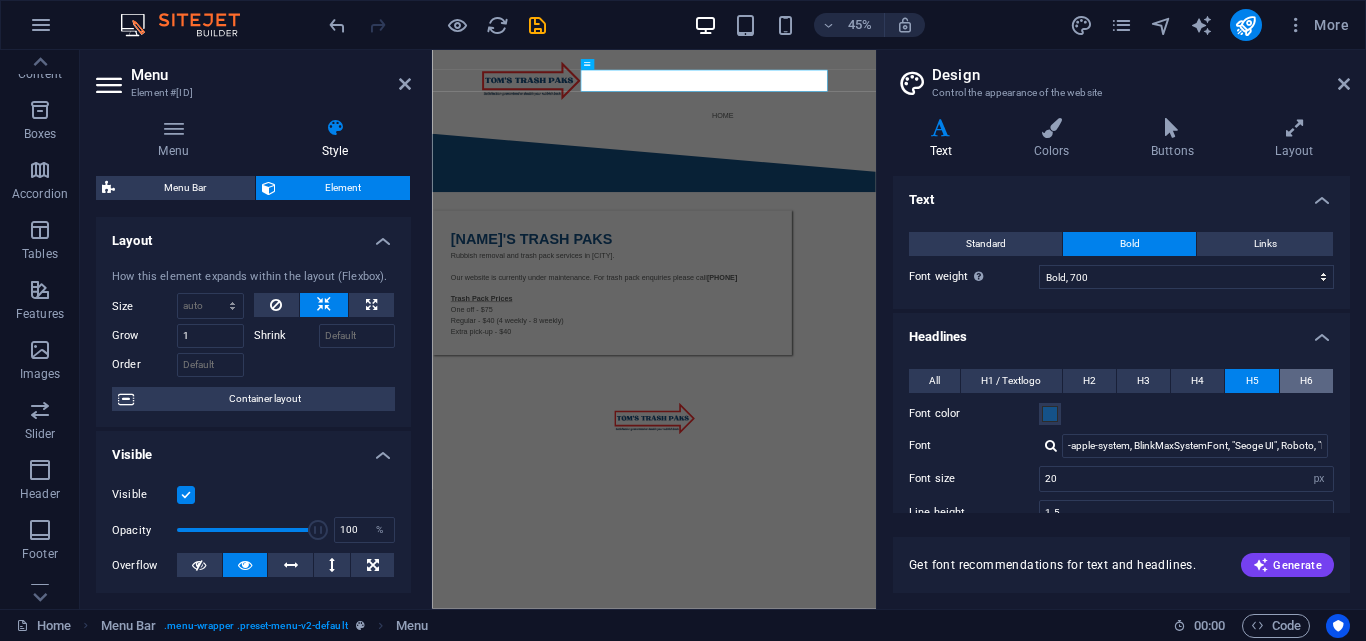 click on "H6" at bounding box center [1306, 381] 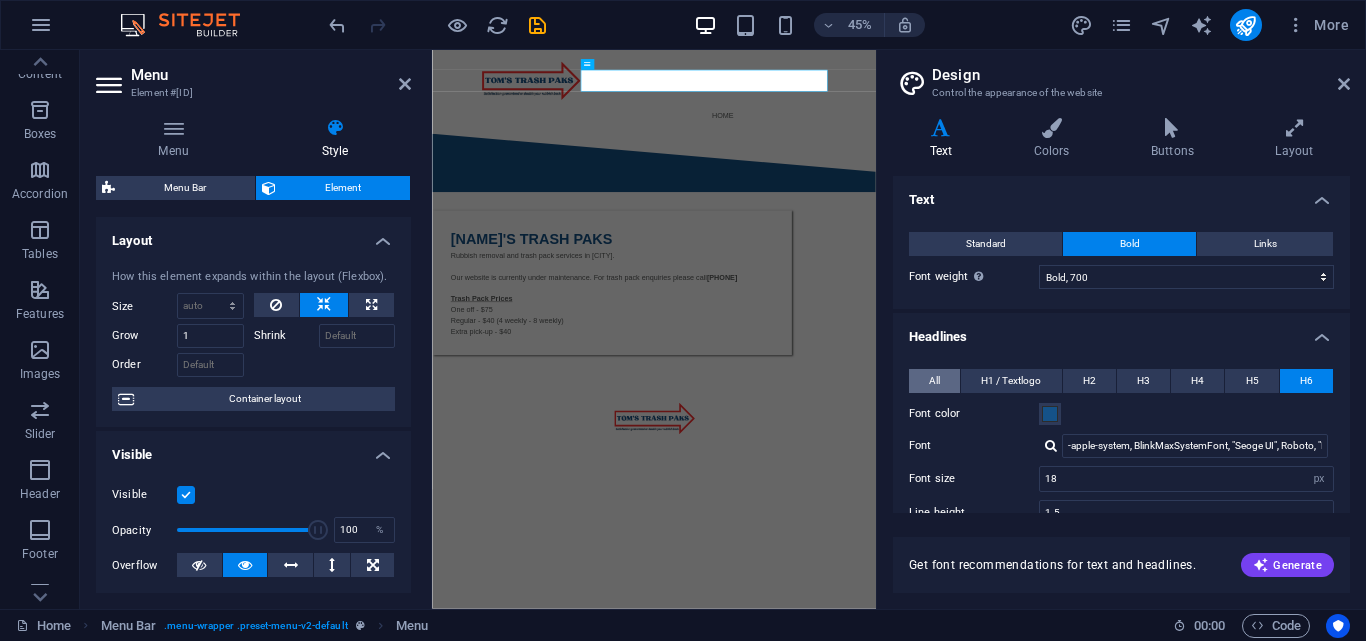 click on "All" at bounding box center [934, 381] 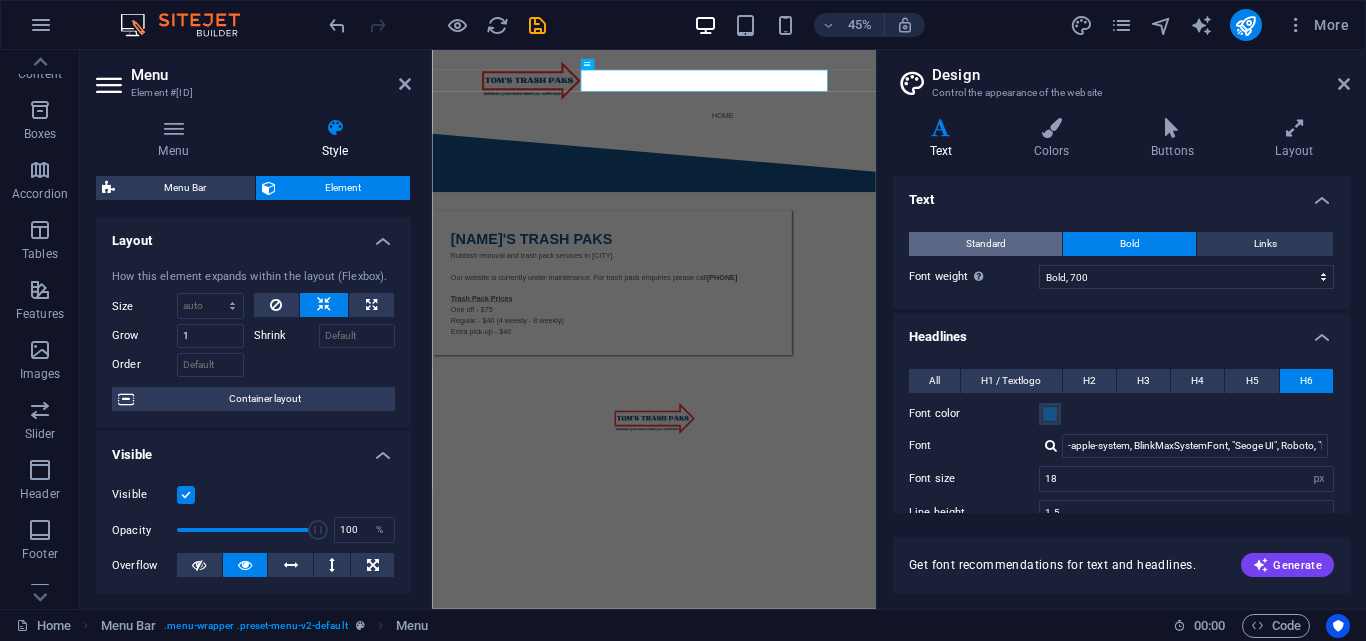 click on "Standard" at bounding box center (986, 244) 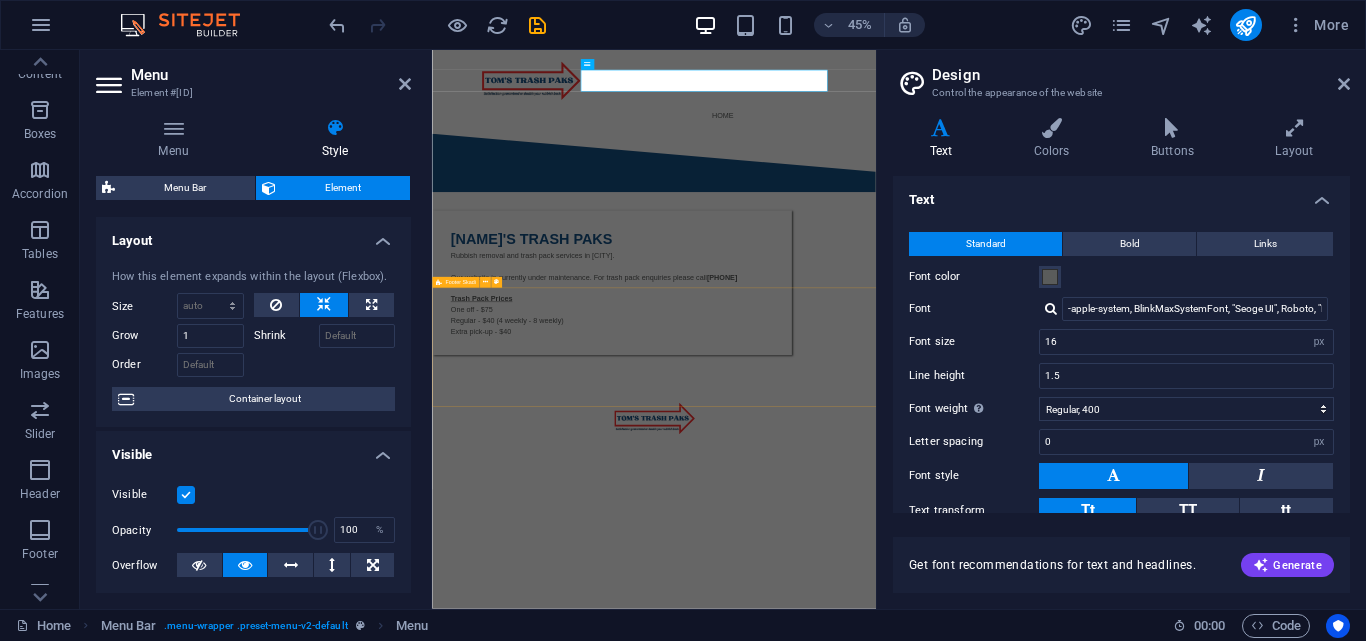 drag, startPoint x: 1320, startPoint y: 818, endPoint x: 1372, endPoint y: 483, distance: 339.0118 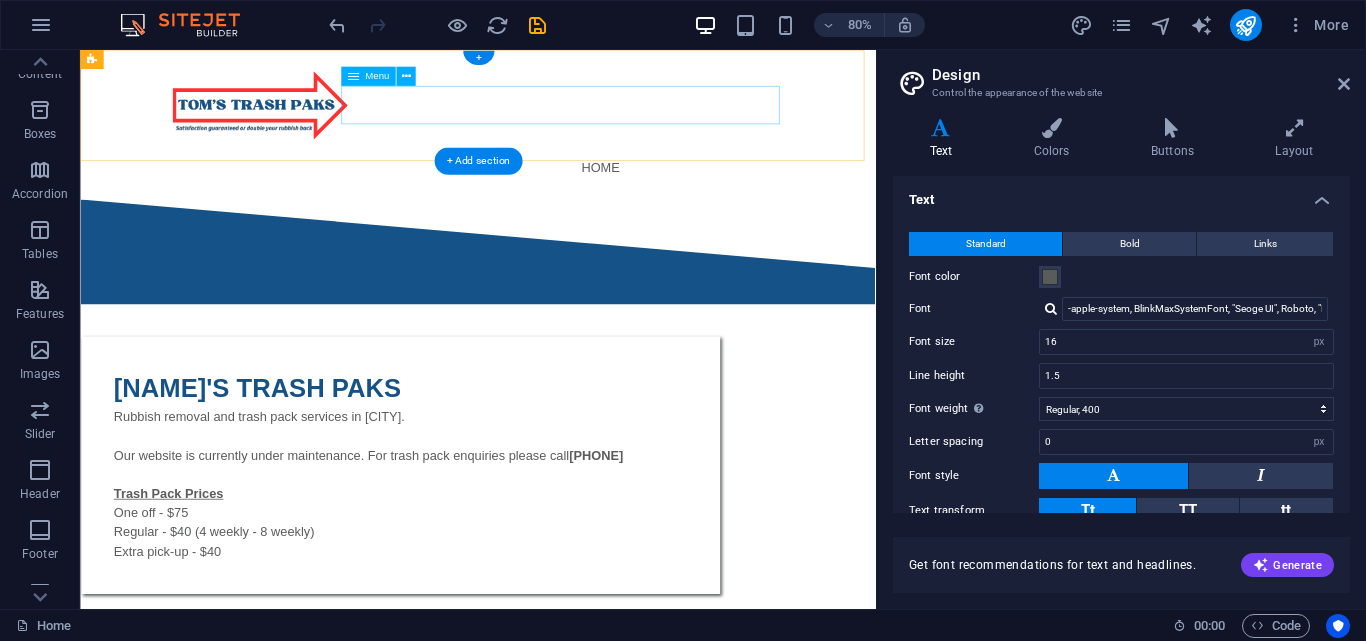 click on "Home" at bounding box center (578, 197) 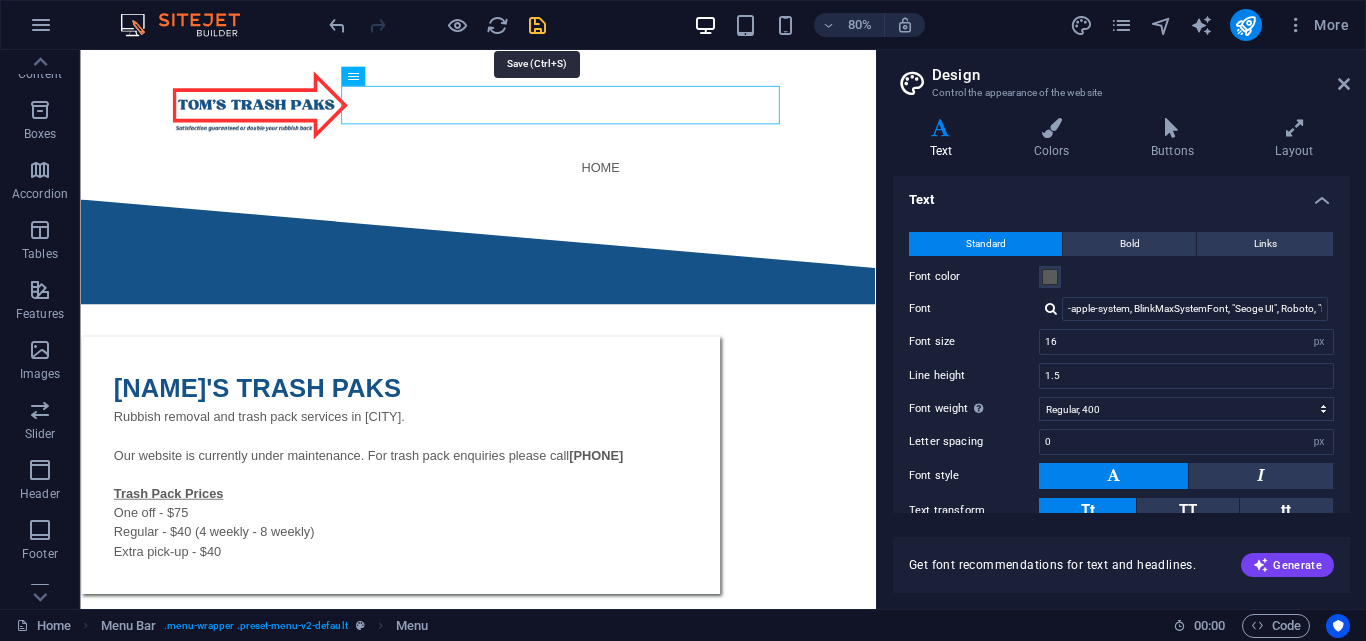 click at bounding box center [537, 25] 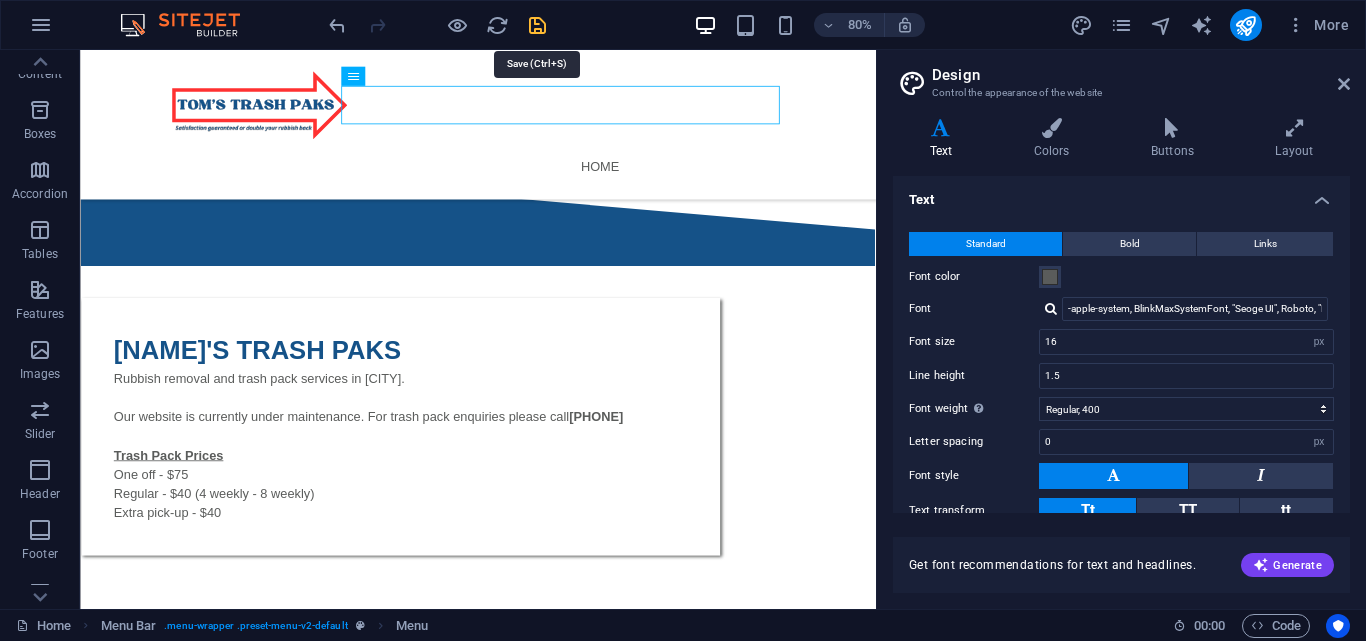 select on "px" 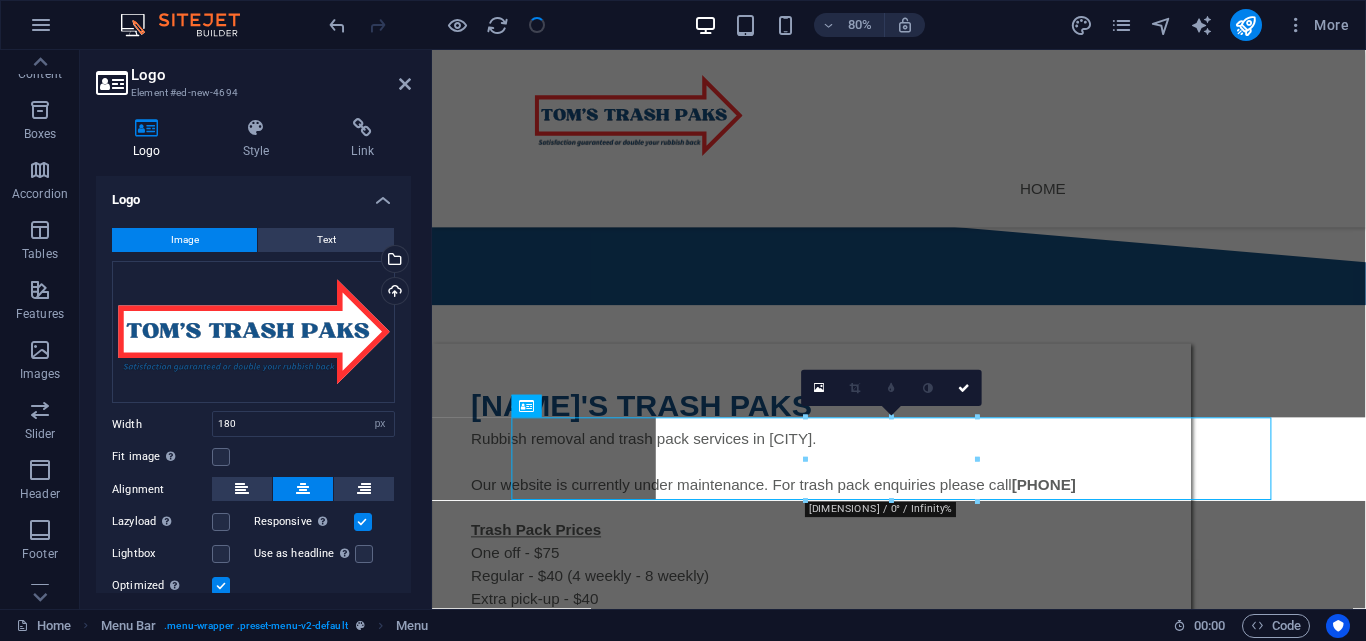 scroll, scrollTop: 206, scrollLeft: 0, axis: vertical 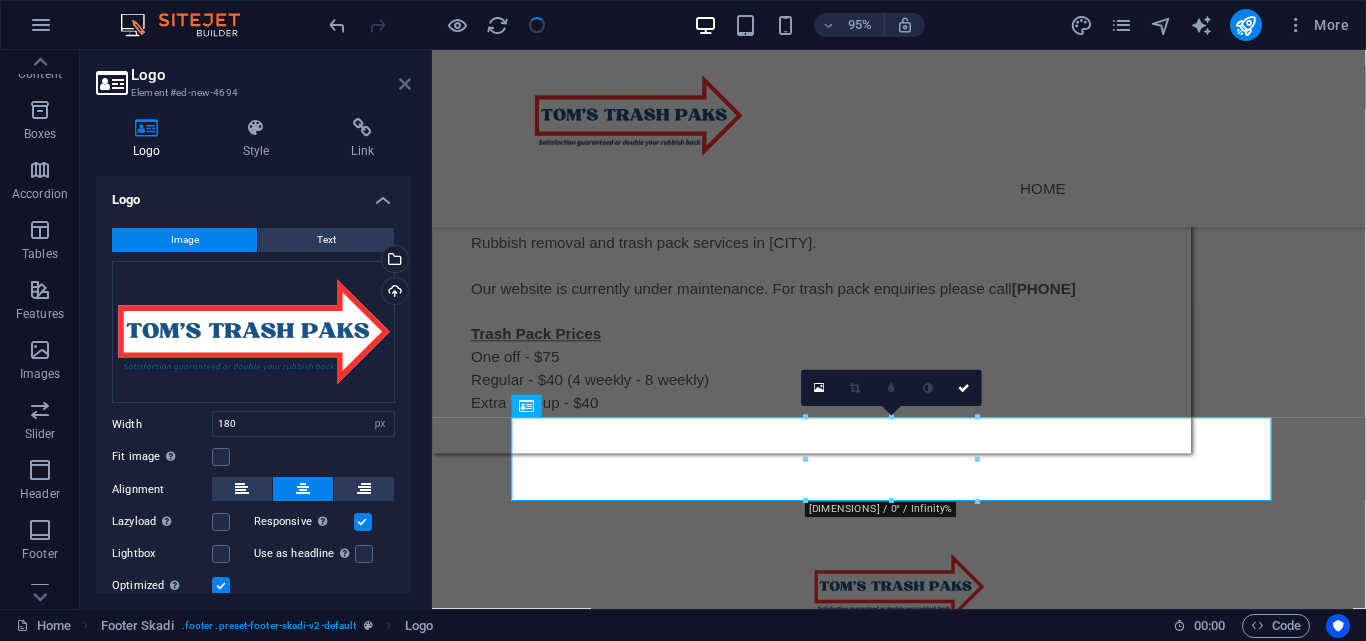 click at bounding box center [405, 84] 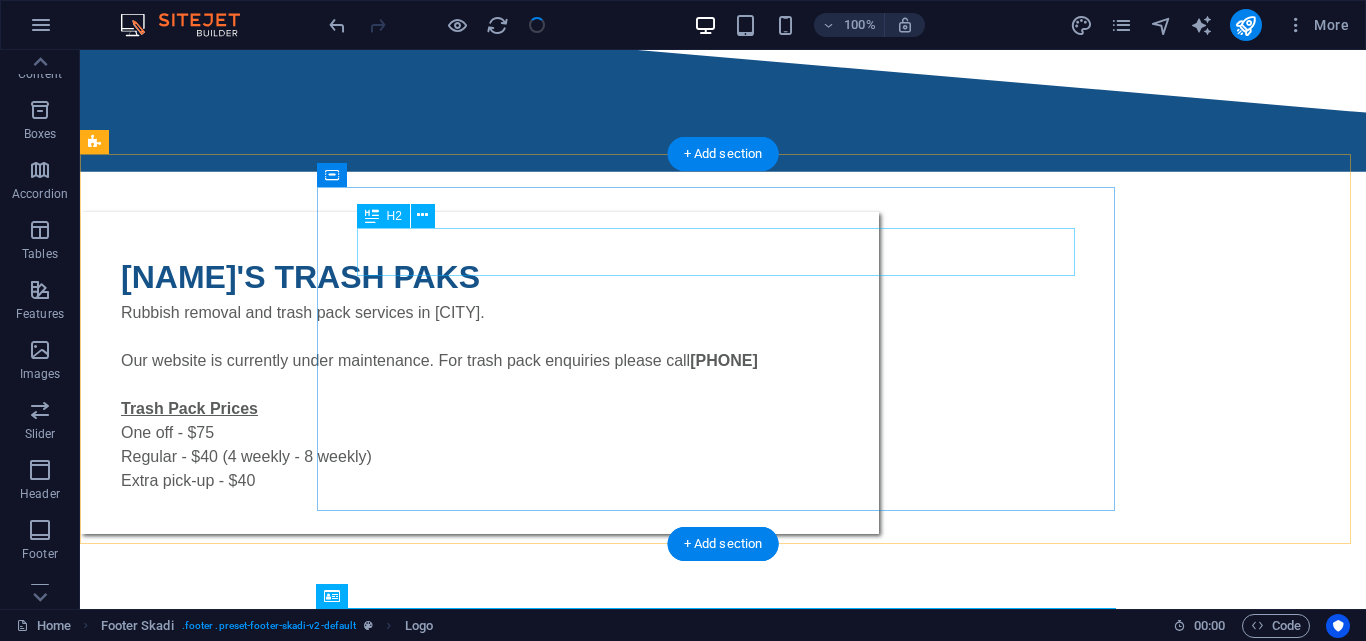 scroll, scrollTop: 0, scrollLeft: 0, axis: both 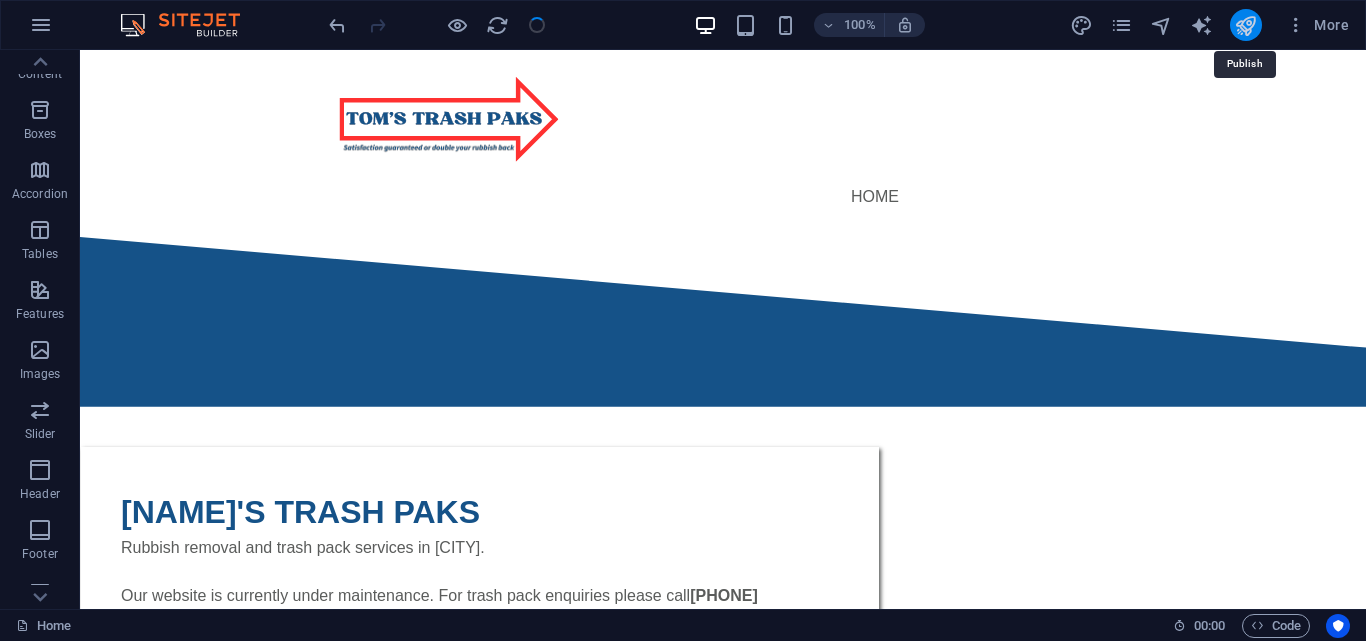 click at bounding box center (1245, 25) 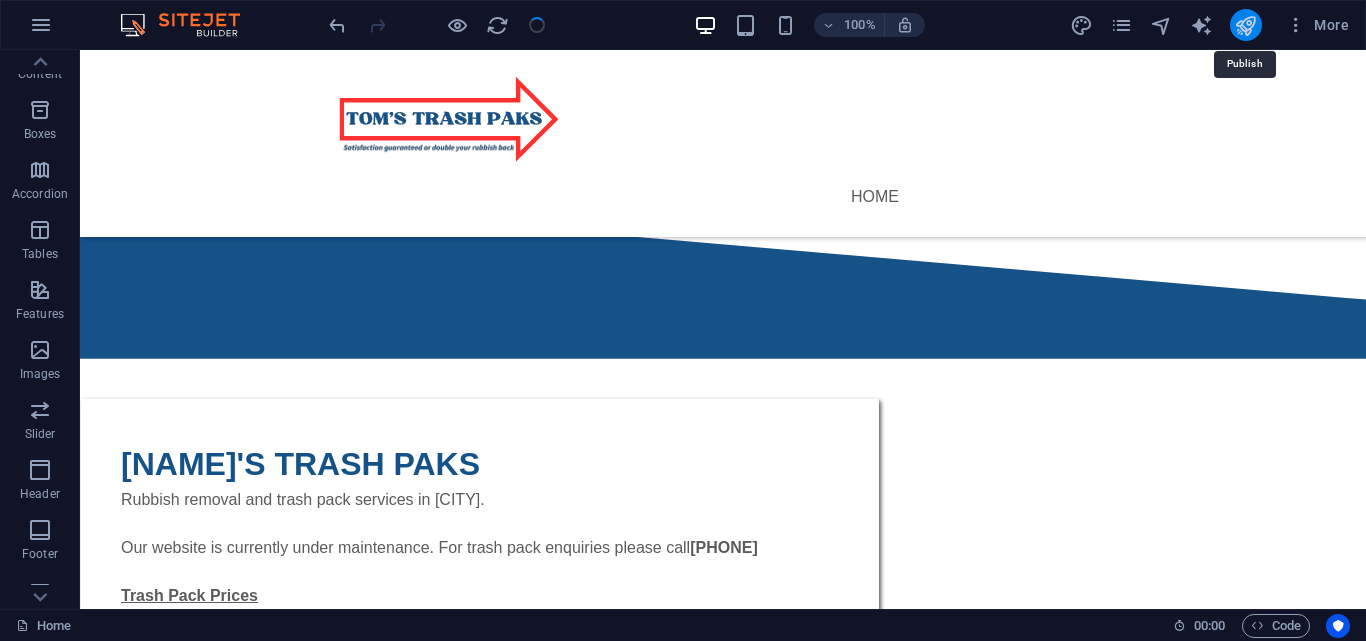 select on "px" 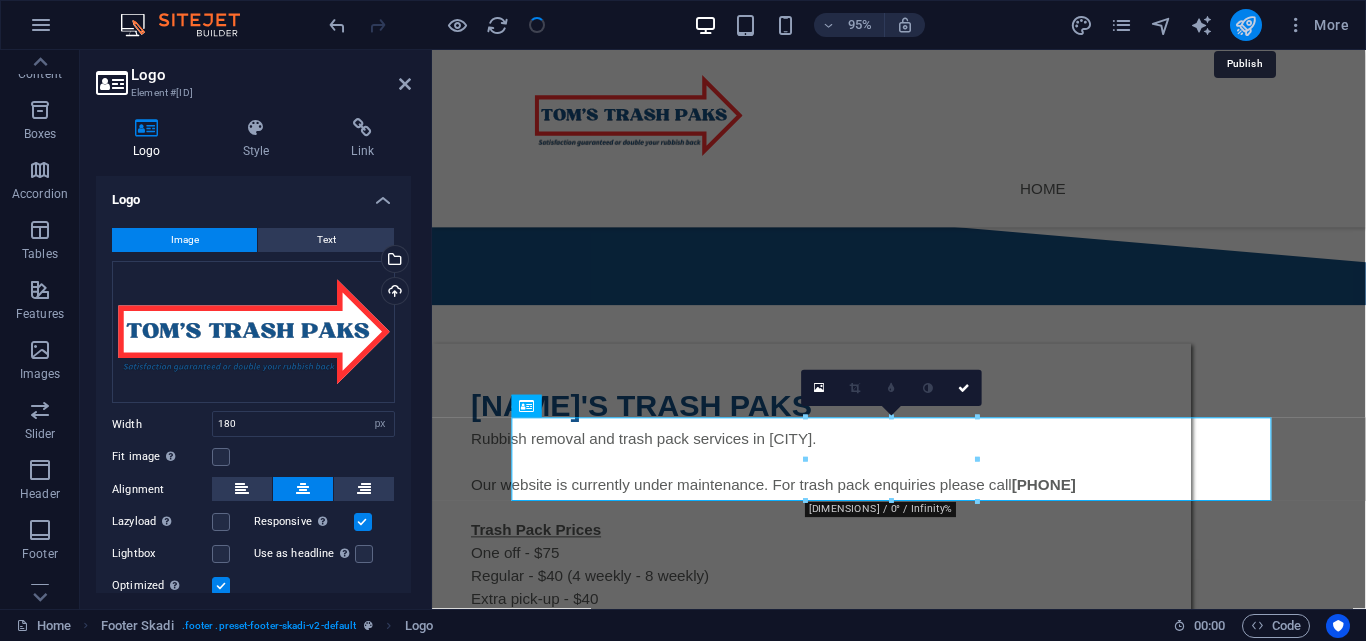 scroll, scrollTop: 206, scrollLeft: 0, axis: vertical 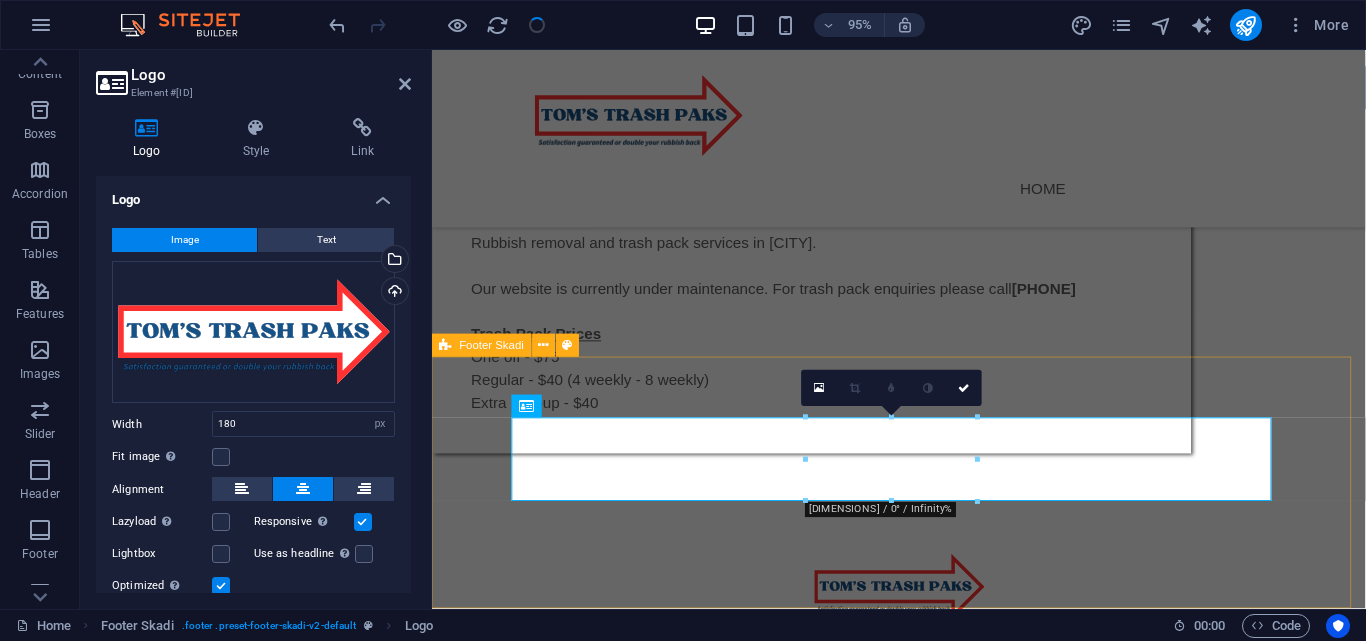 click on "| |" at bounding box center [923, 640] 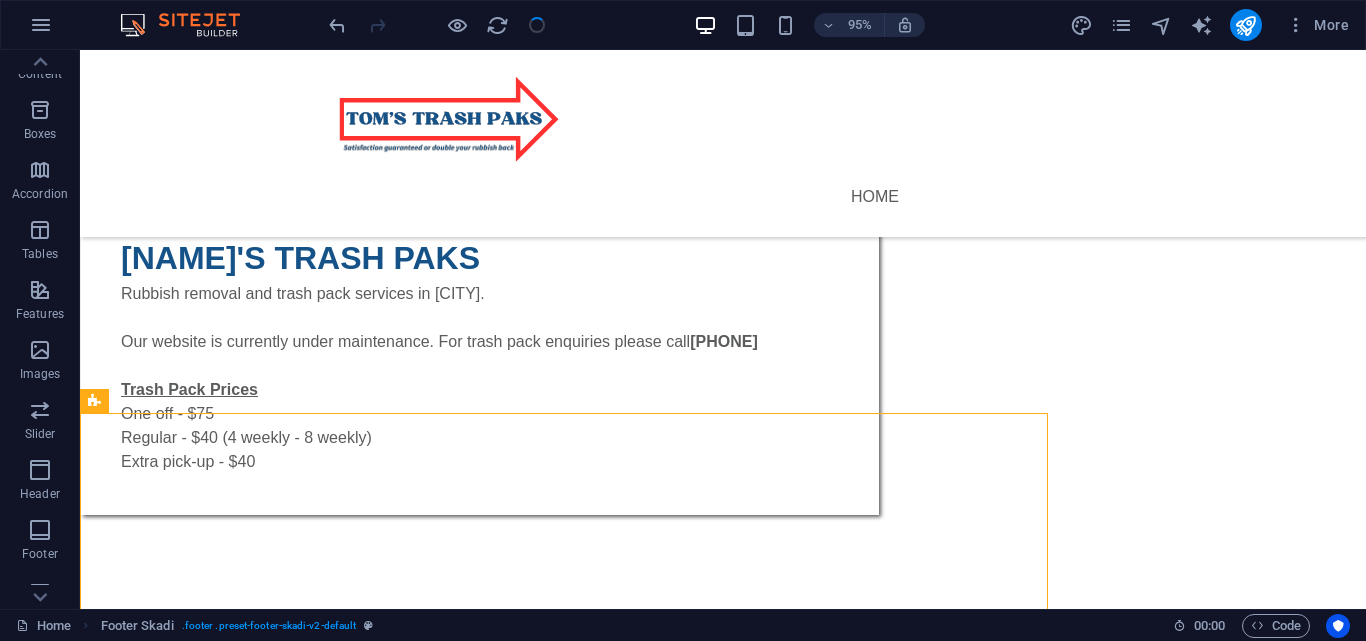 scroll, scrollTop: 166, scrollLeft: 0, axis: vertical 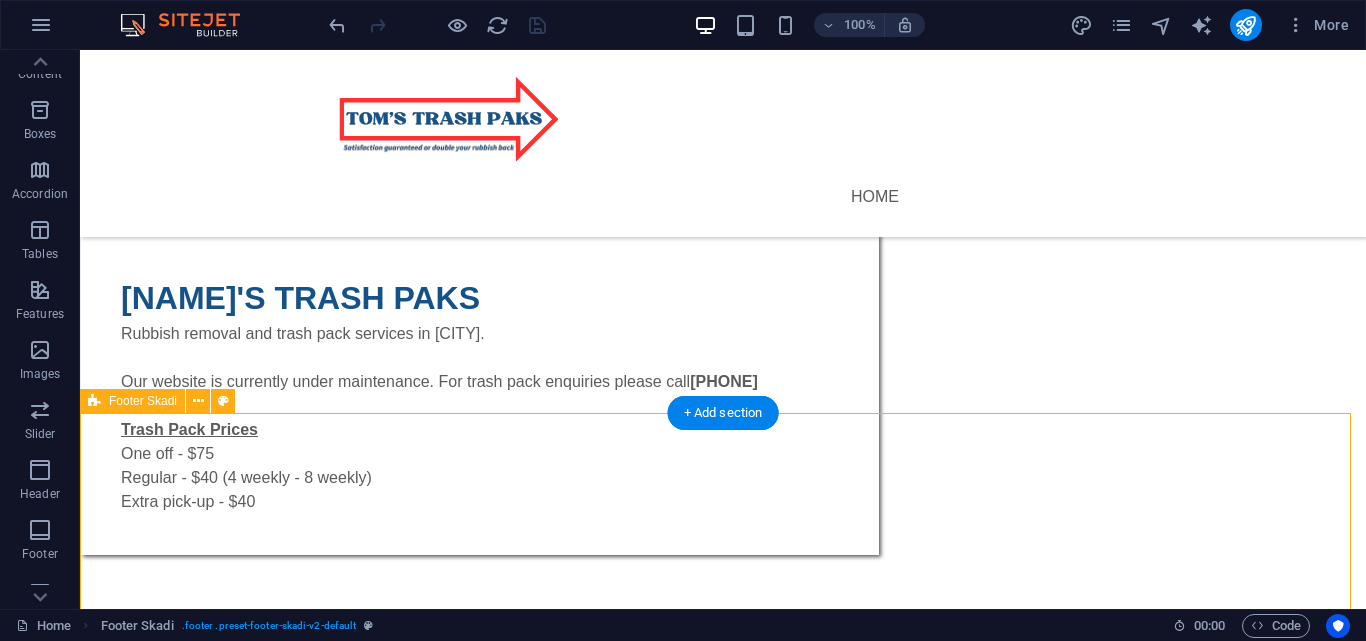 click on "| |" at bounding box center (723, 720) 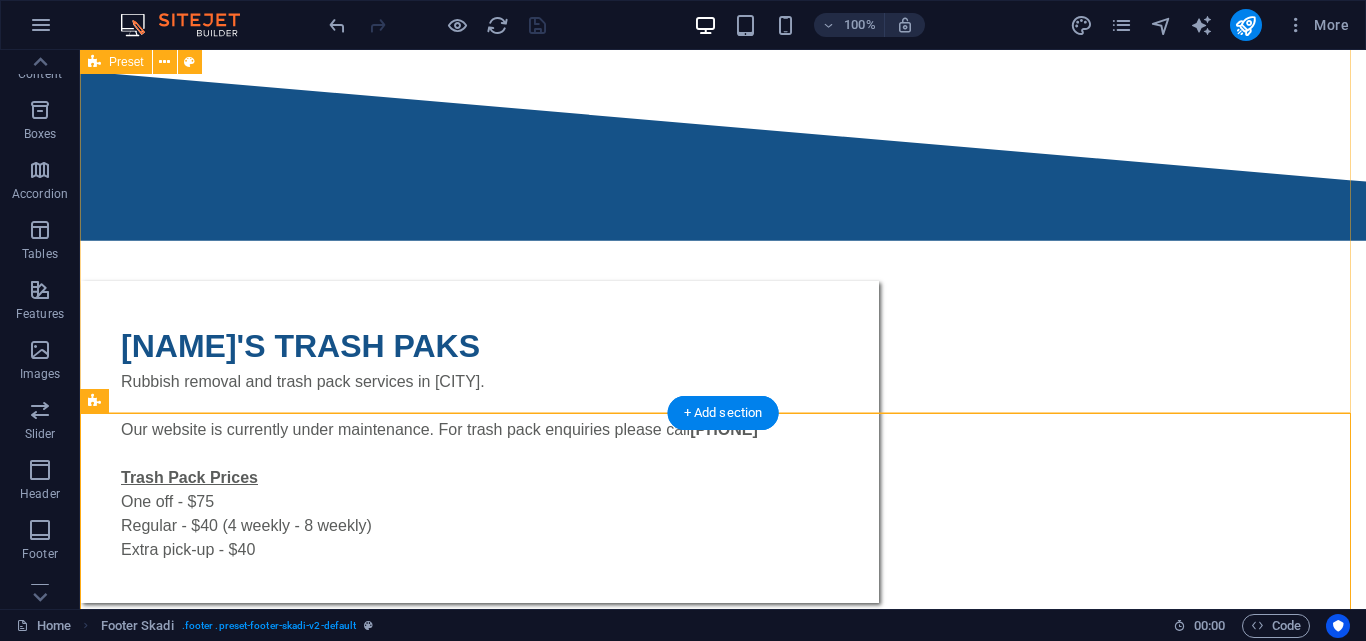 scroll, scrollTop: 0, scrollLeft: 0, axis: both 